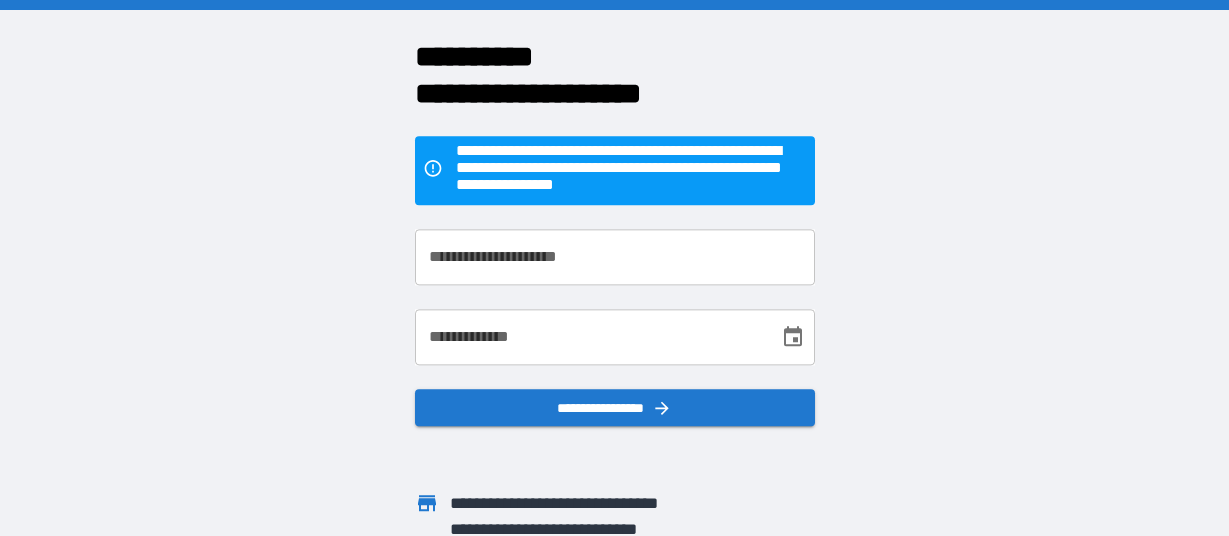 scroll, scrollTop: 0, scrollLeft: 0, axis: both 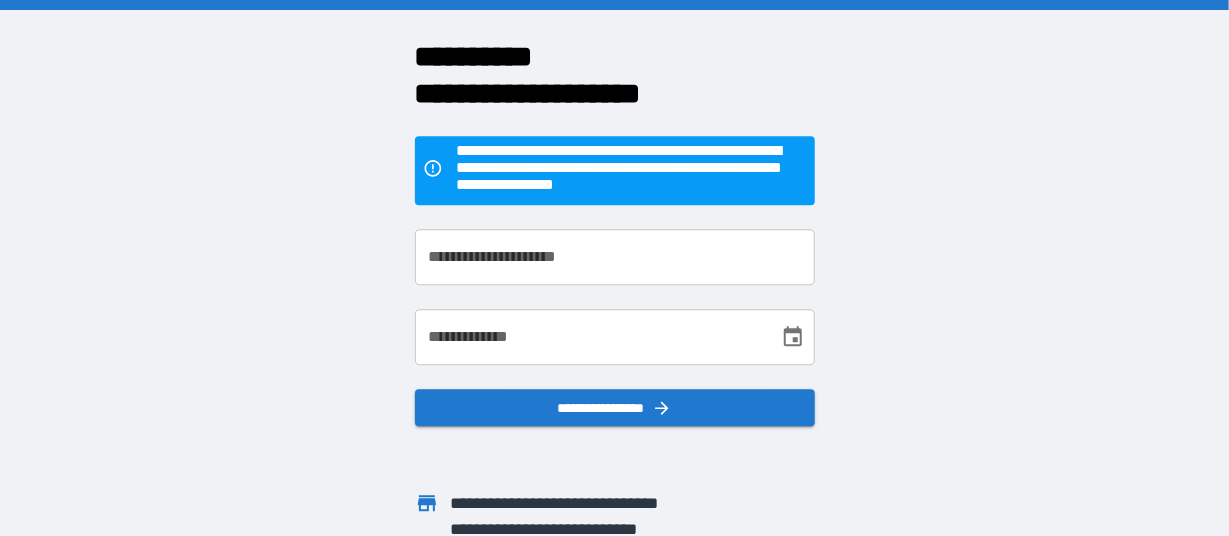 click on "**********" at bounding box center [615, 257] 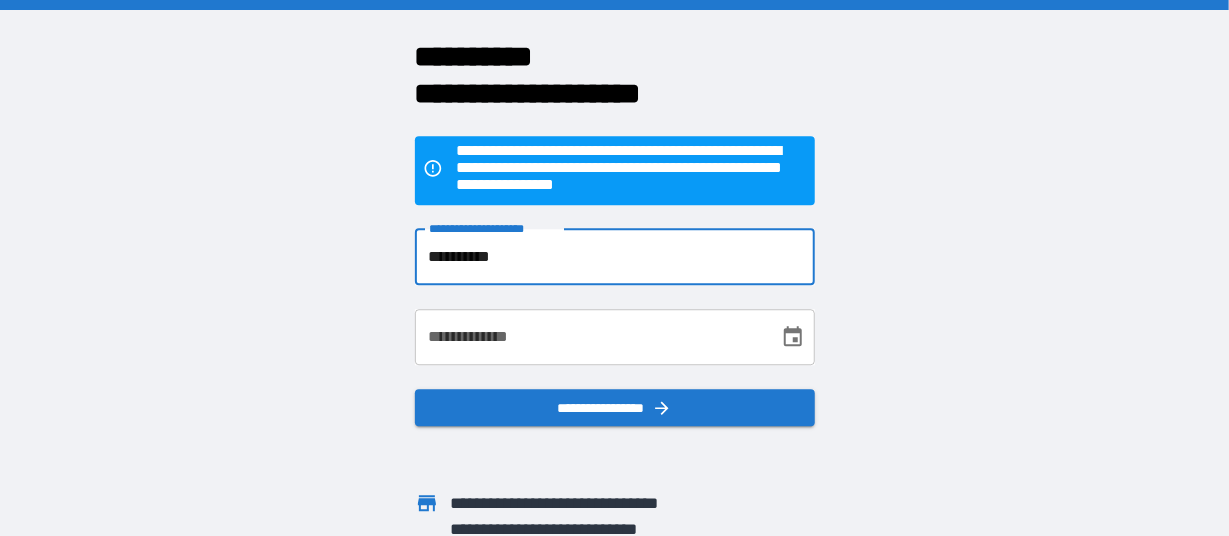type on "**********" 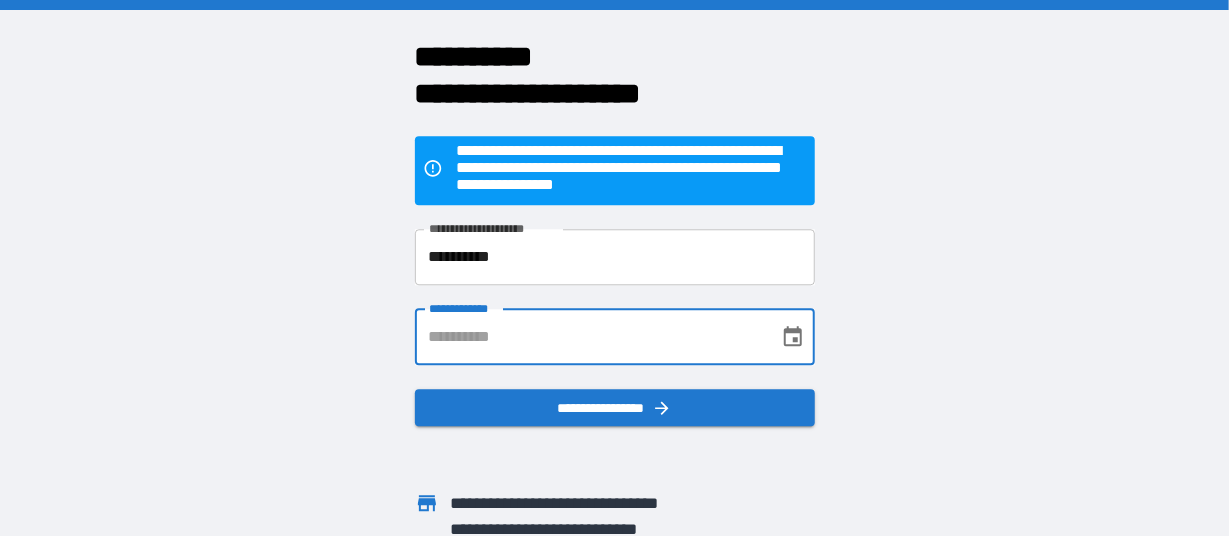 click 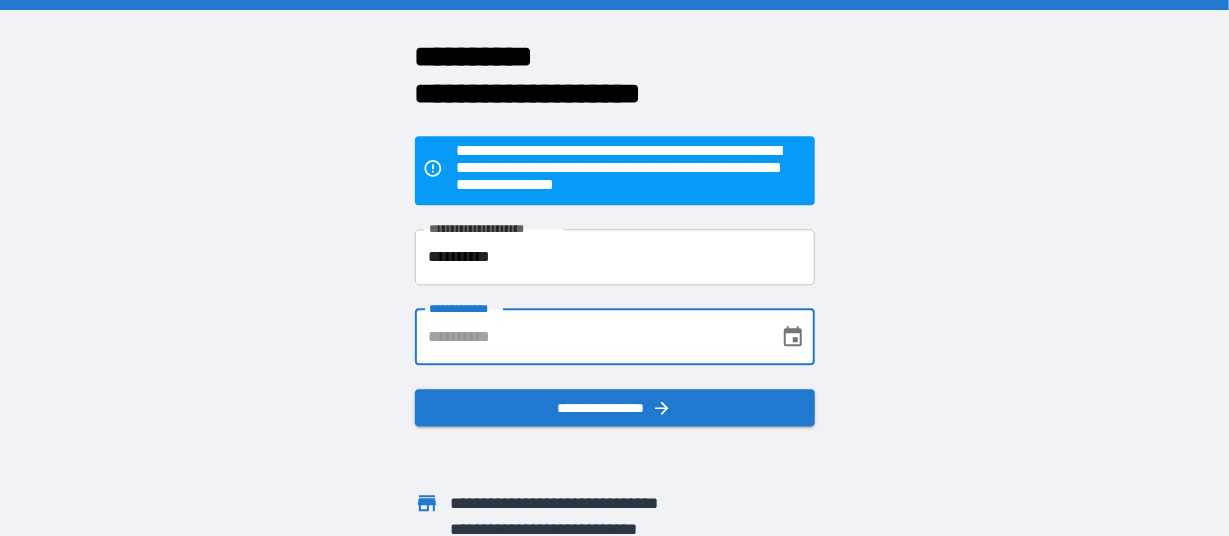 click on "**********" at bounding box center [590, 337] 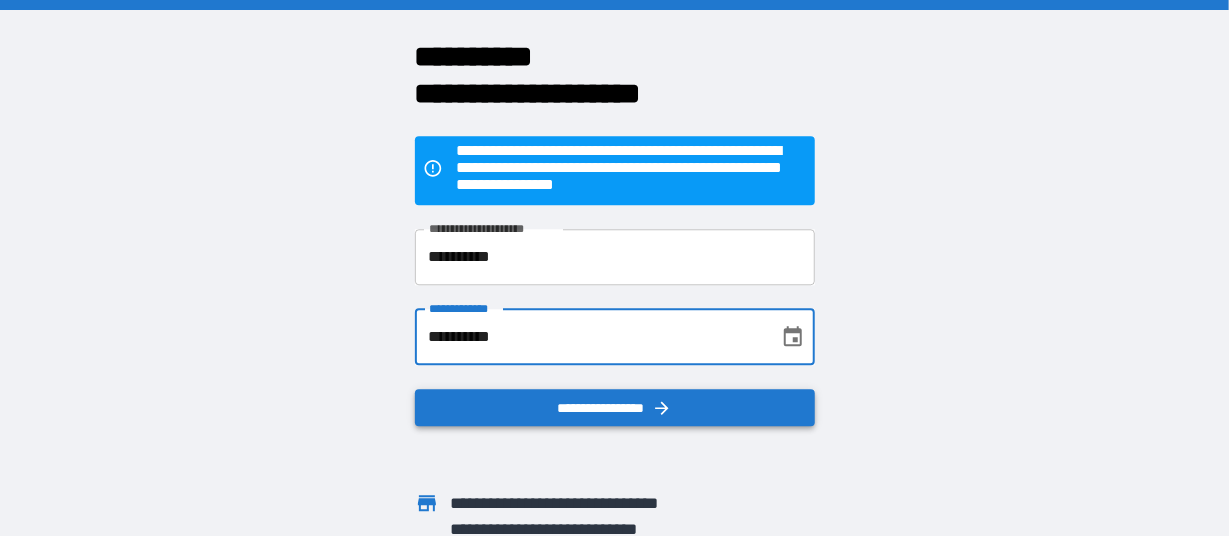 type on "**********" 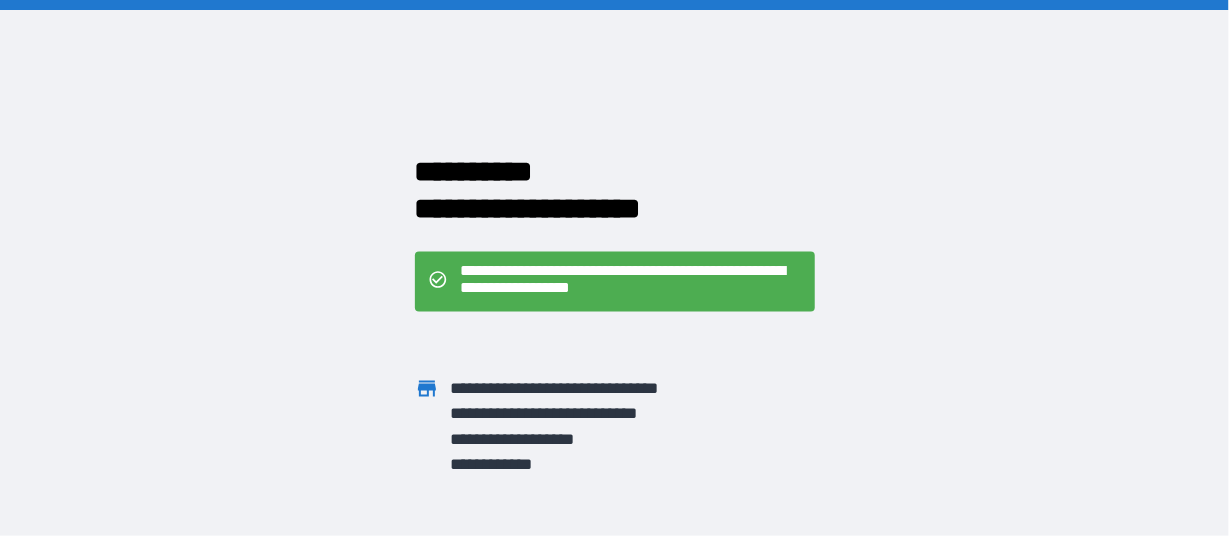 click on "**********" at bounding box center [631, 282] 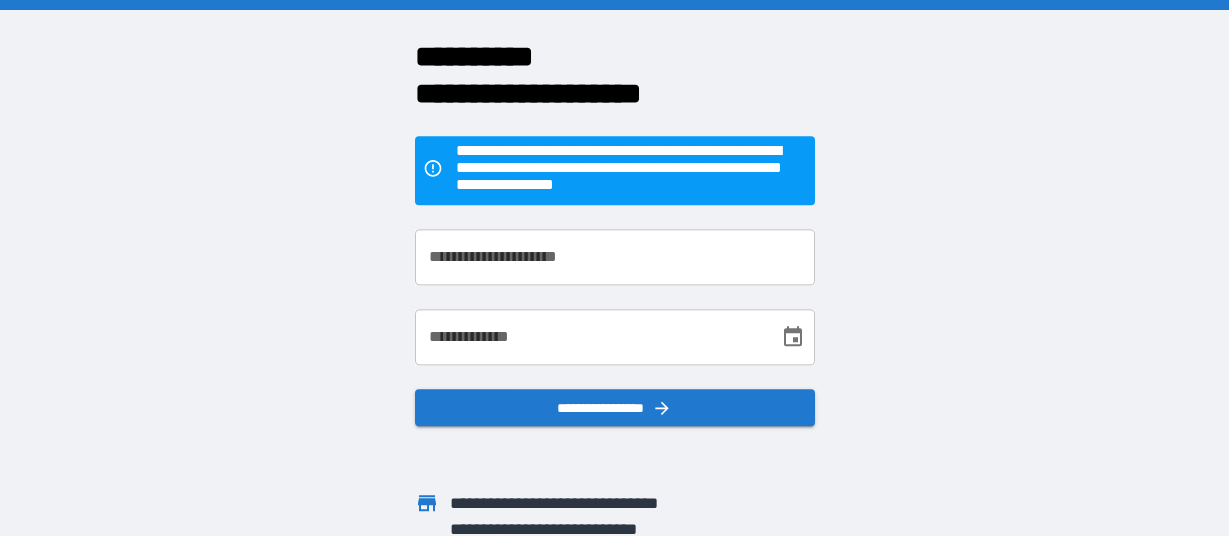 scroll, scrollTop: 0, scrollLeft: 0, axis: both 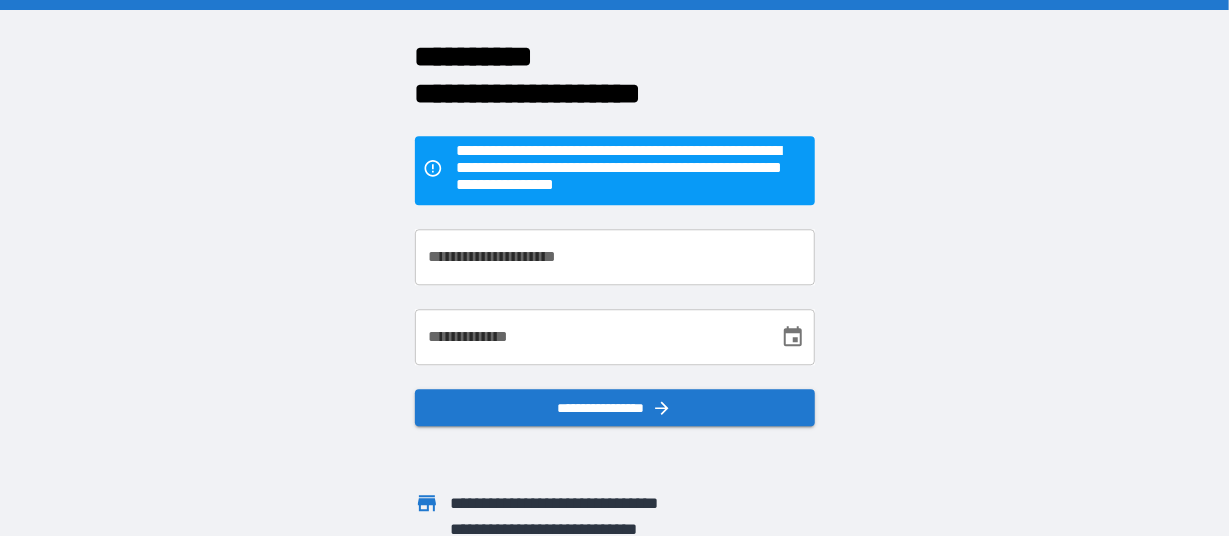 click on "**********" at bounding box center (615, 257) 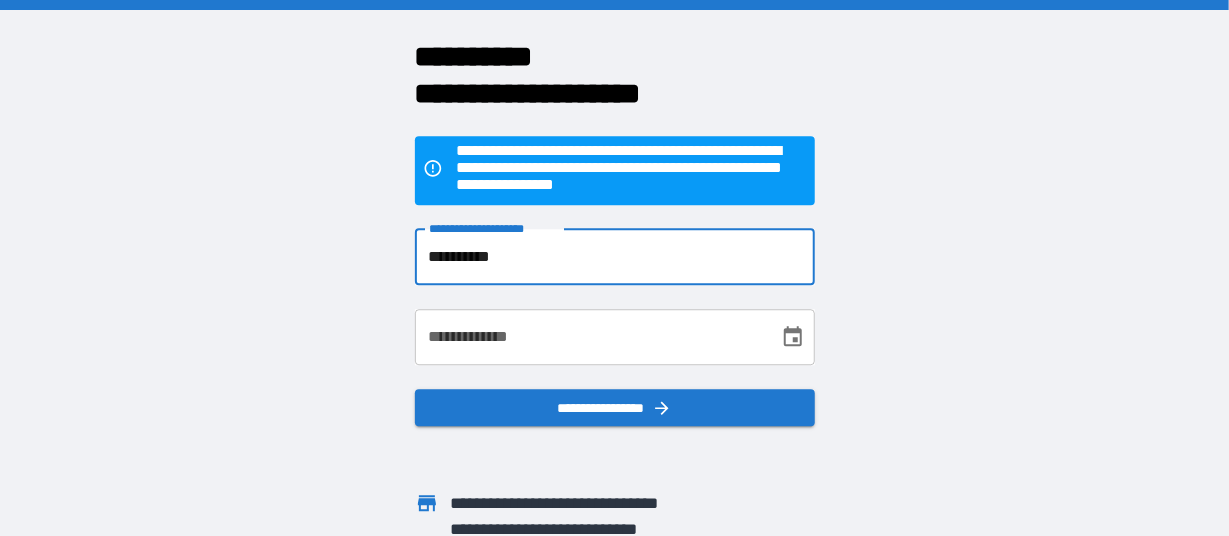 type on "**********" 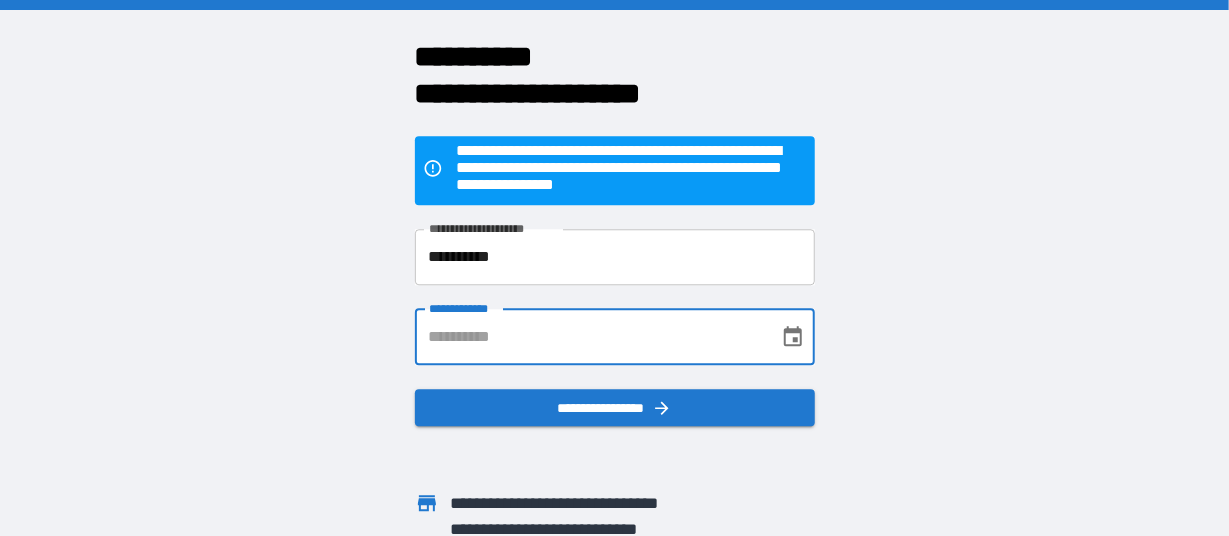 click on "**********" at bounding box center (590, 337) 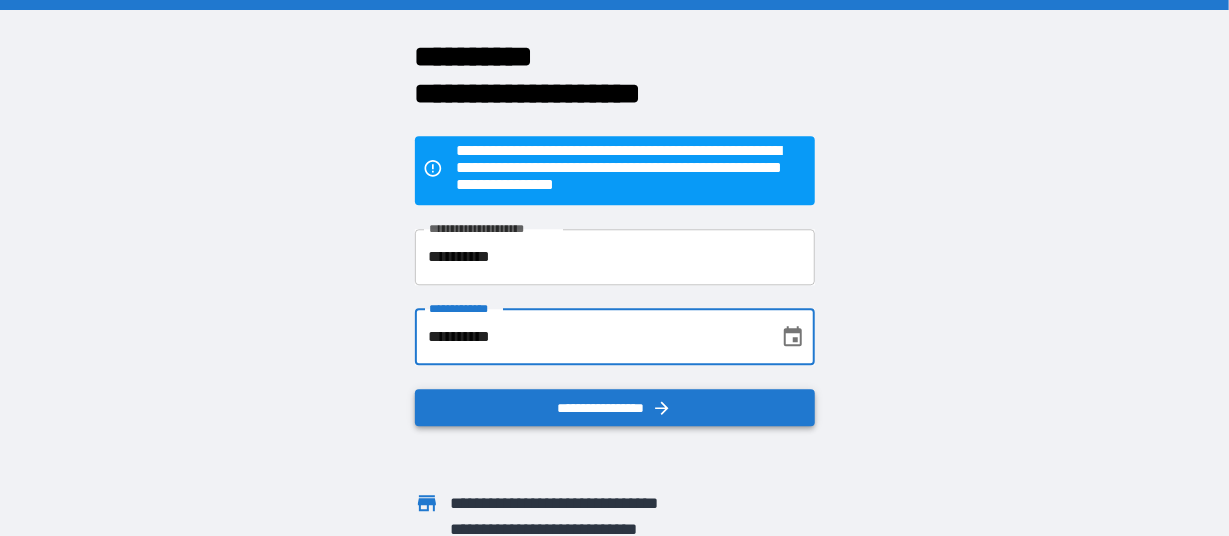 type on "**********" 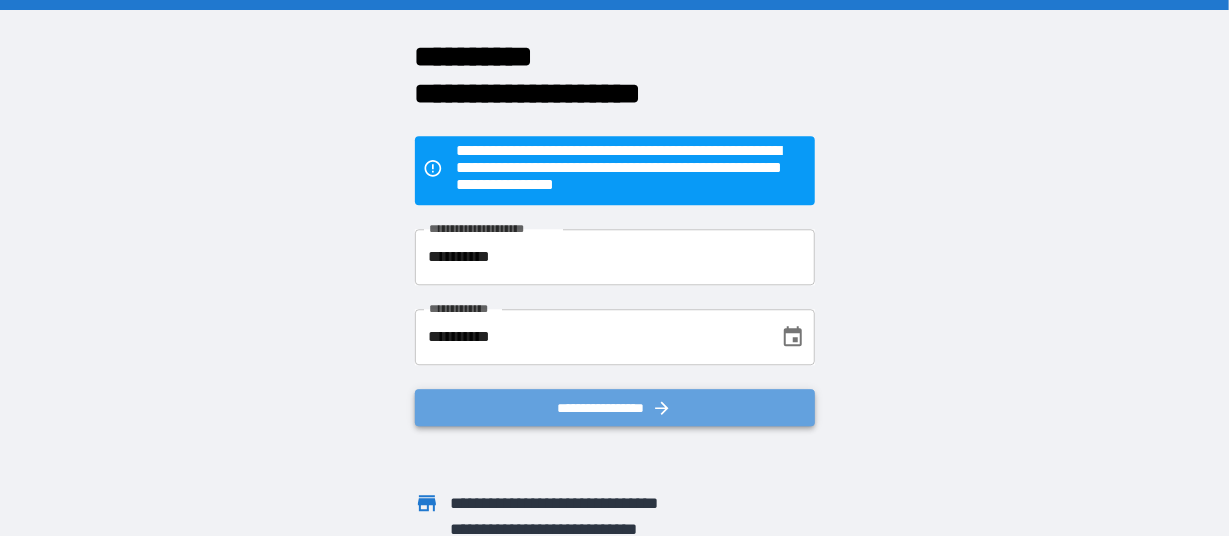 click on "**********" at bounding box center (615, 408) 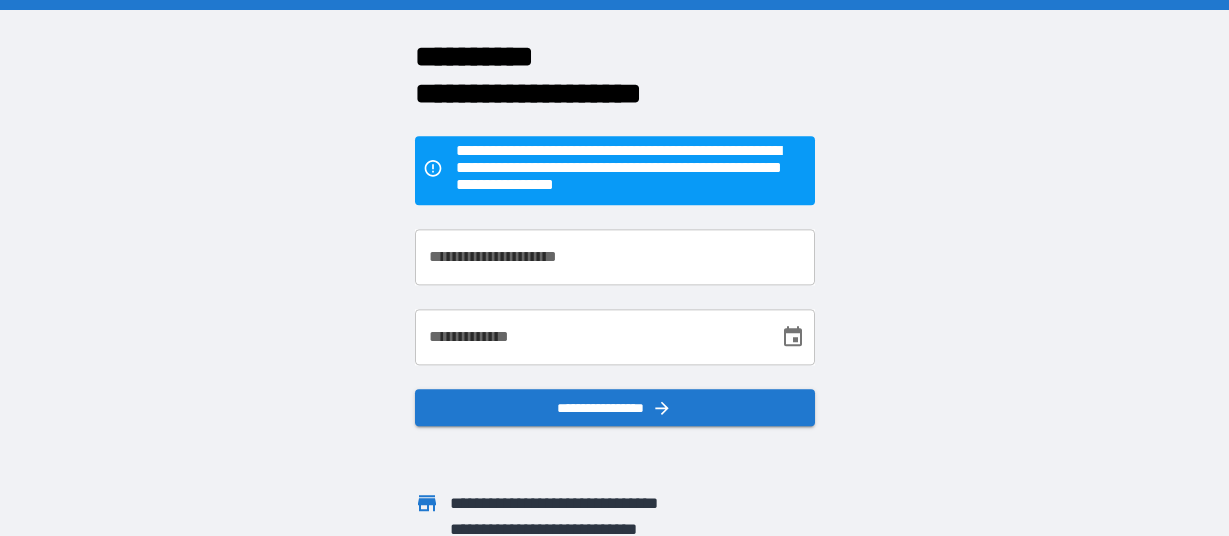 scroll, scrollTop: 0, scrollLeft: 0, axis: both 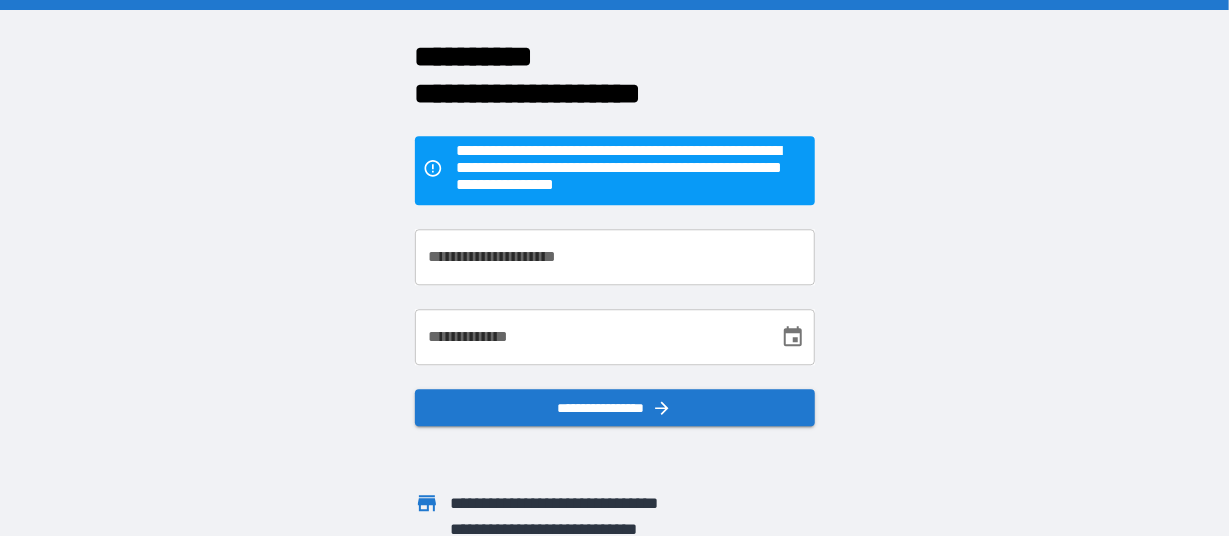 click on "**********" at bounding box center [615, 257] 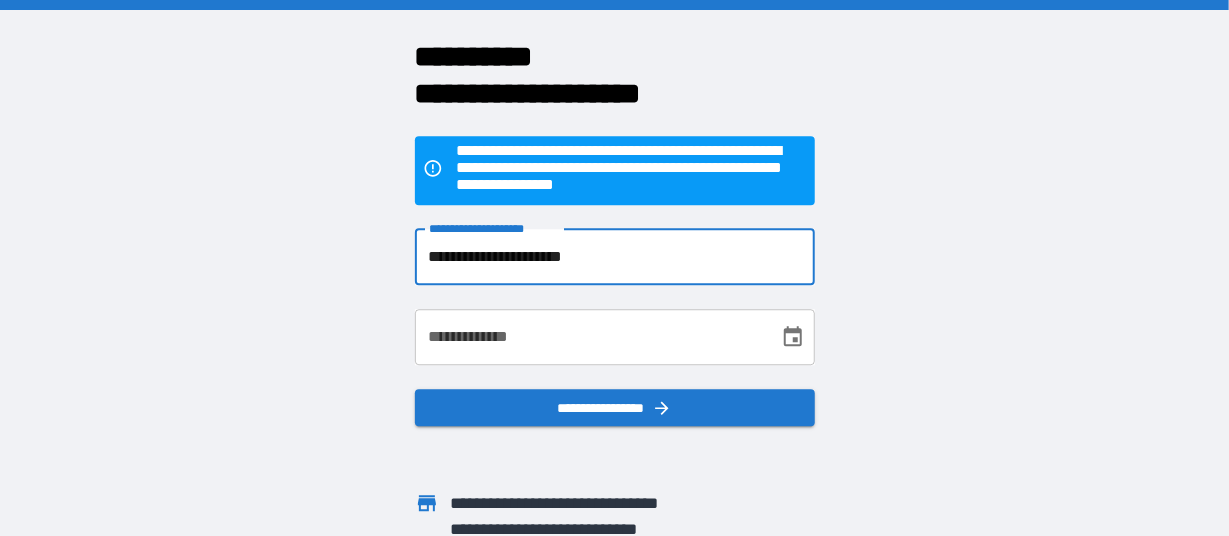 type on "**********" 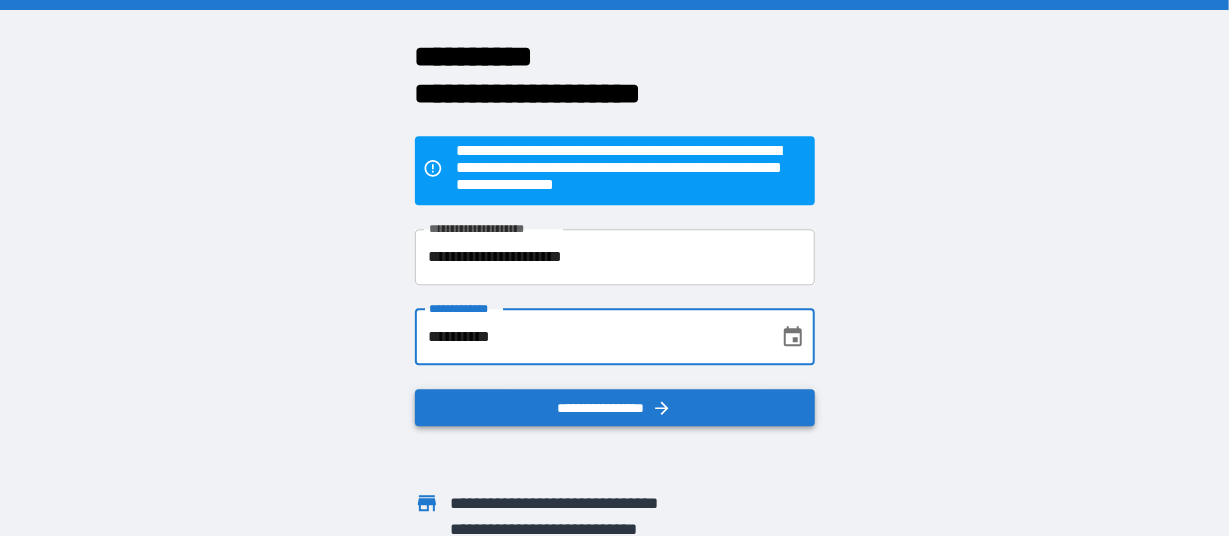 type on "**********" 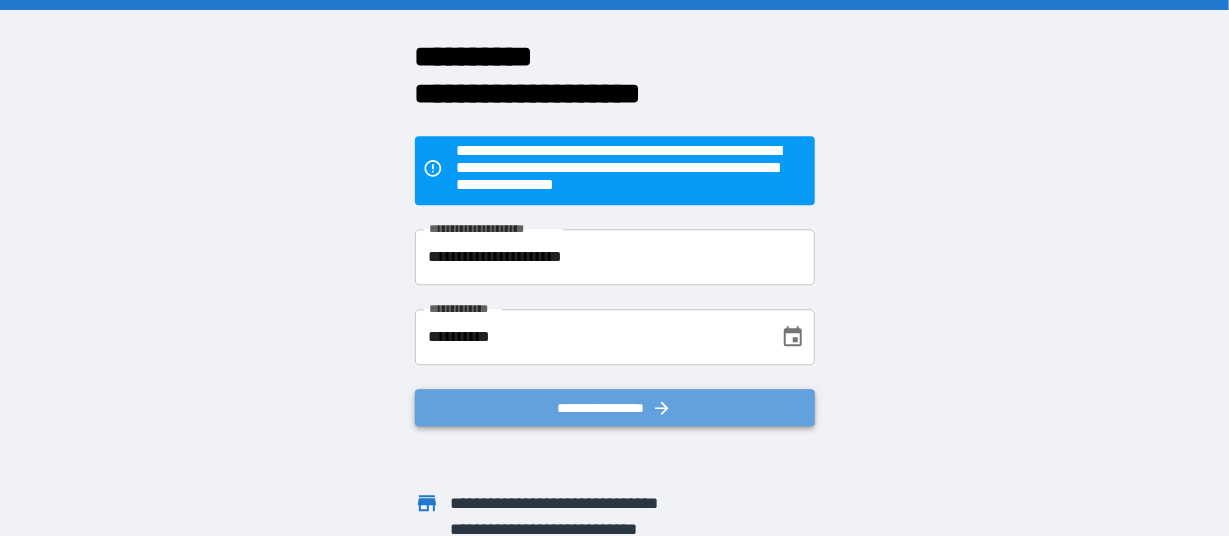 click on "**********" at bounding box center [615, 408] 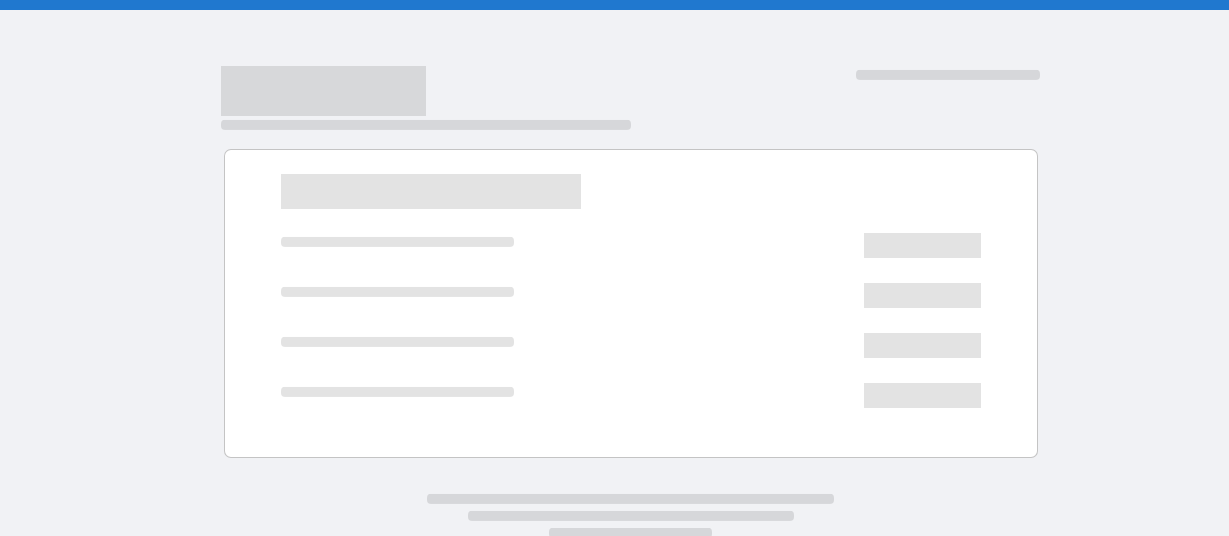 scroll, scrollTop: 0, scrollLeft: 0, axis: both 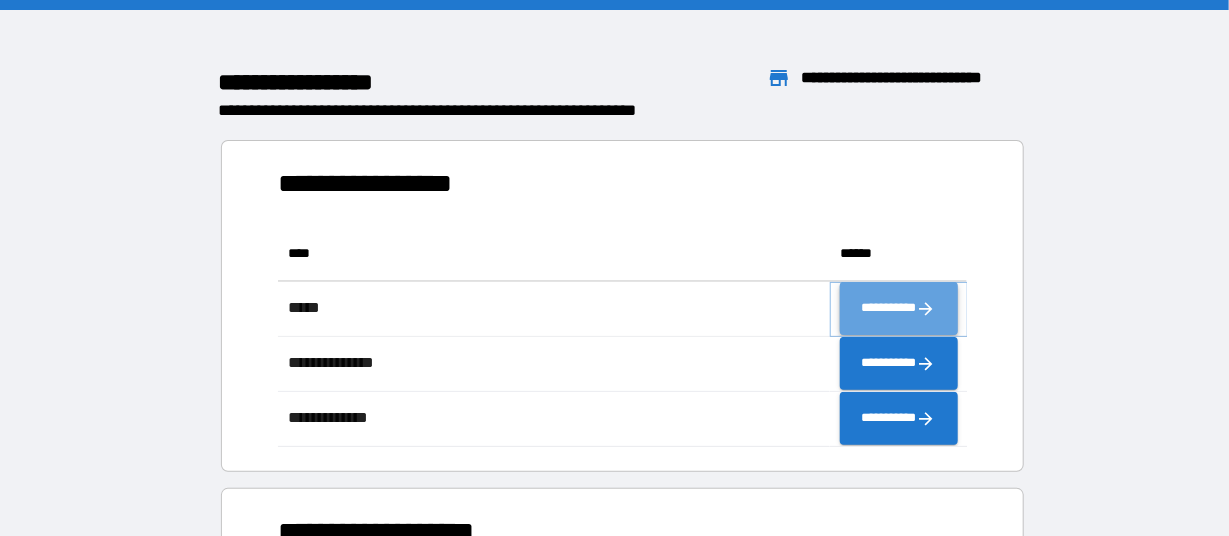 click on "**********" at bounding box center [899, 309] 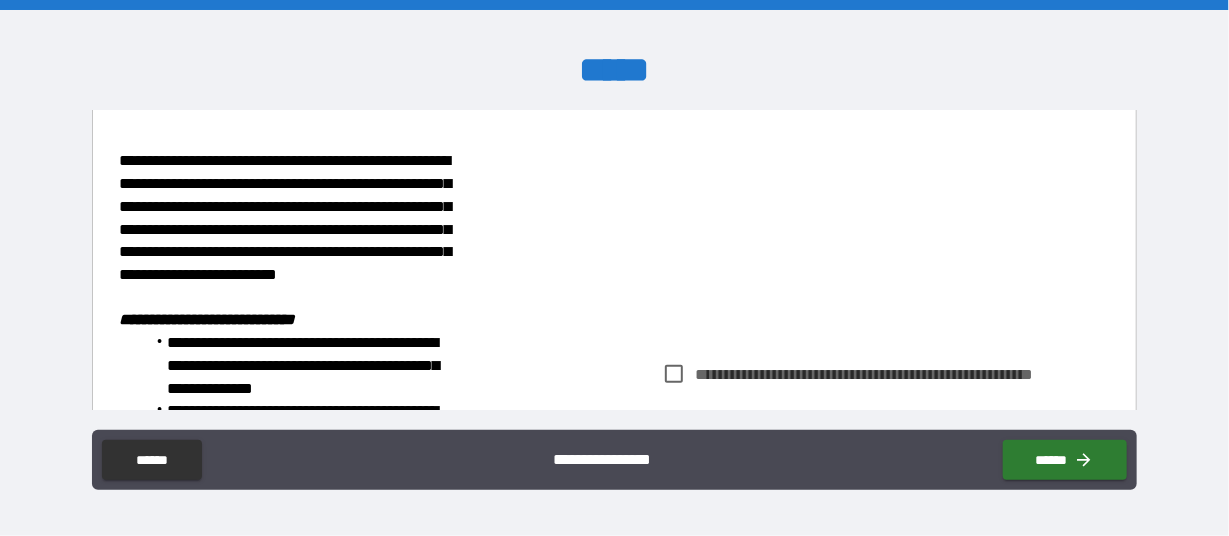 scroll, scrollTop: 453, scrollLeft: 0, axis: vertical 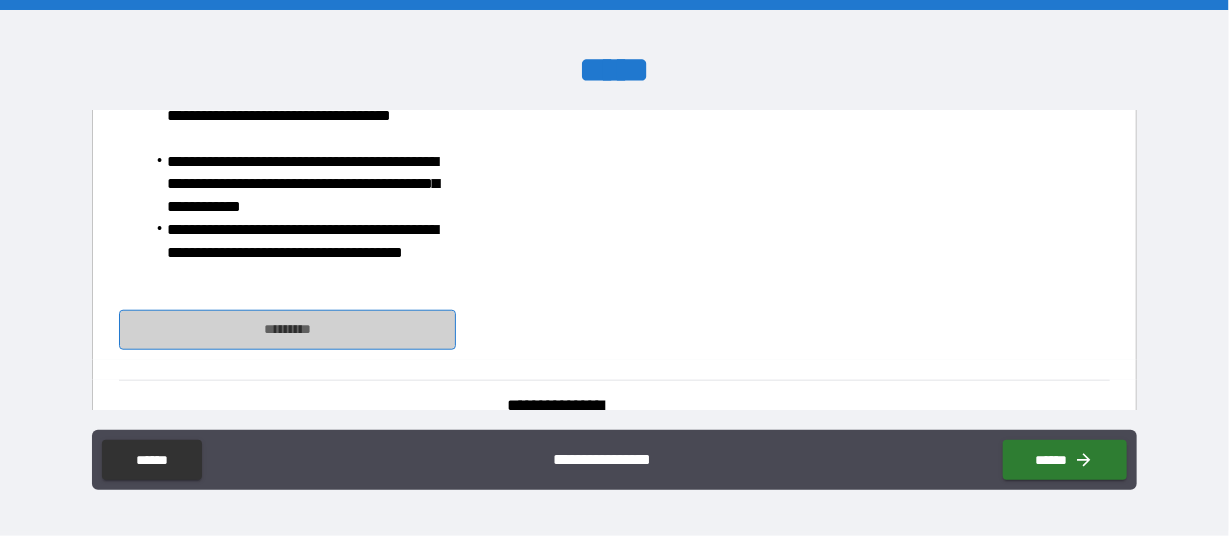 click on "*********" at bounding box center [287, 330] 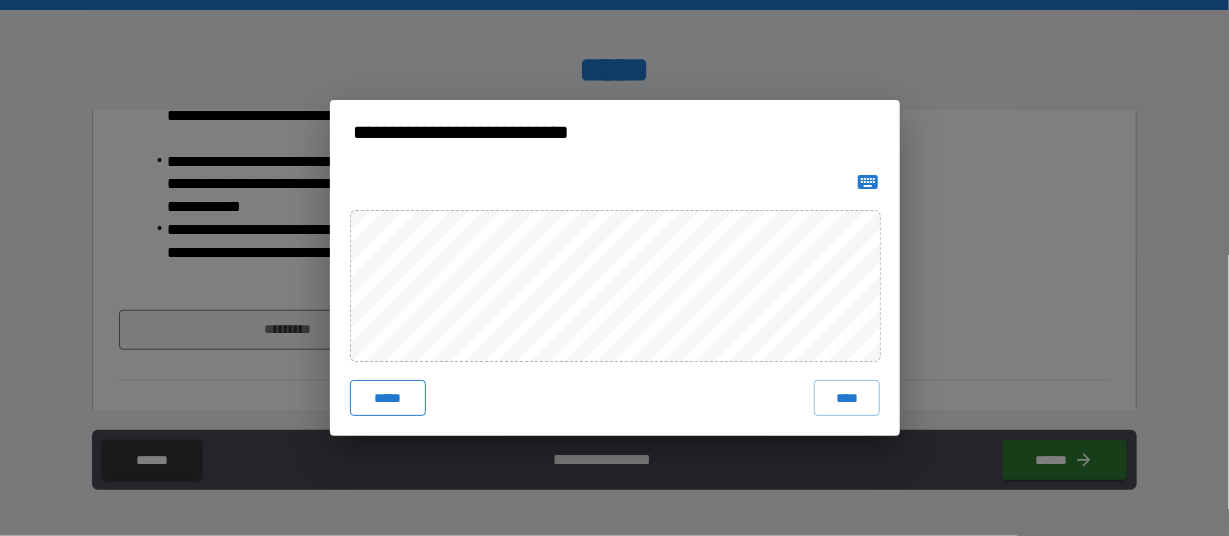 click on "*****" at bounding box center (388, 398) 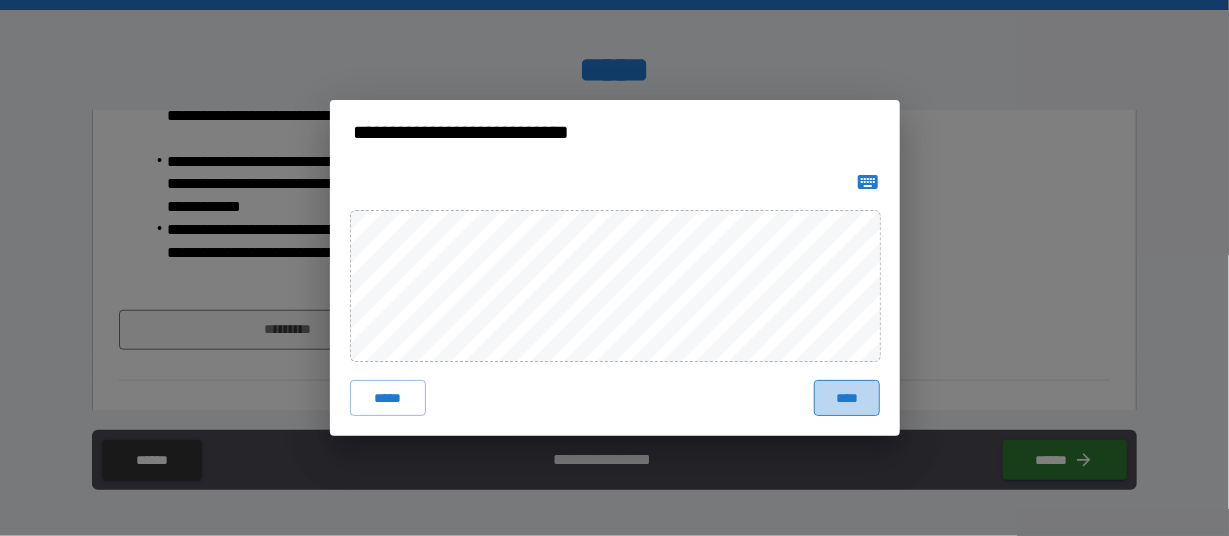 click on "****" at bounding box center (846, 398) 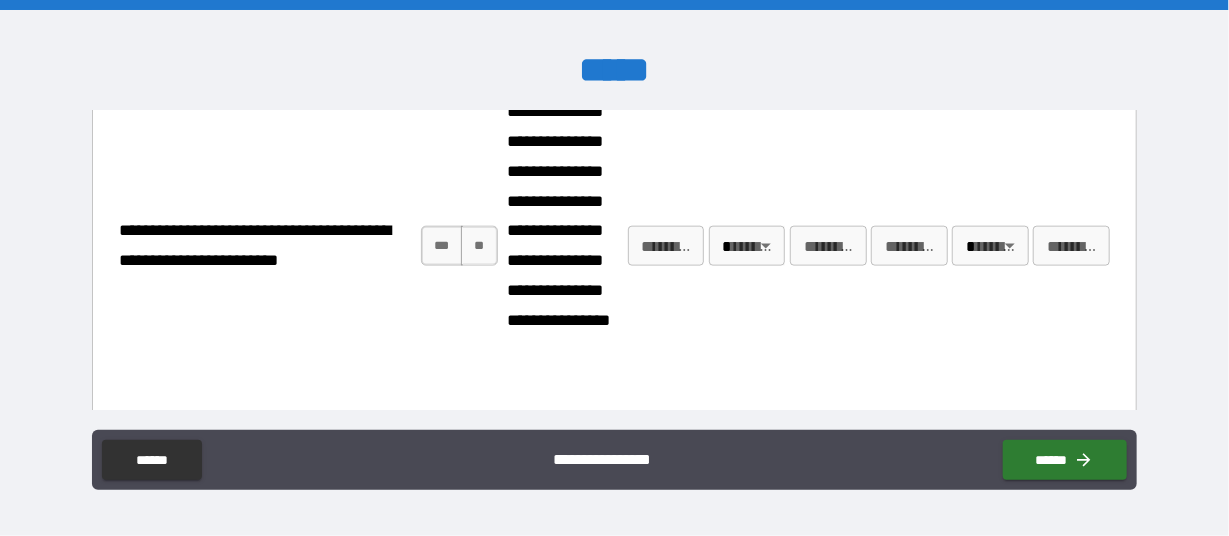 scroll, scrollTop: 1134, scrollLeft: 0, axis: vertical 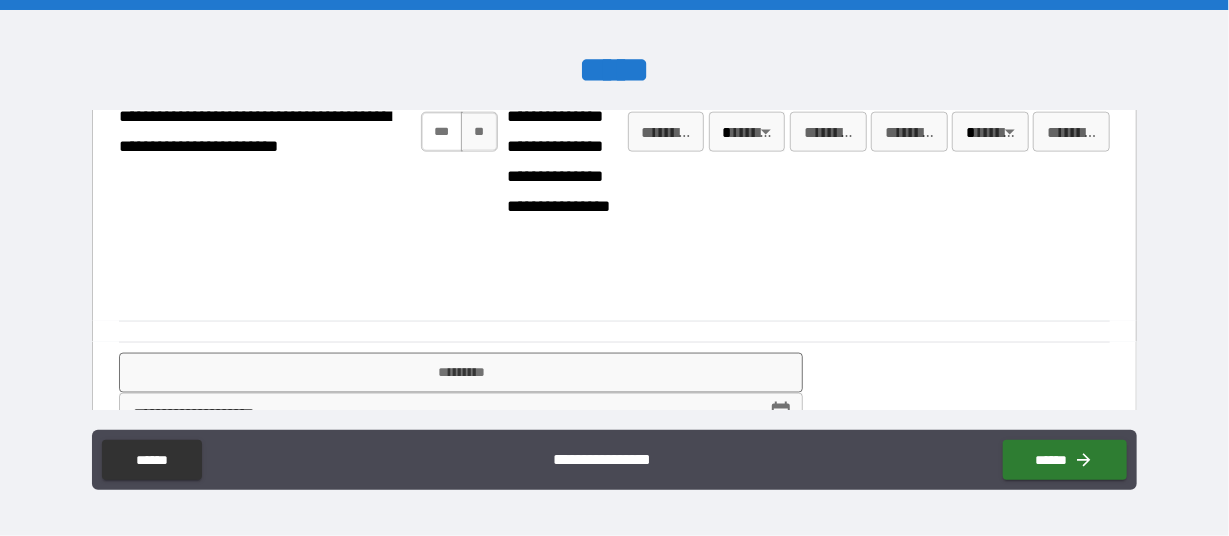 click on "***" at bounding box center [442, 132] 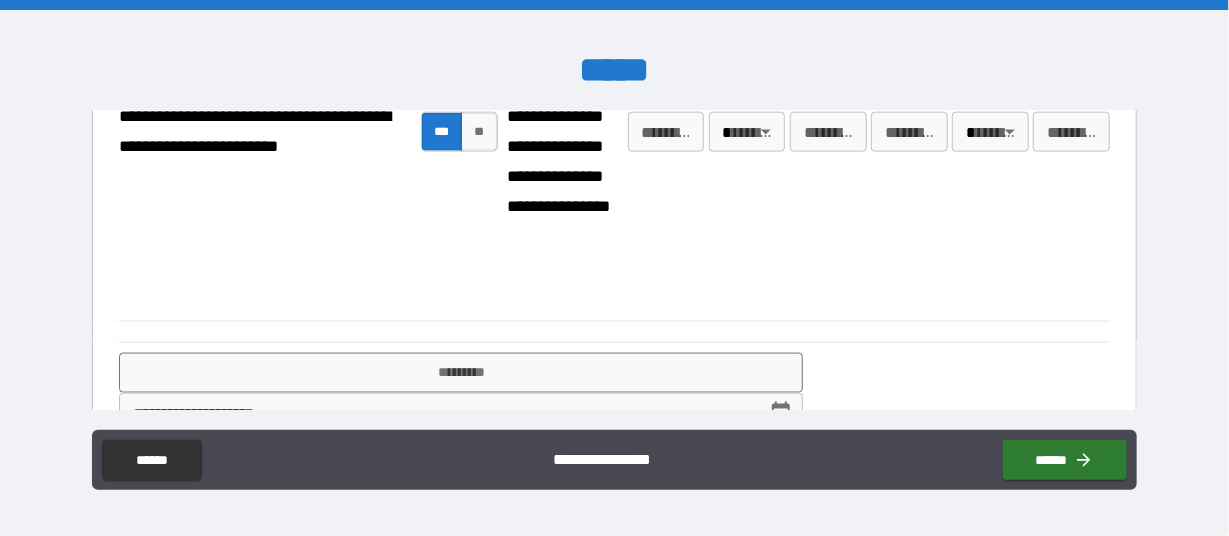 click on "**********" at bounding box center (614, 268) 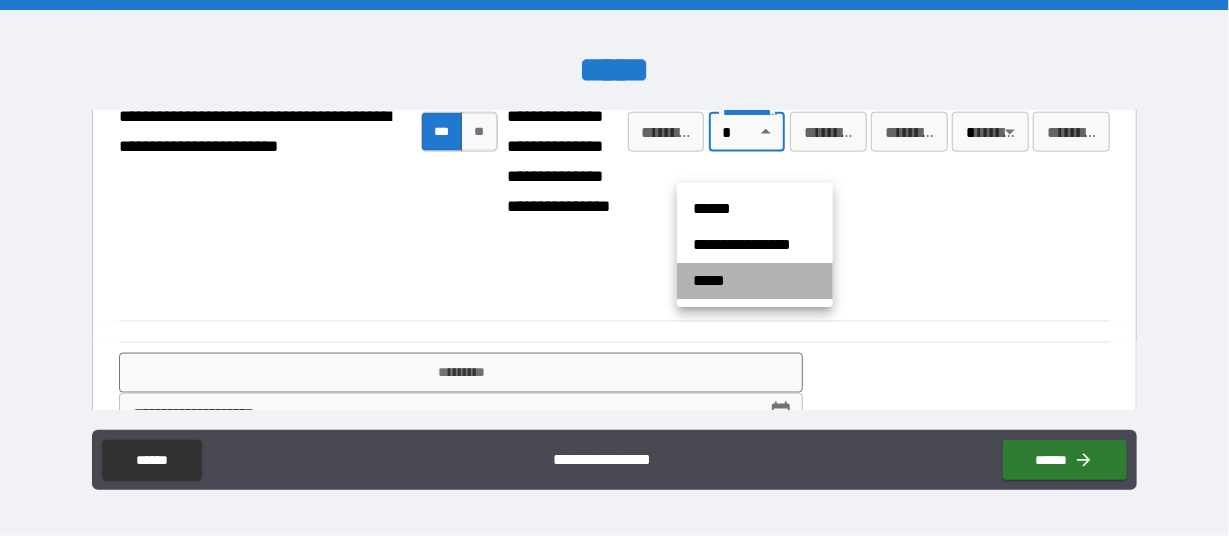 click on "*****" at bounding box center [755, 281] 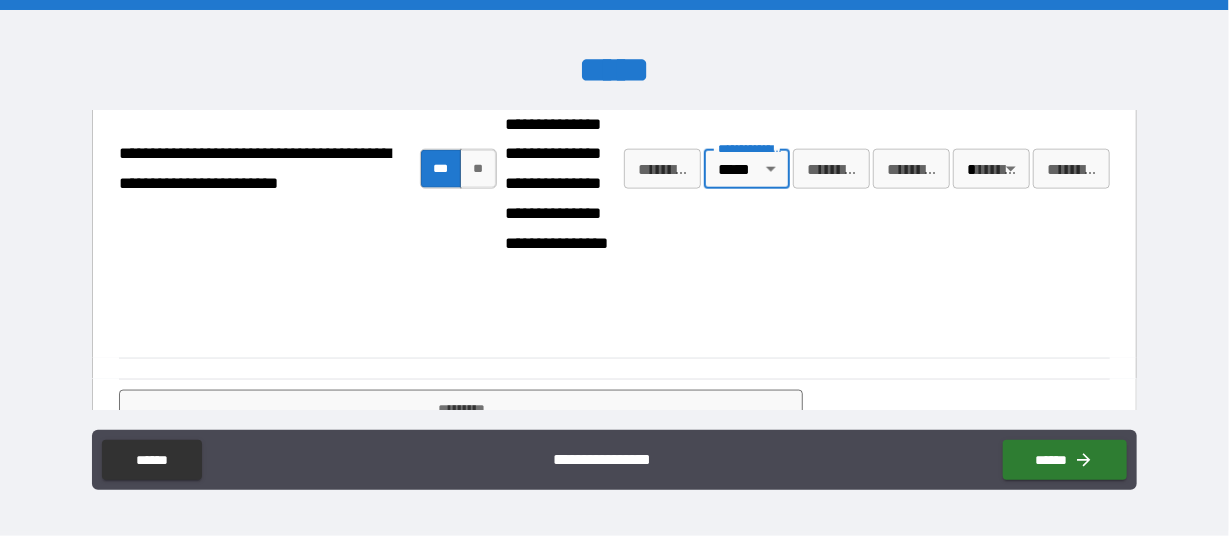 scroll, scrollTop: 1210, scrollLeft: 0, axis: vertical 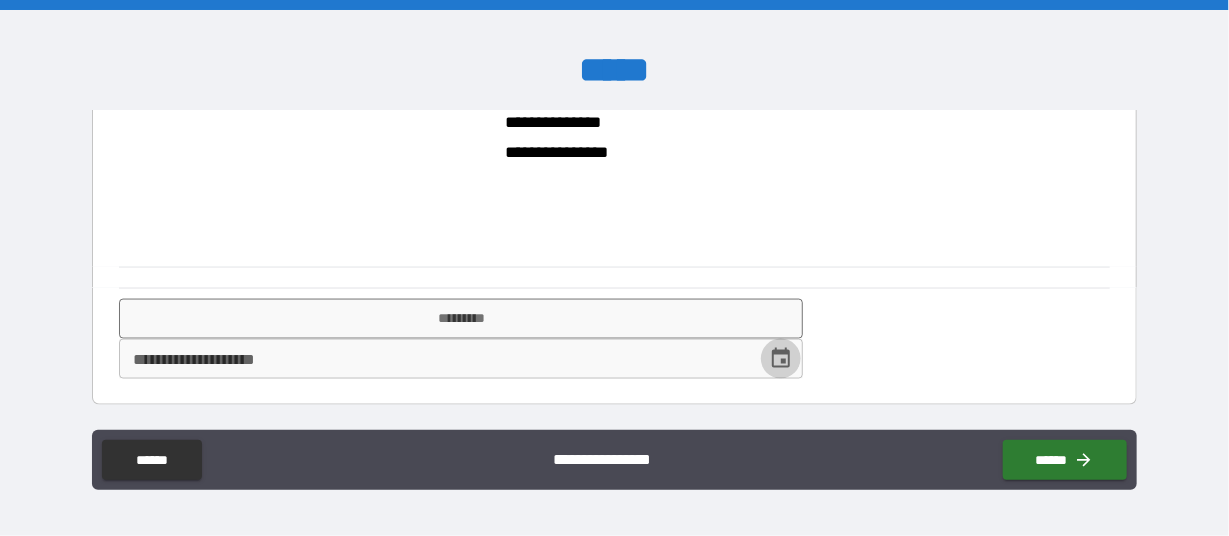 click 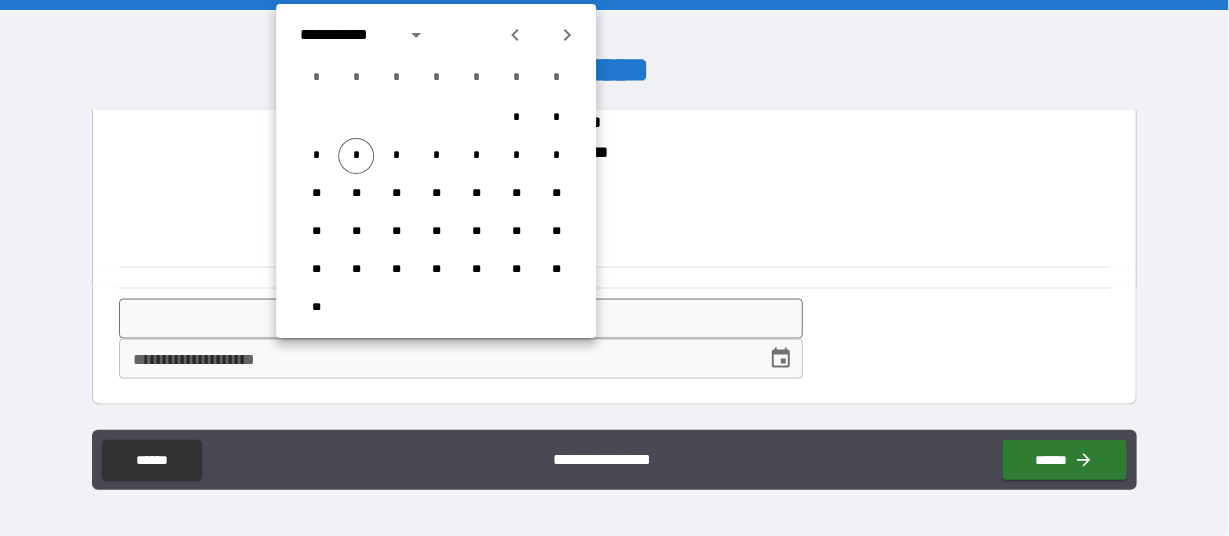 click 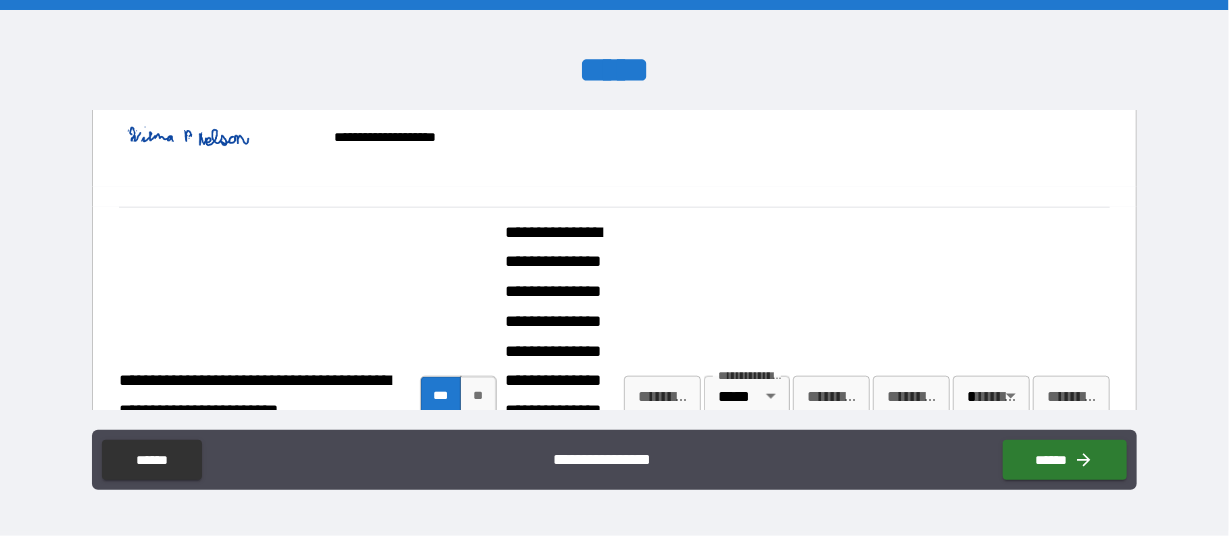 scroll, scrollTop: 983, scrollLeft: 0, axis: vertical 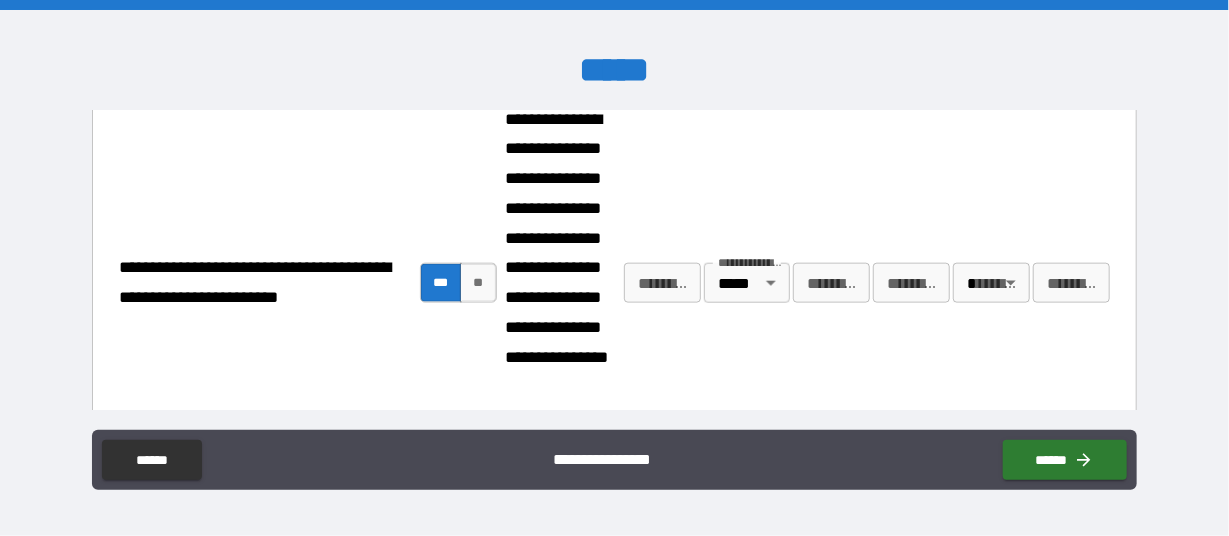 click on "**********" at bounding box center (614, 268) 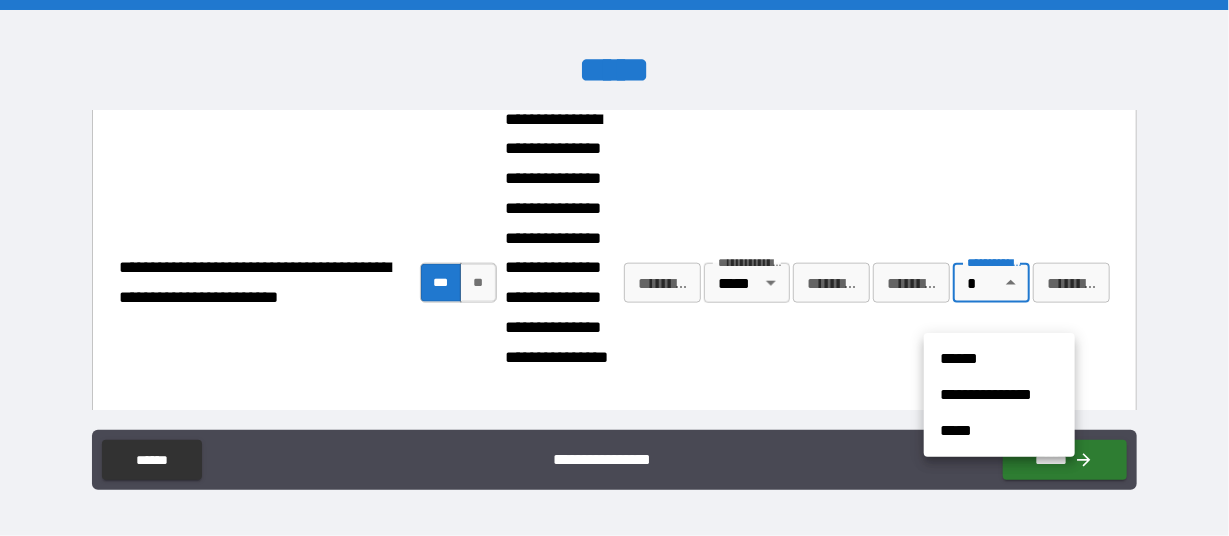 click on "*****" at bounding box center (999, 431) 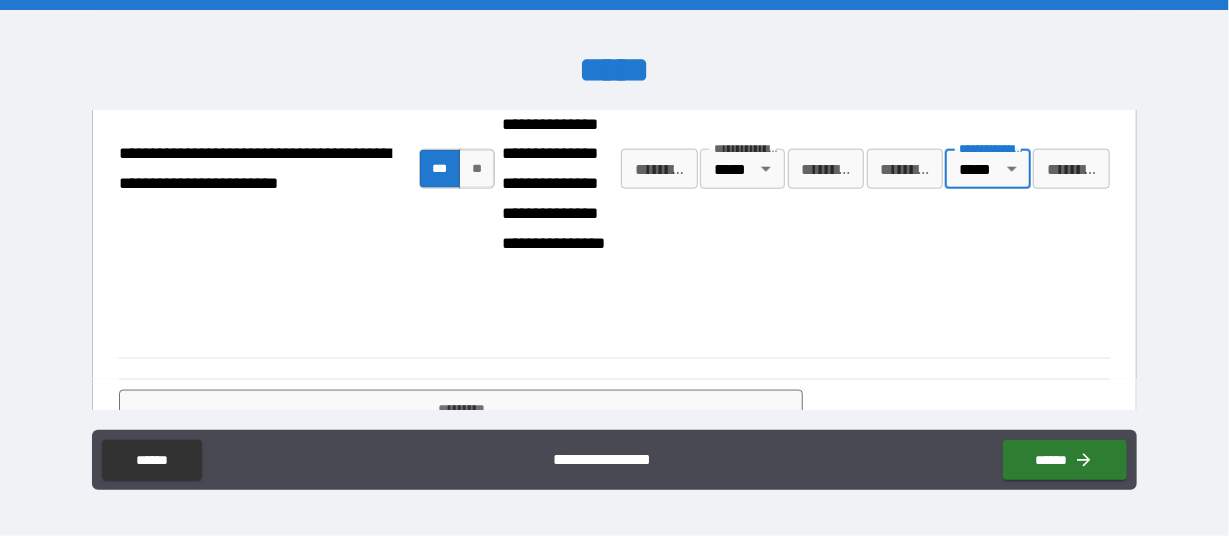 scroll, scrollTop: 1210, scrollLeft: 0, axis: vertical 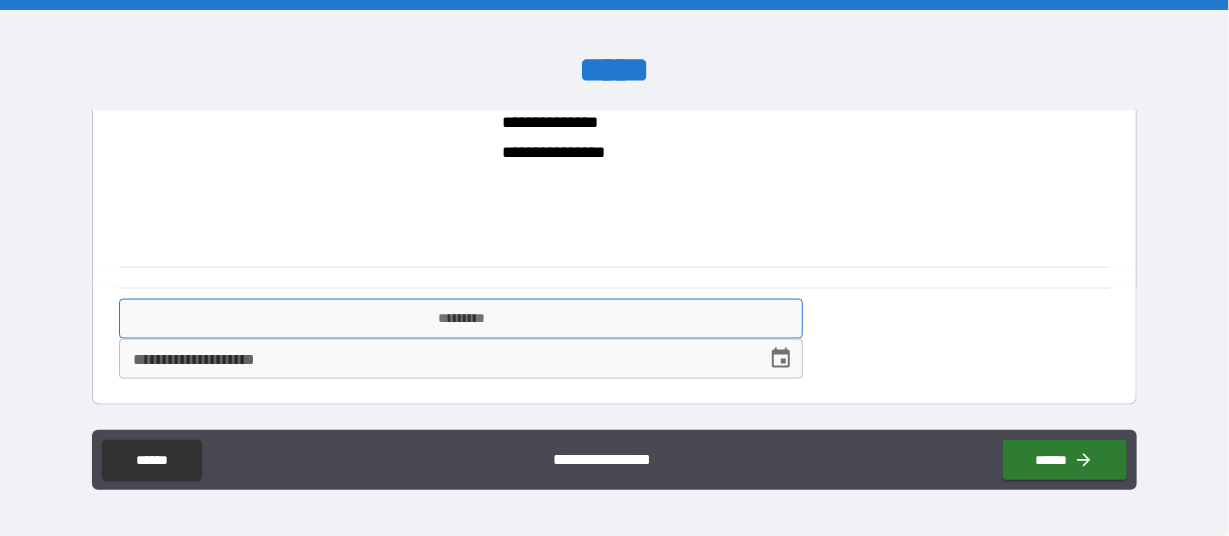 click on "*********" at bounding box center (461, 319) 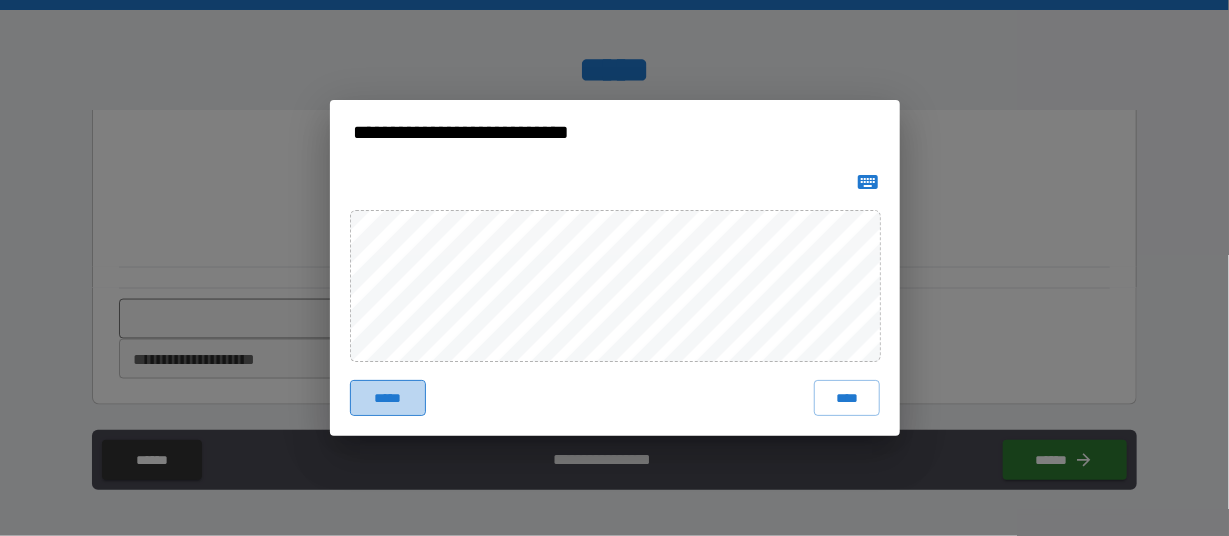 click on "*****" at bounding box center [388, 398] 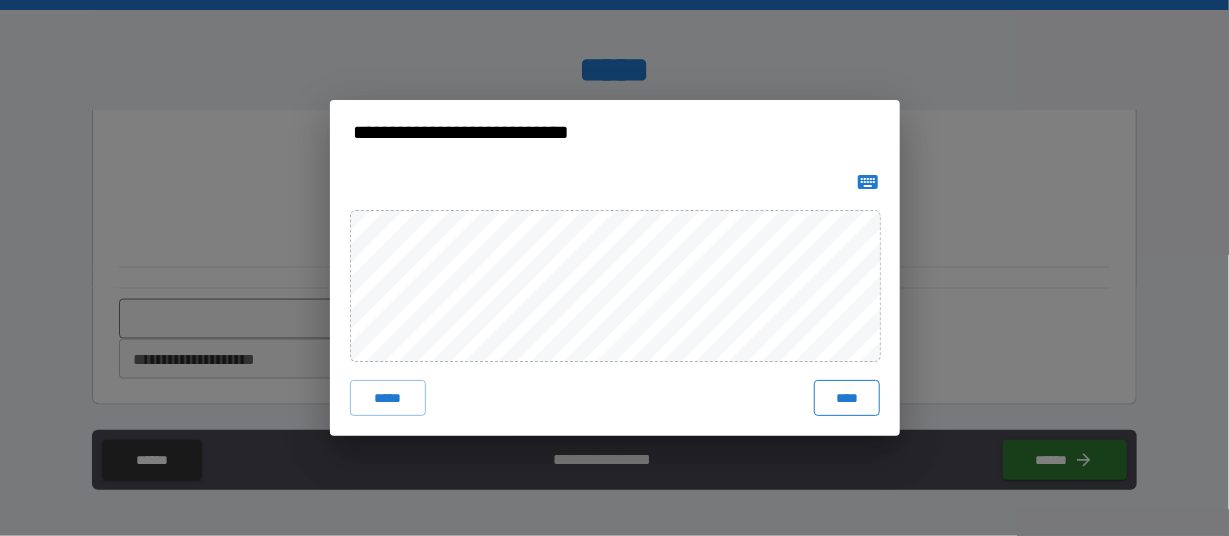 click on "****" at bounding box center [846, 398] 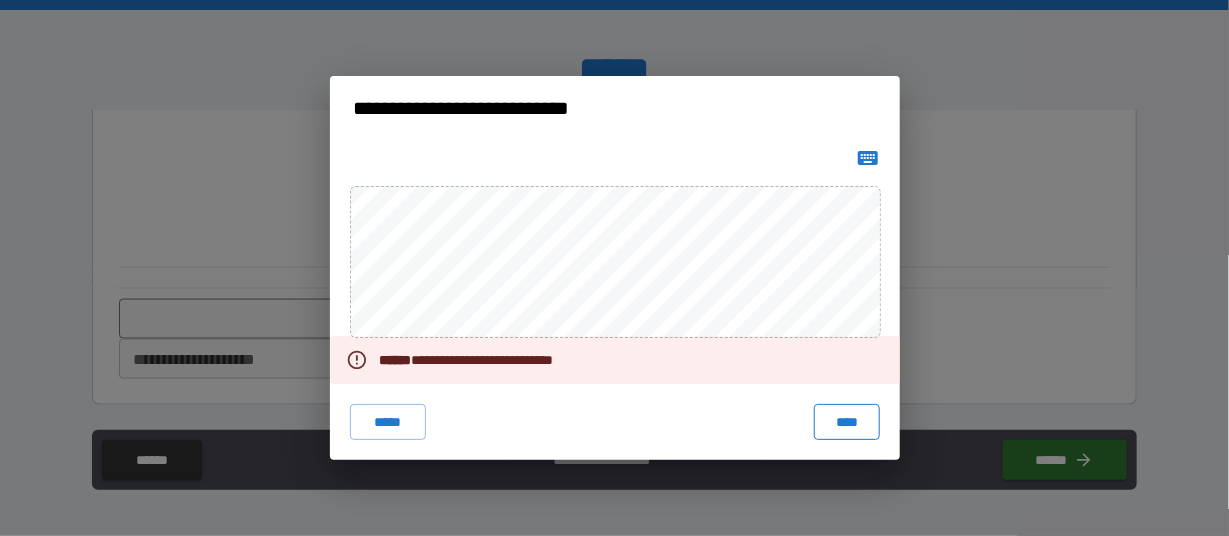 click on "**********" at bounding box center [615, 300] 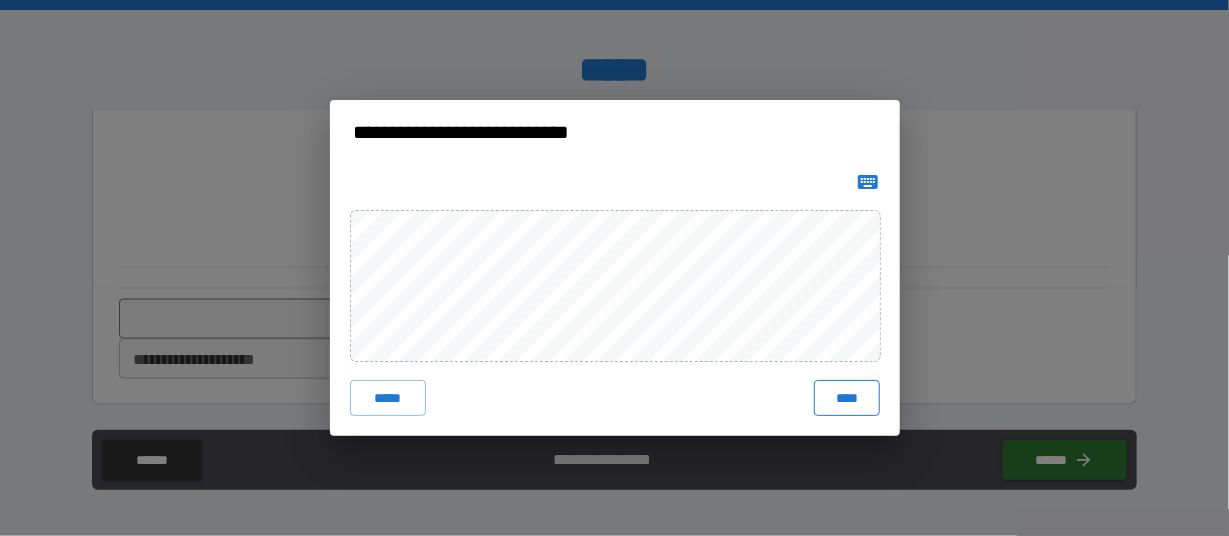 click on "****" at bounding box center [846, 398] 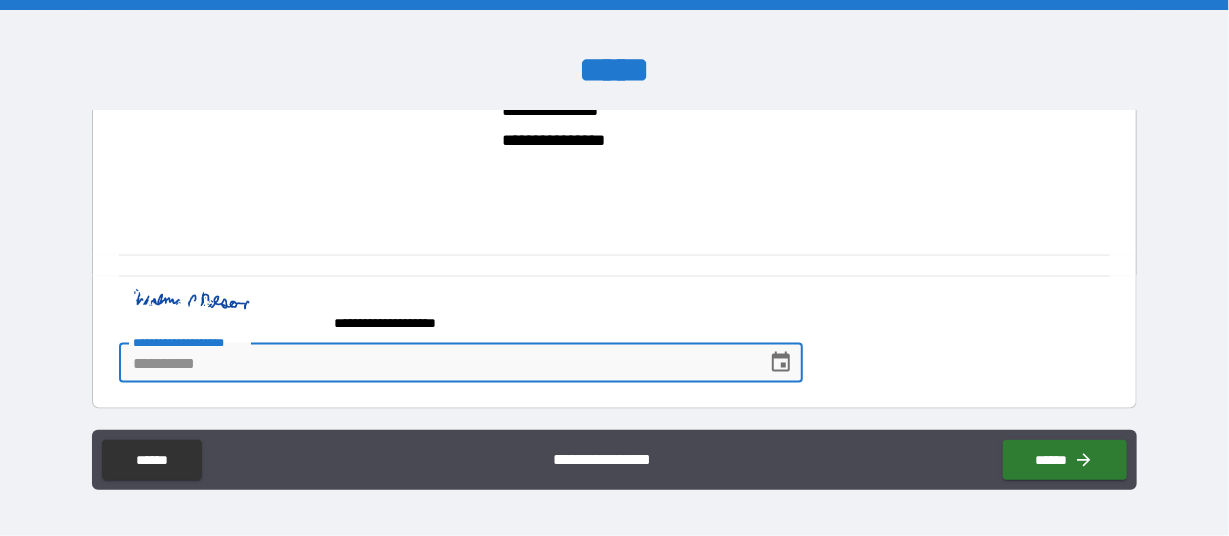 click on "**********" at bounding box center (436, 363) 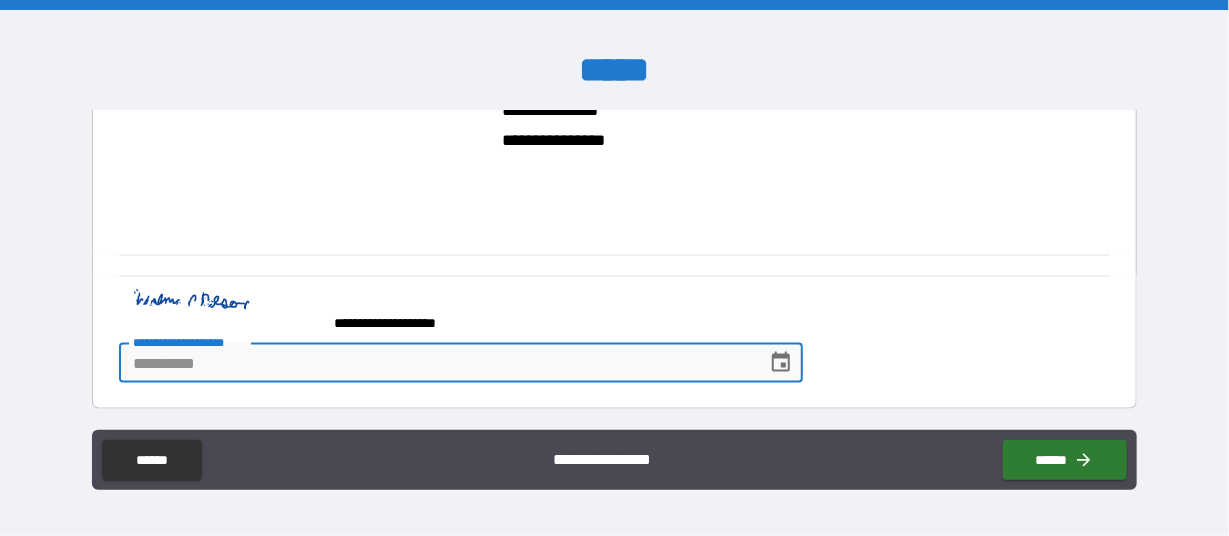 click 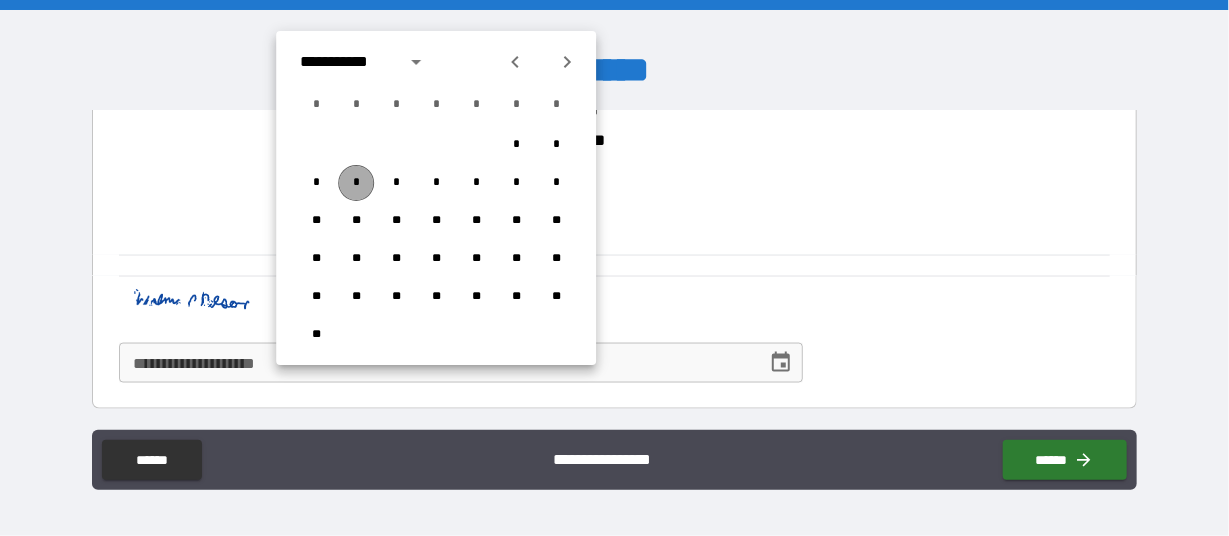 click on "*" at bounding box center [356, 183] 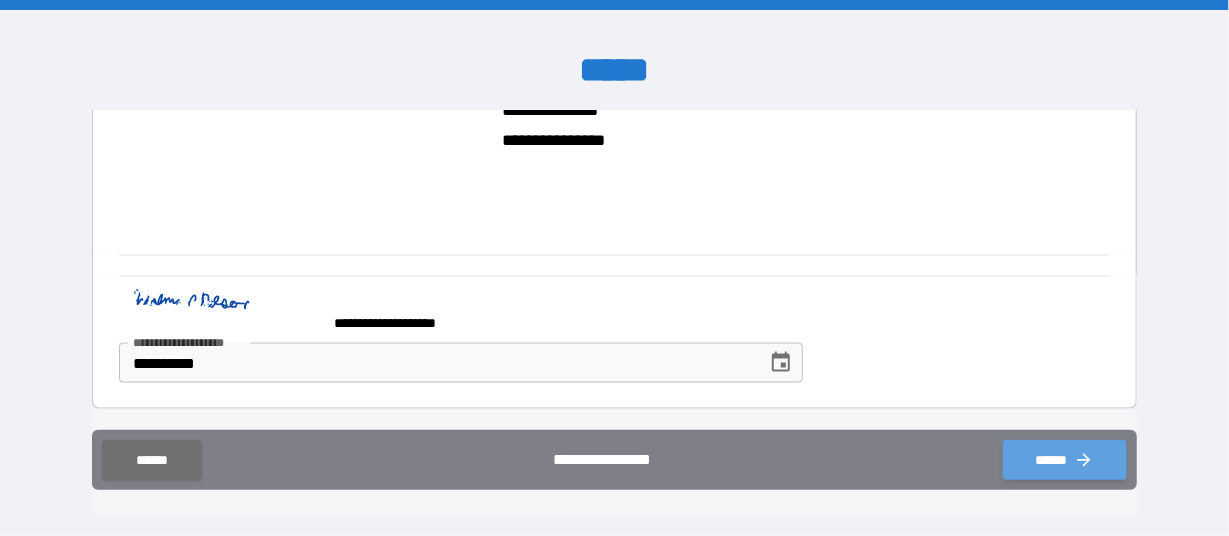 click on "******" at bounding box center (1065, 460) 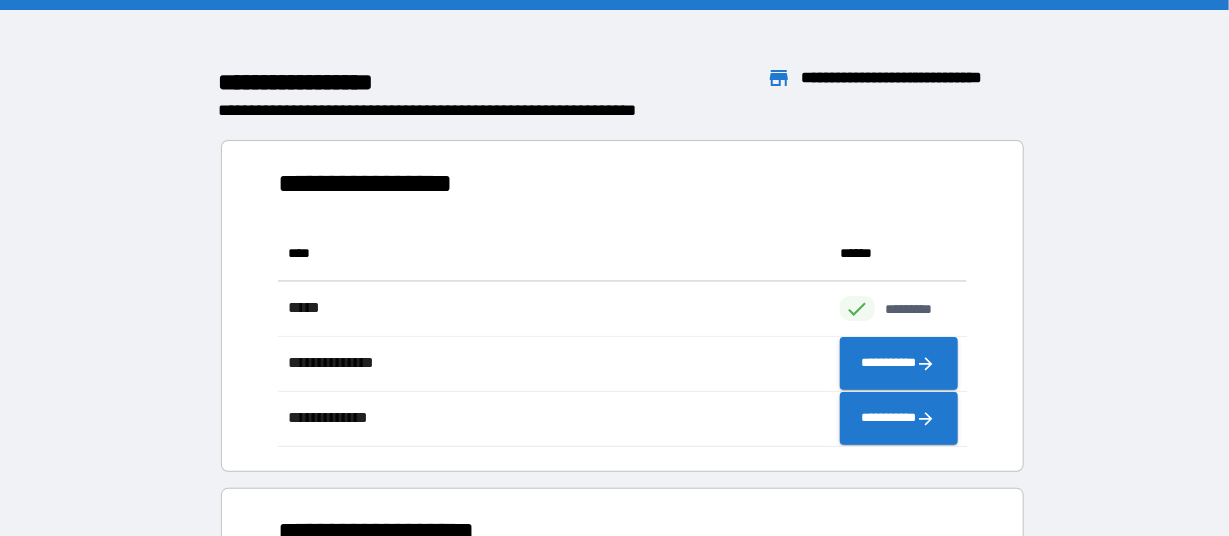 scroll, scrollTop: 221, scrollLeft: 690, axis: both 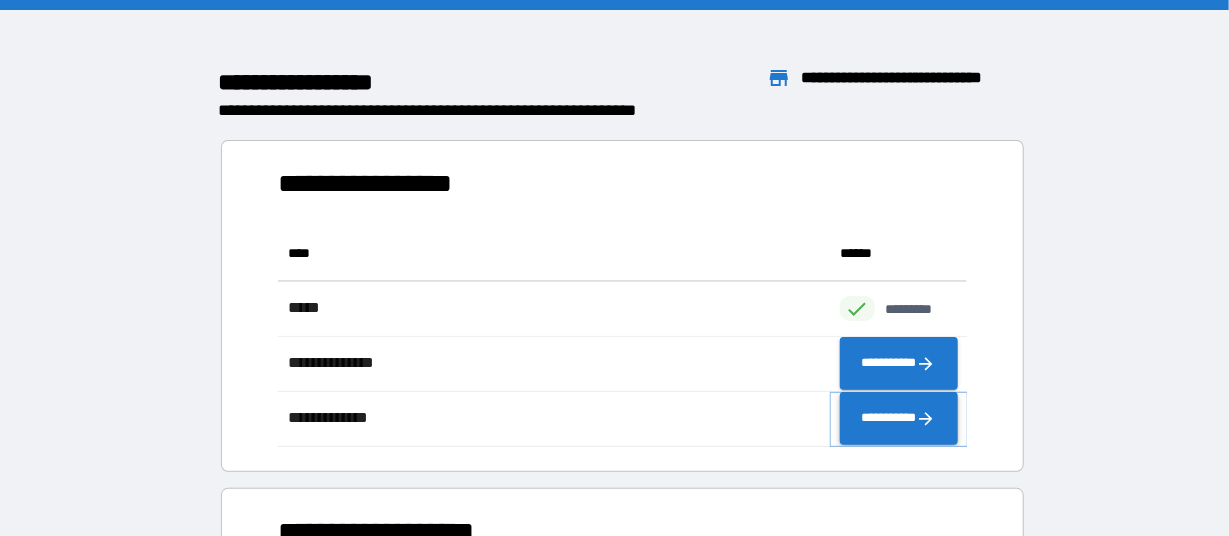 click on "**********" at bounding box center (899, 419) 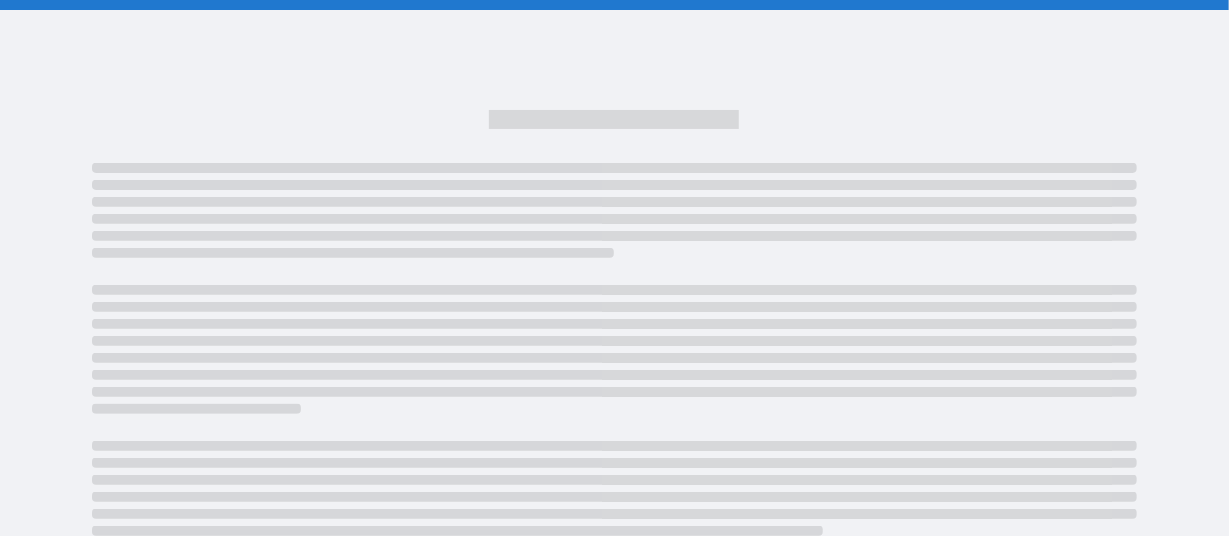 click at bounding box center (614, 392) 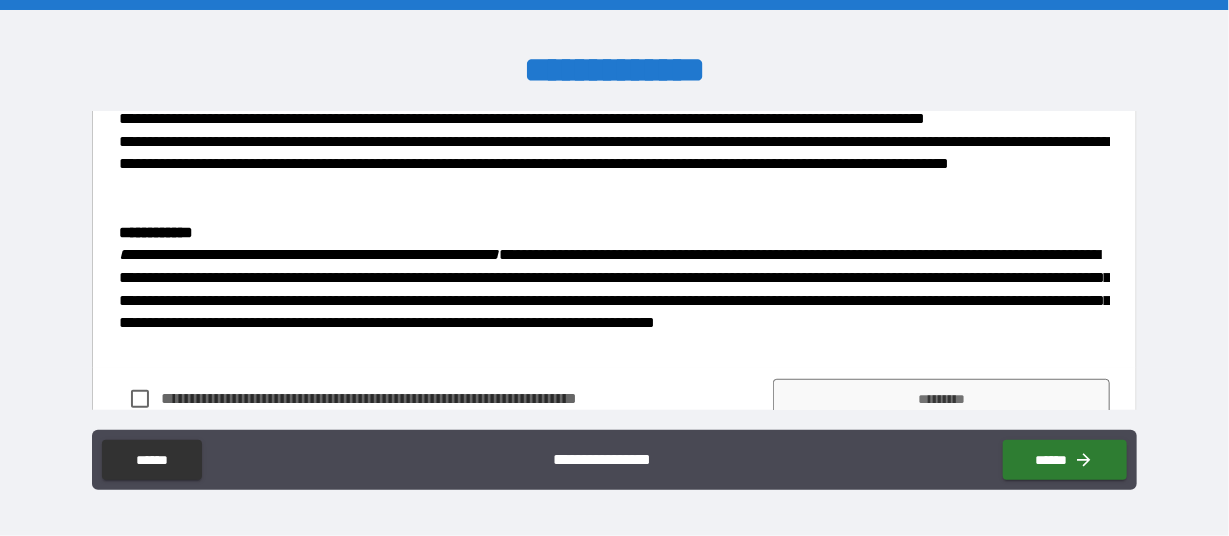 scroll, scrollTop: 534, scrollLeft: 0, axis: vertical 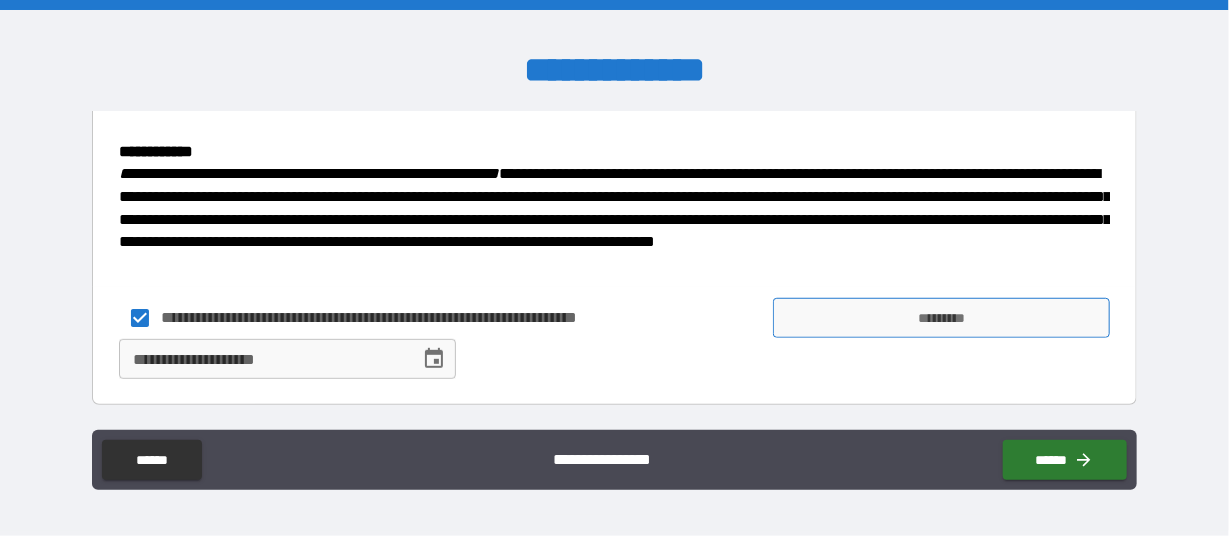 click on "*********" at bounding box center (941, 318) 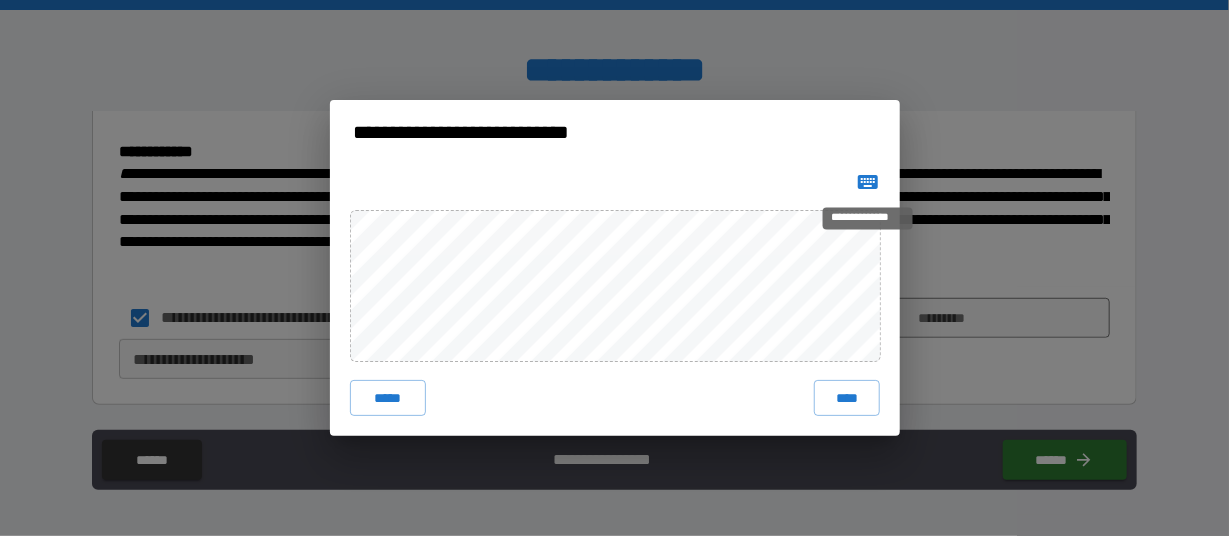 click 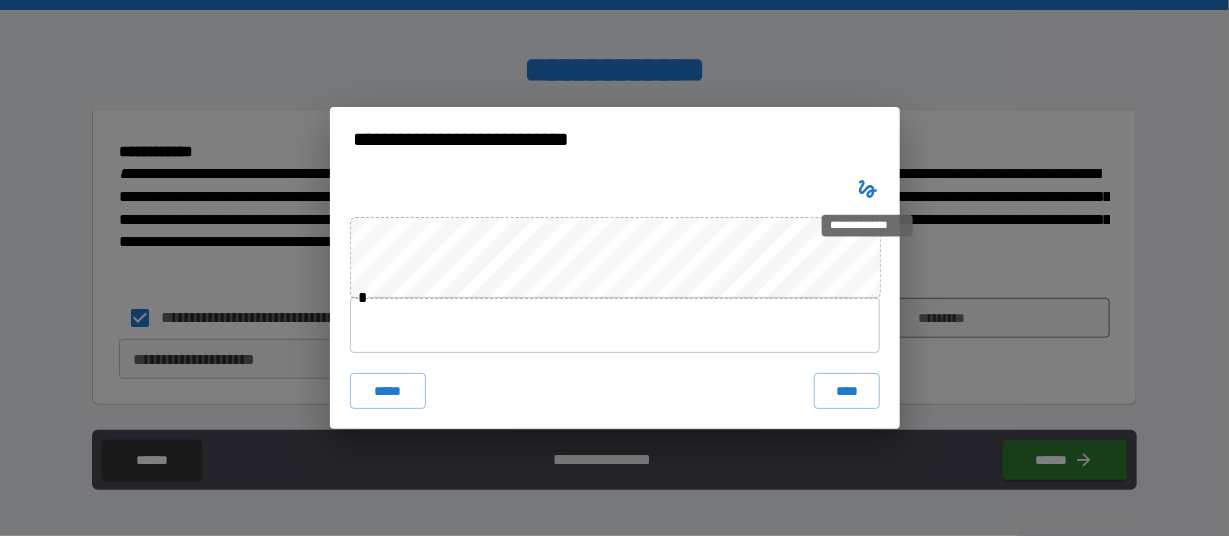click 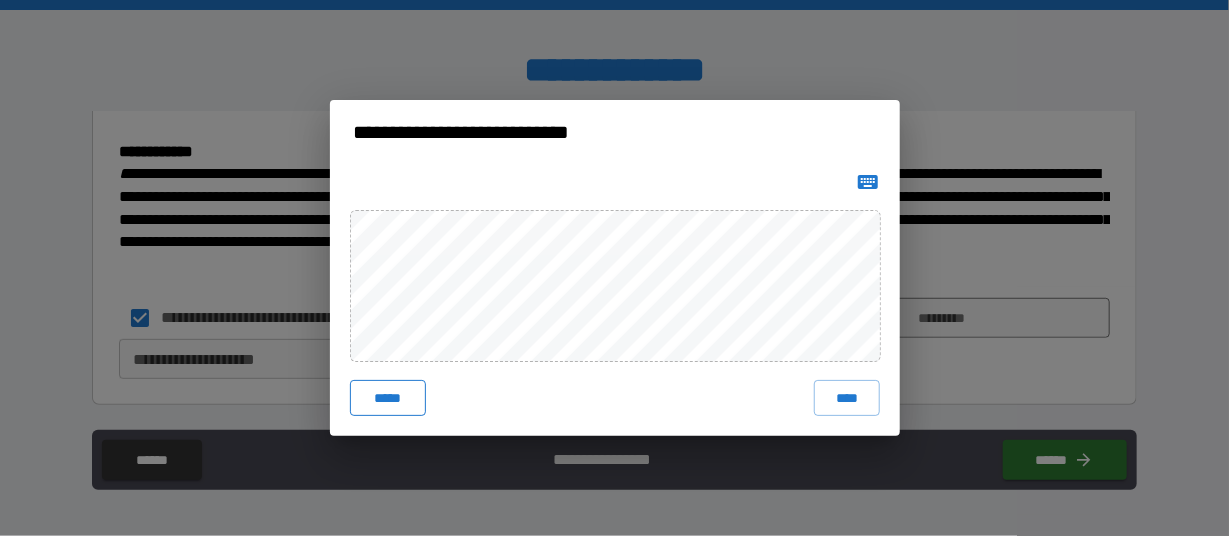 click on "*****" at bounding box center (388, 398) 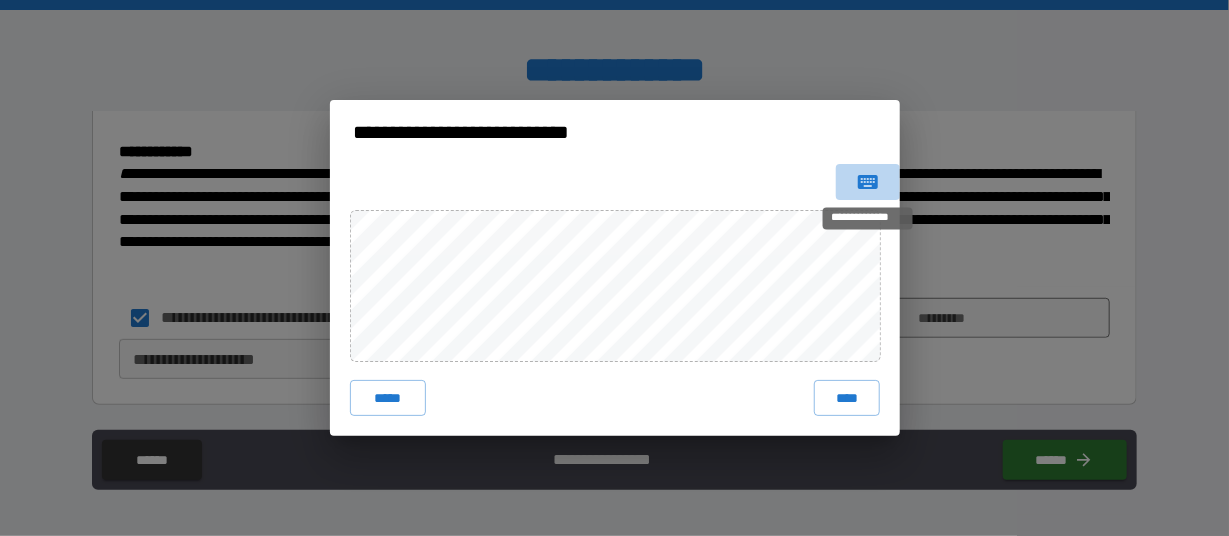 click 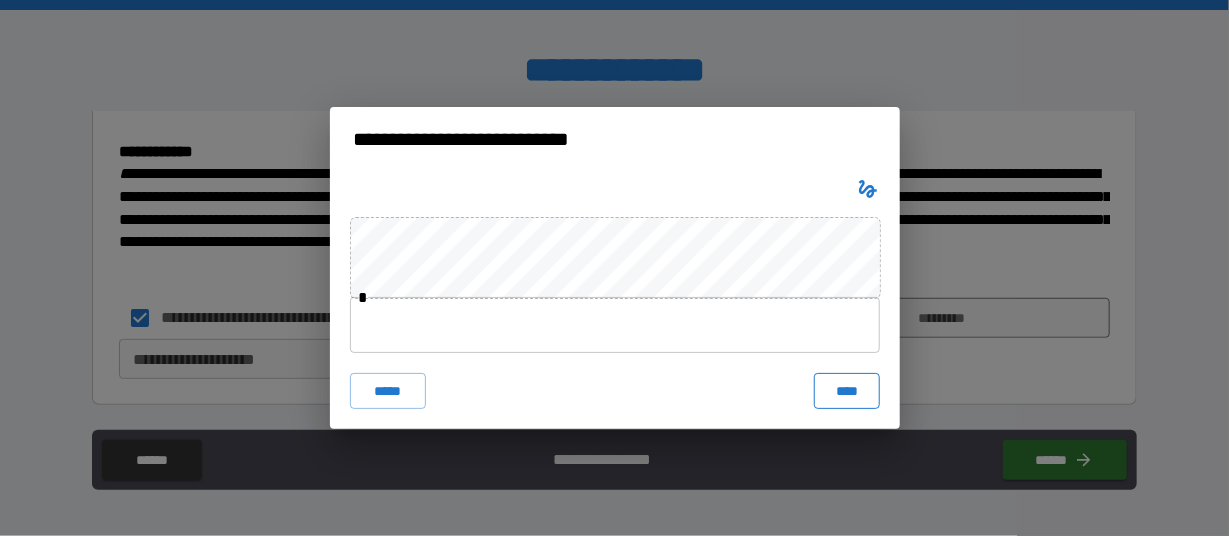 click on "****" at bounding box center [846, 391] 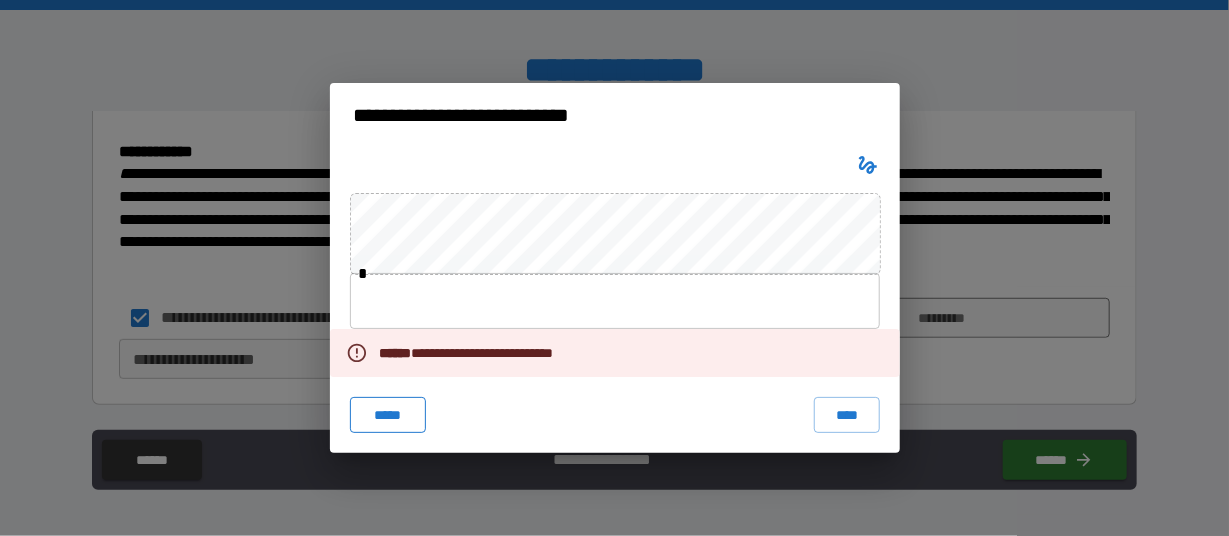 click on "*****" at bounding box center (388, 415) 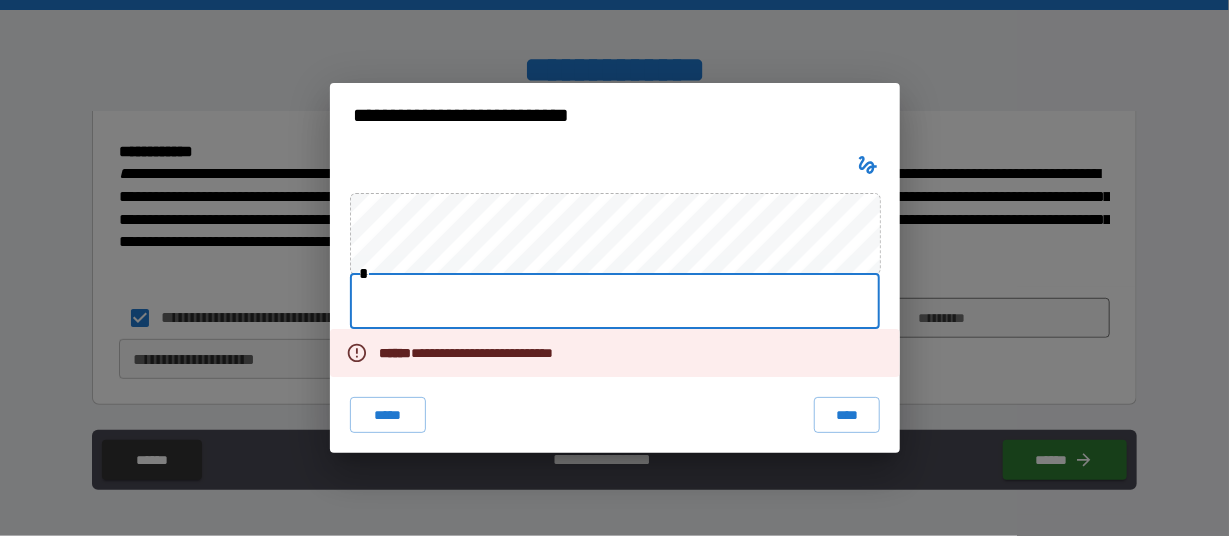 click at bounding box center (615, 301) 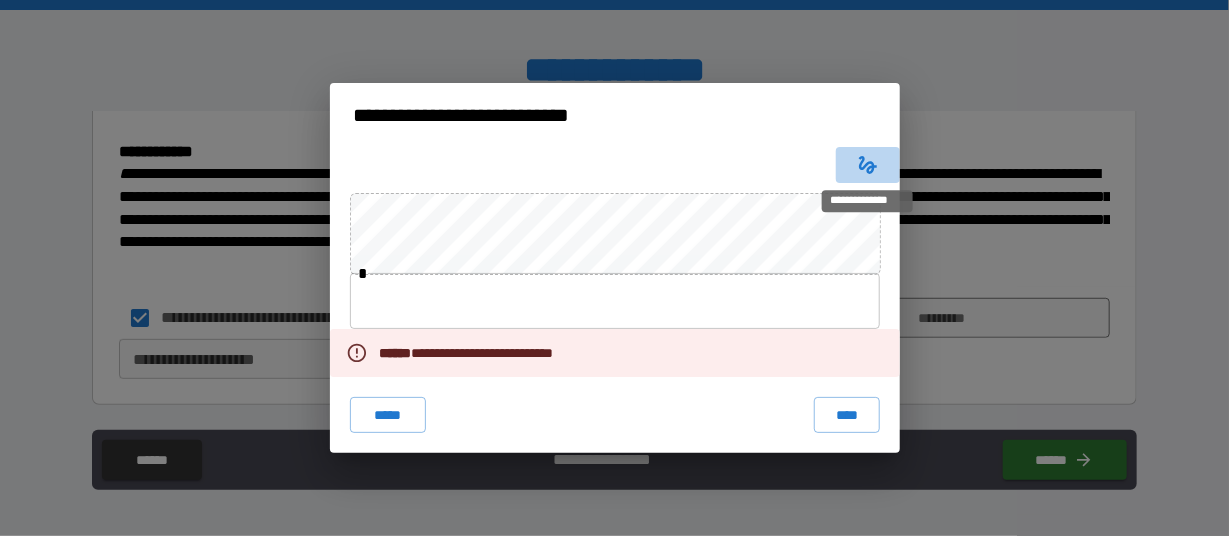 click 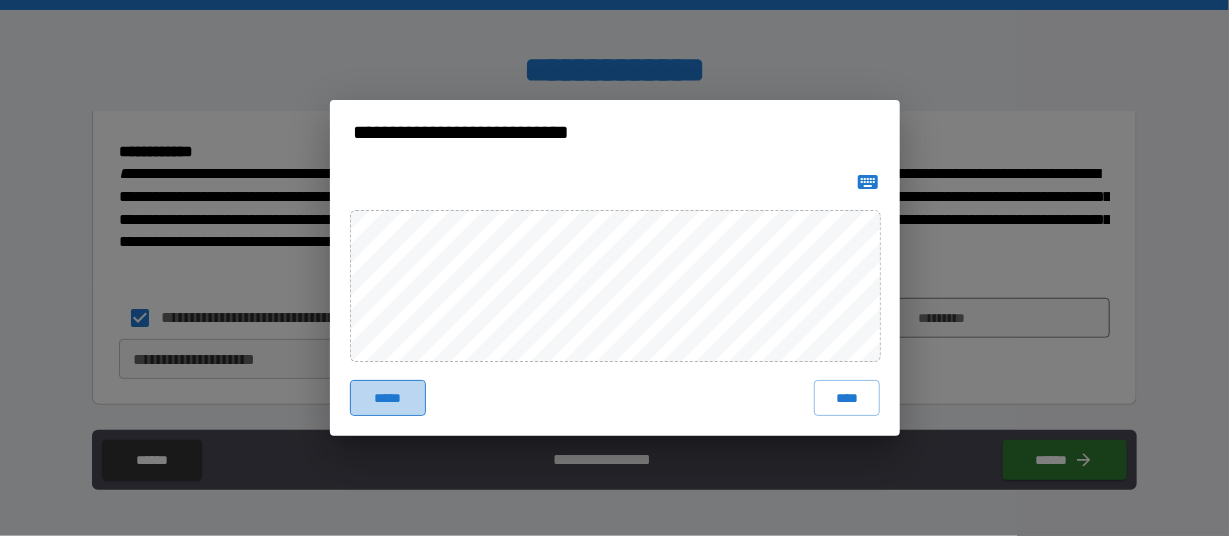 drag, startPoint x: 386, startPoint y: 396, endPoint x: 374, endPoint y: 375, distance: 24.186773 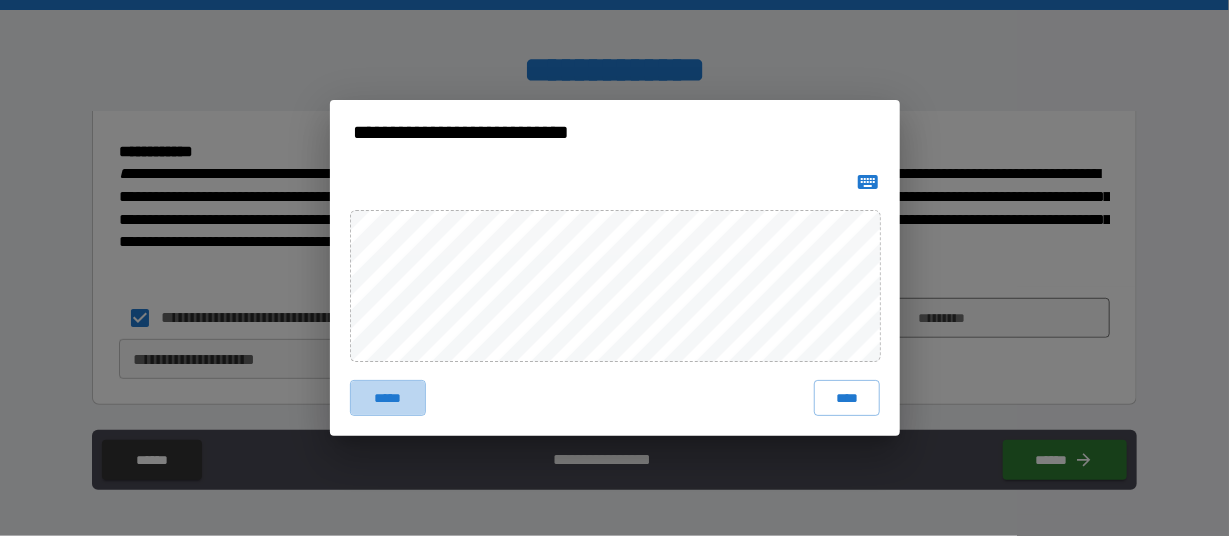 click on "*****" at bounding box center (388, 398) 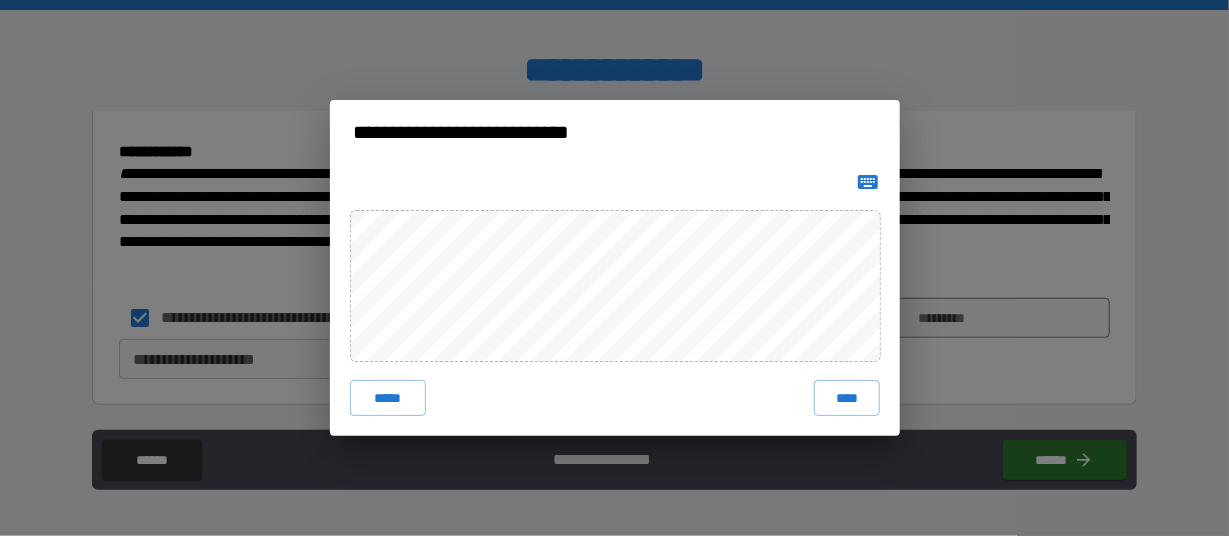 click on "****" at bounding box center [846, 398] 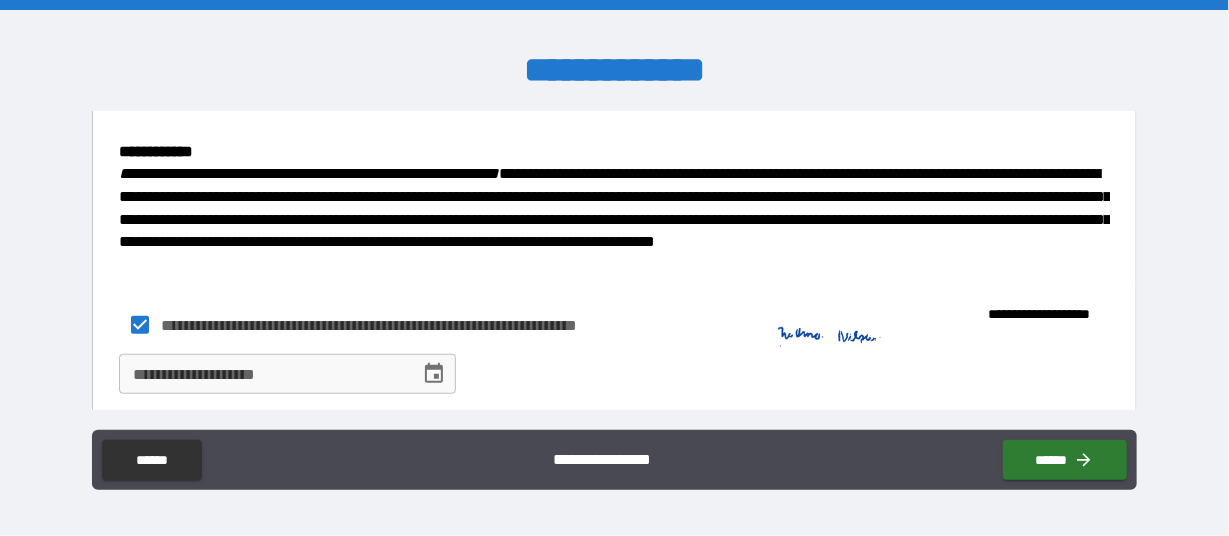 click 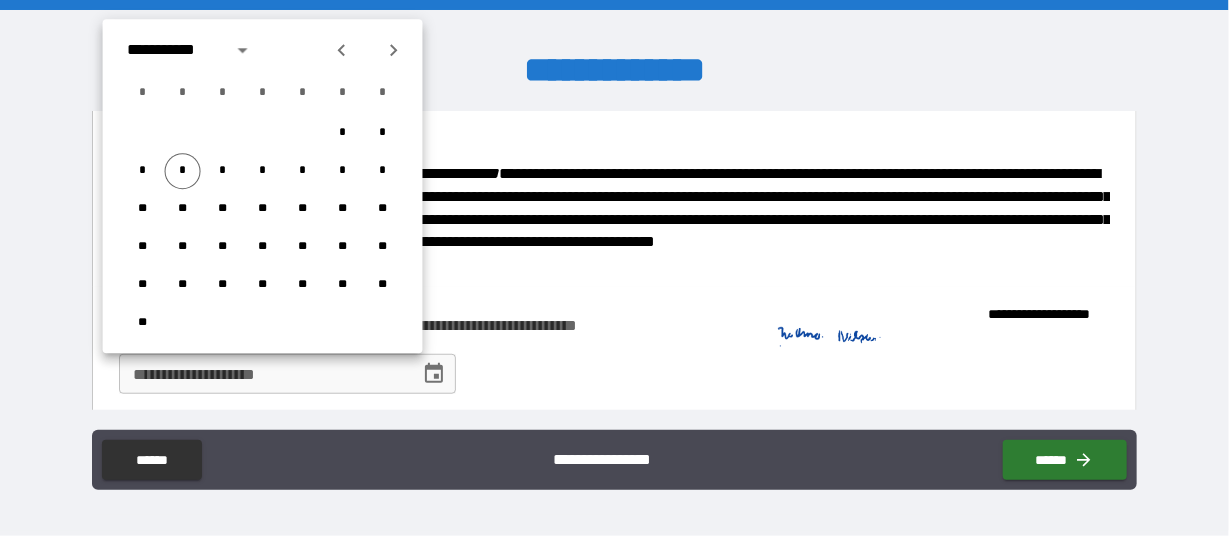 click 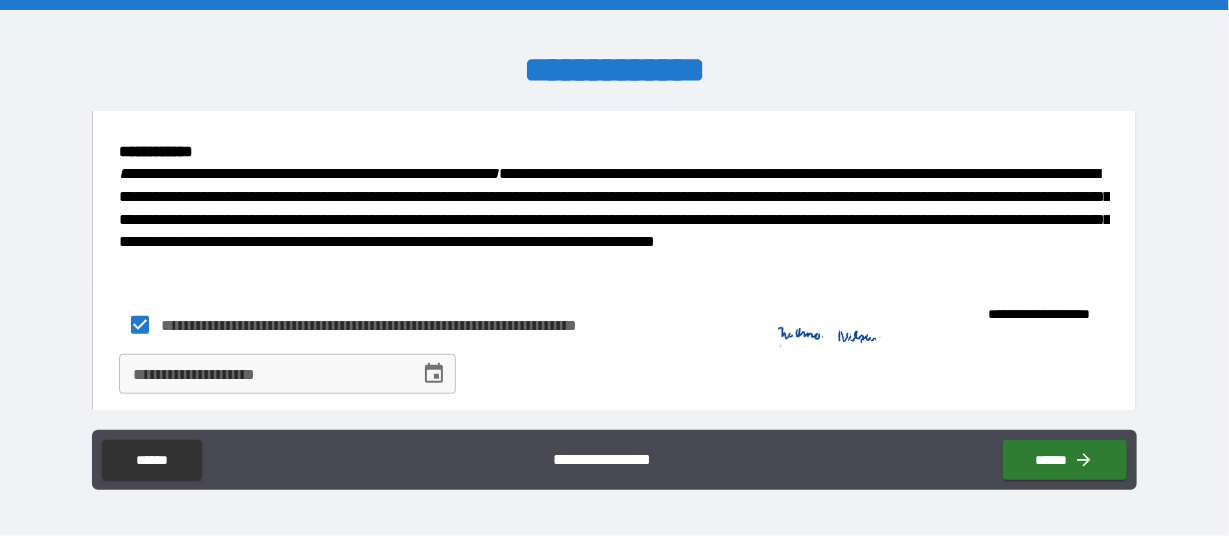 click 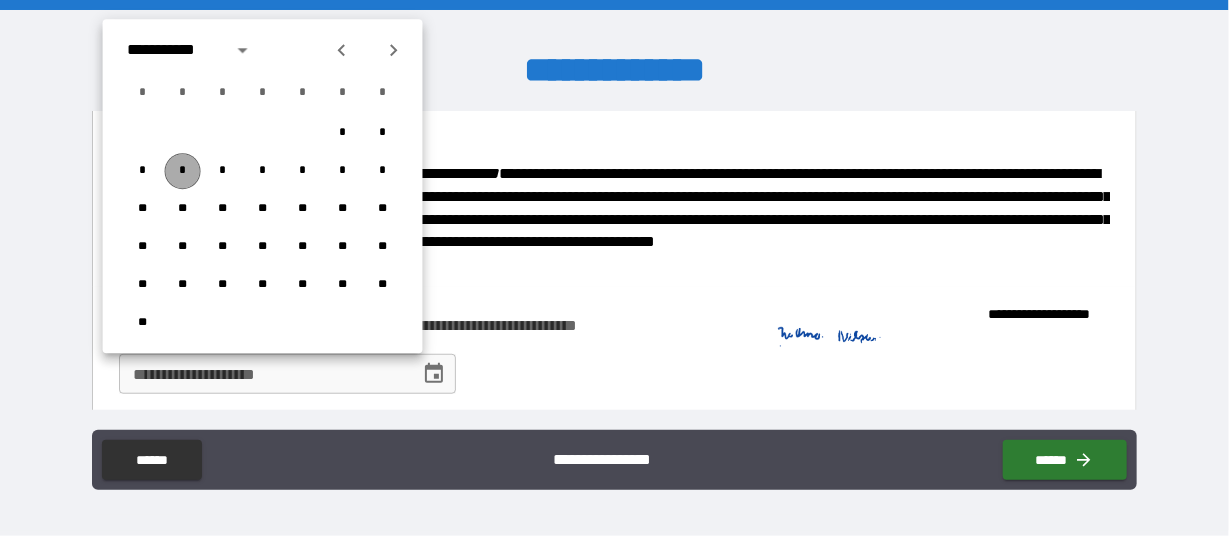 click on "*" at bounding box center (183, 171) 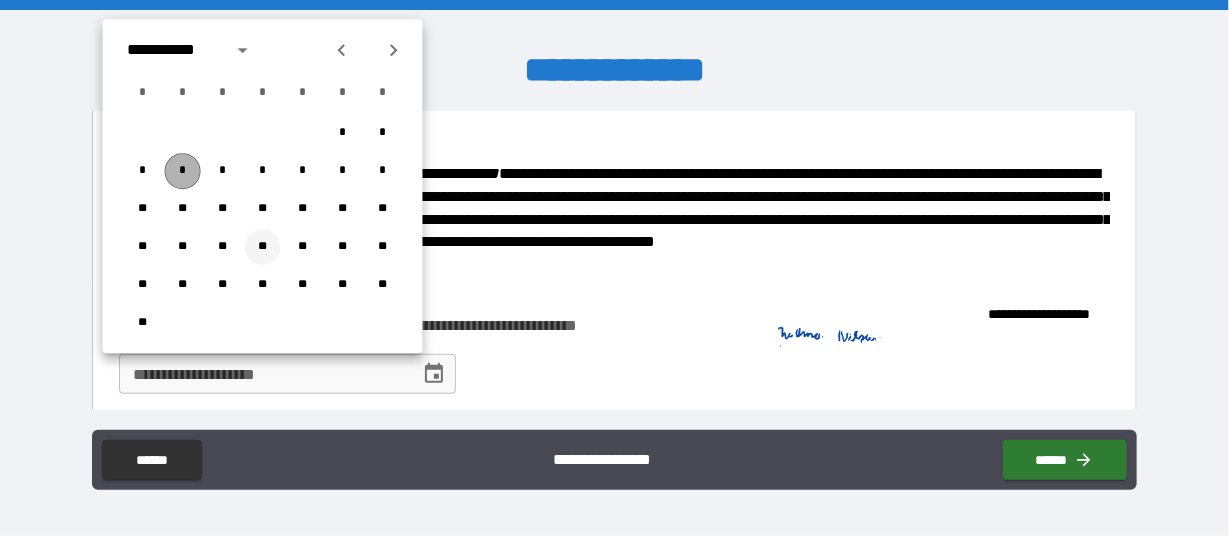type on "**********" 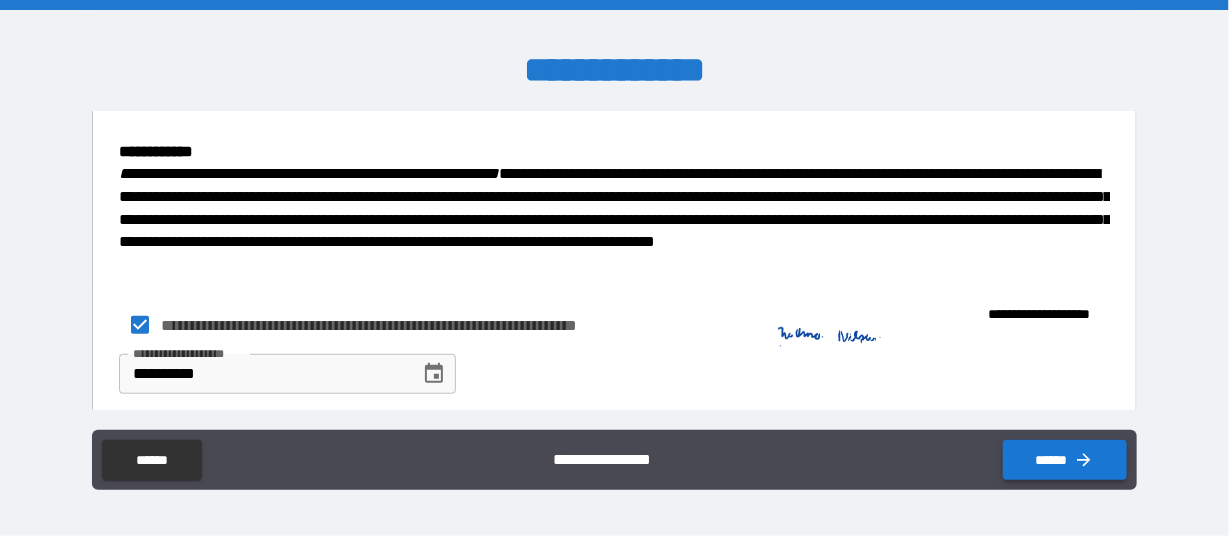 click on "******" at bounding box center (1065, 460) 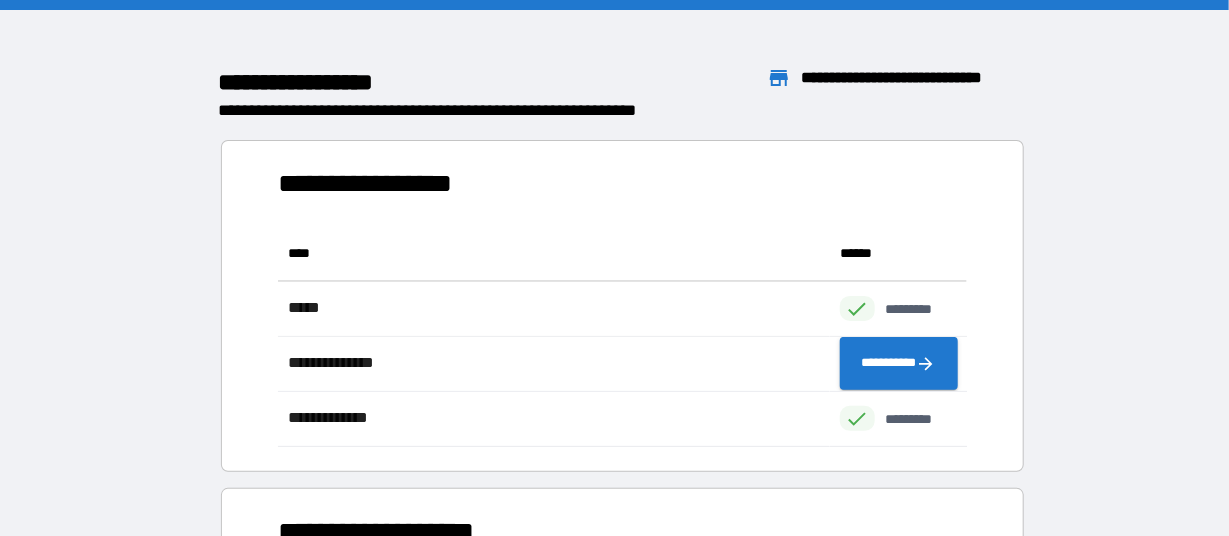 scroll, scrollTop: 221, scrollLeft: 690, axis: both 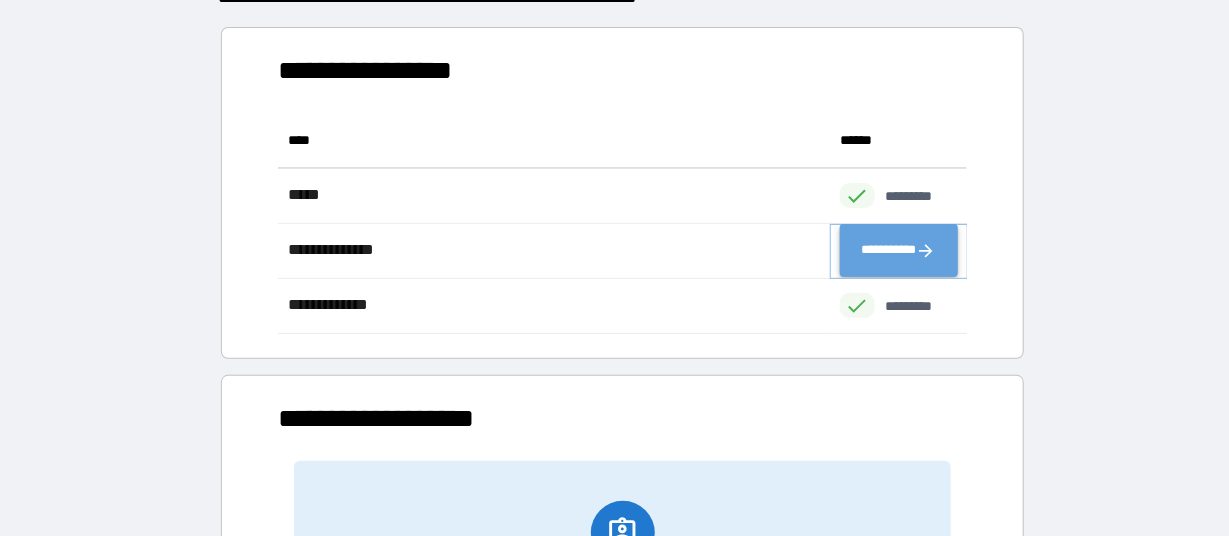 click on "**********" at bounding box center (899, 251) 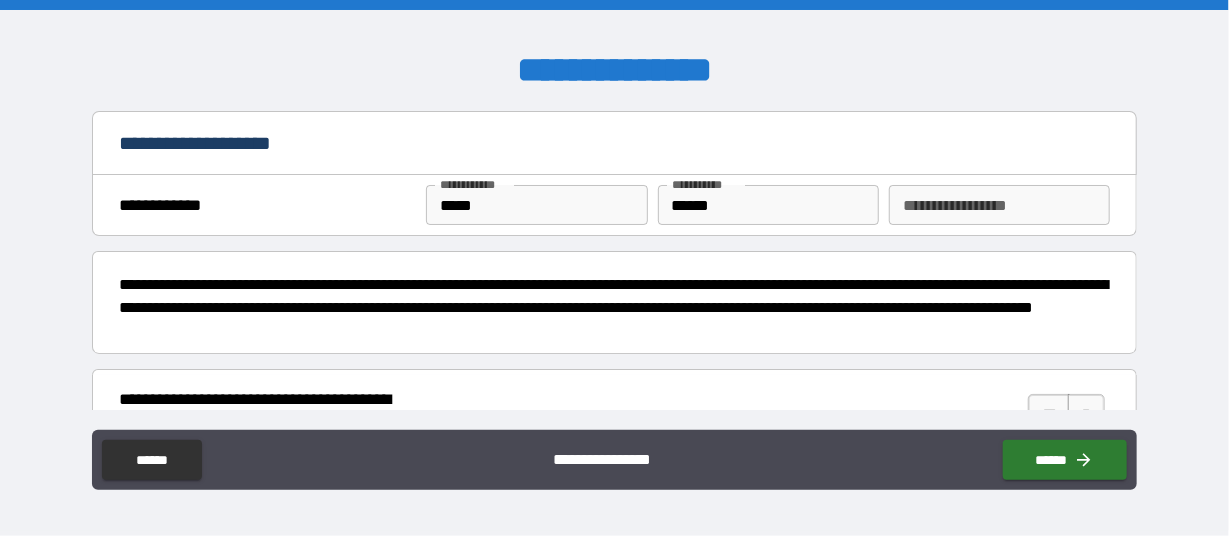 type on "*" 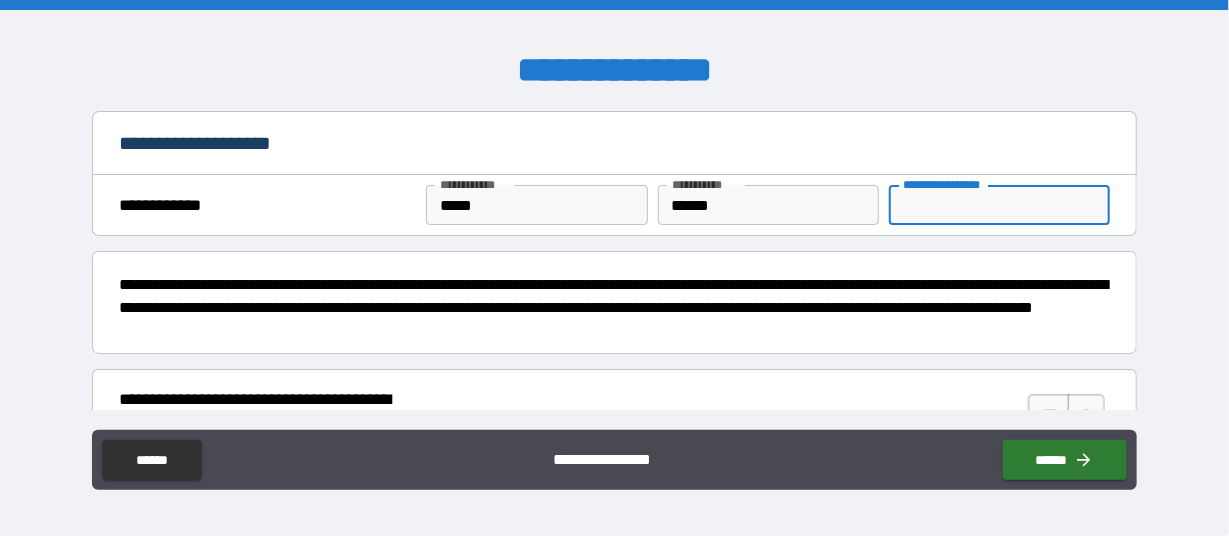type on "*" 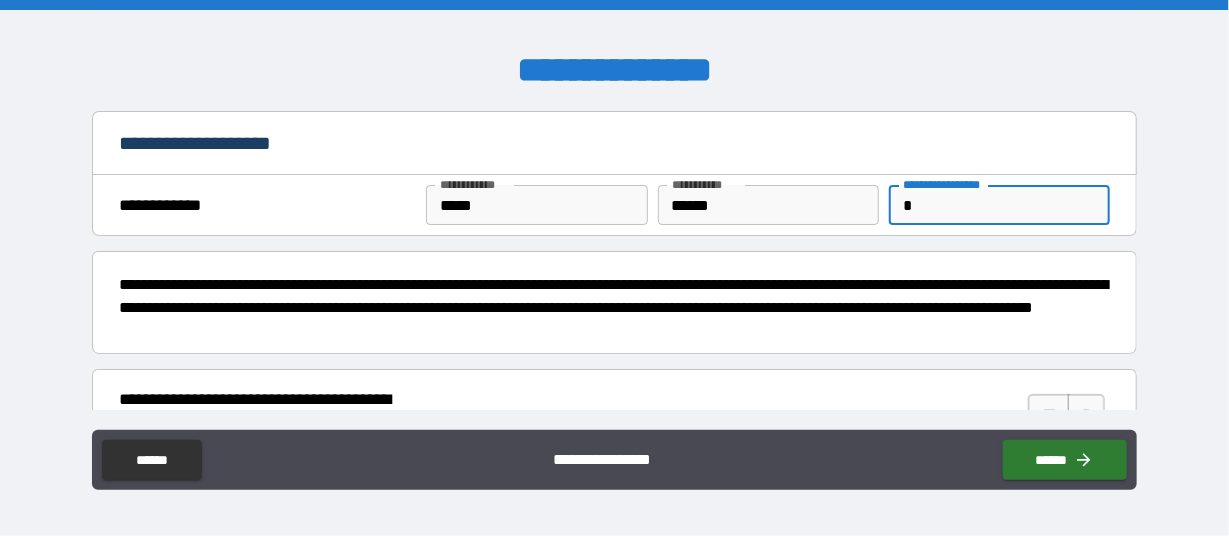 type on "*" 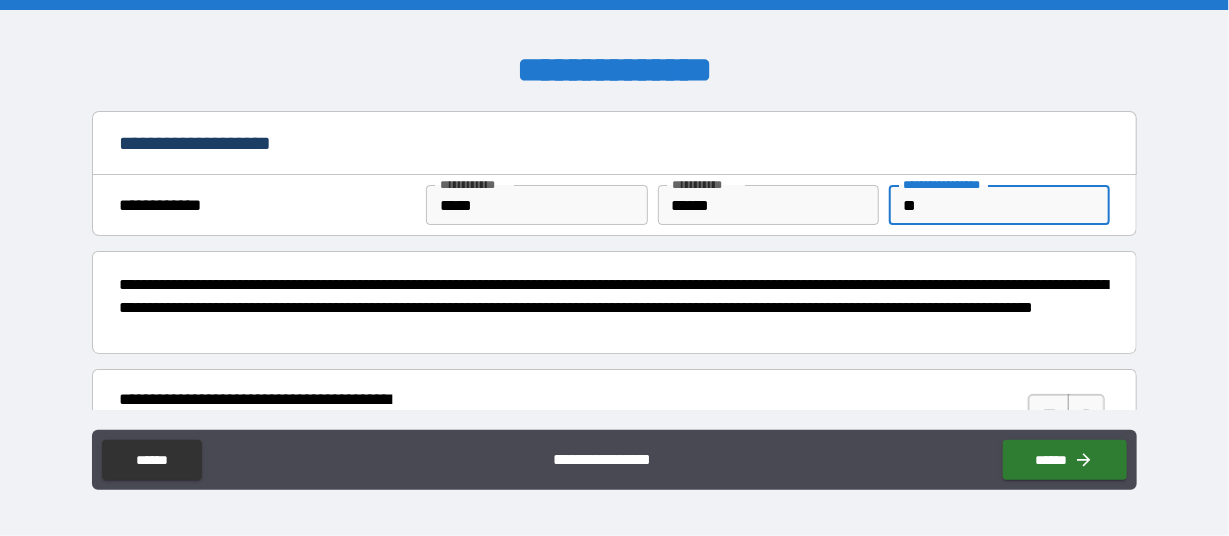 type on "*" 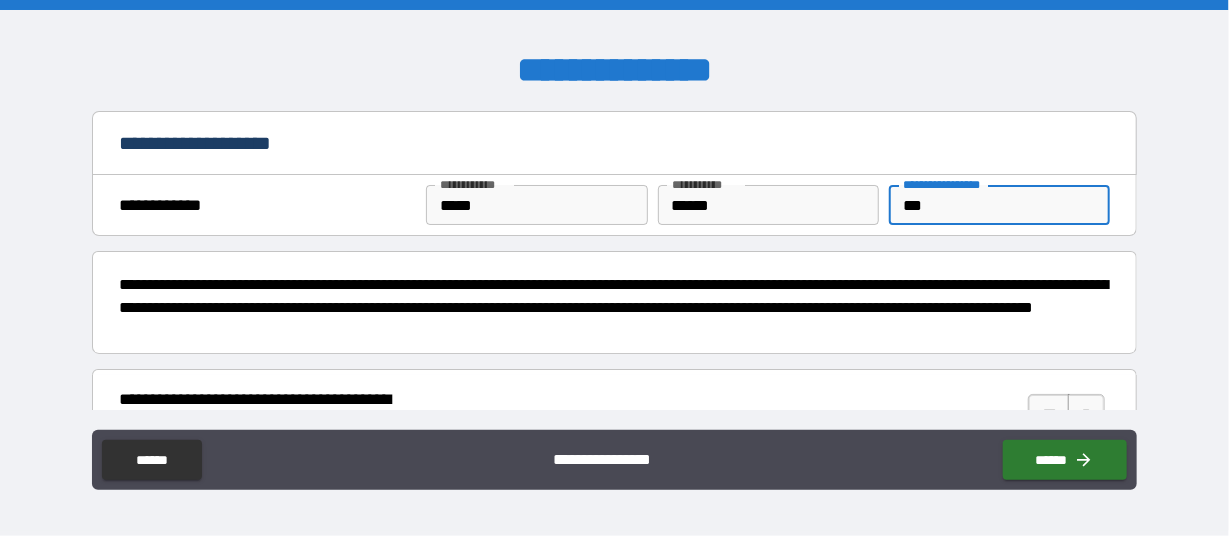 type on "*" 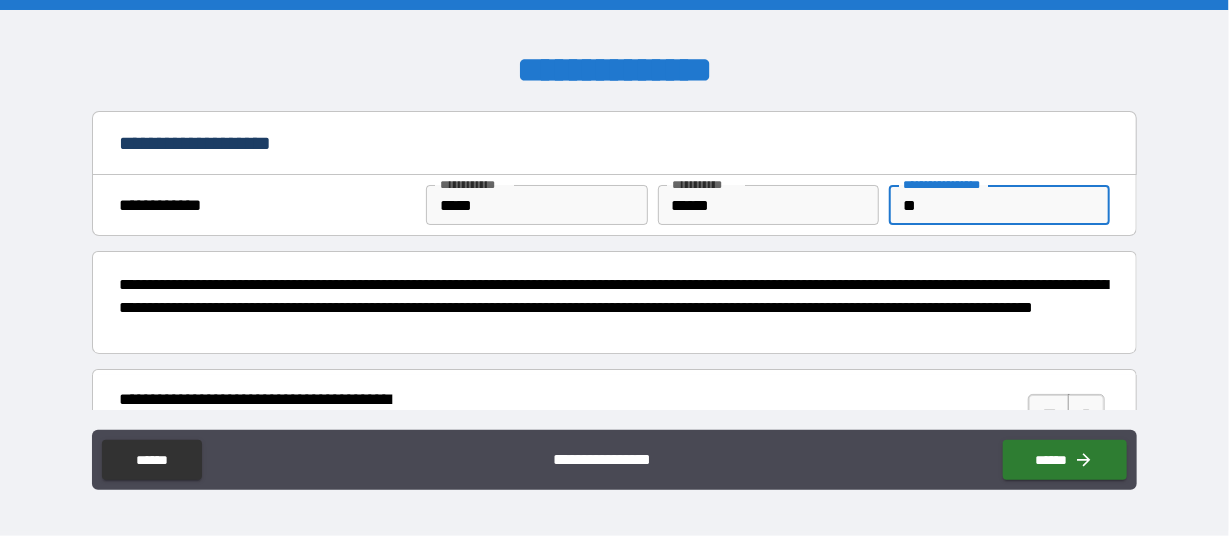 type on "*" 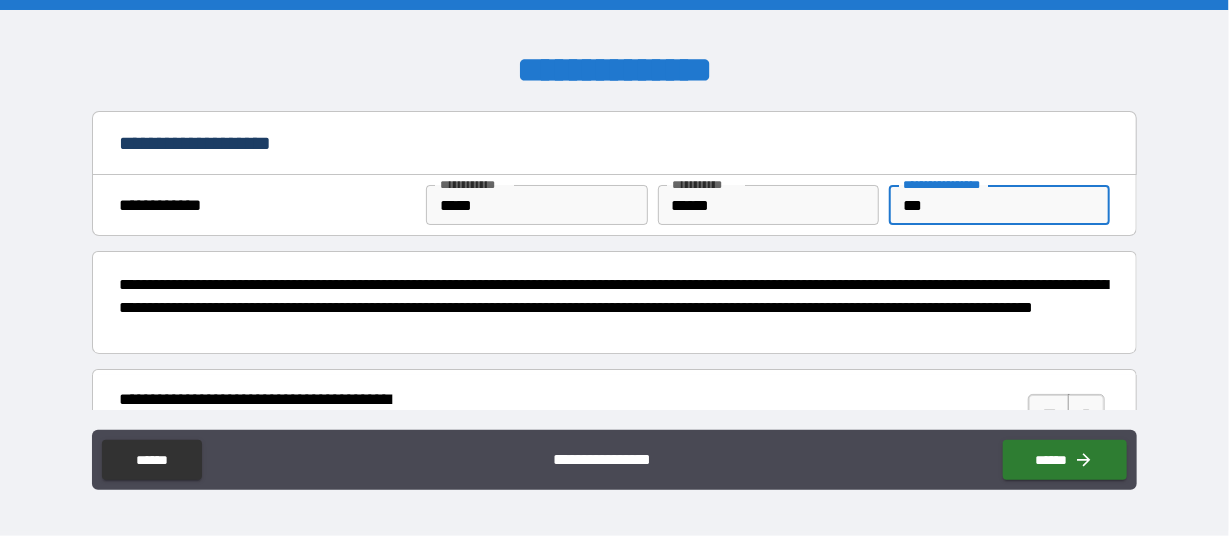 type on "*" 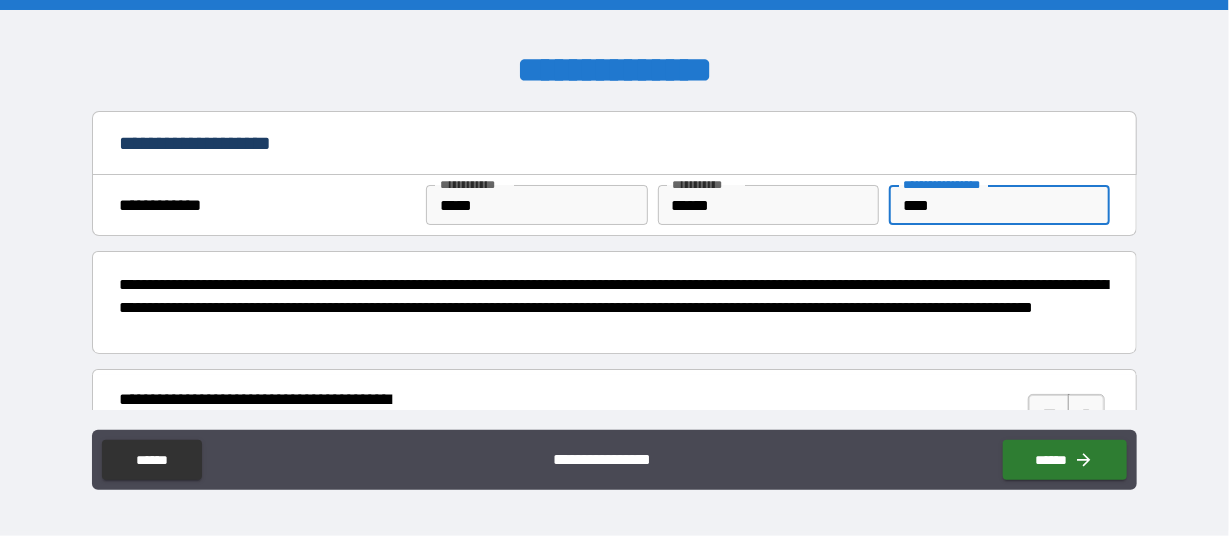 type on "*" 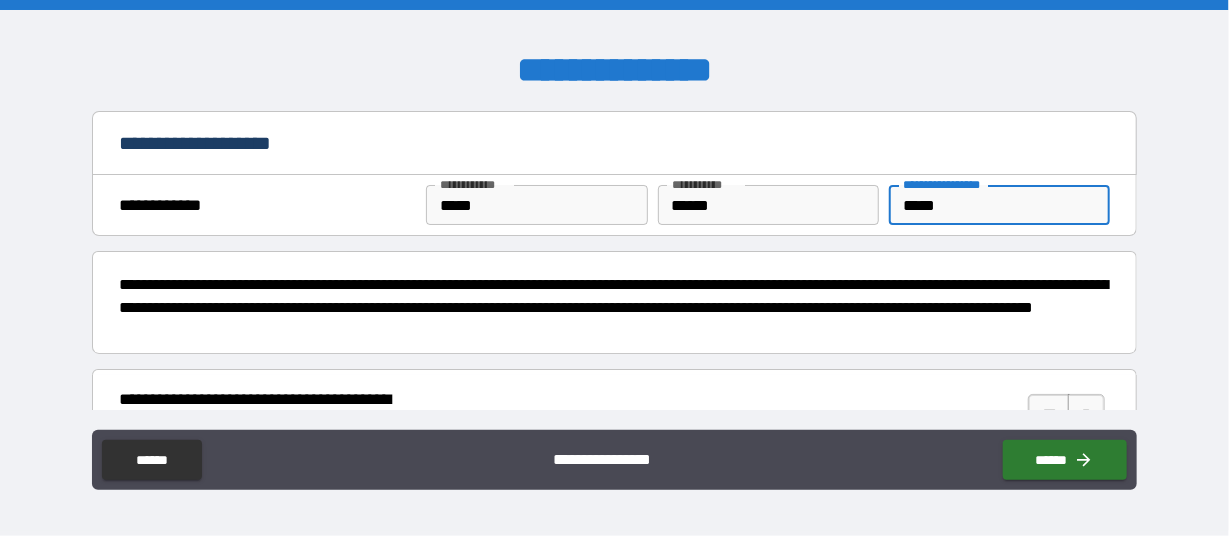 type on "*" 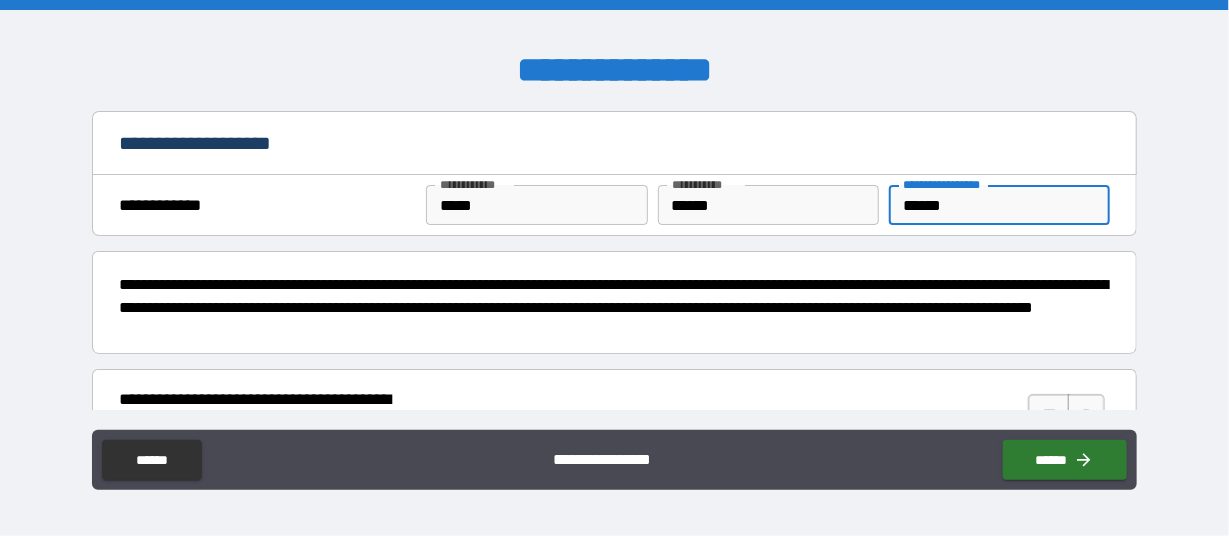 type on "*" 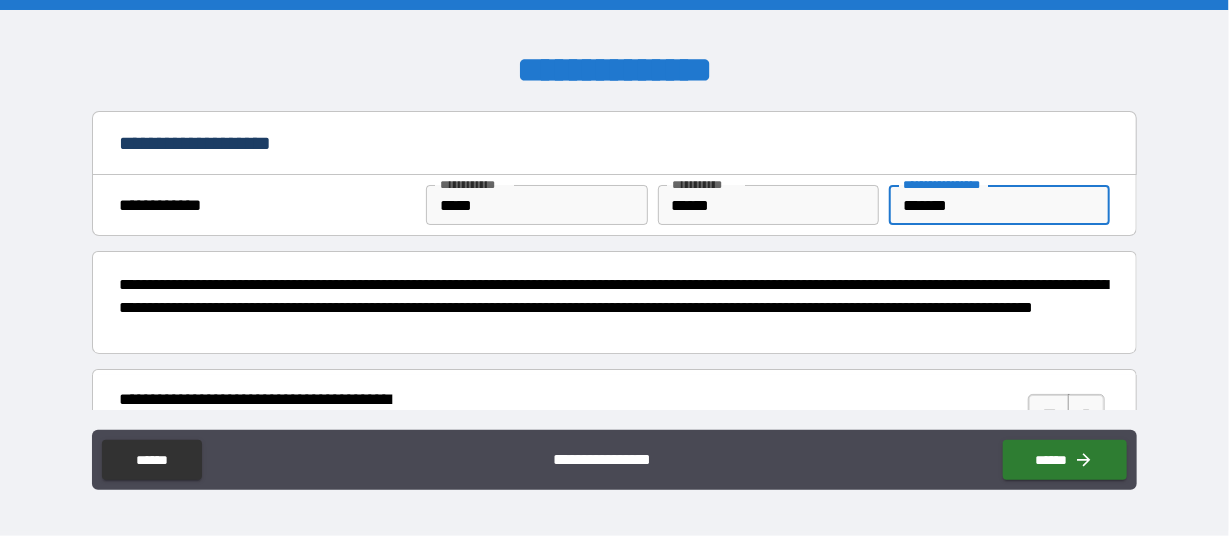 type on "********" 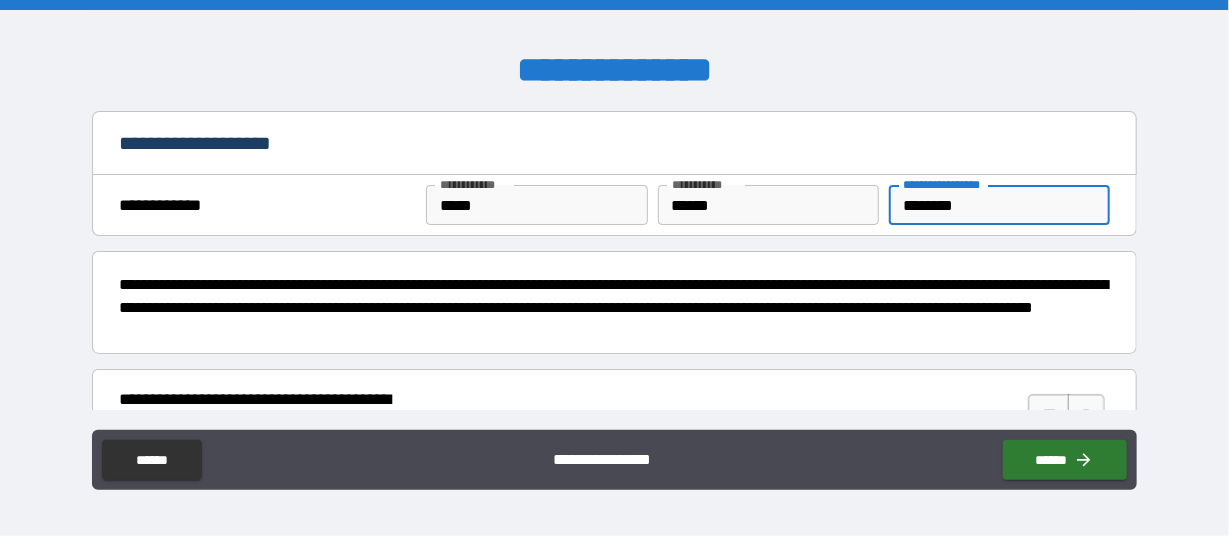 type on "*" 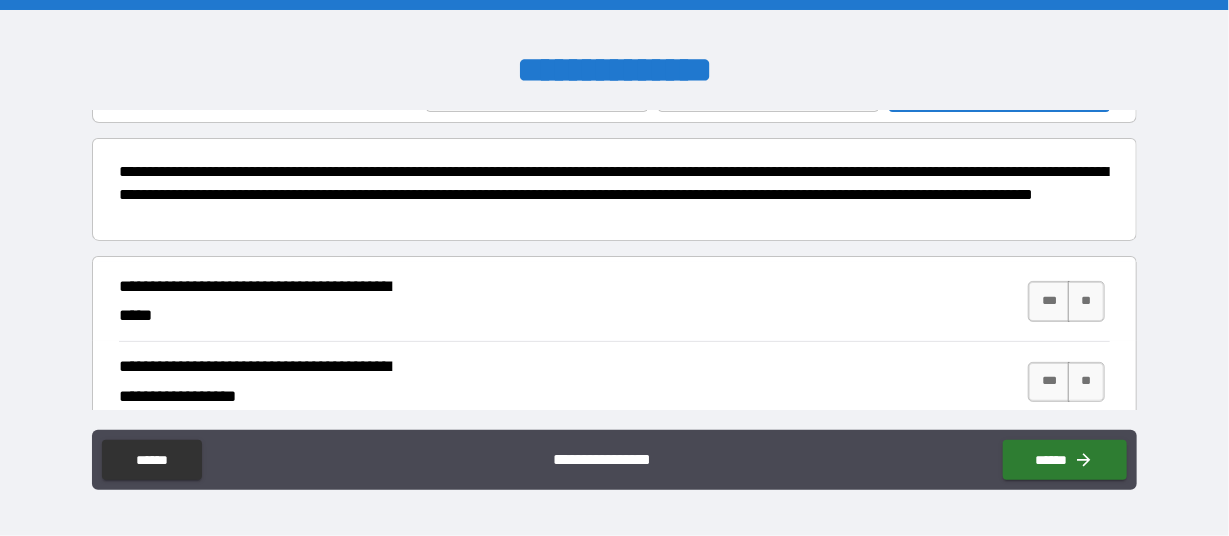 scroll, scrollTop: 226, scrollLeft: 0, axis: vertical 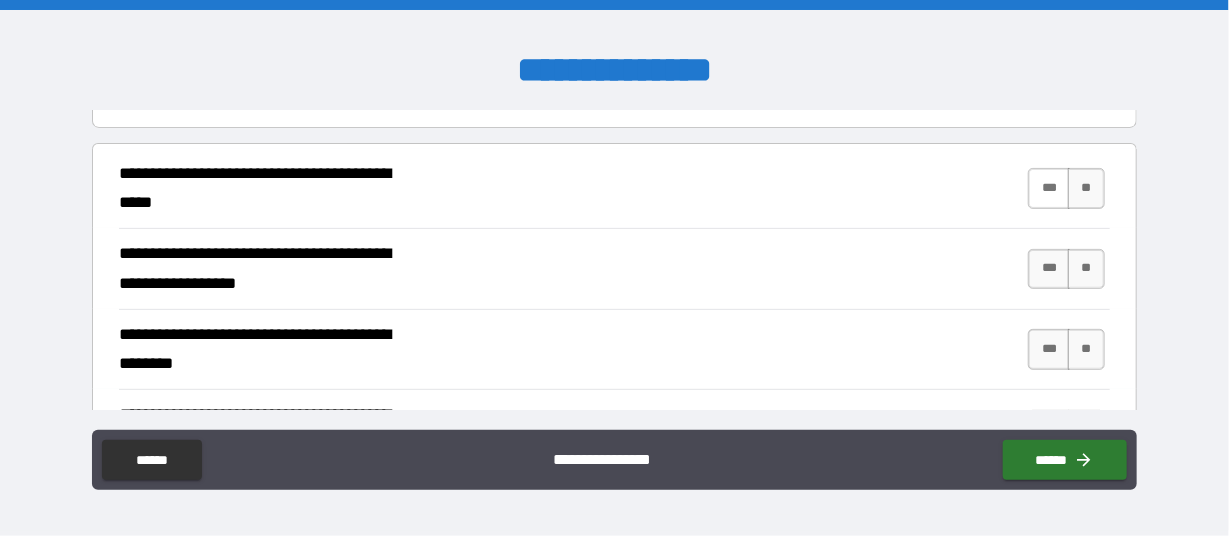type on "********" 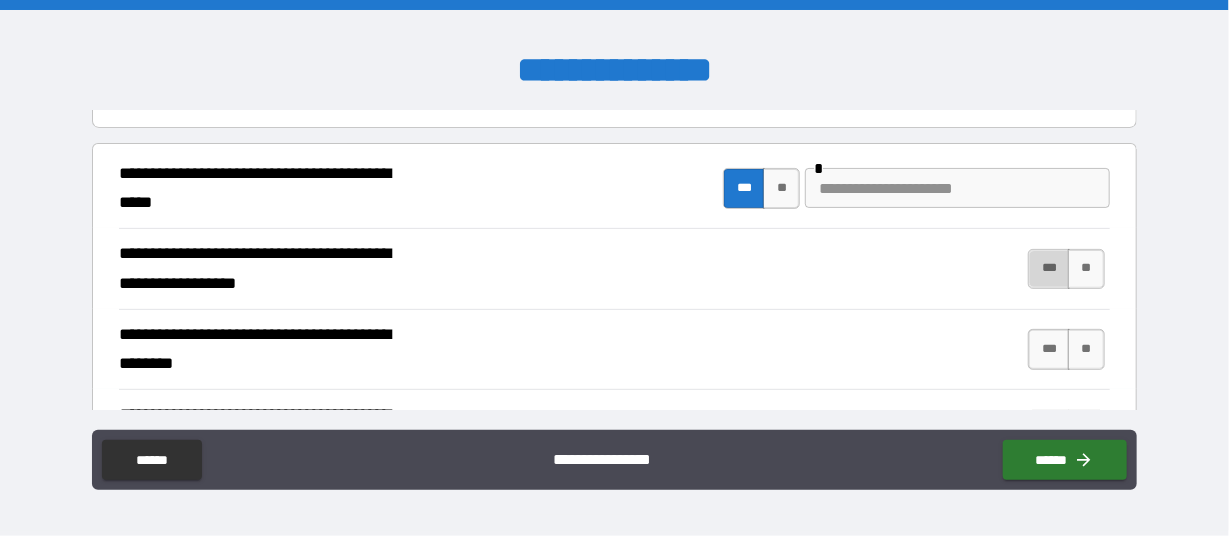 click on "***" at bounding box center (1049, 269) 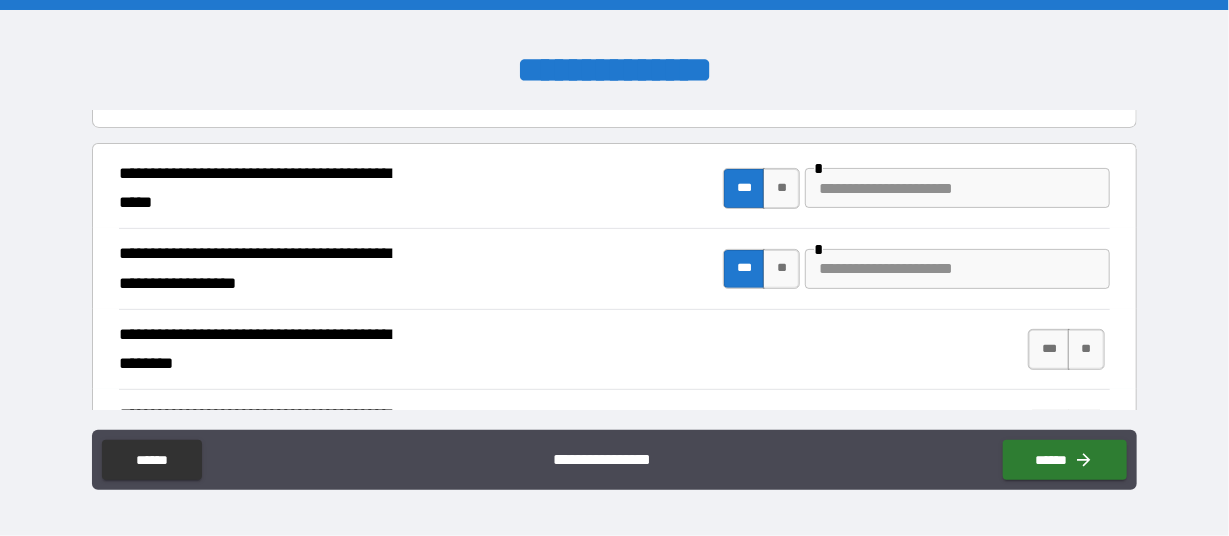 type on "*" 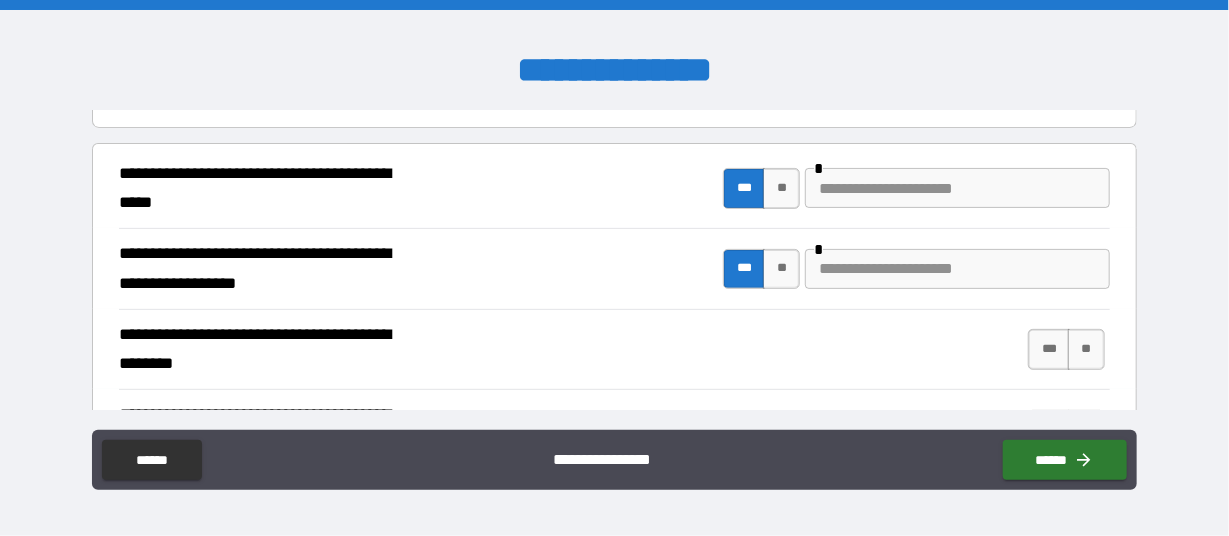 click at bounding box center [957, 269] 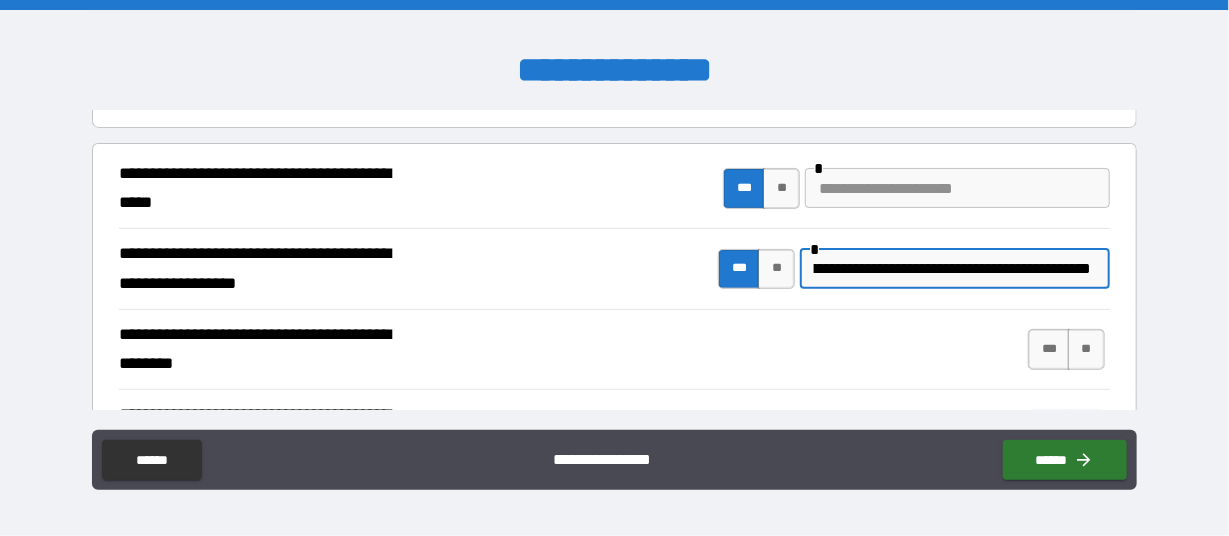 scroll, scrollTop: 0, scrollLeft: 132, axis: horizontal 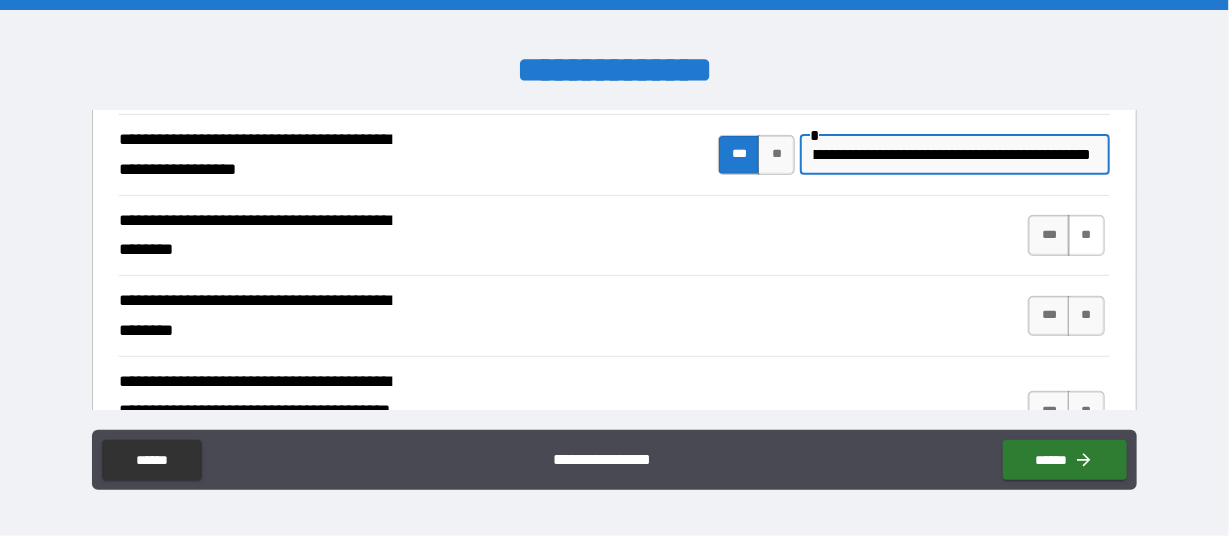 type on "**********" 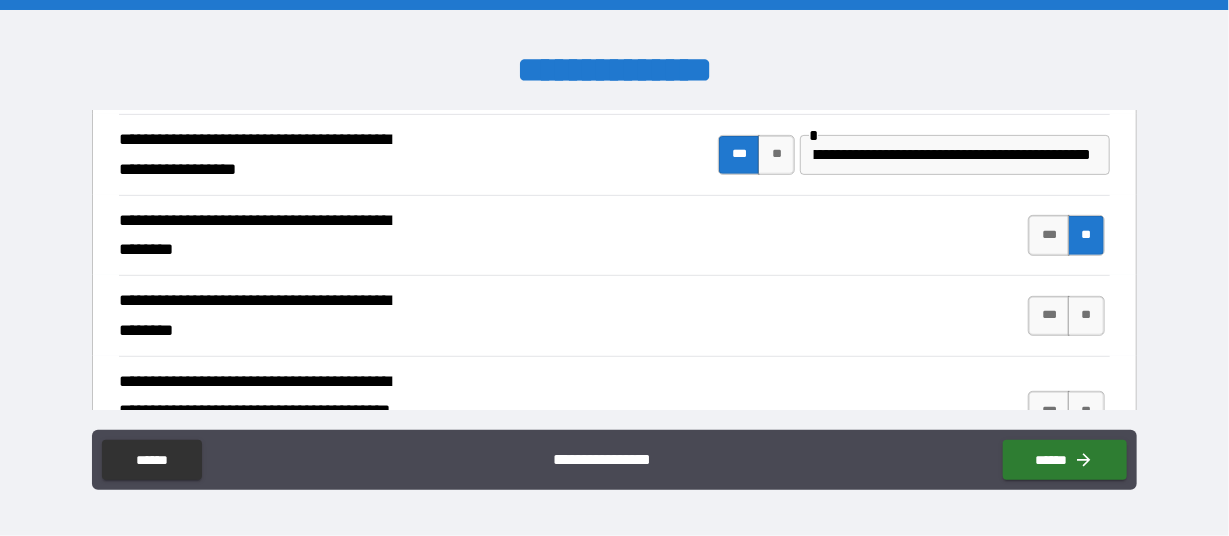 scroll, scrollTop: 453, scrollLeft: 0, axis: vertical 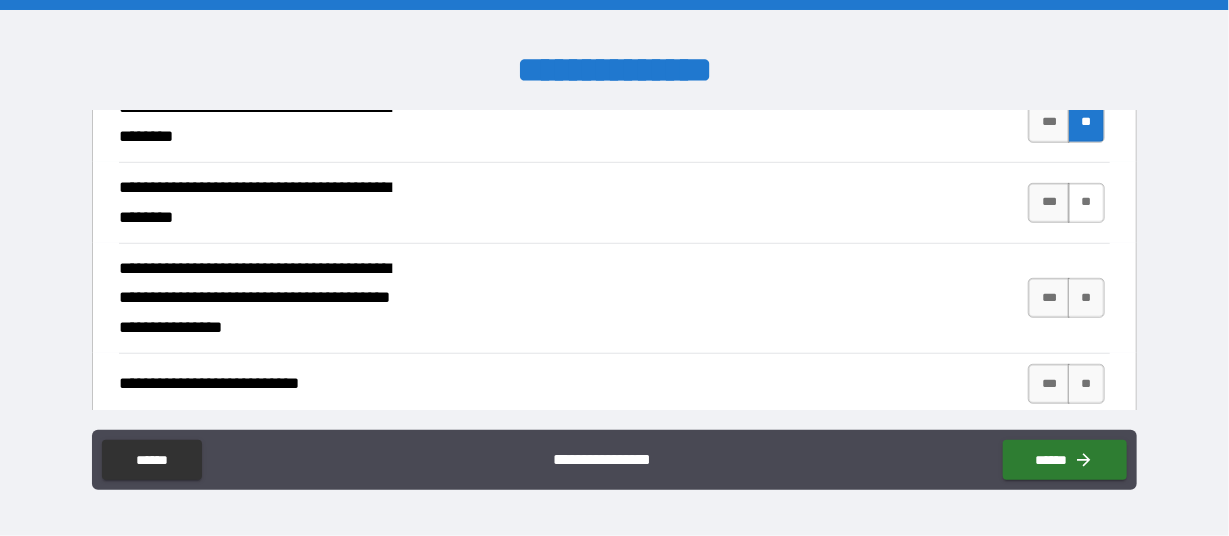 click on "**" at bounding box center (1086, 203) 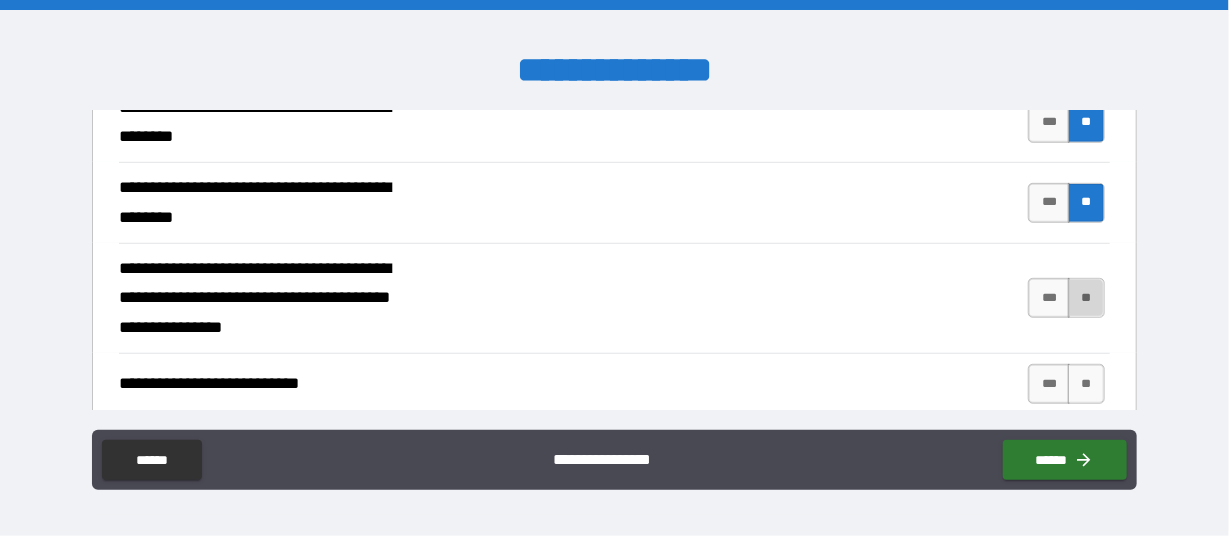 click on "**" at bounding box center [1086, 298] 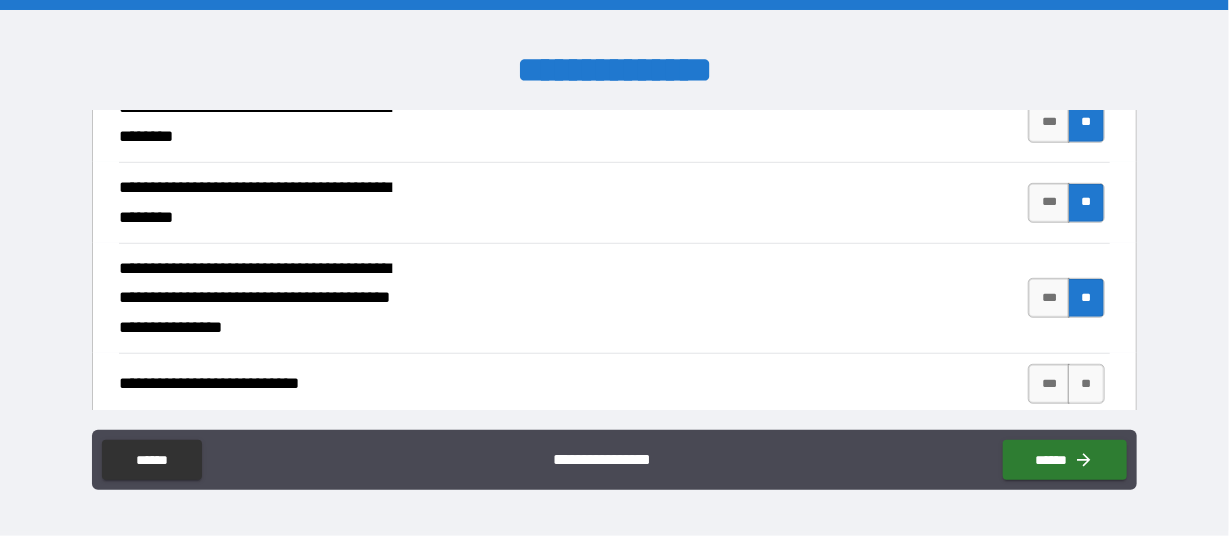 scroll, scrollTop: 567, scrollLeft: 0, axis: vertical 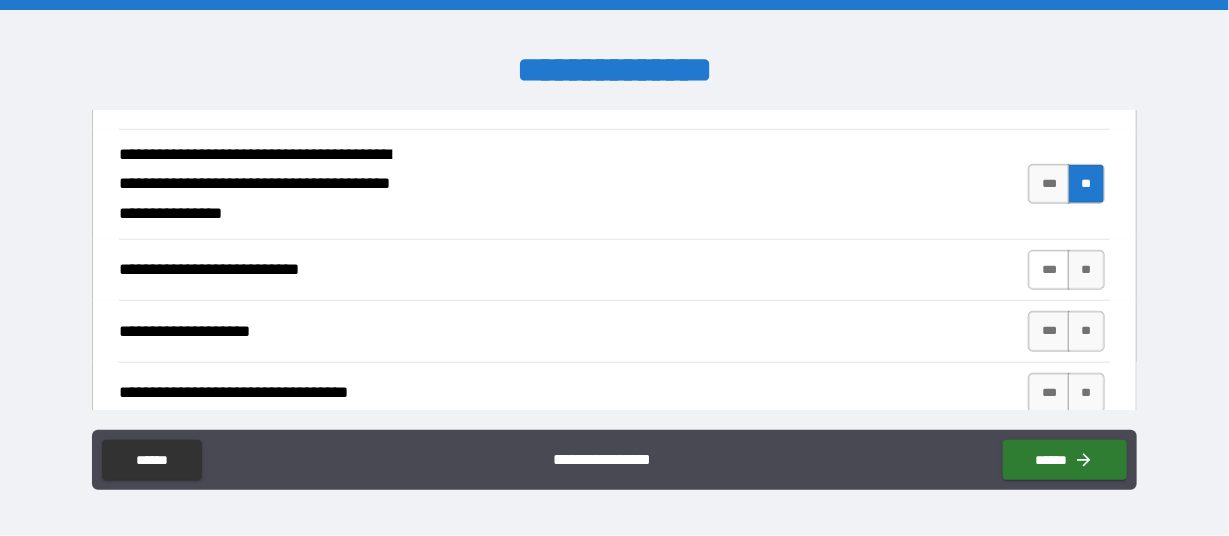 click on "***" at bounding box center (1049, 270) 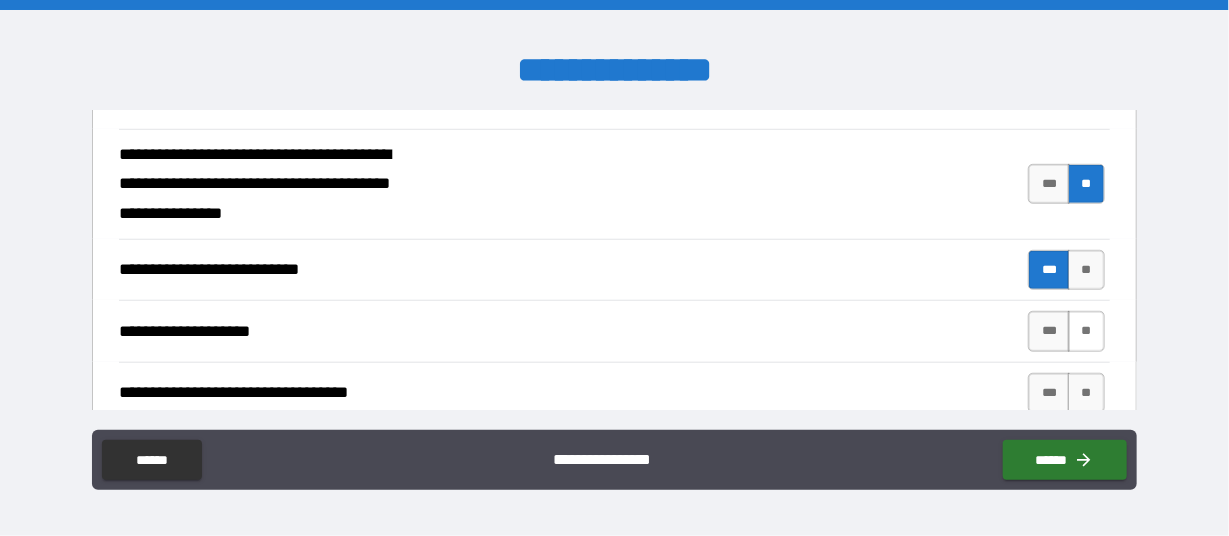 click on "**" at bounding box center (1086, 331) 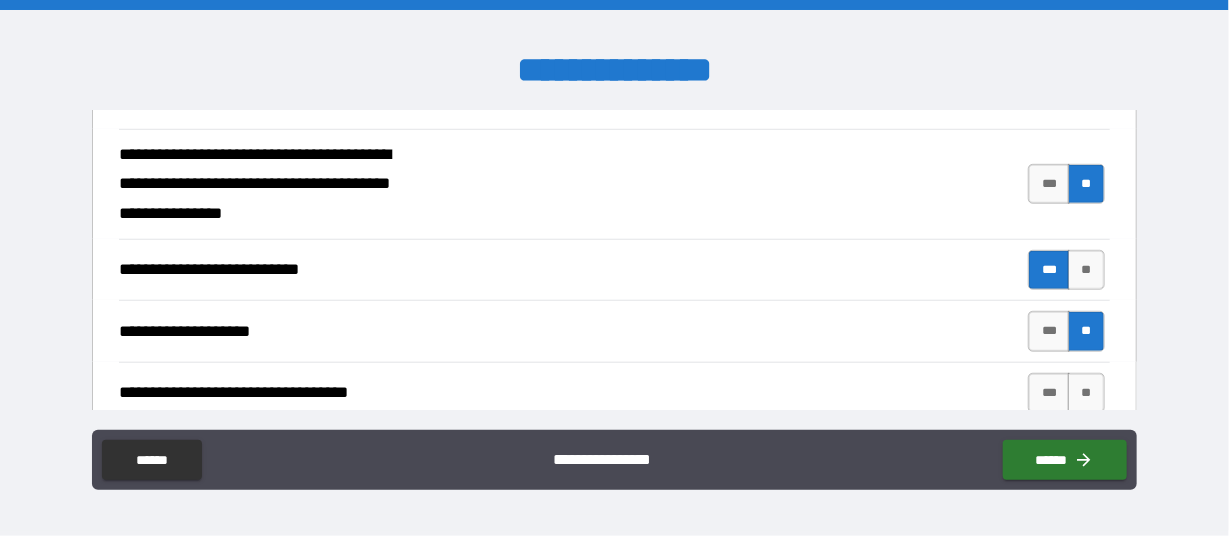 scroll, scrollTop: 680, scrollLeft: 0, axis: vertical 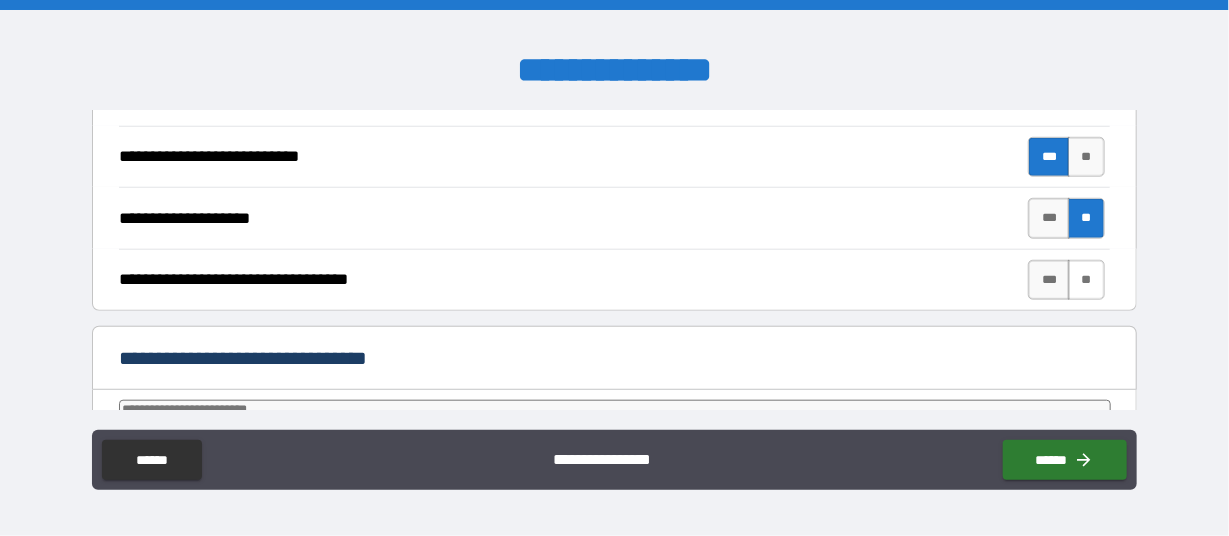 click on "**" at bounding box center [1086, 280] 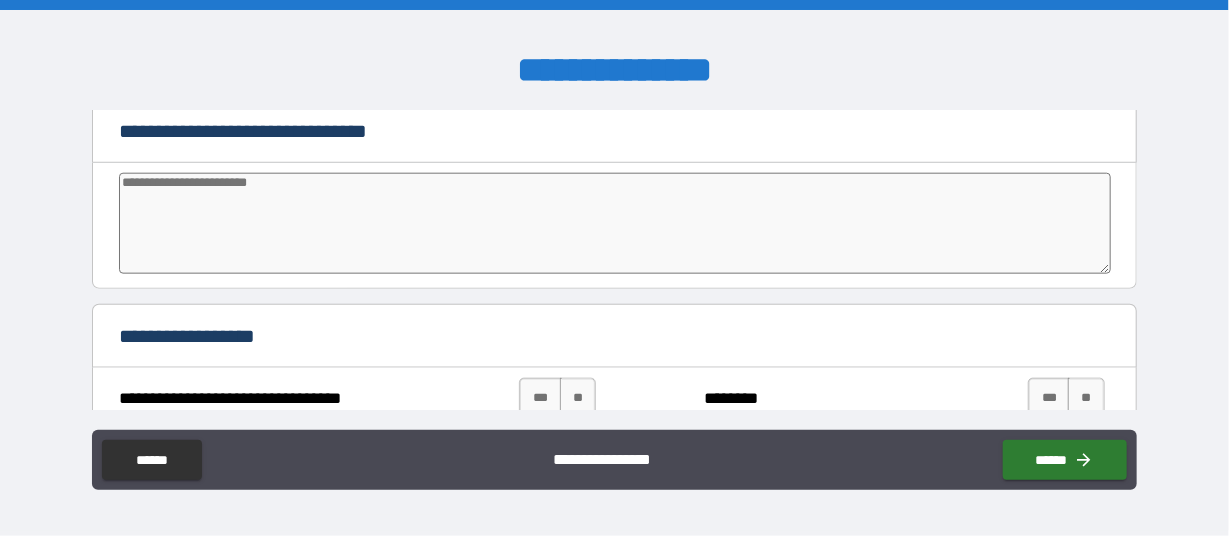 scroll, scrollTop: 1020, scrollLeft: 0, axis: vertical 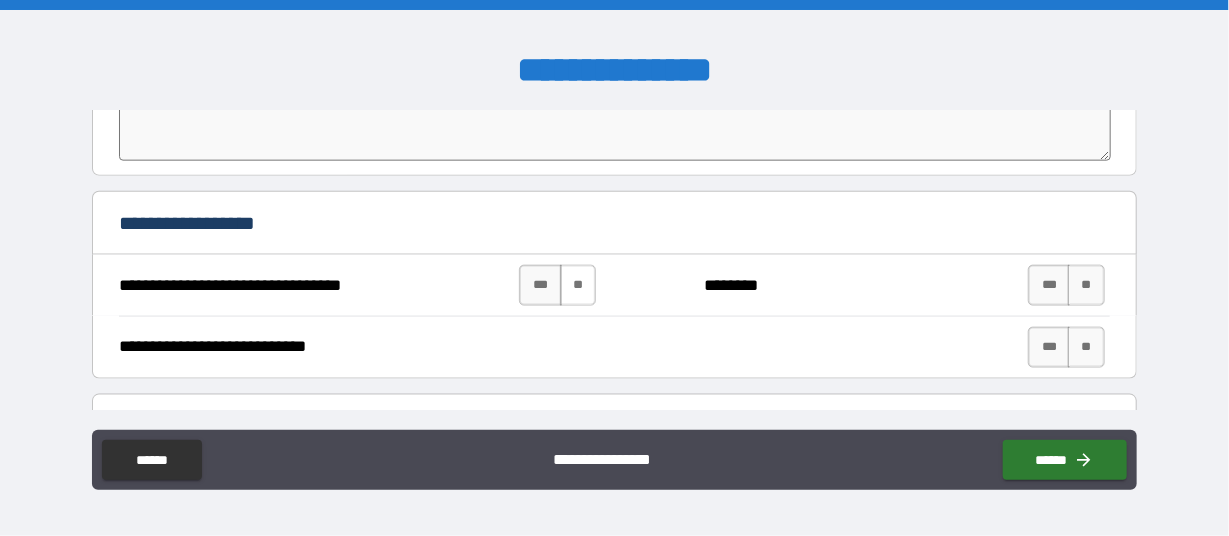 click on "**" at bounding box center [578, 285] 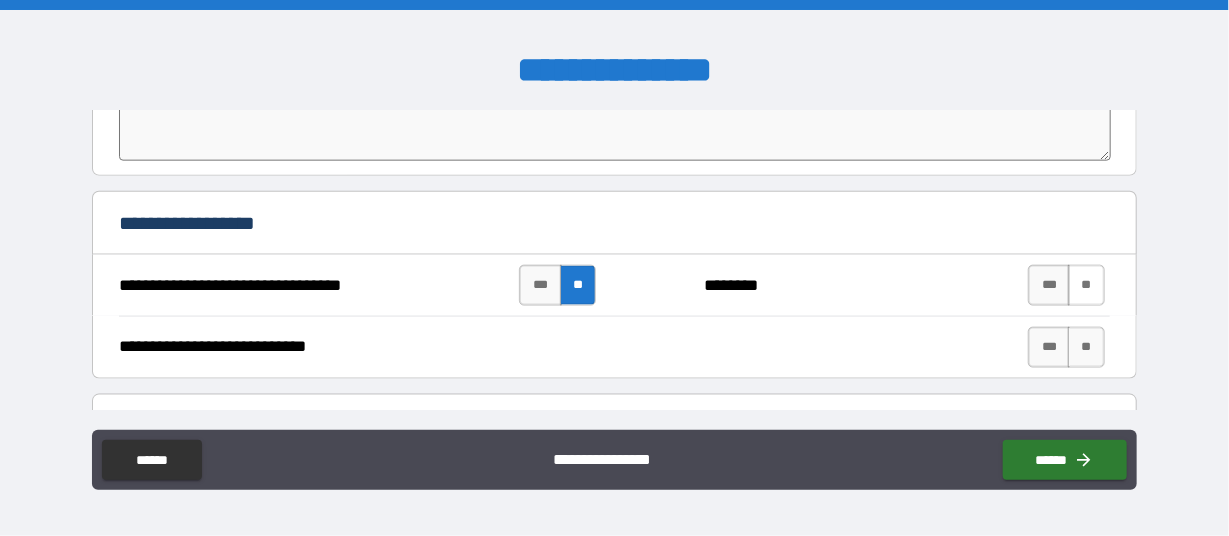click on "**" at bounding box center (1086, 285) 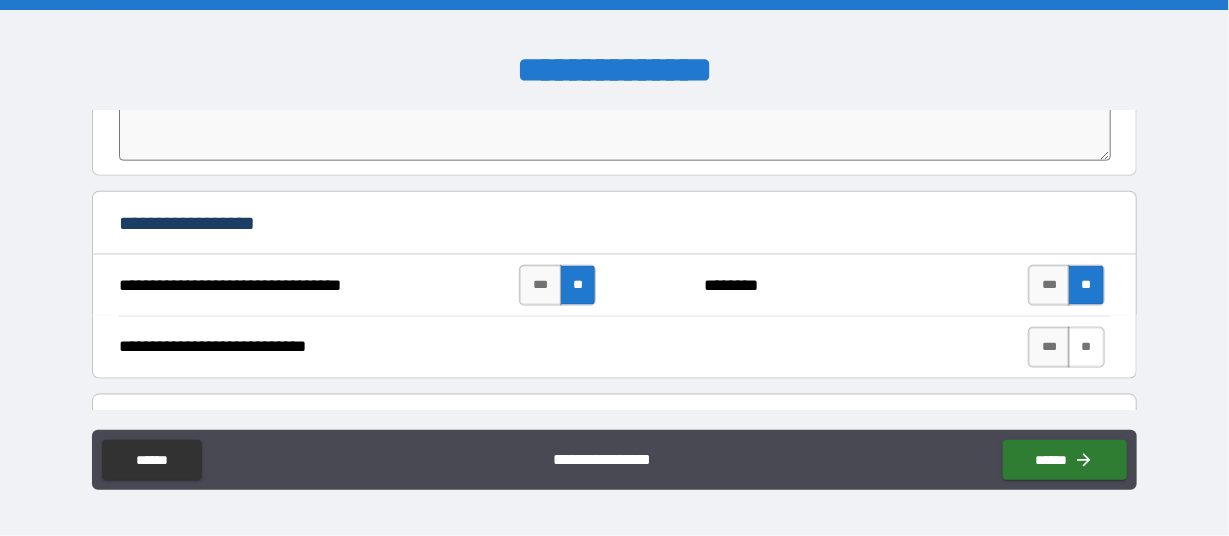 click on "**" at bounding box center (1086, 347) 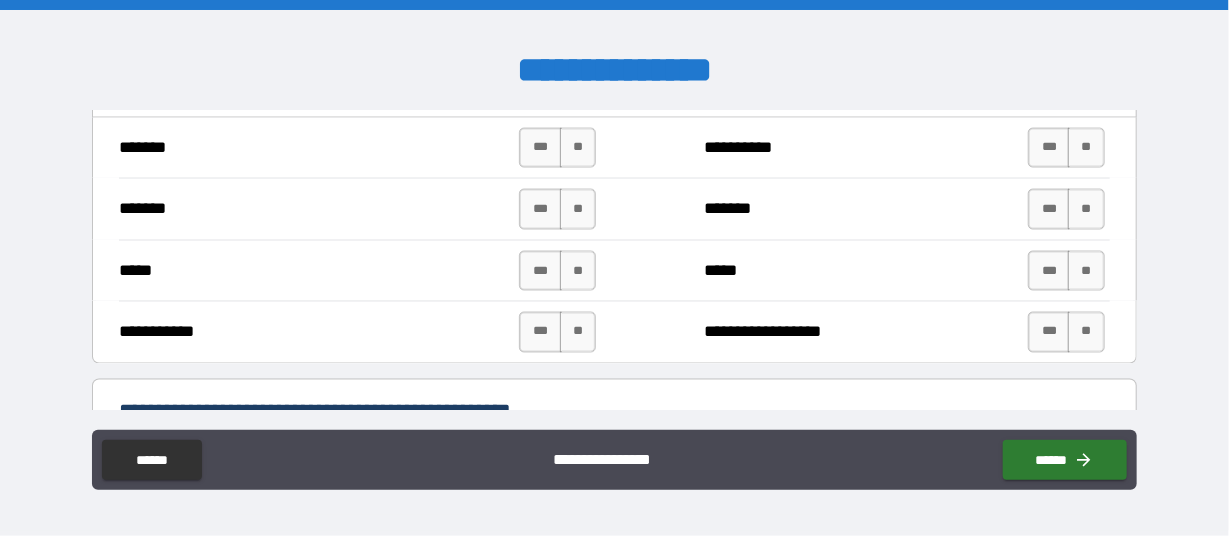 scroll, scrollTop: 1474, scrollLeft: 0, axis: vertical 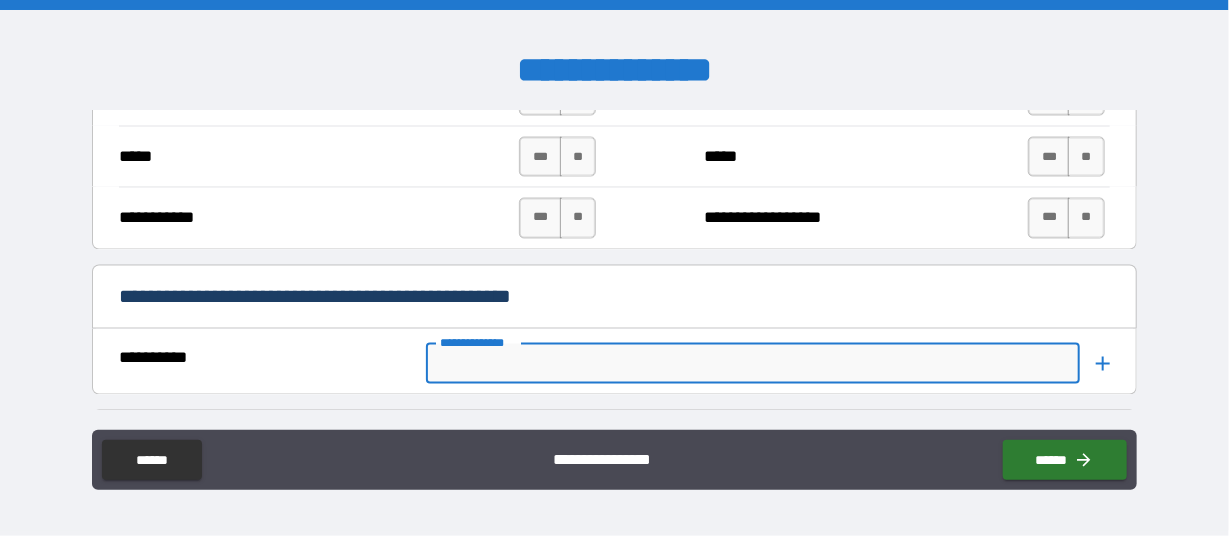 click on "**********" at bounding box center (751, 364) 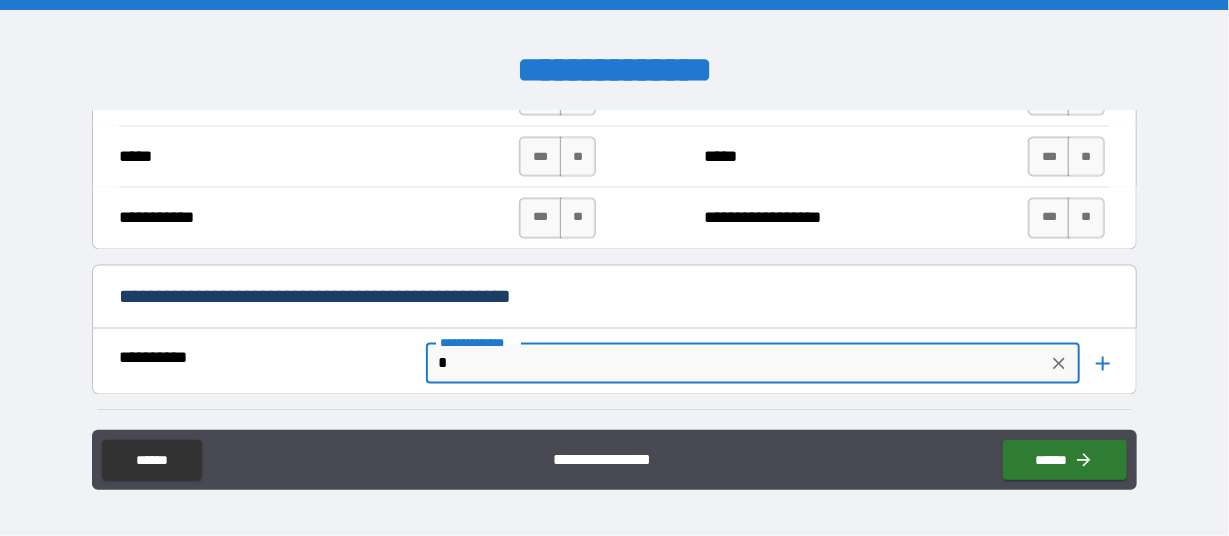 type on "*" 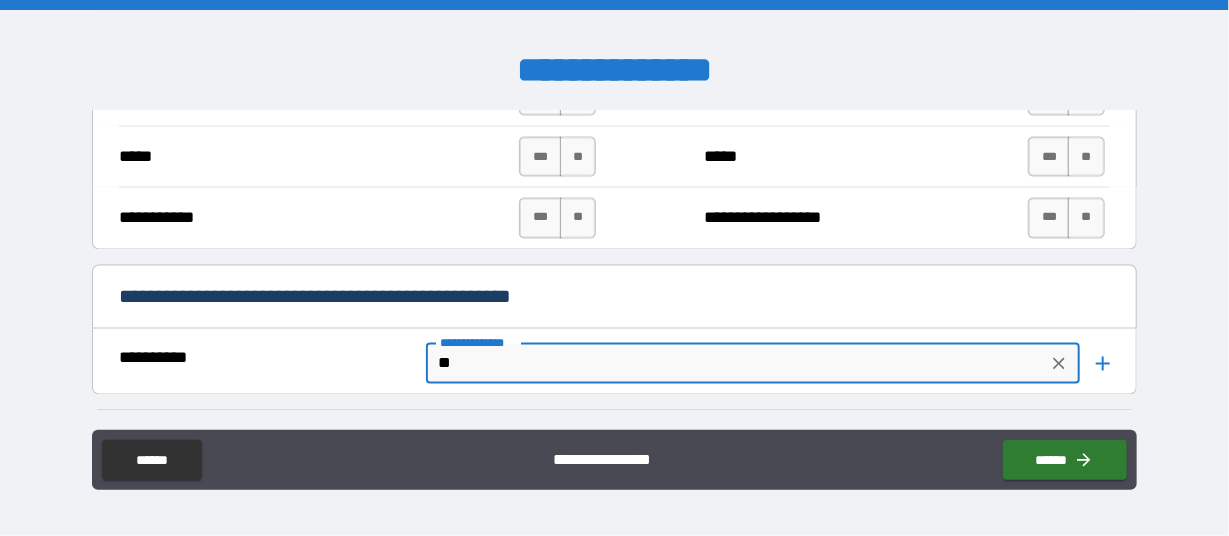 type on "*" 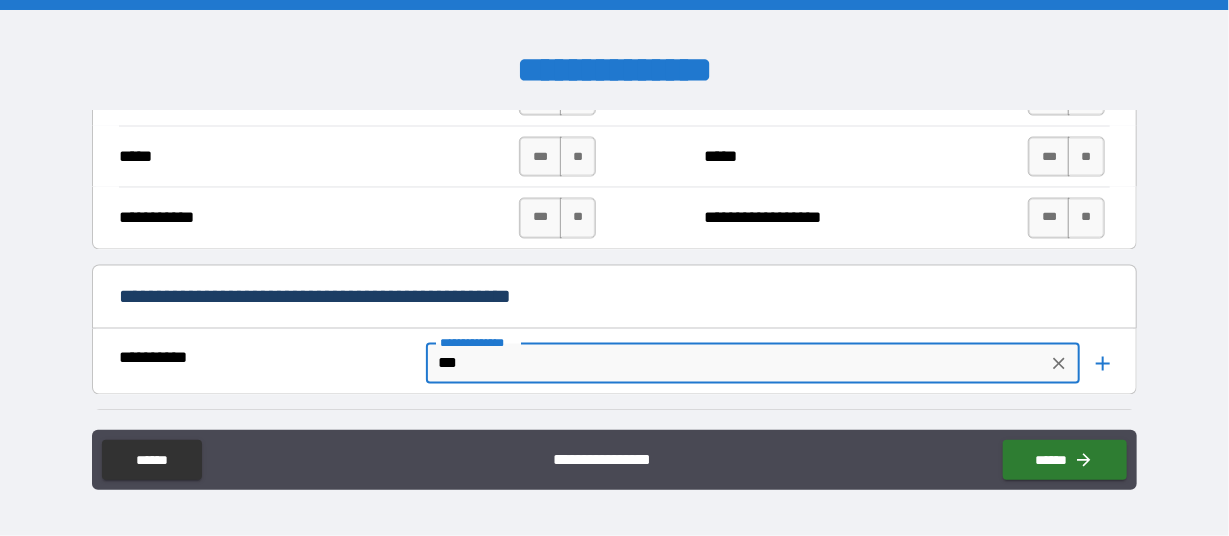 type on "*" 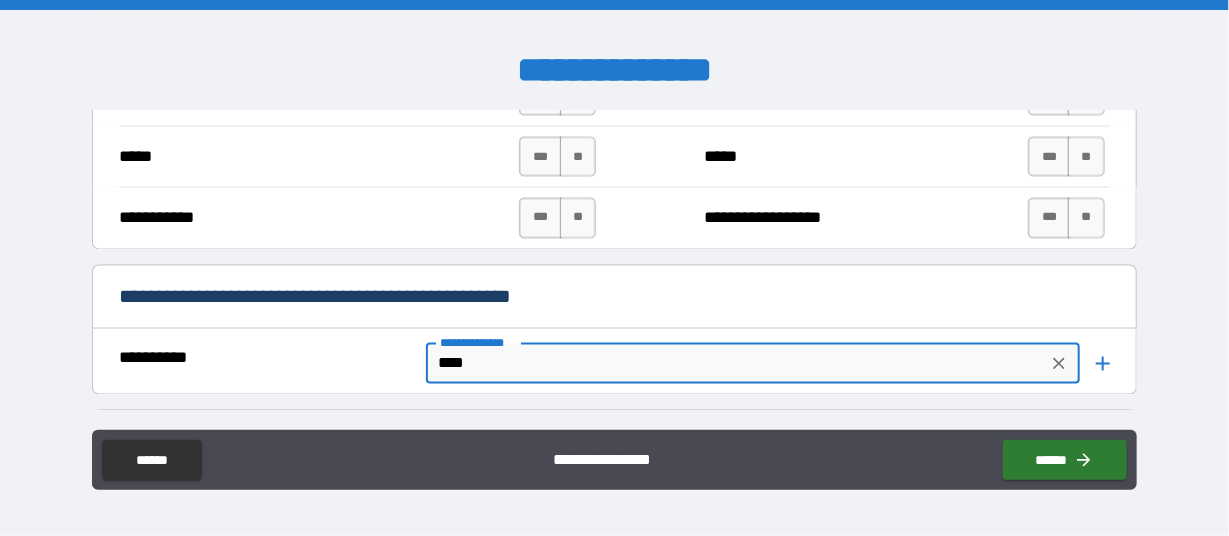 type on "*" 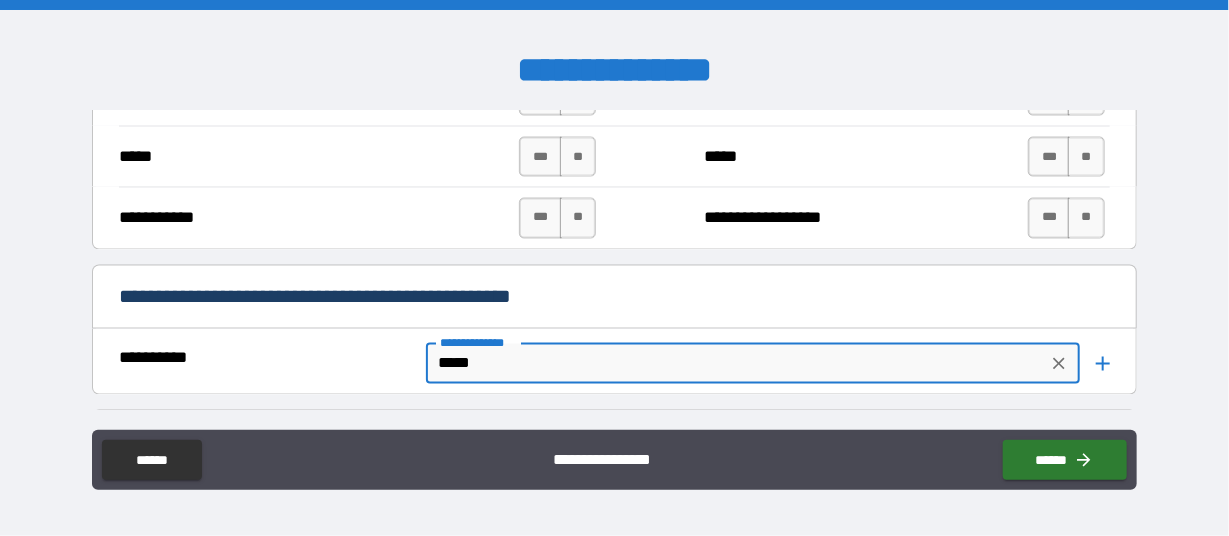 type on "*" 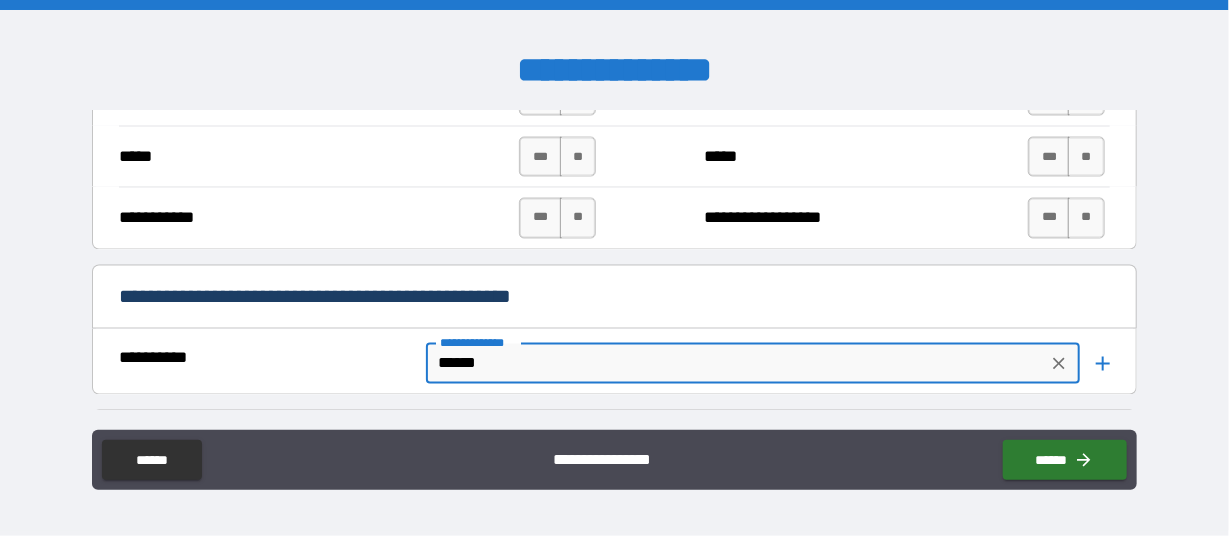 type on "*******" 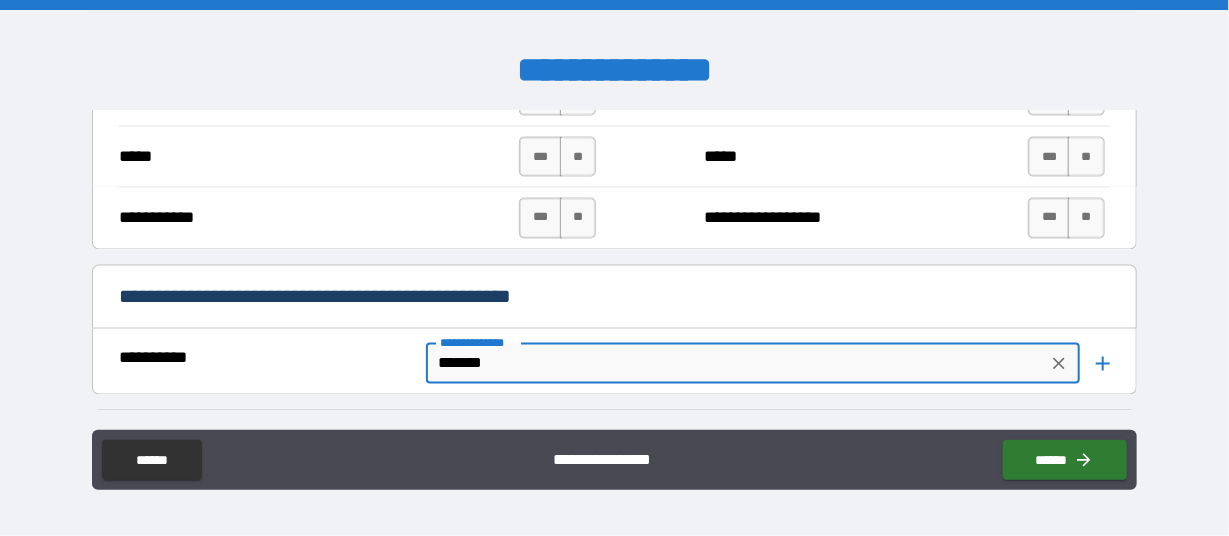 type on "*" 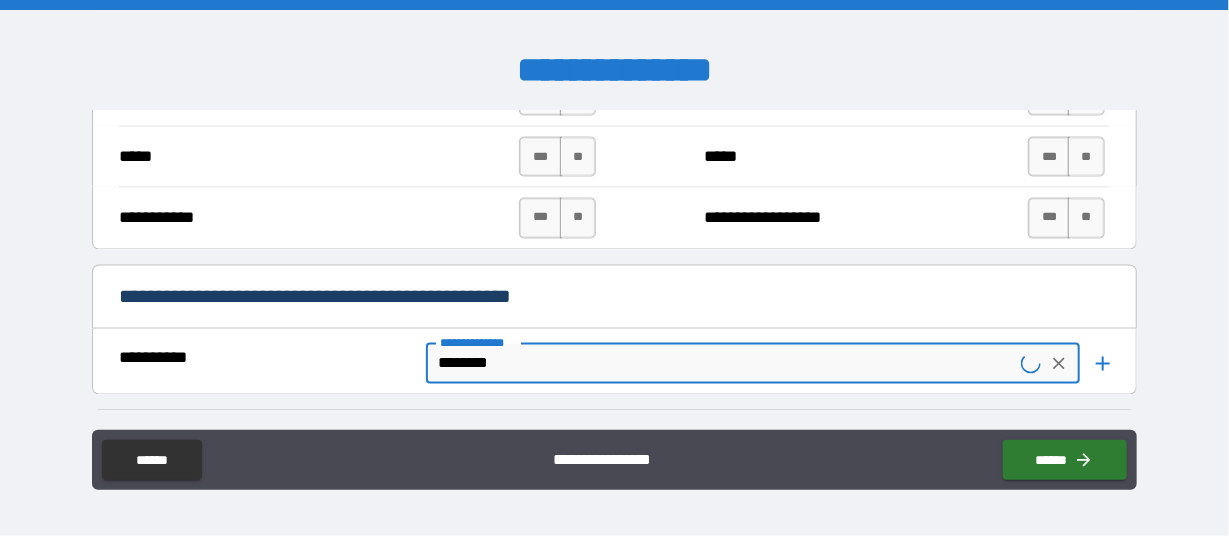 type on "*" 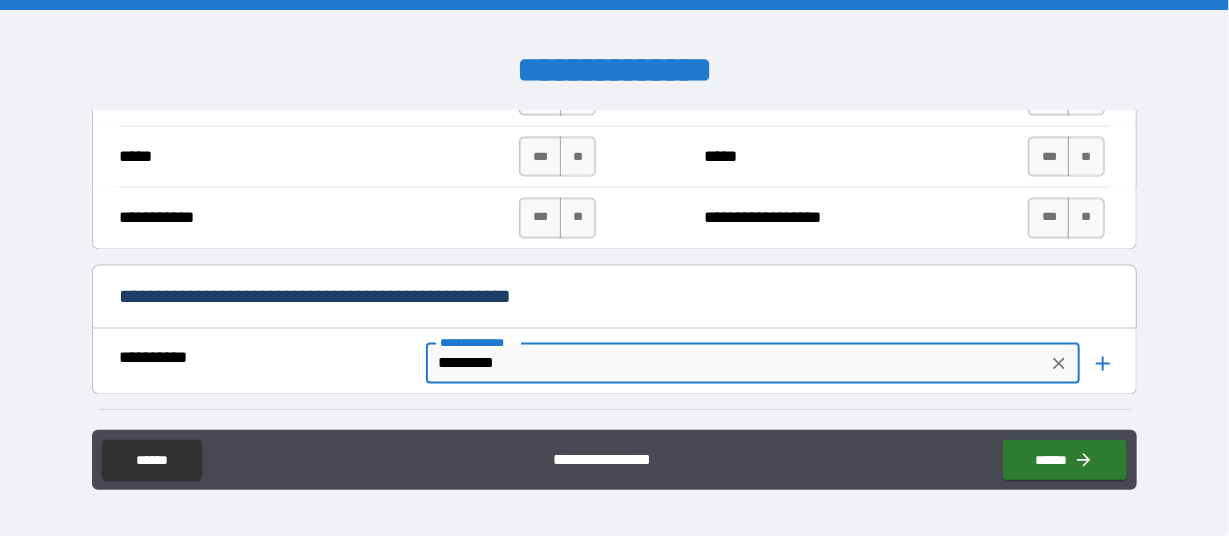 type on "*" 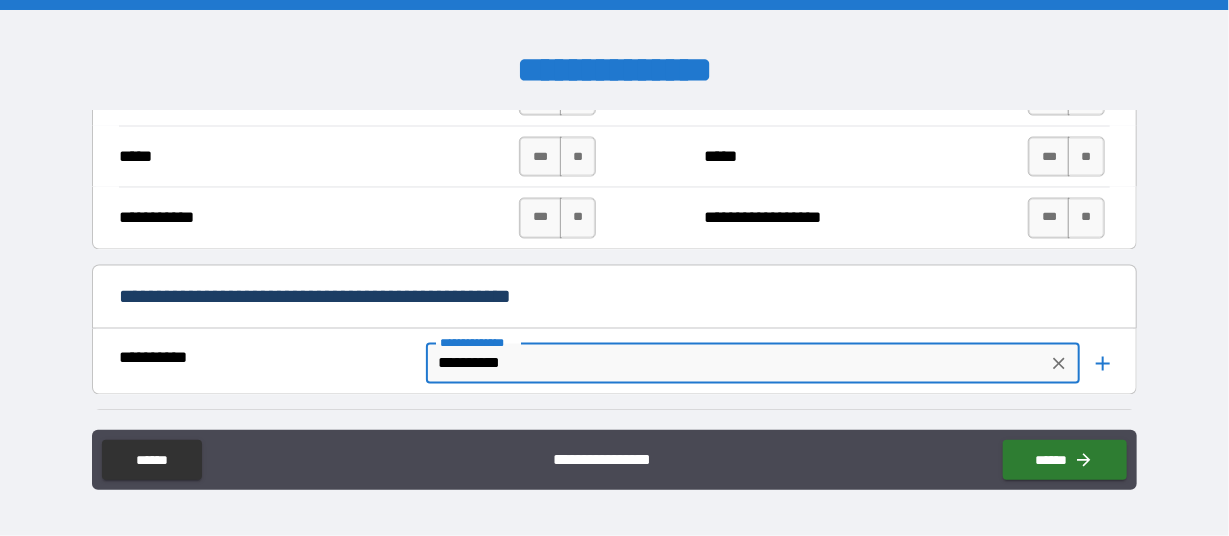 type on "*" 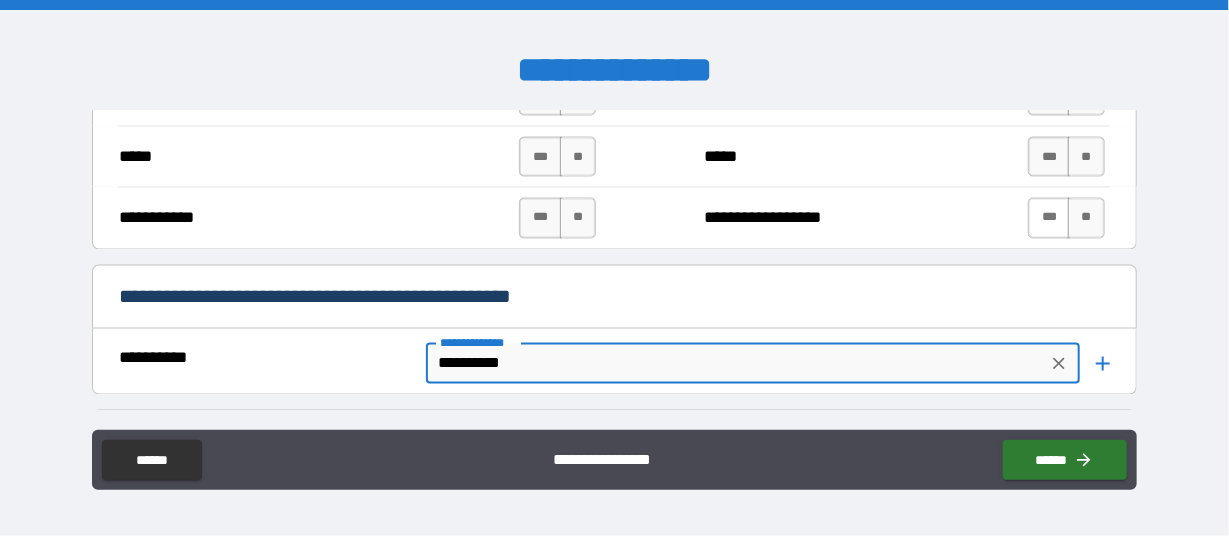 type on "*********" 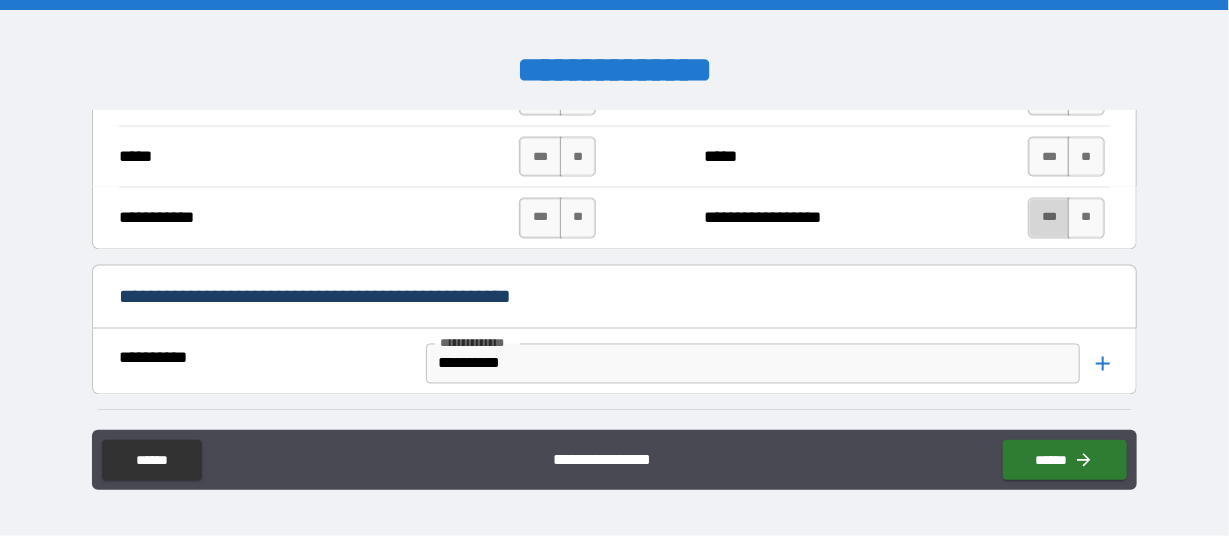 click on "***" at bounding box center [1049, 218] 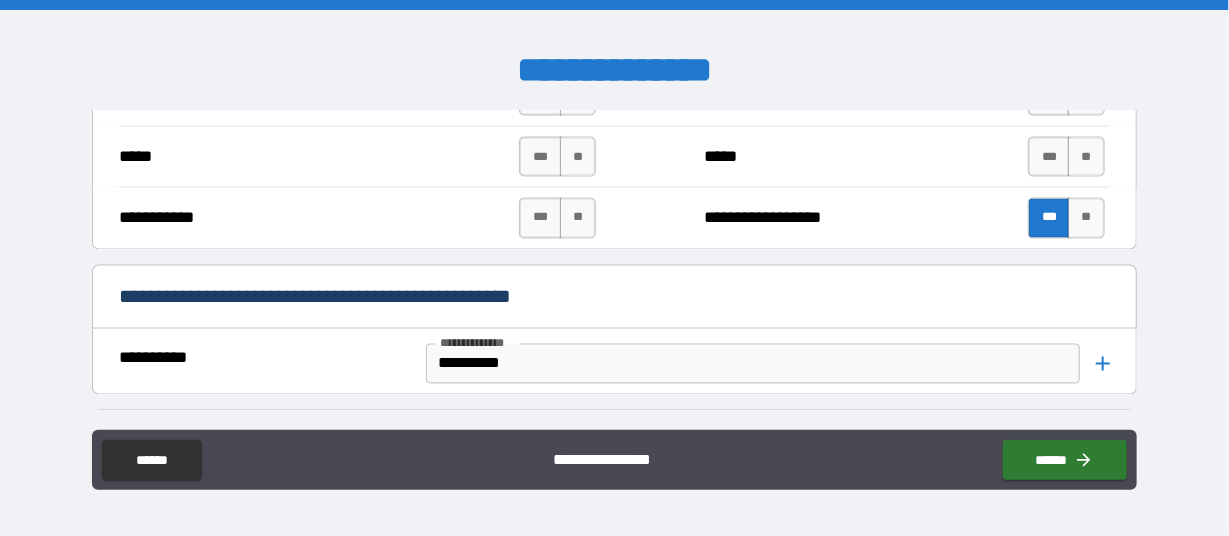 scroll, scrollTop: 1247, scrollLeft: 0, axis: vertical 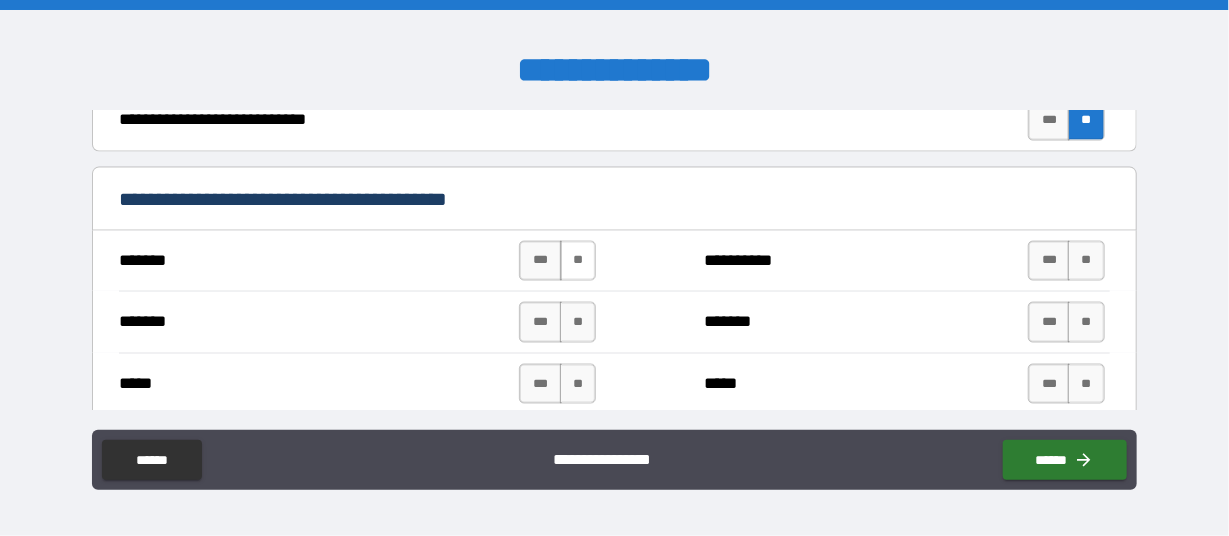 click on "**" at bounding box center [578, 261] 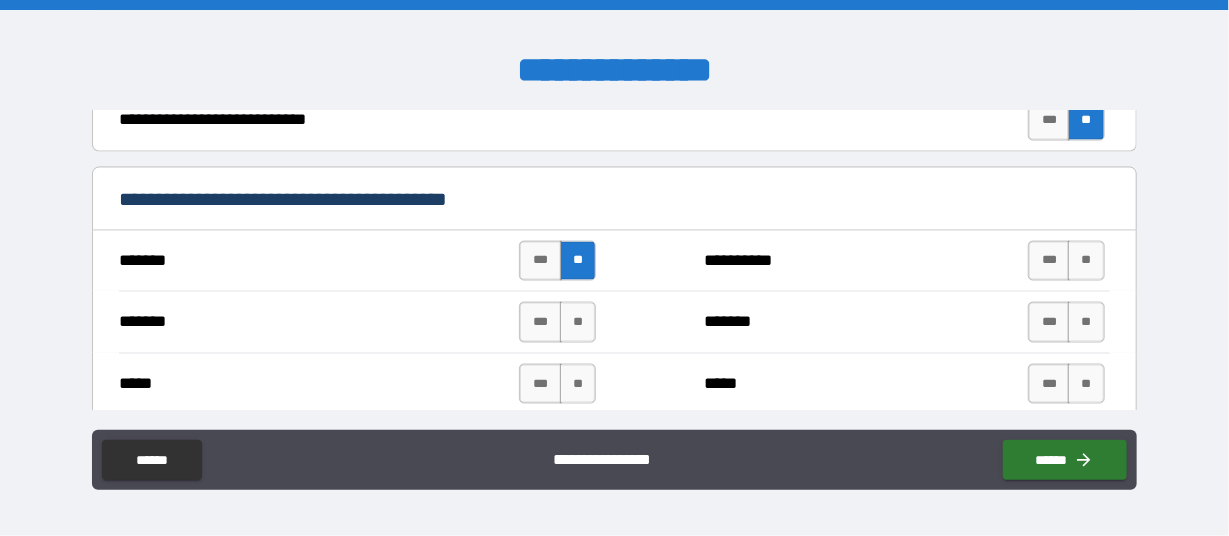 scroll, scrollTop: 1360, scrollLeft: 0, axis: vertical 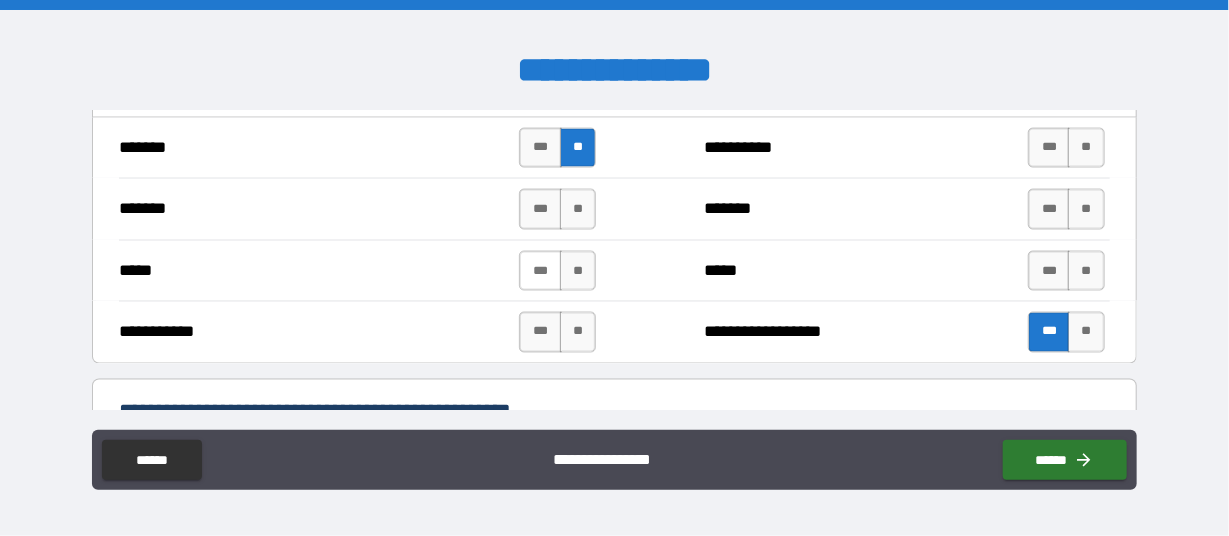 click on "***" at bounding box center [540, 271] 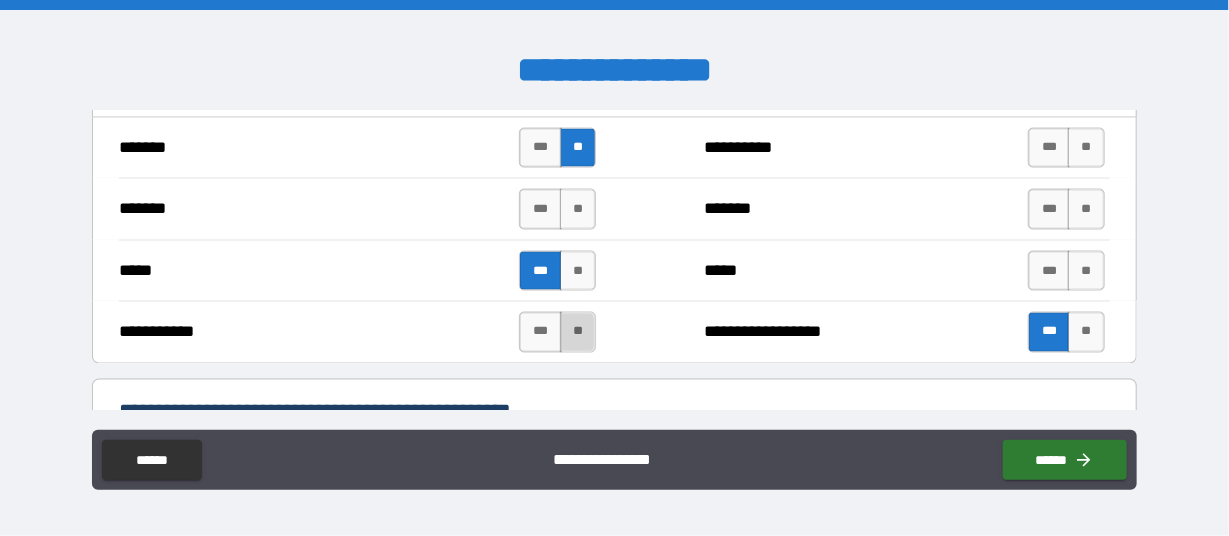 click on "**" at bounding box center (578, 332) 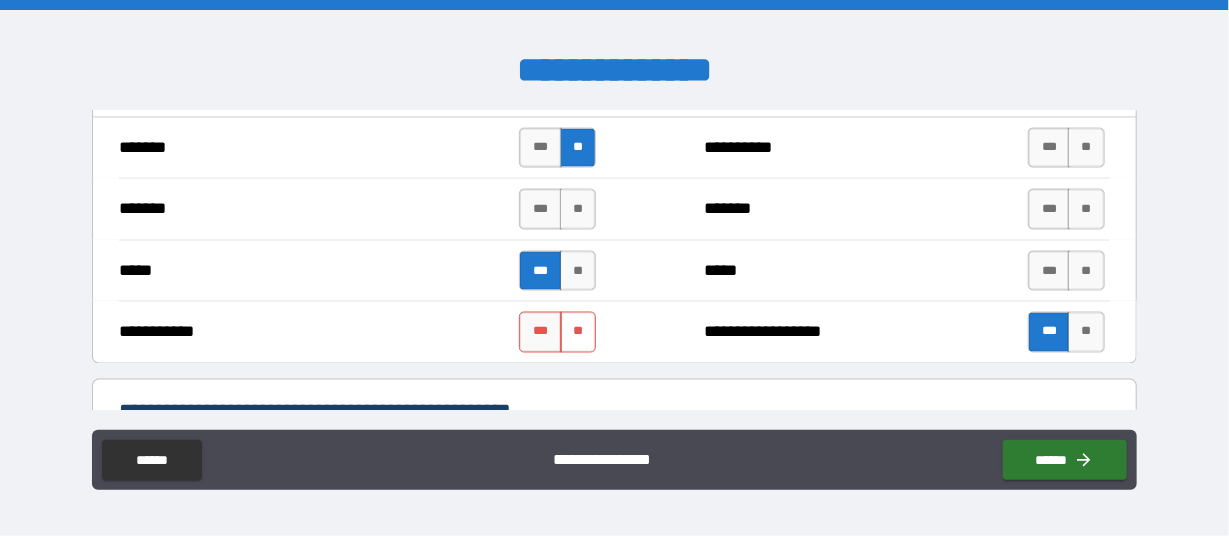 click on "**" at bounding box center (578, 332) 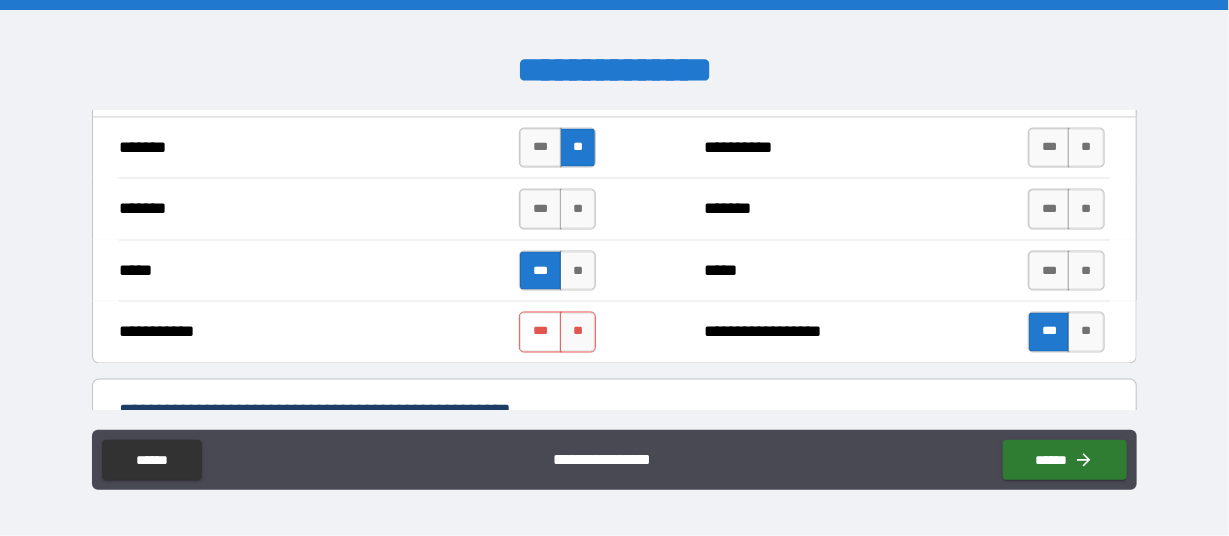 click on "***" at bounding box center [540, 332] 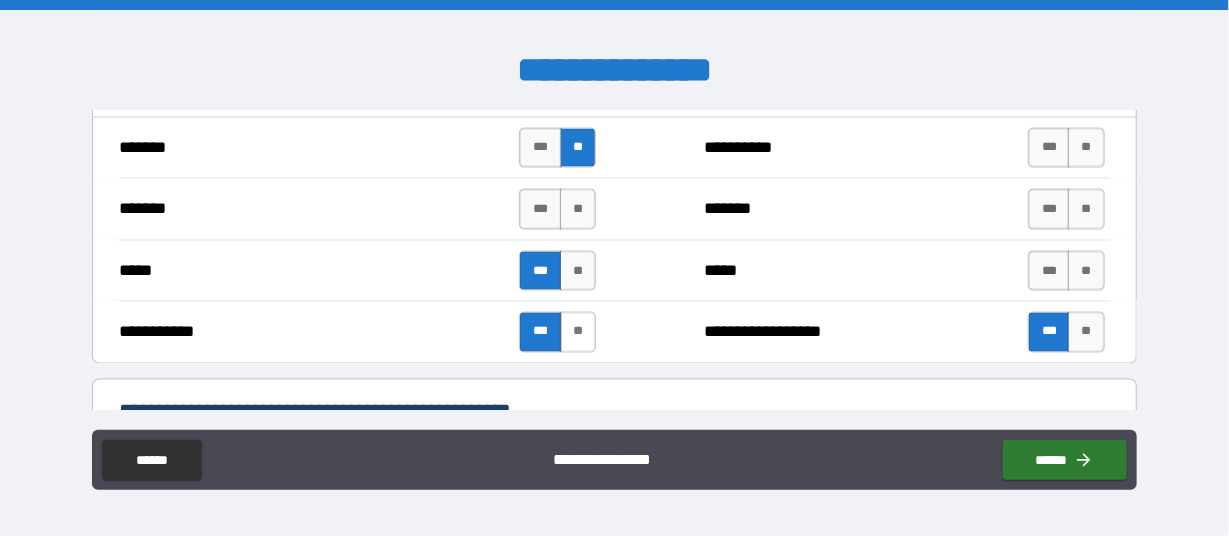 click on "**" at bounding box center [578, 332] 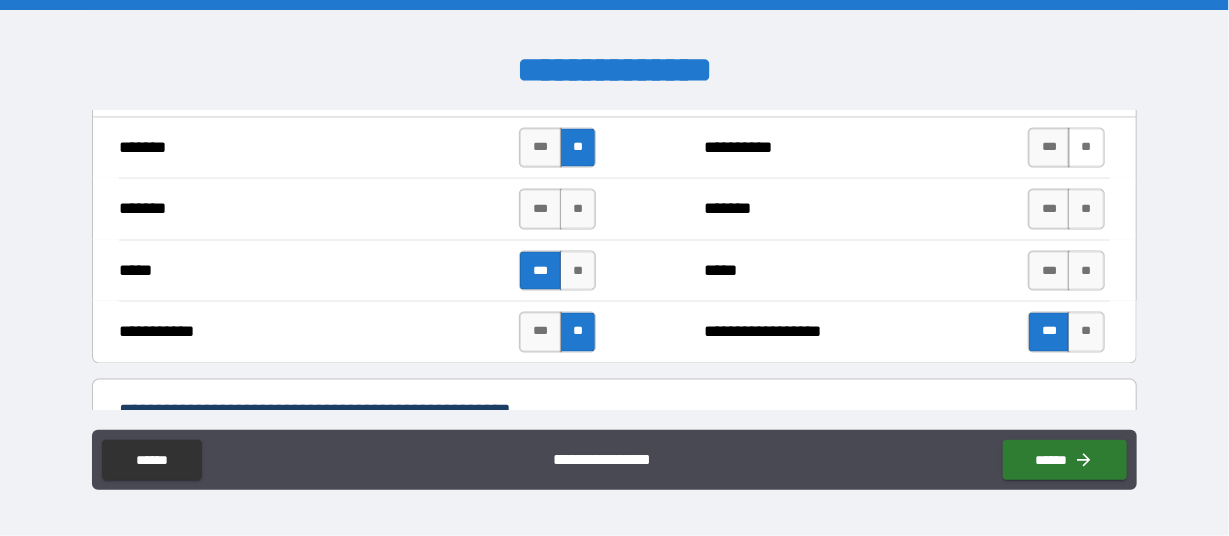 click on "**" at bounding box center [1086, 148] 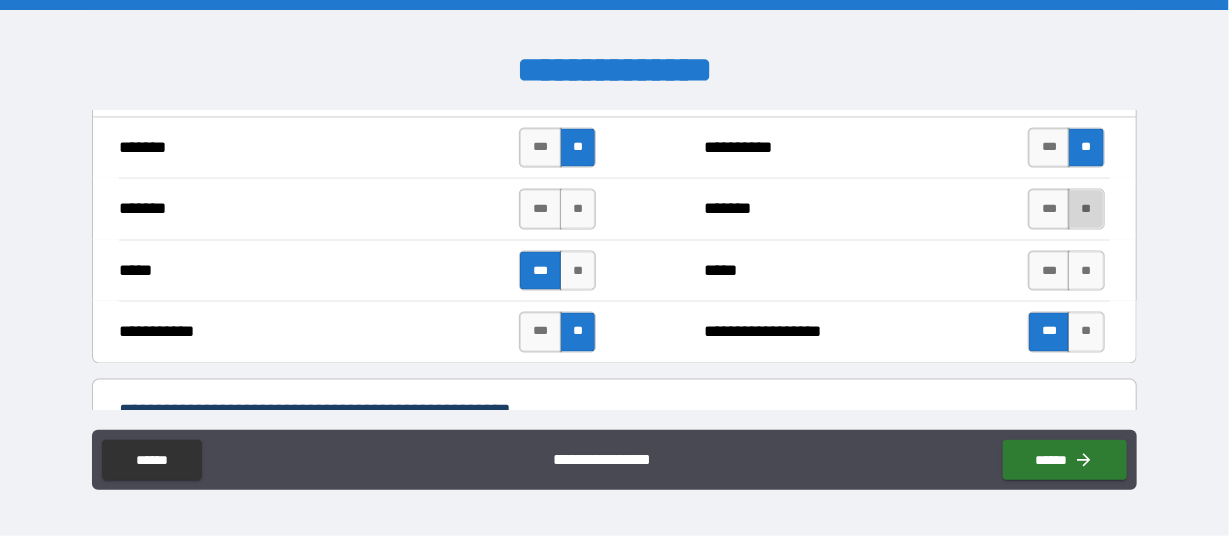 click on "**" at bounding box center (1086, 209) 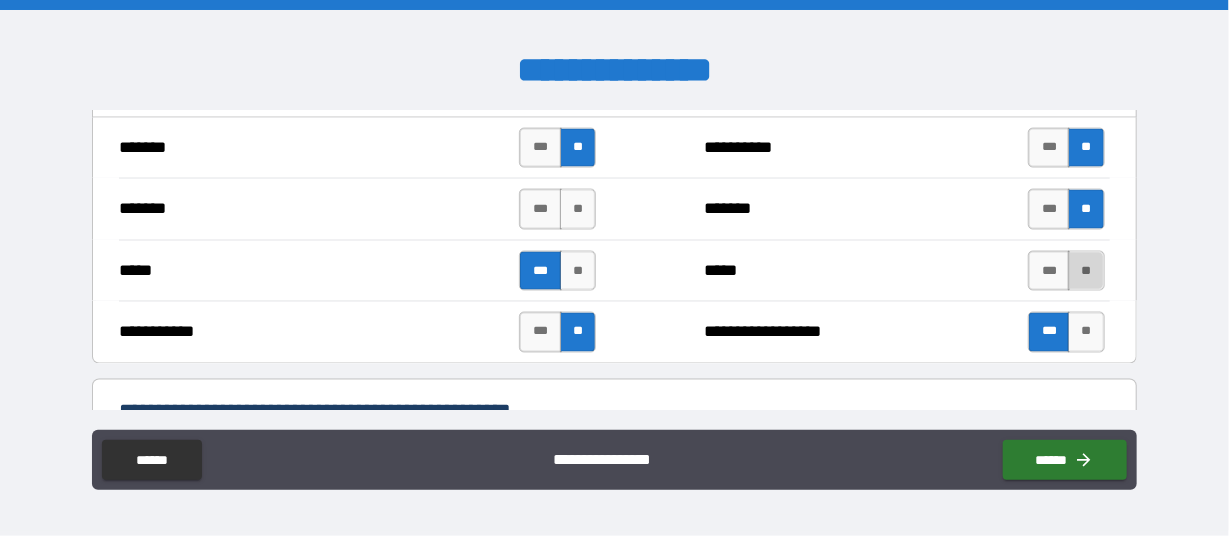 click on "**" at bounding box center (1086, 271) 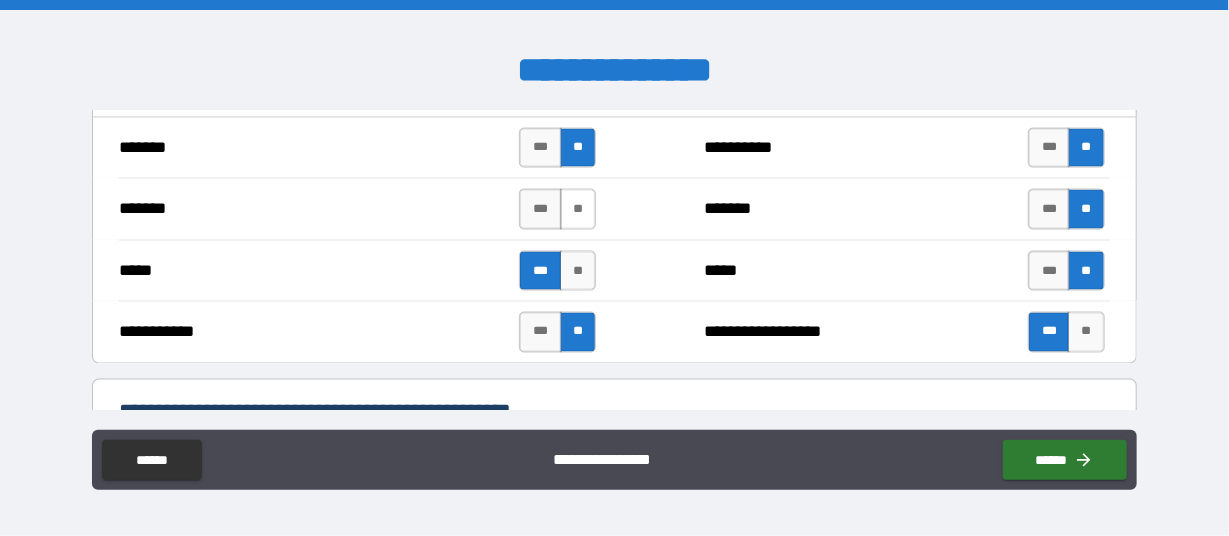 click on "**" at bounding box center (578, 209) 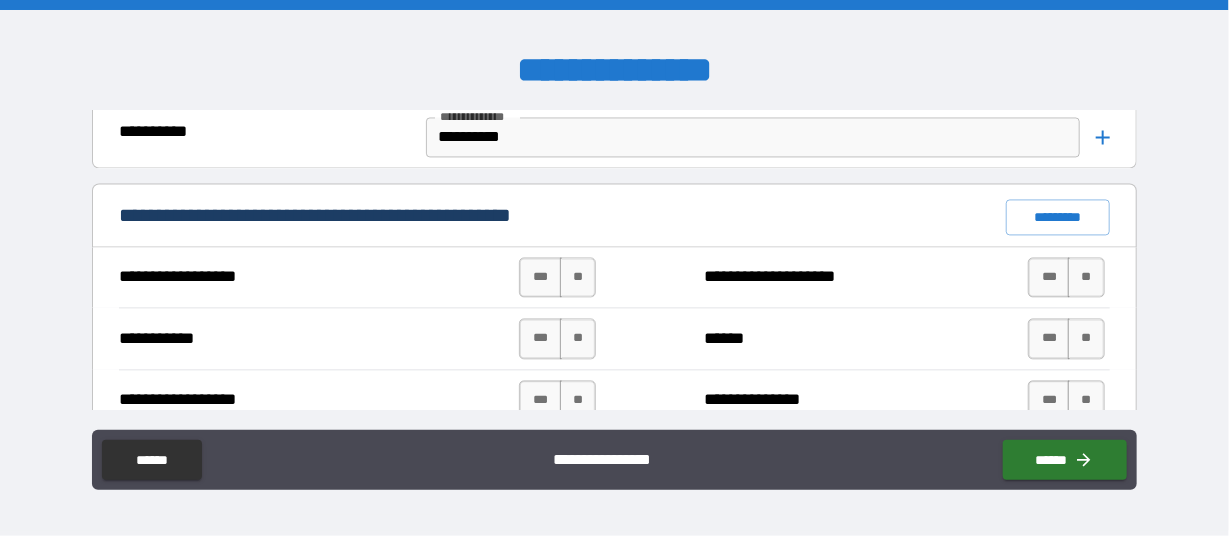 scroll, scrollTop: 1587, scrollLeft: 0, axis: vertical 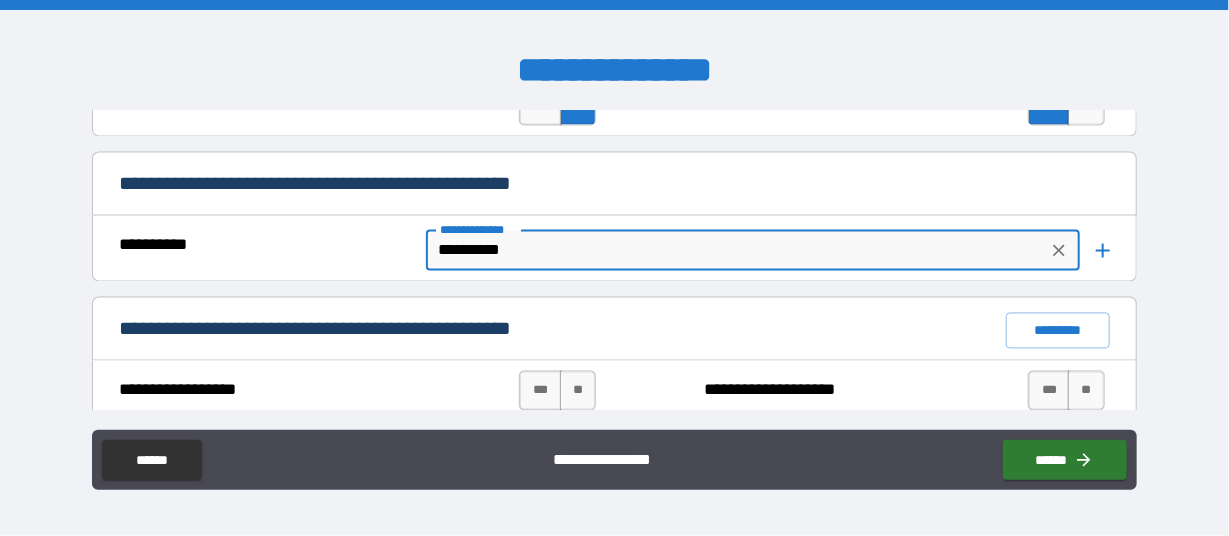 drag, startPoint x: 493, startPoint y: 248, endPoint x: 435, endPoint y: 234, distance: 59.665737 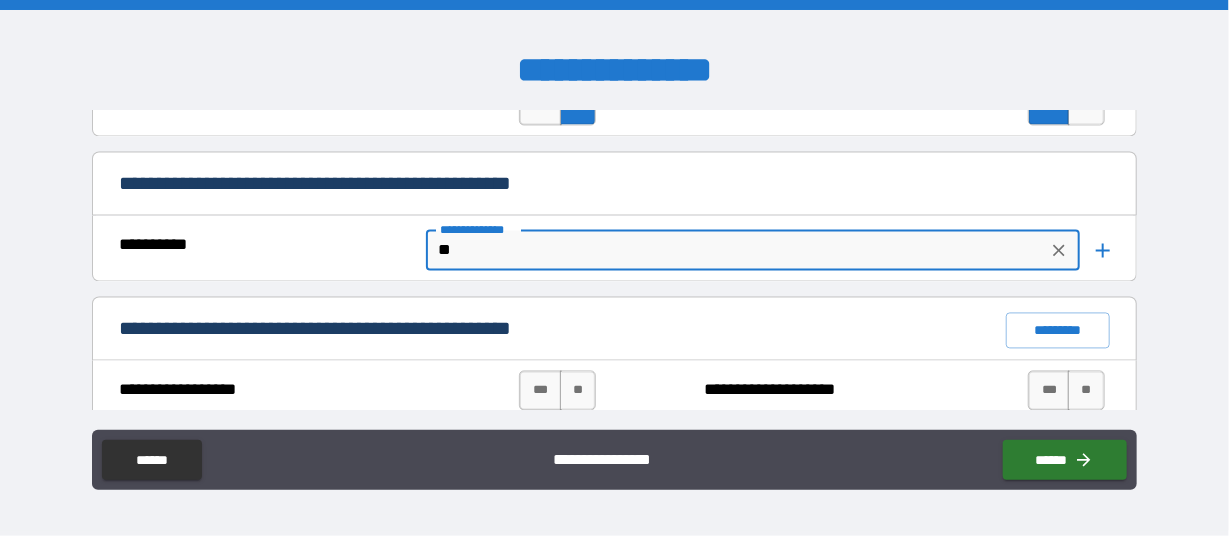 type on "*" 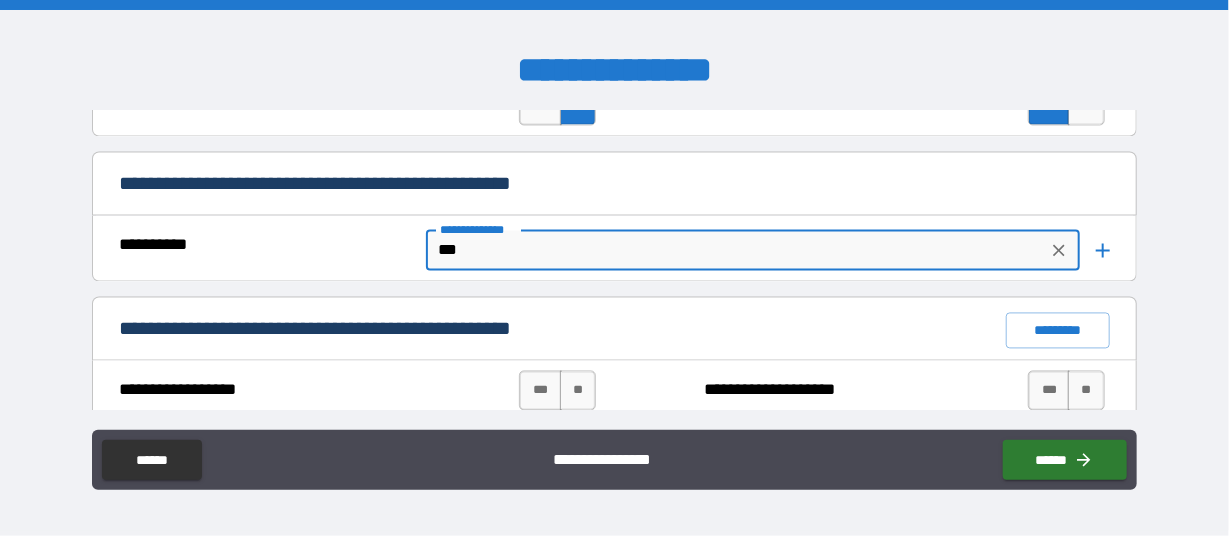 type on "*" 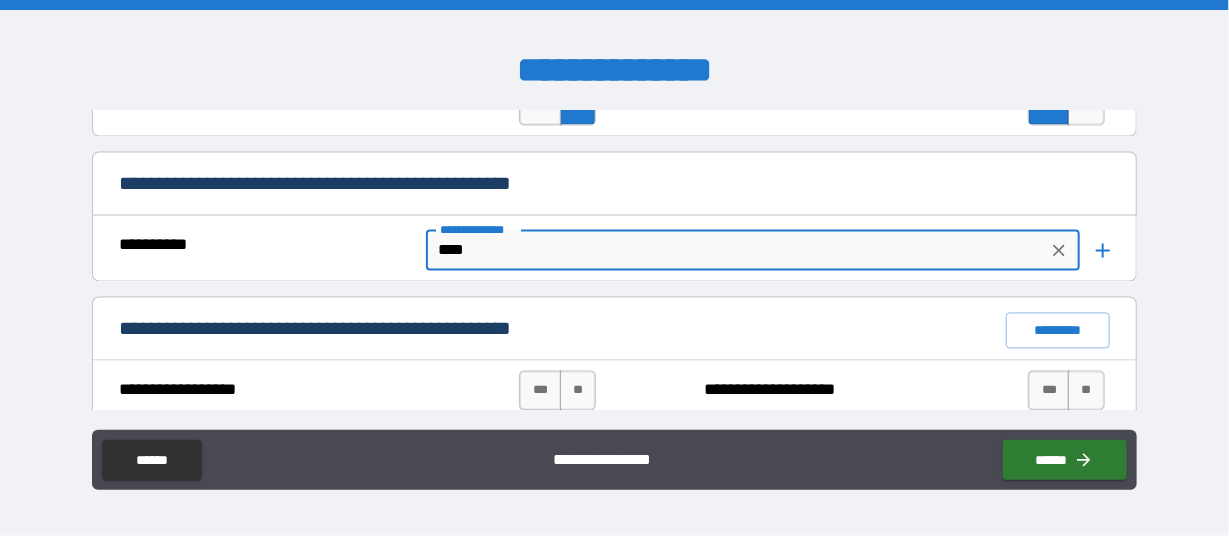 type on "*" 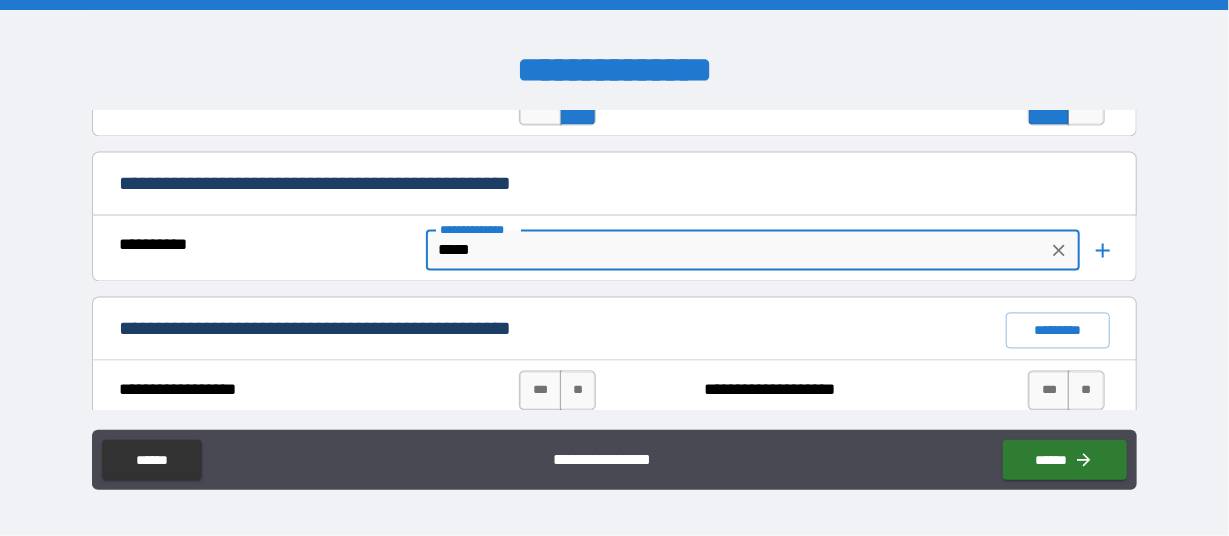 type on "*" 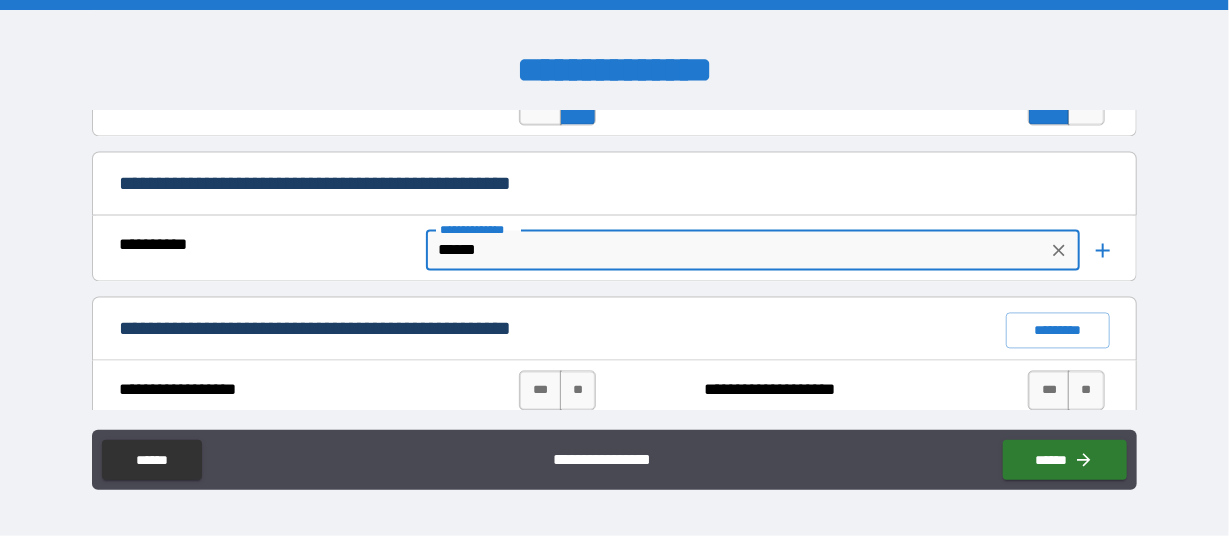 type on "*" 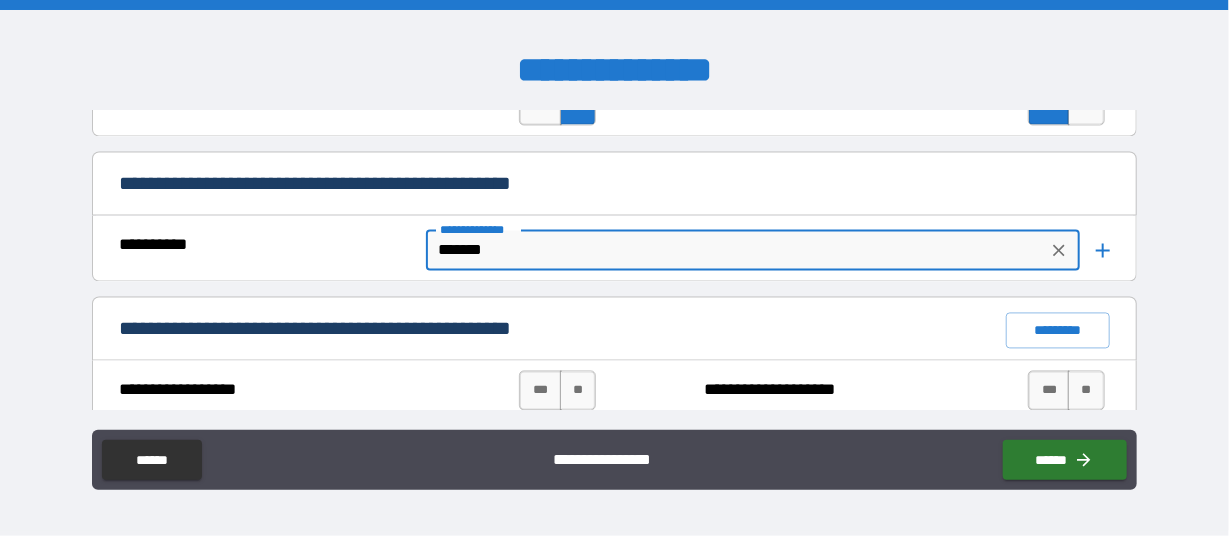 type on "*" 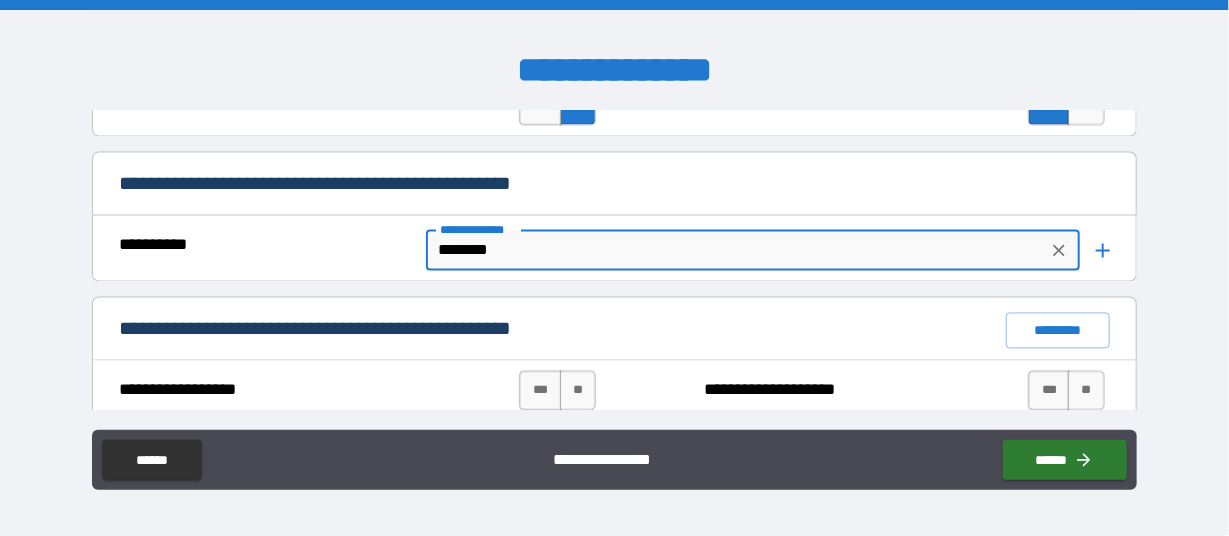 type on "*" 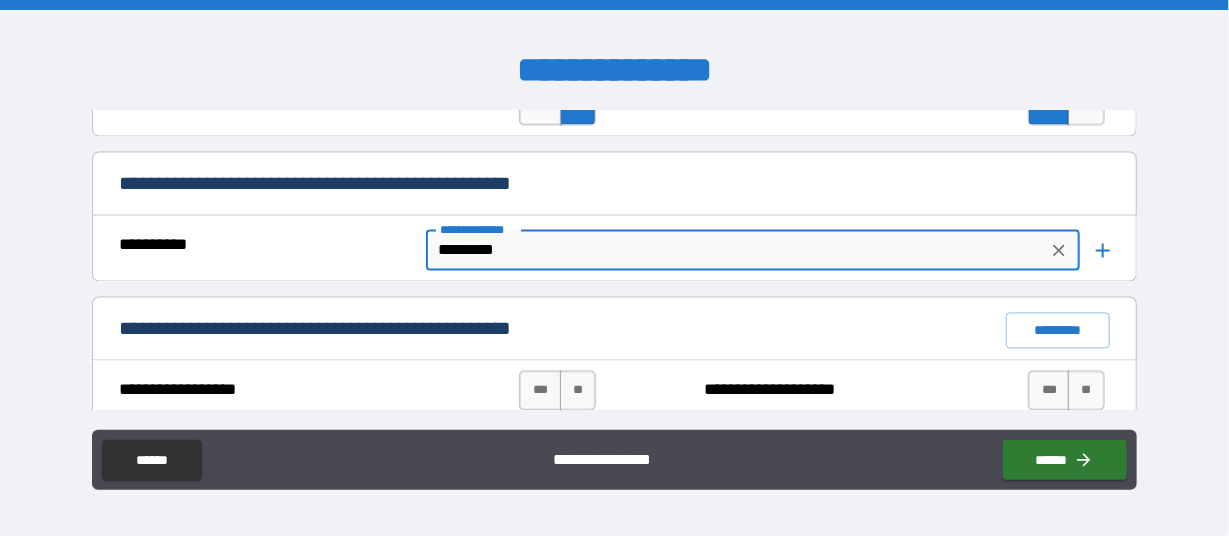 type on "*" 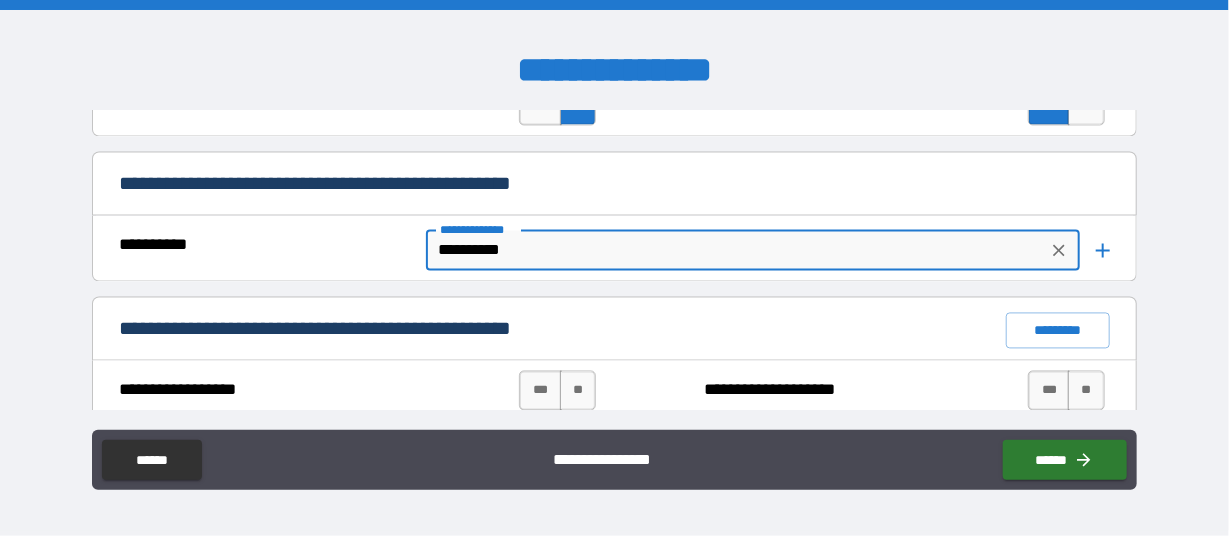 type on "*" 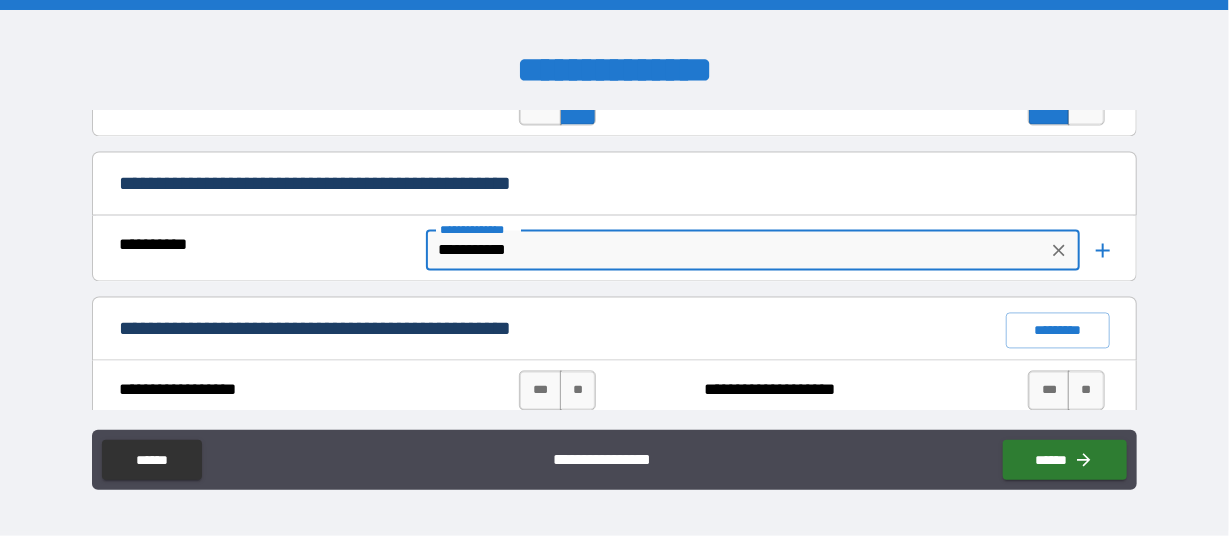 type on "*" 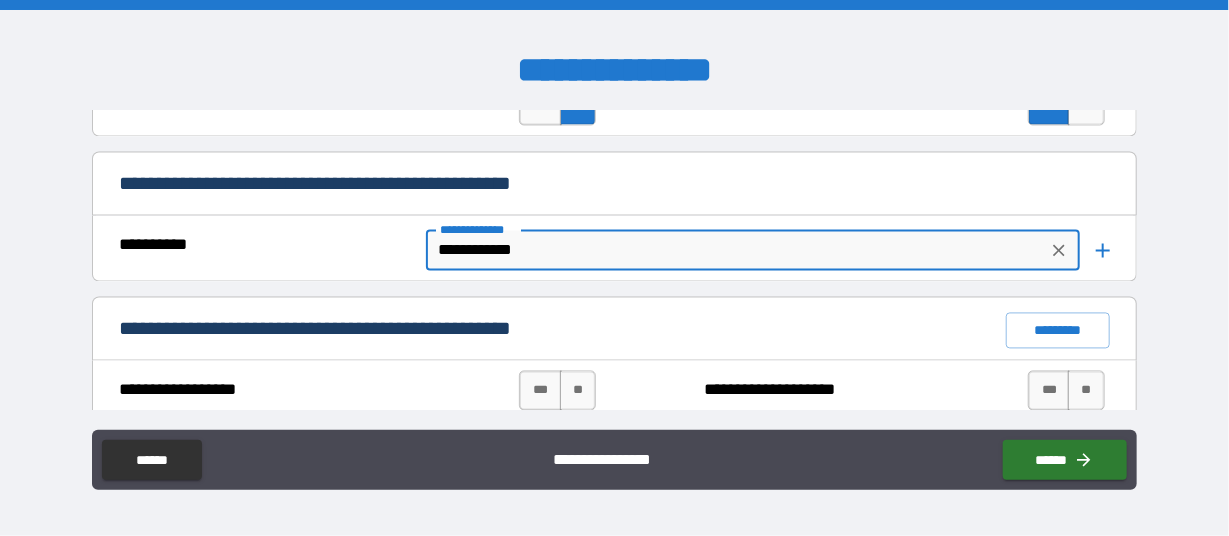 type on "*" 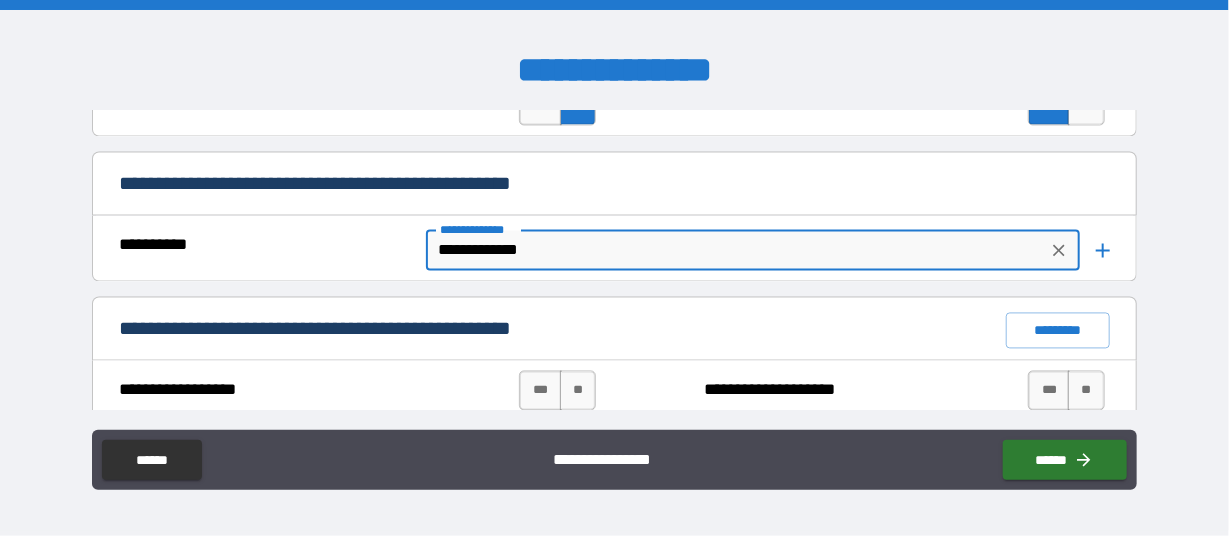 type on "*" 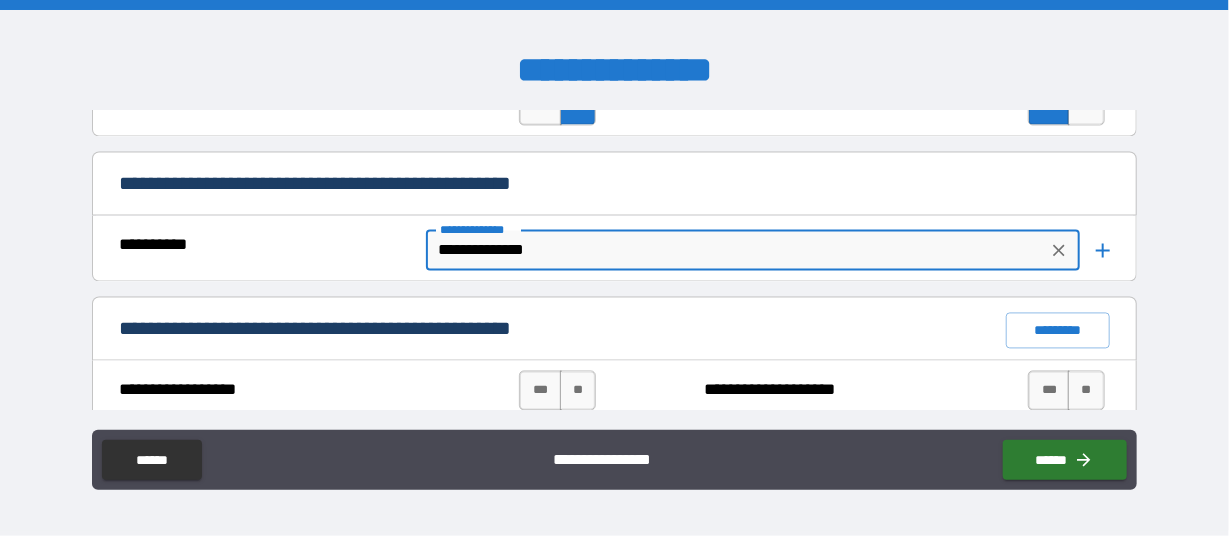type on "*" 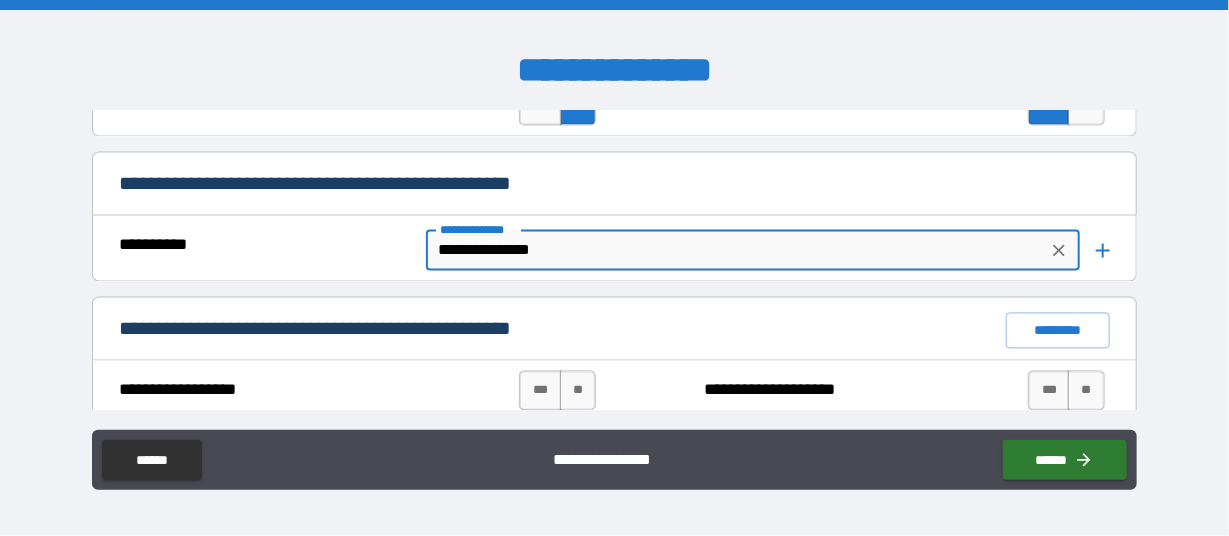 type on "*" 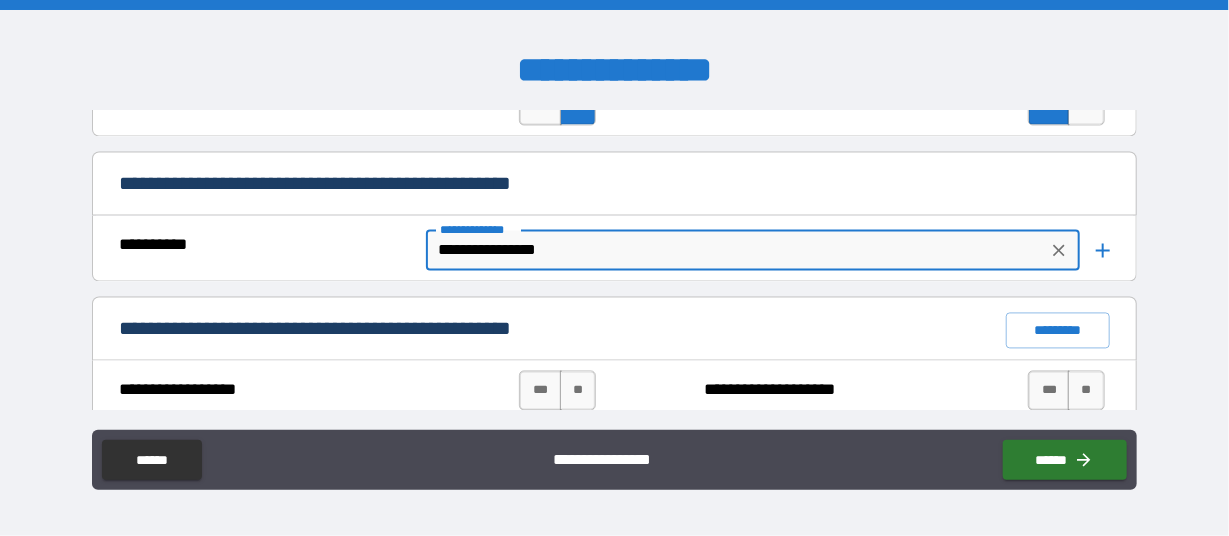 type on "*" 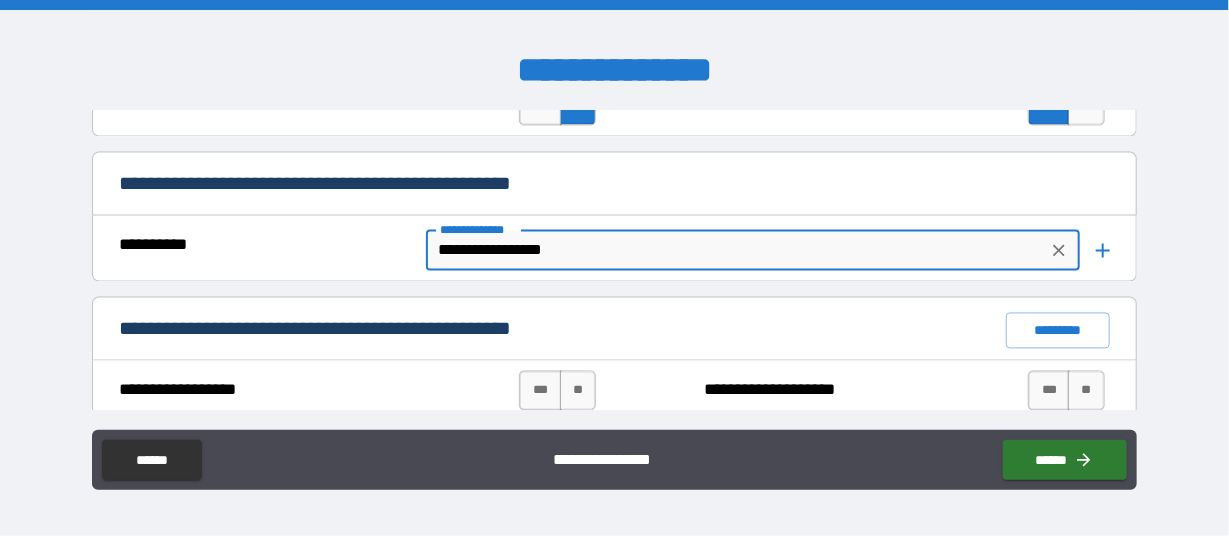 type on "*" 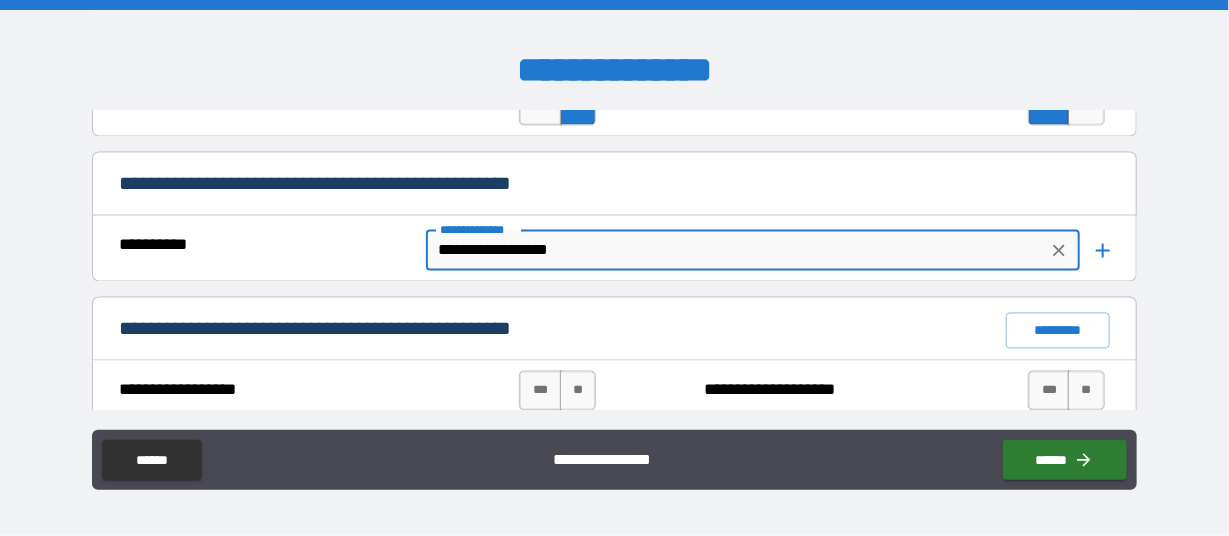 type on "*" 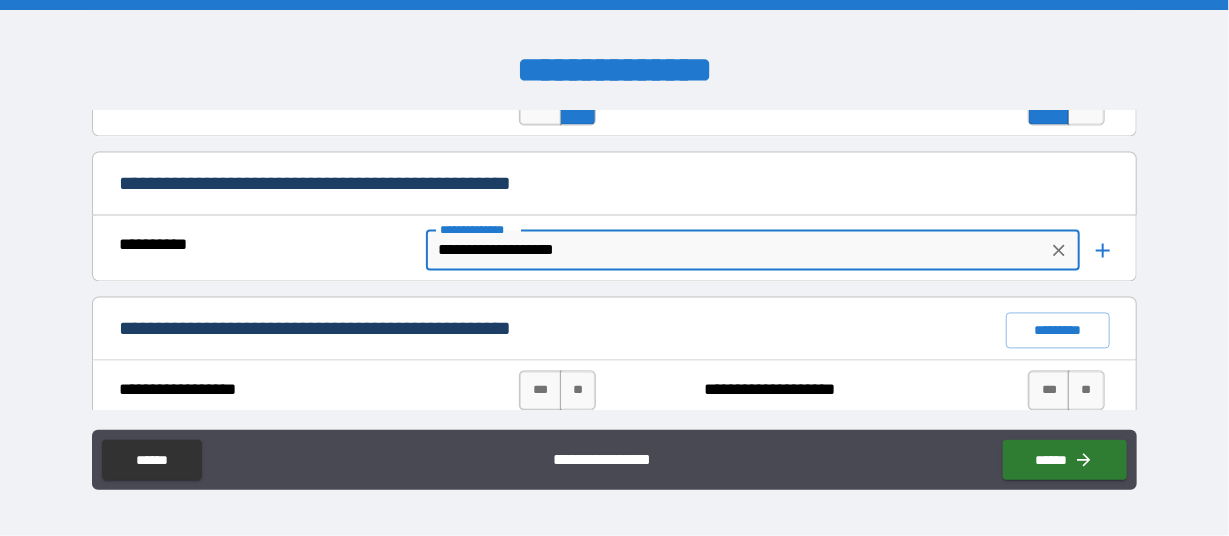 type on "*" 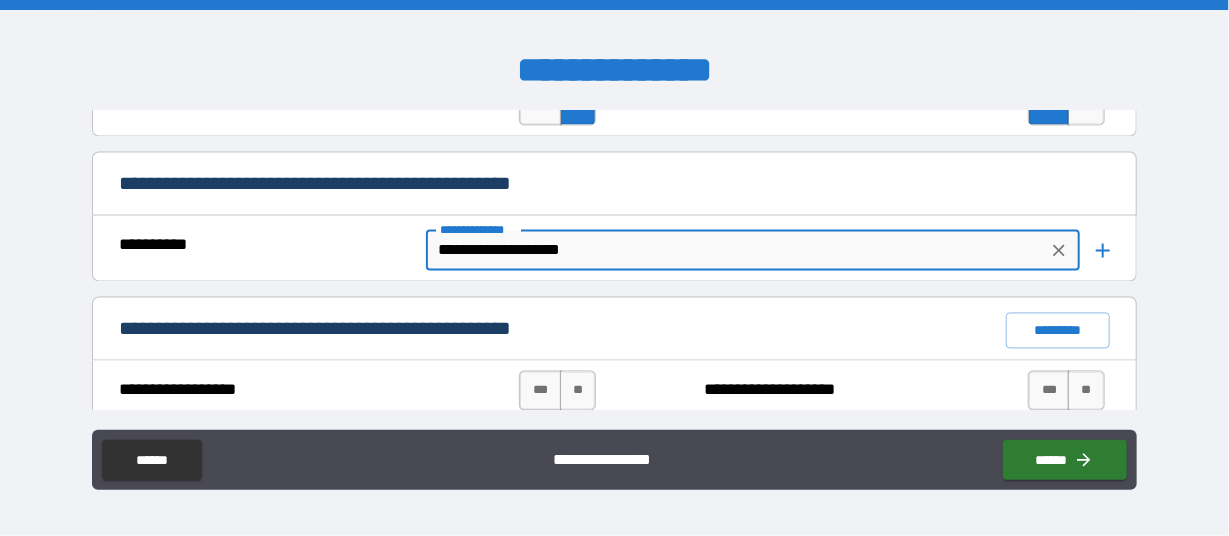 type on "*" 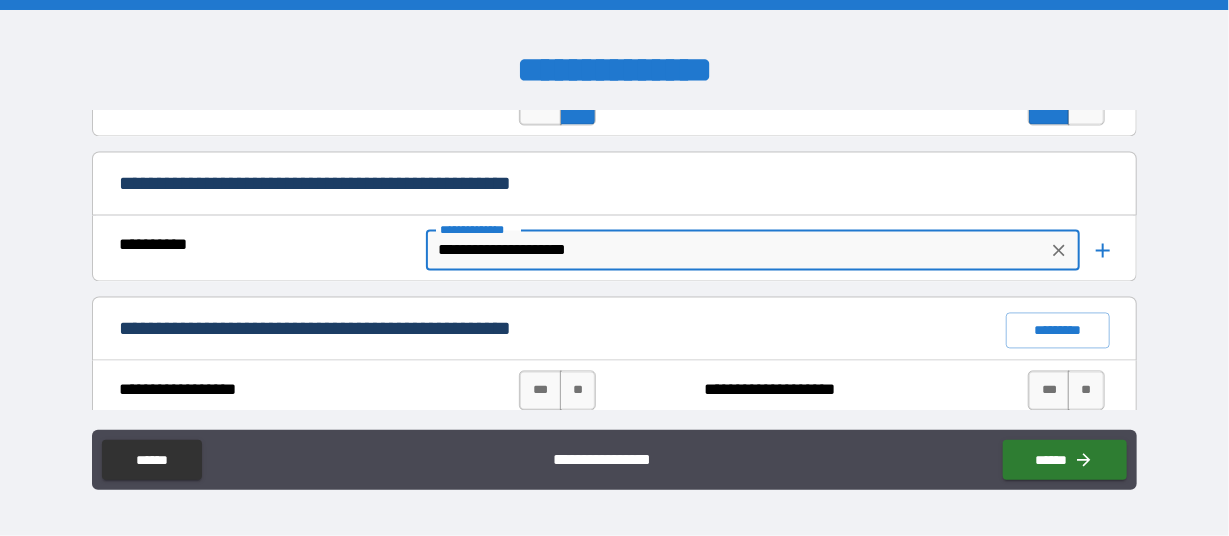 type on "*" 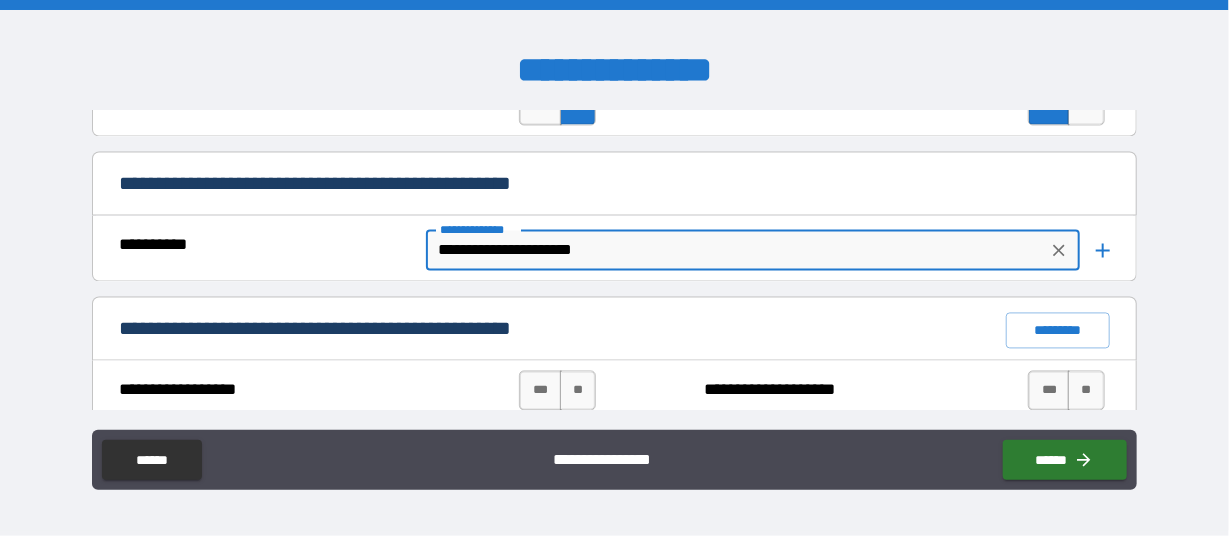 type on "*" 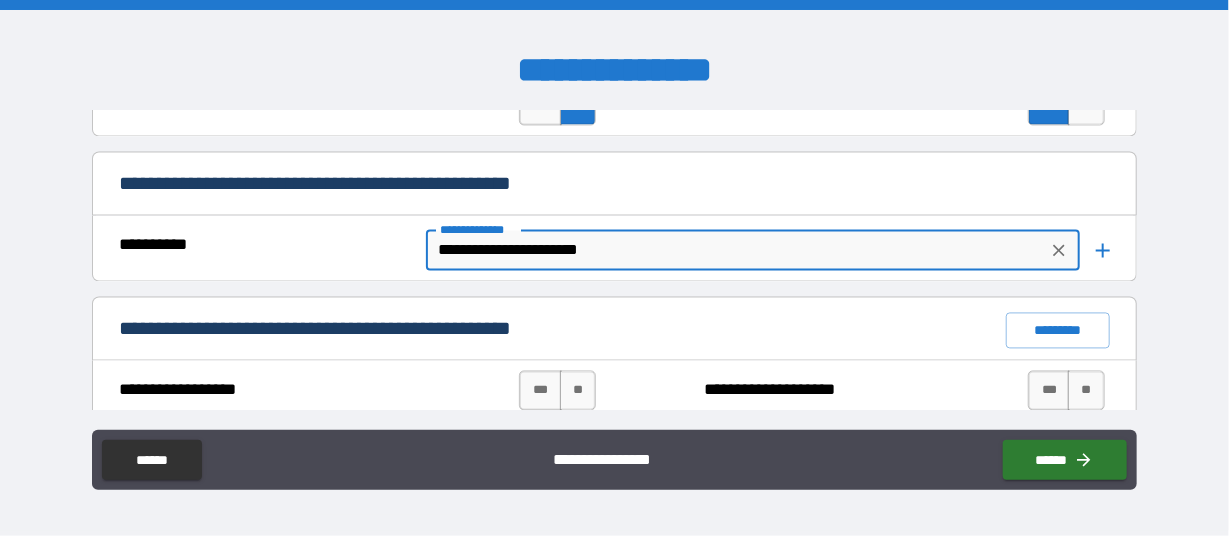 type on "*" 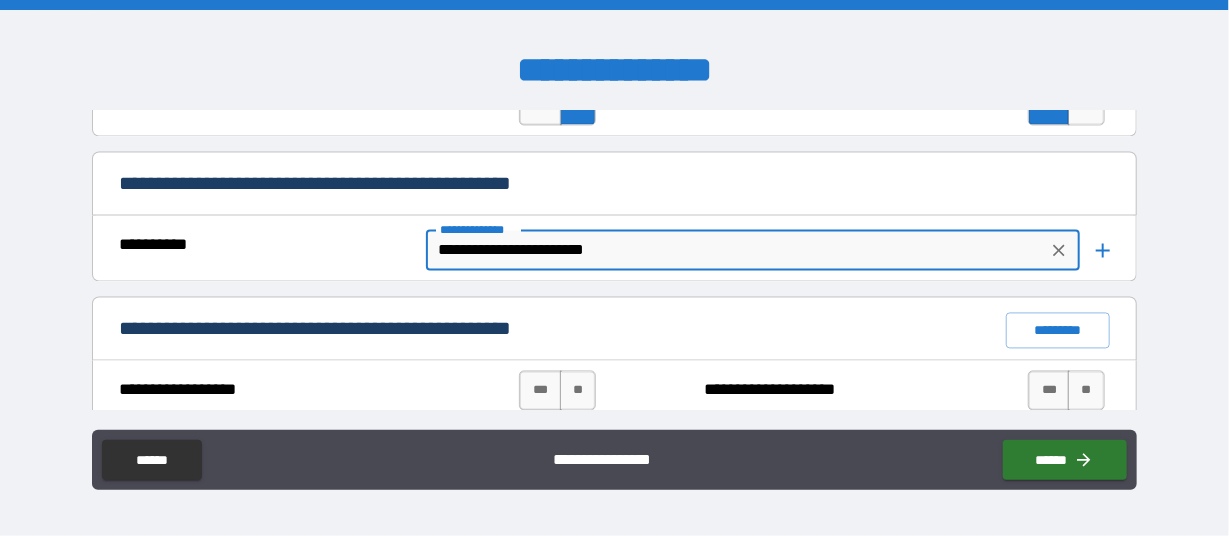 type on "*" 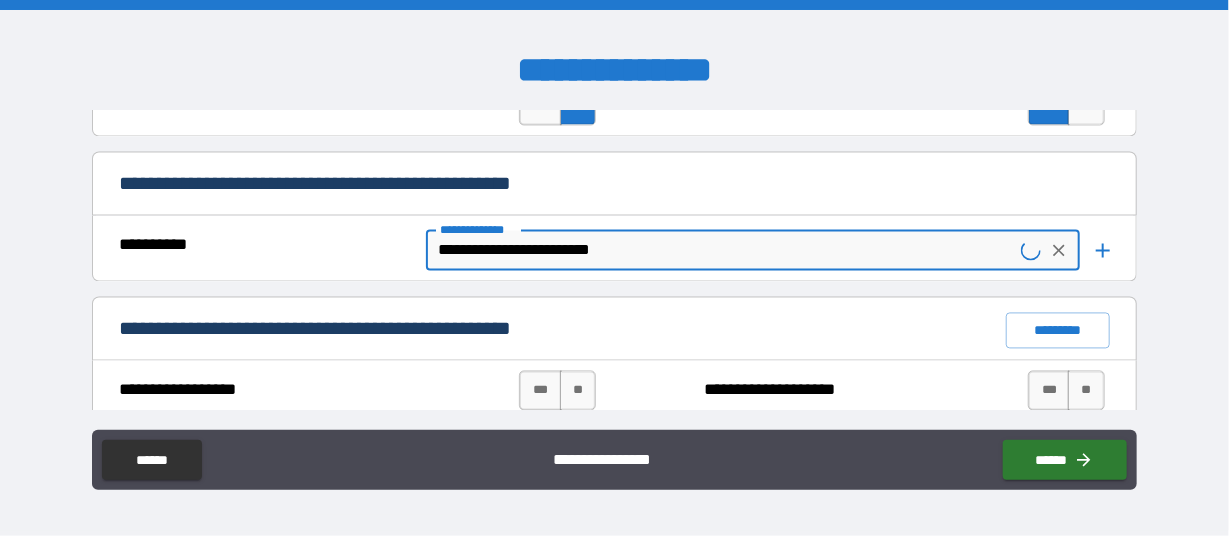 type on "*" 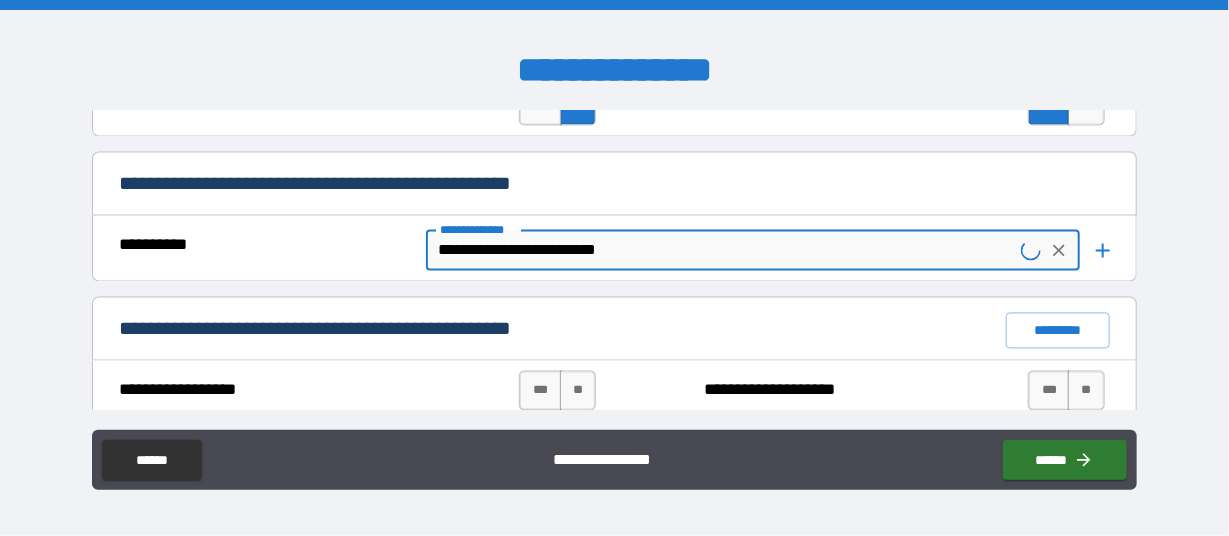 type on "*" 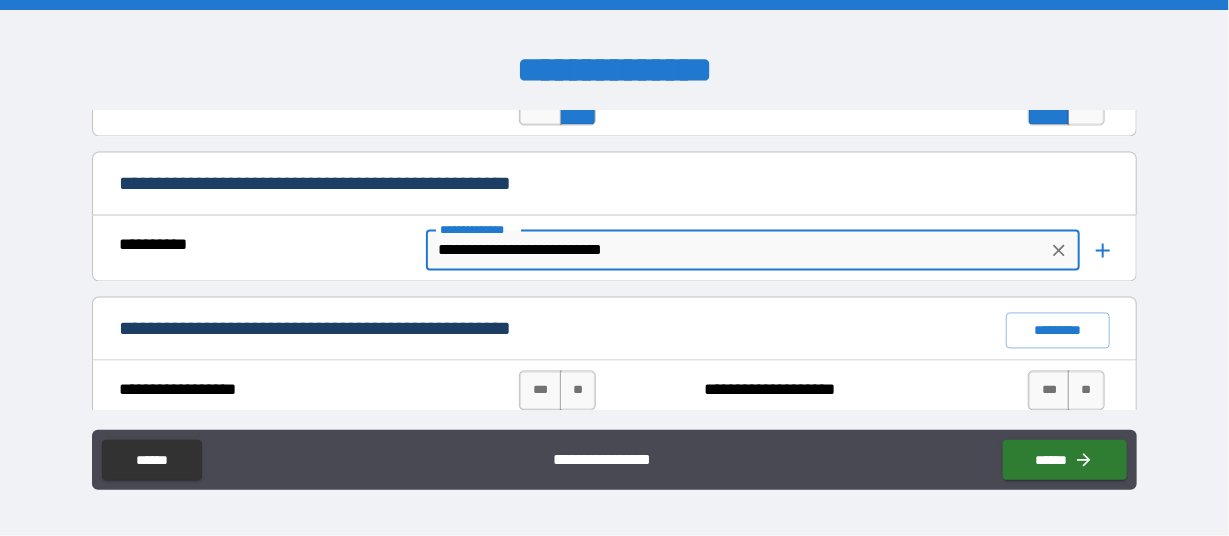 type on "*" 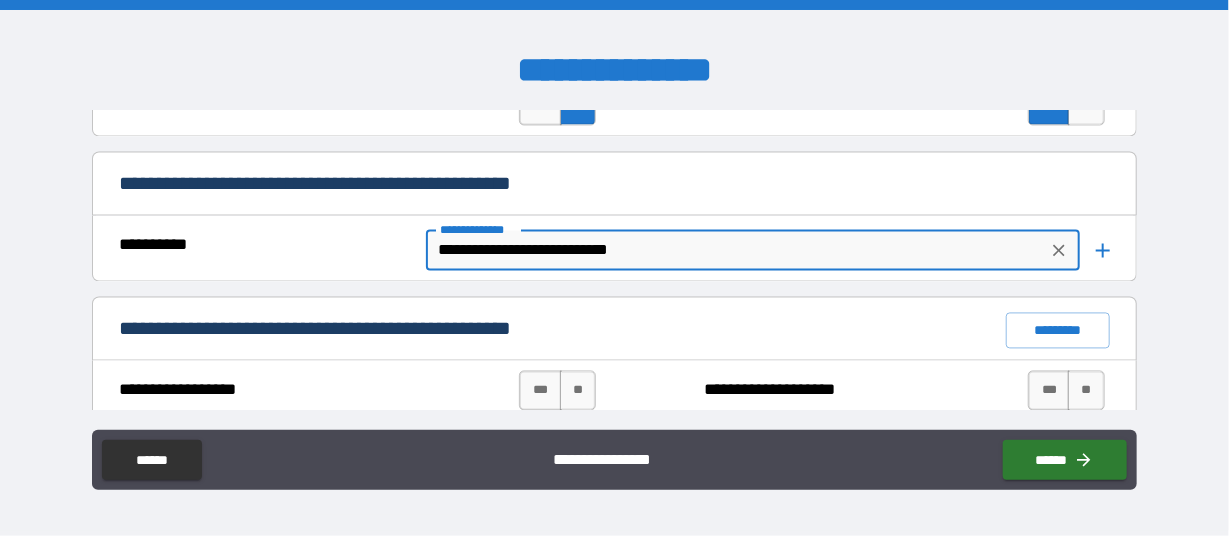type on "**********" 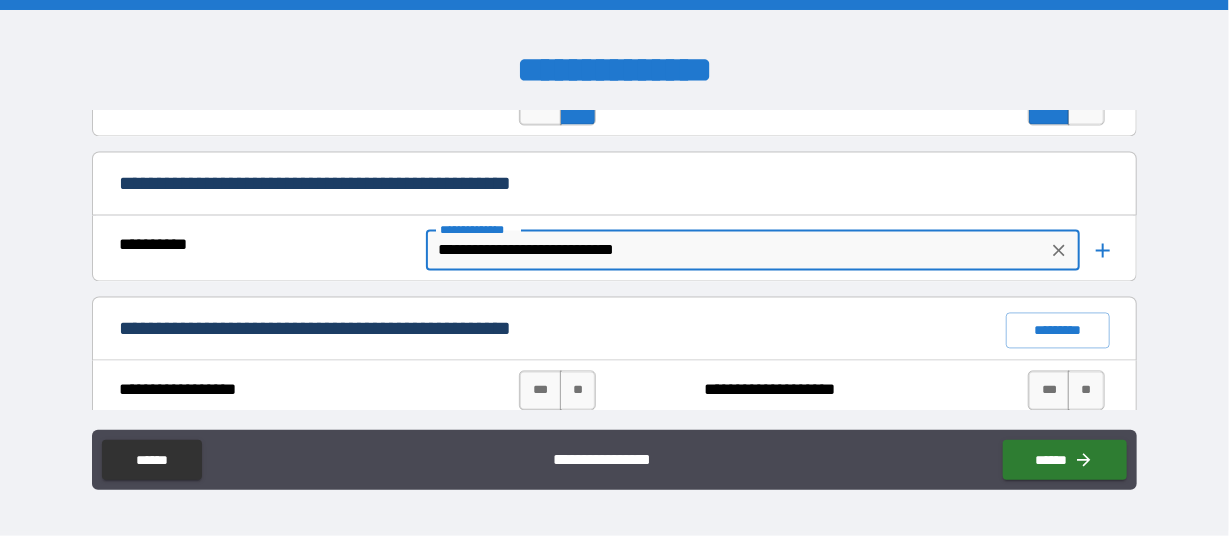 type on "*" 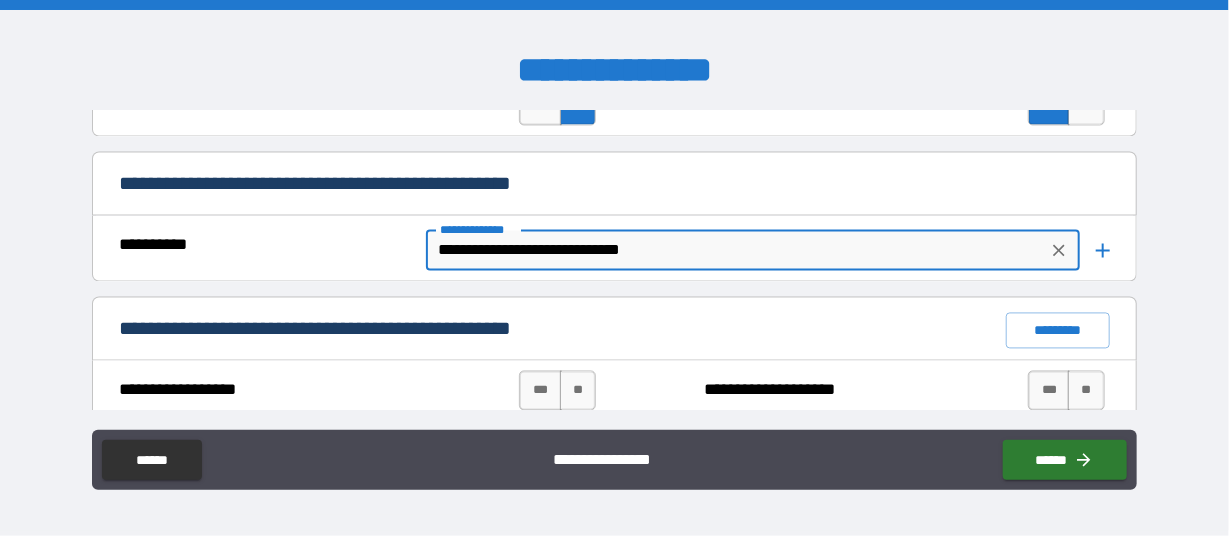 type on "*" 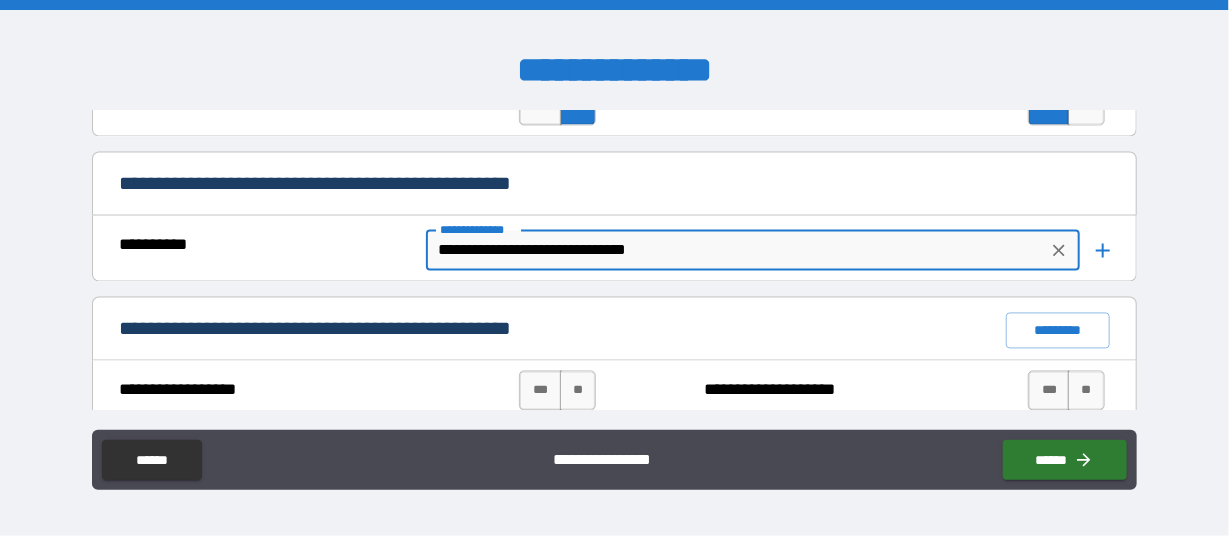 type on "*" 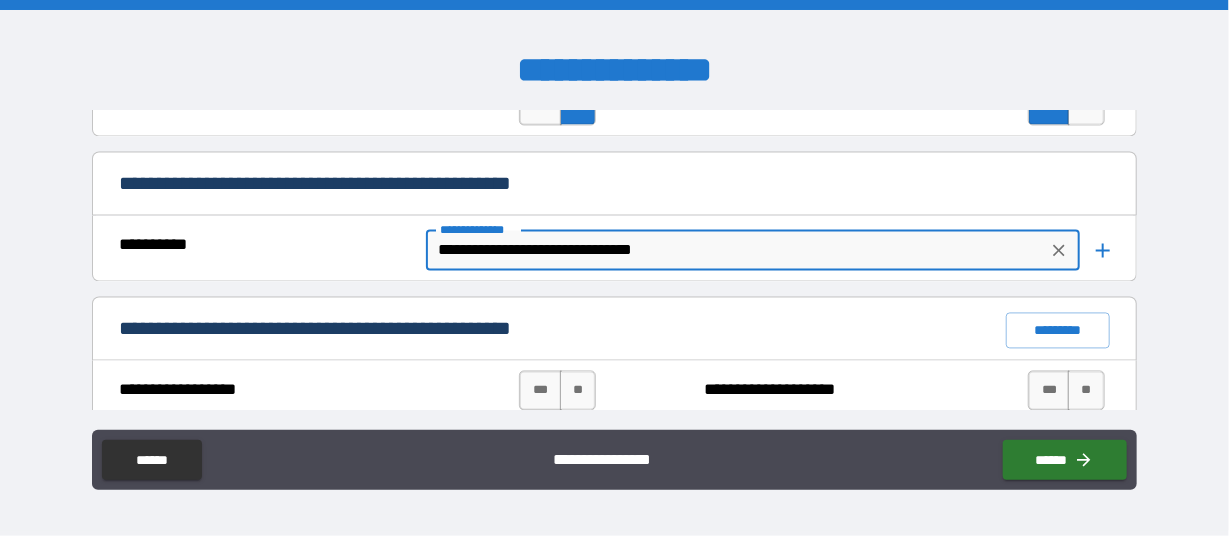 type on "*" 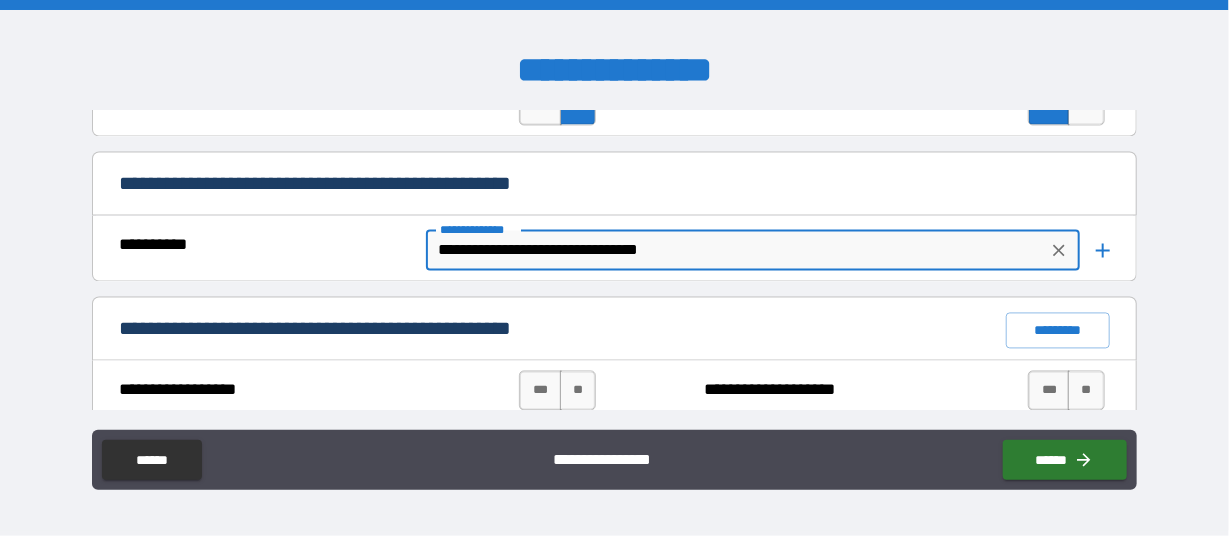 type on "*" 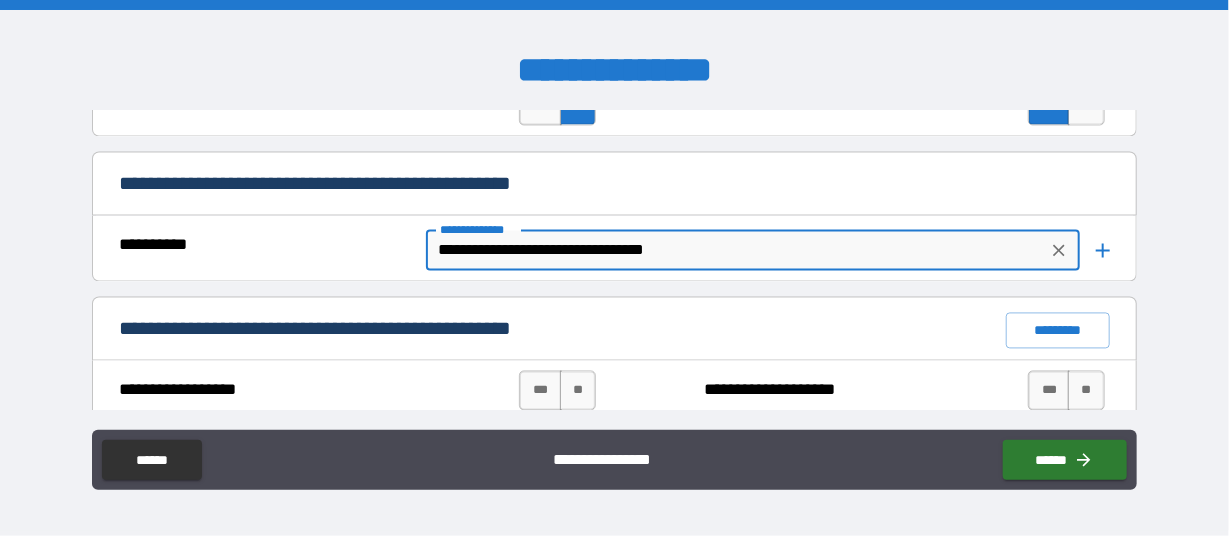 type on "*" 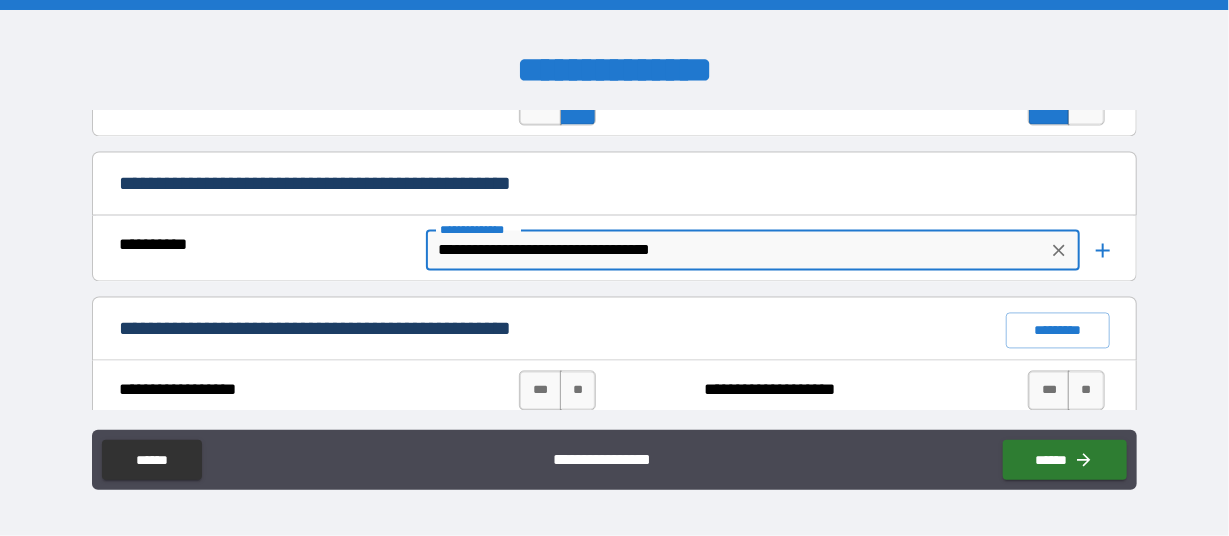 type on "*" 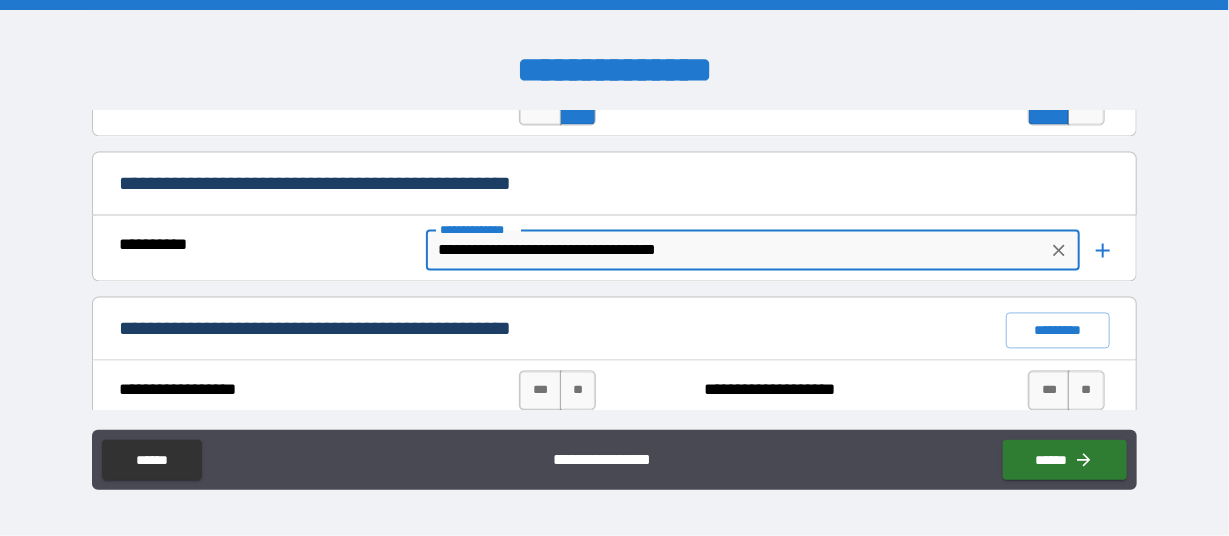 type on "*" 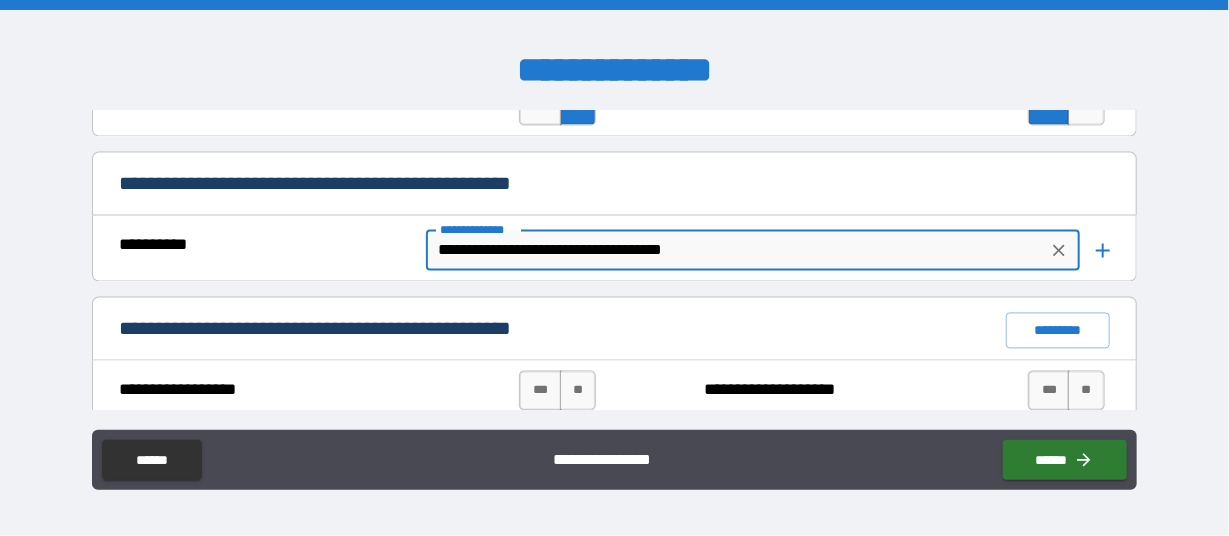 type on "*" 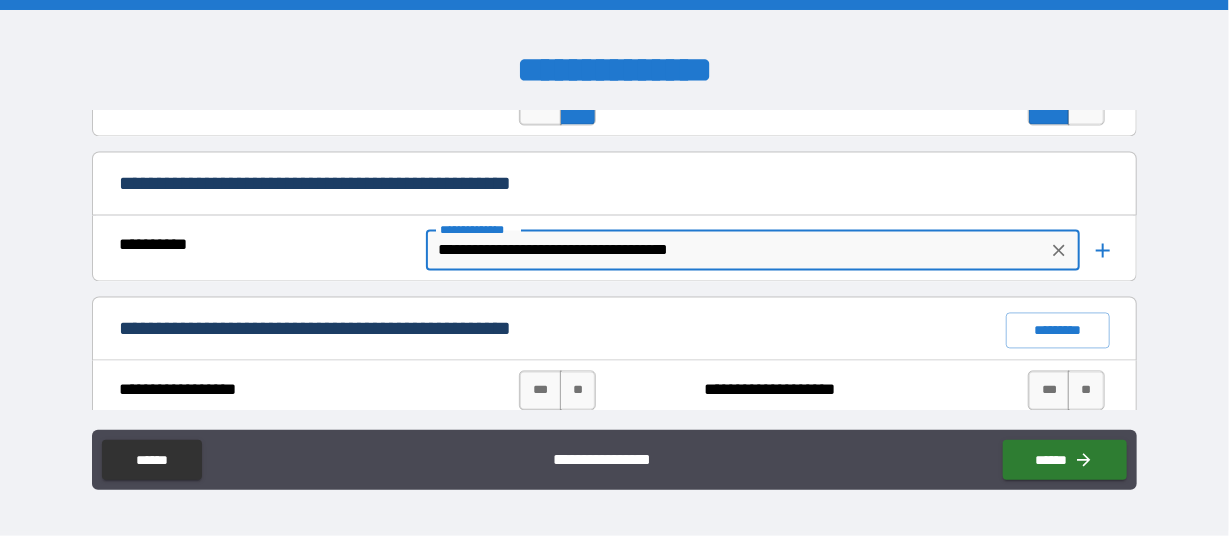 type on "*" 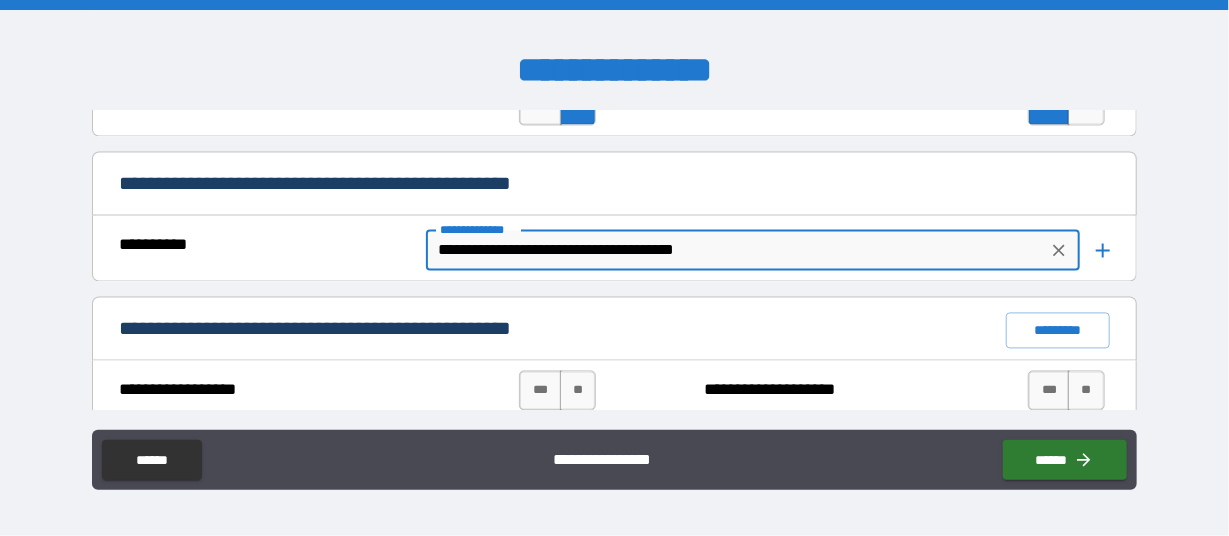 type on "*" 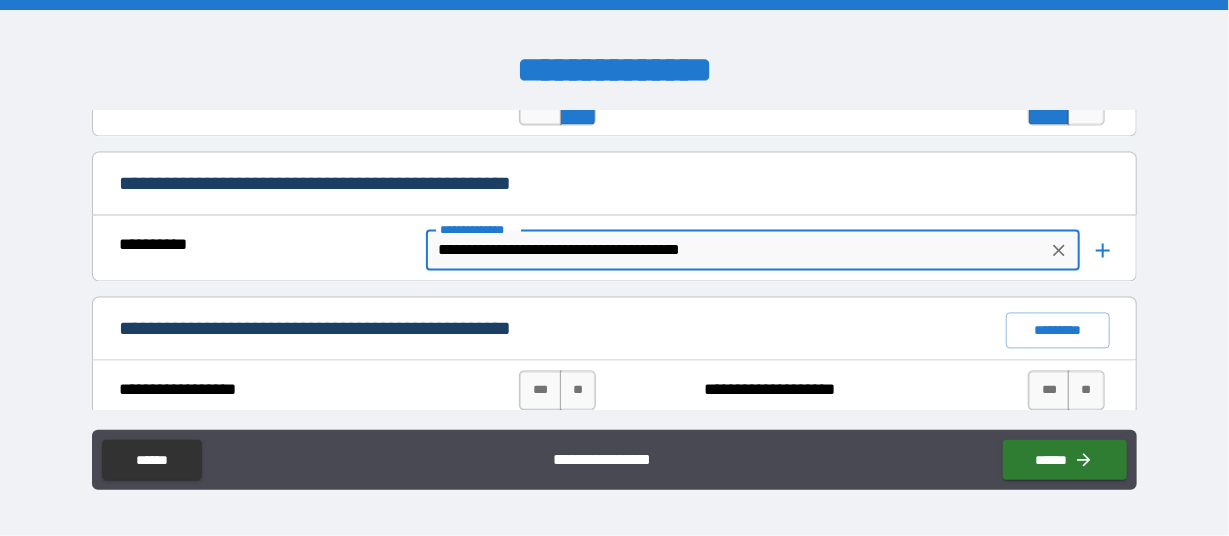 type on "*" 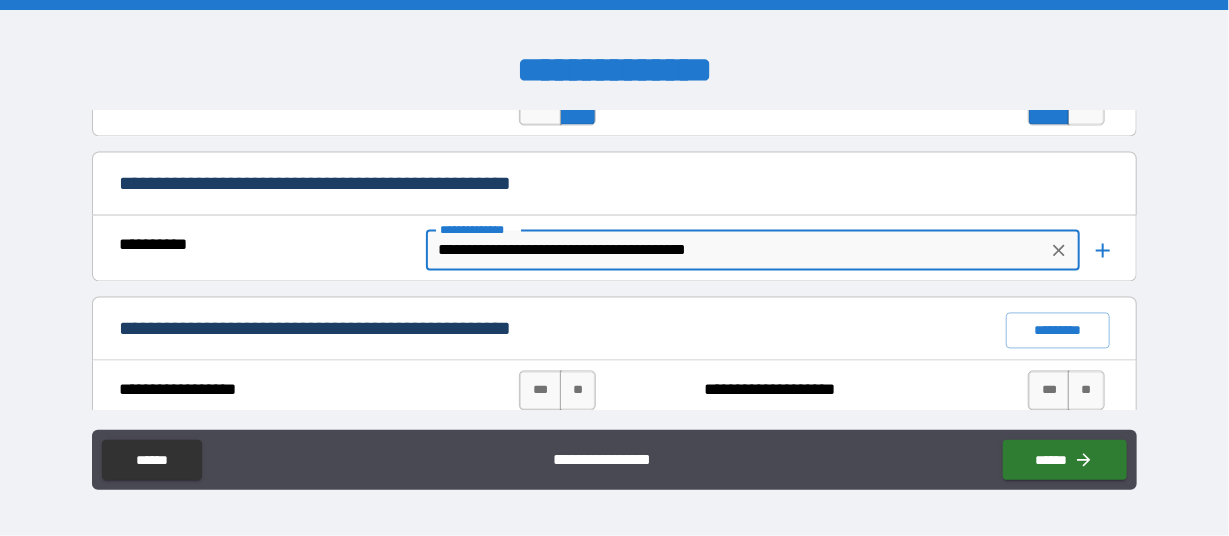 type on "*" 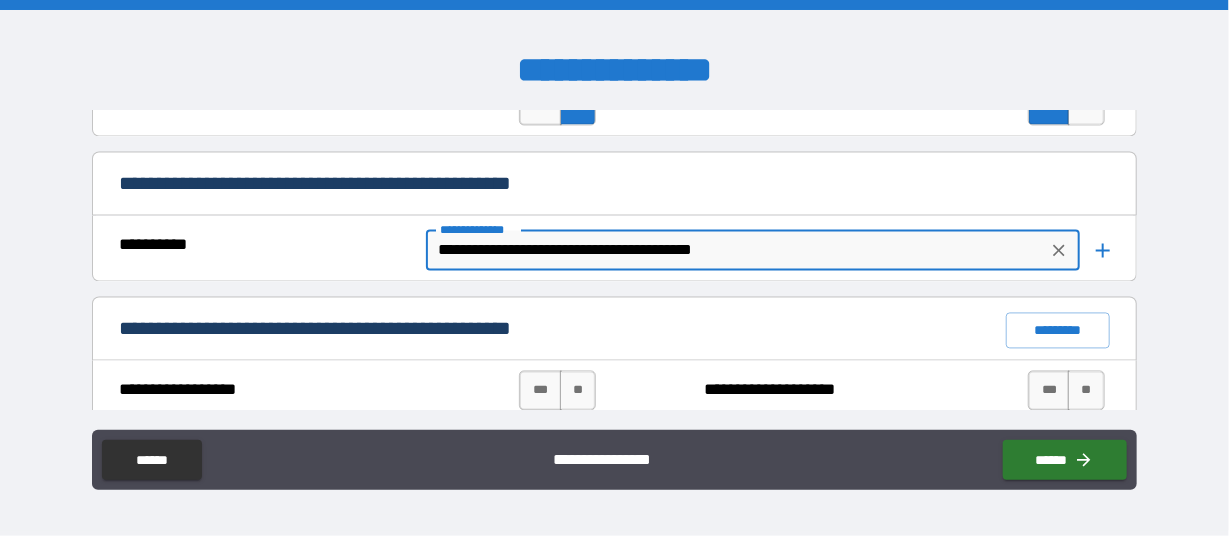 type on "*" 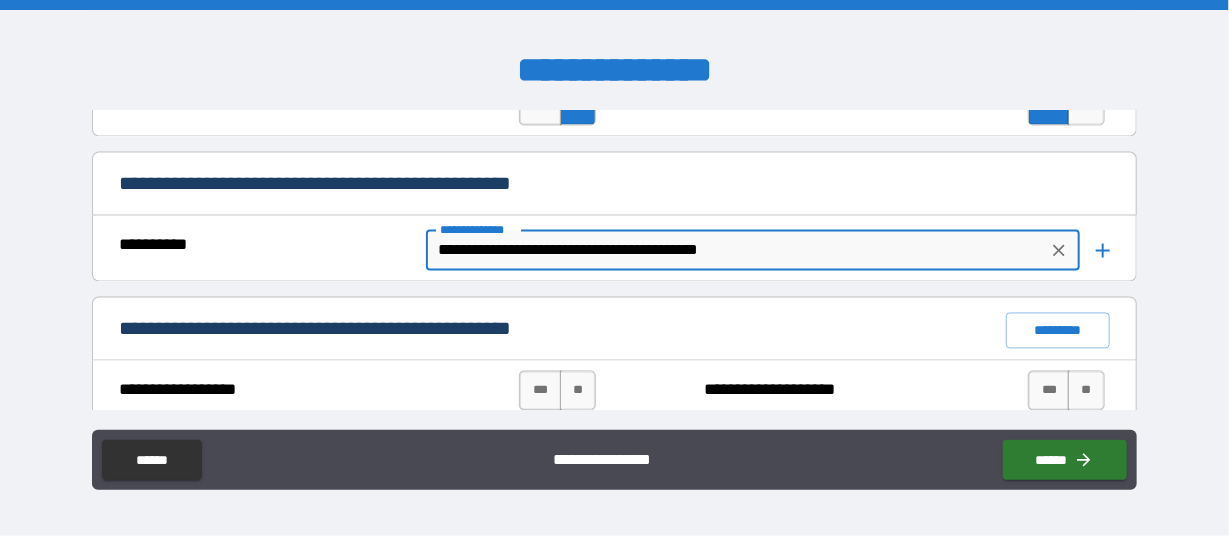 type on "*" 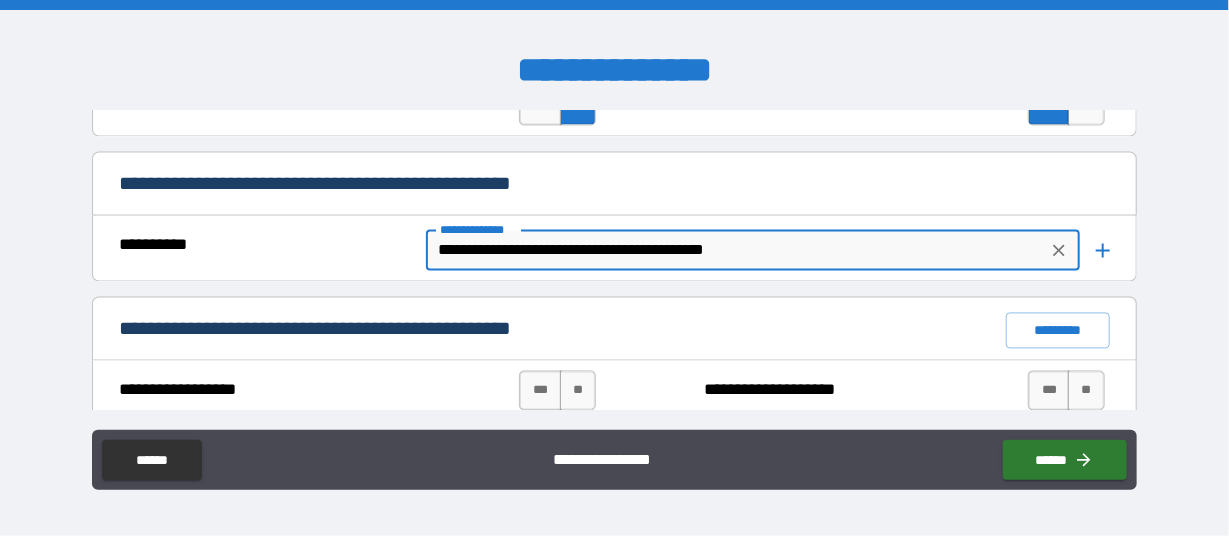 type on "*" 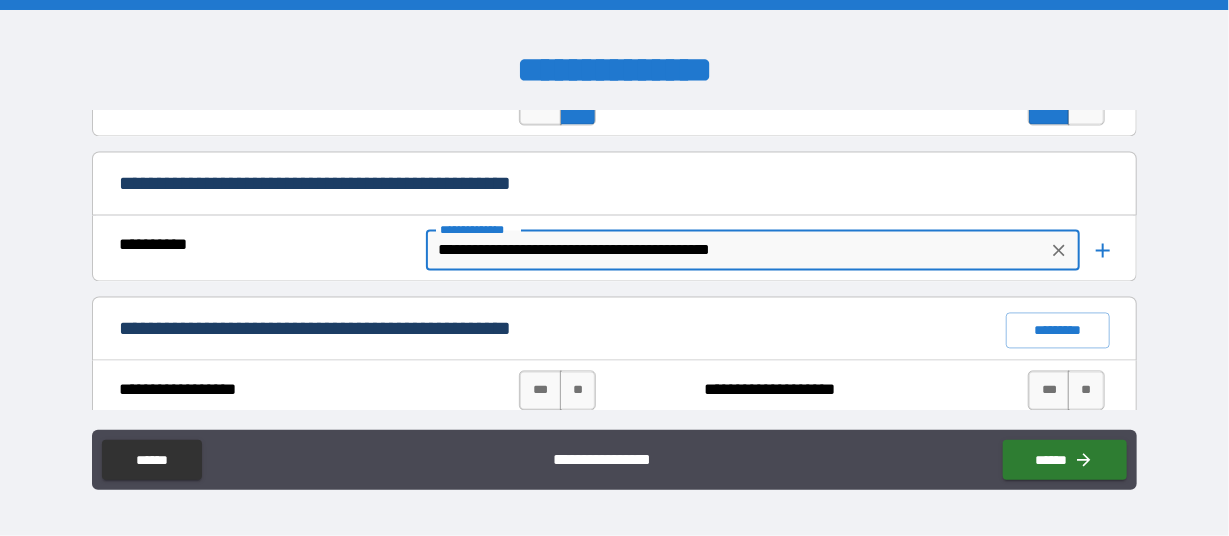 type on "*" 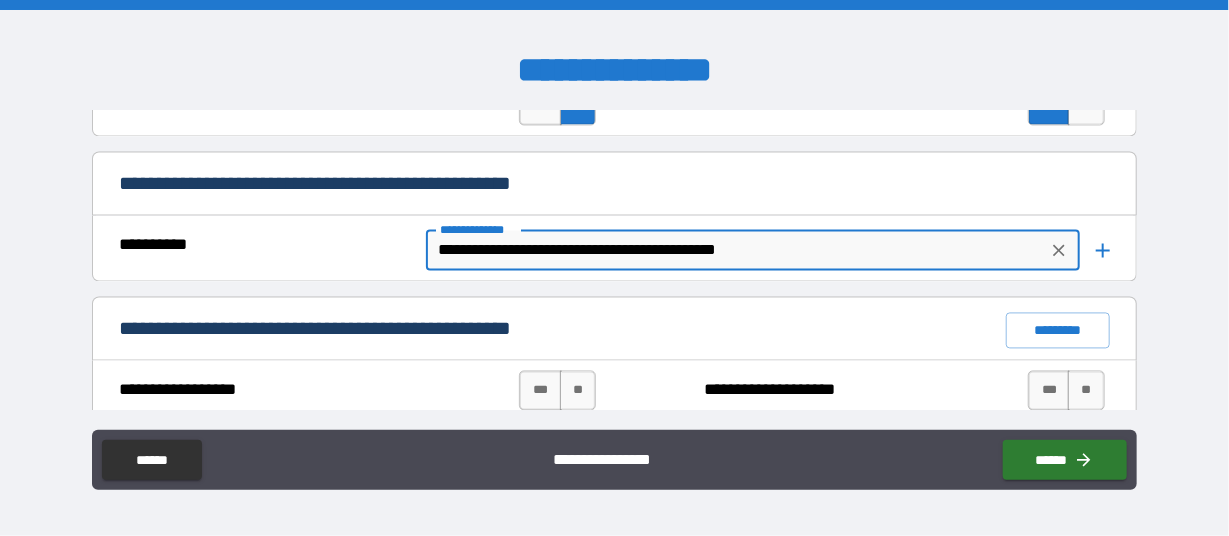 type on "*" 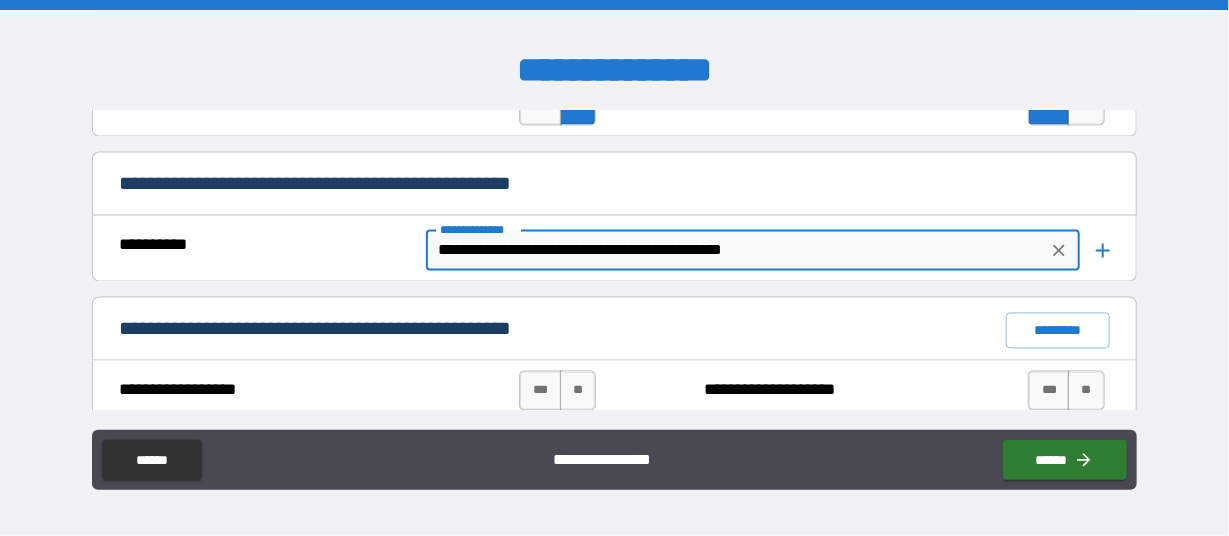 type on "*" 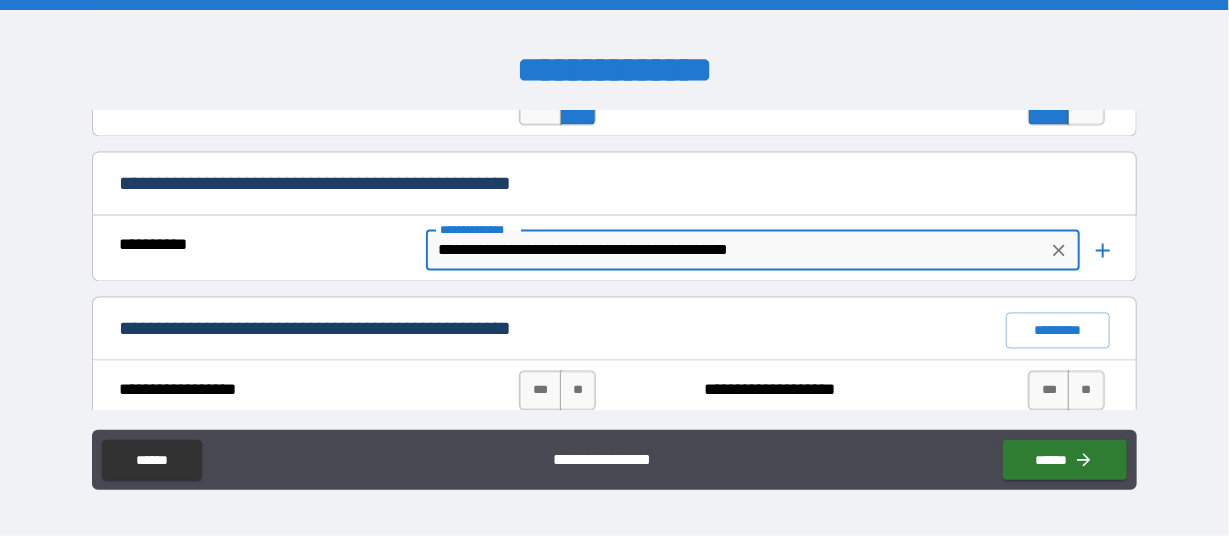 type on "*" 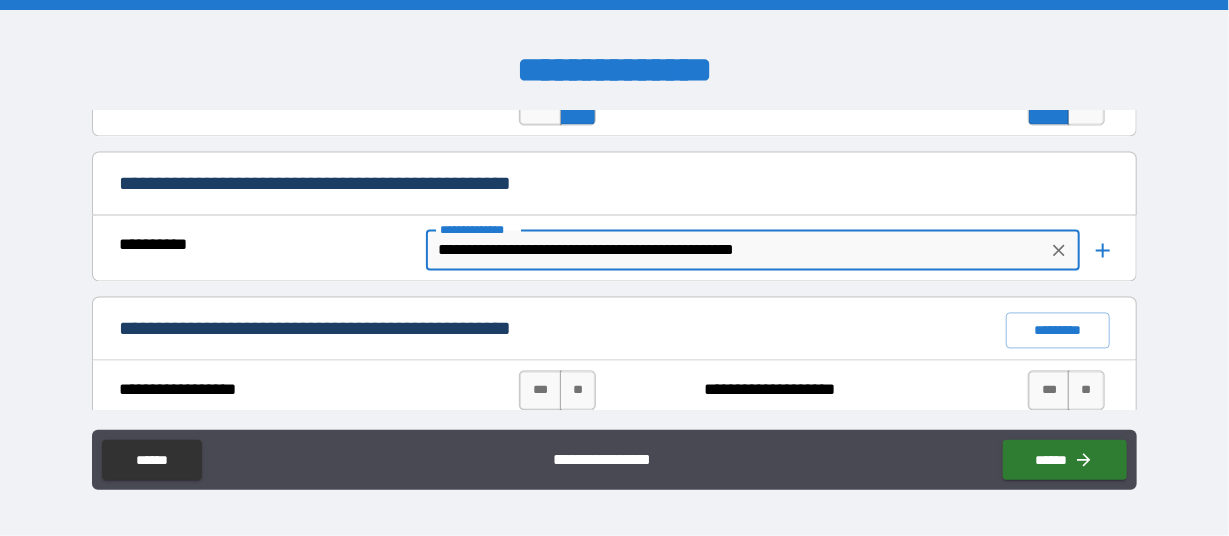 type on "*" 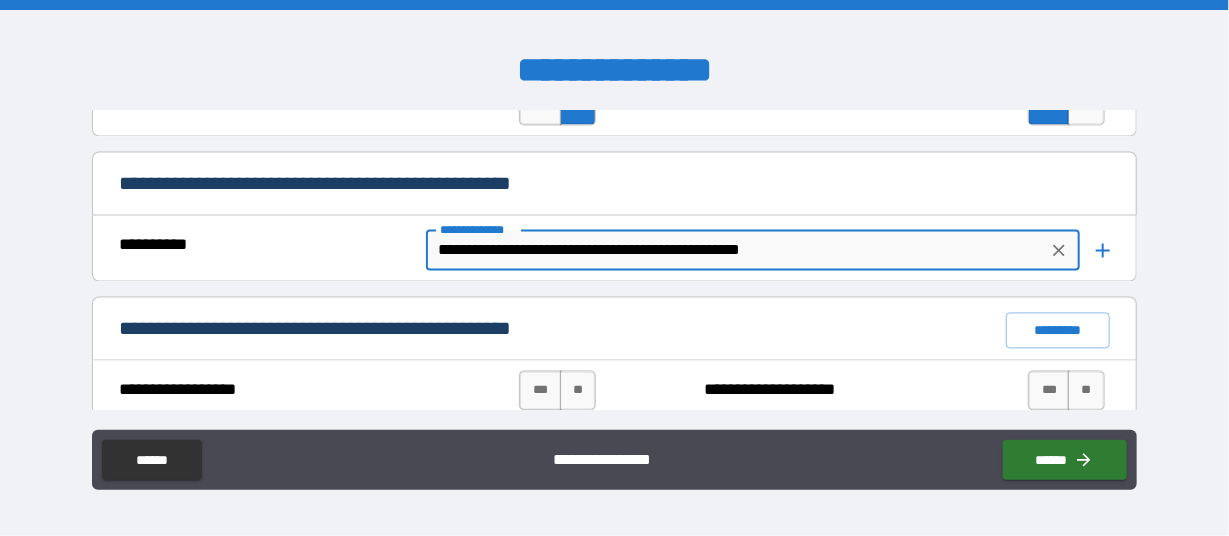 type on "*" 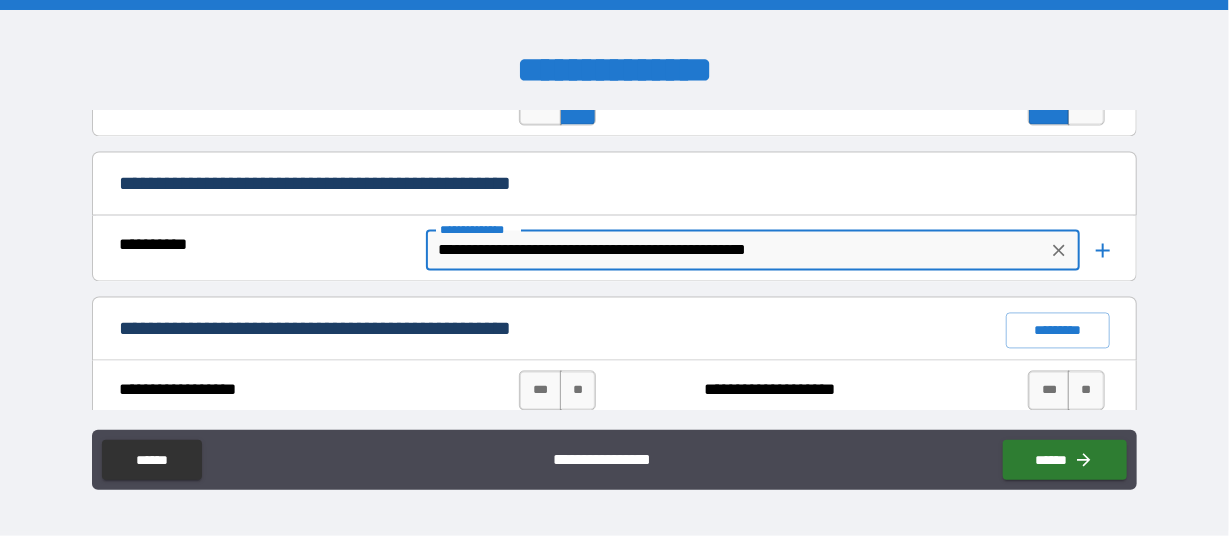 type on "*" 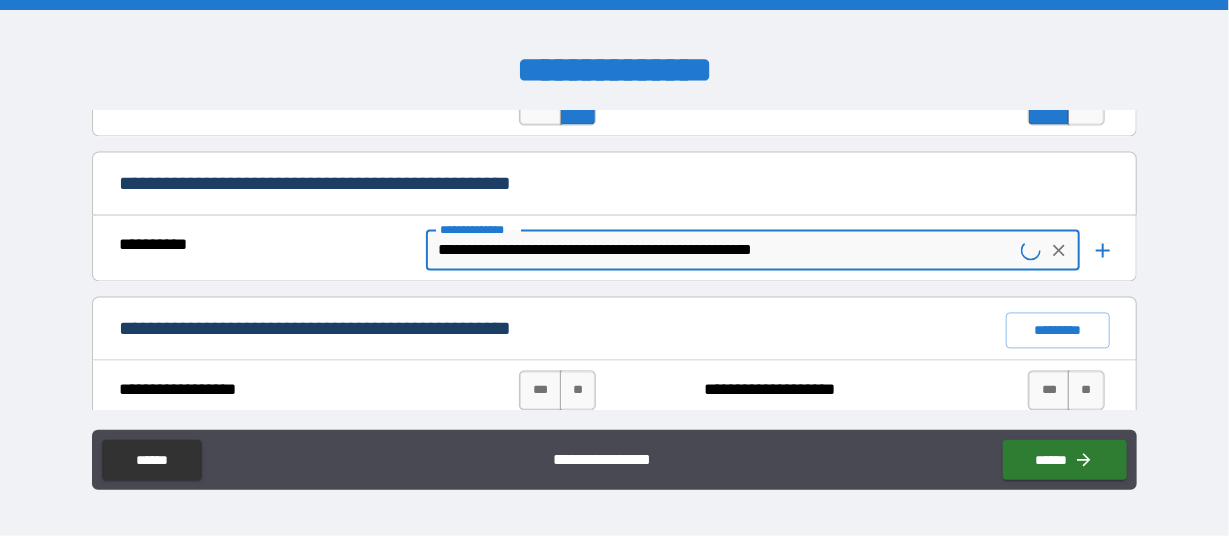type on "*" 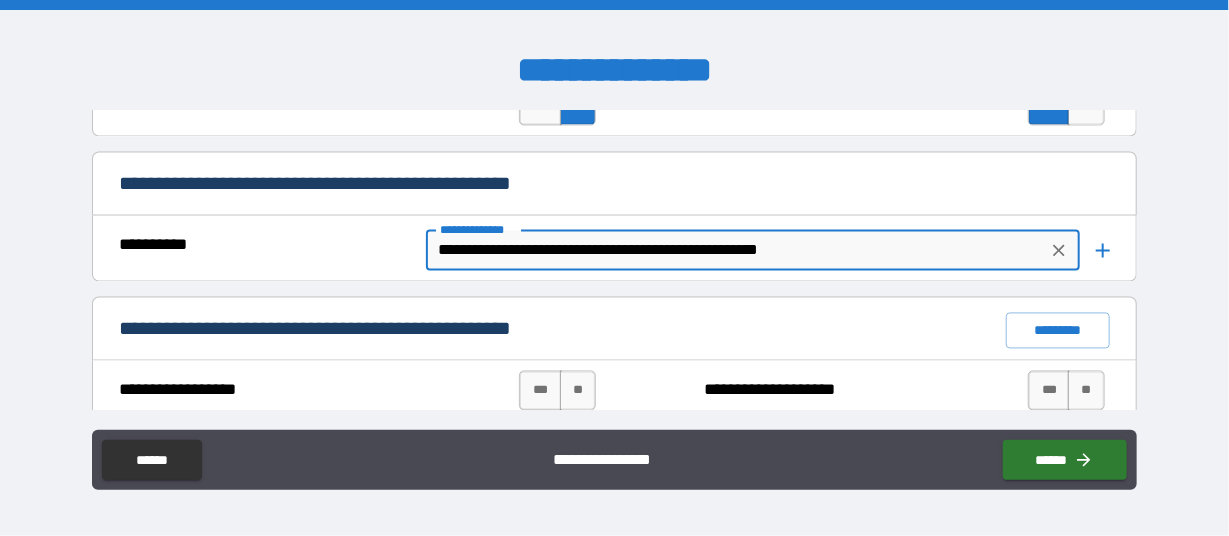 type on "*" 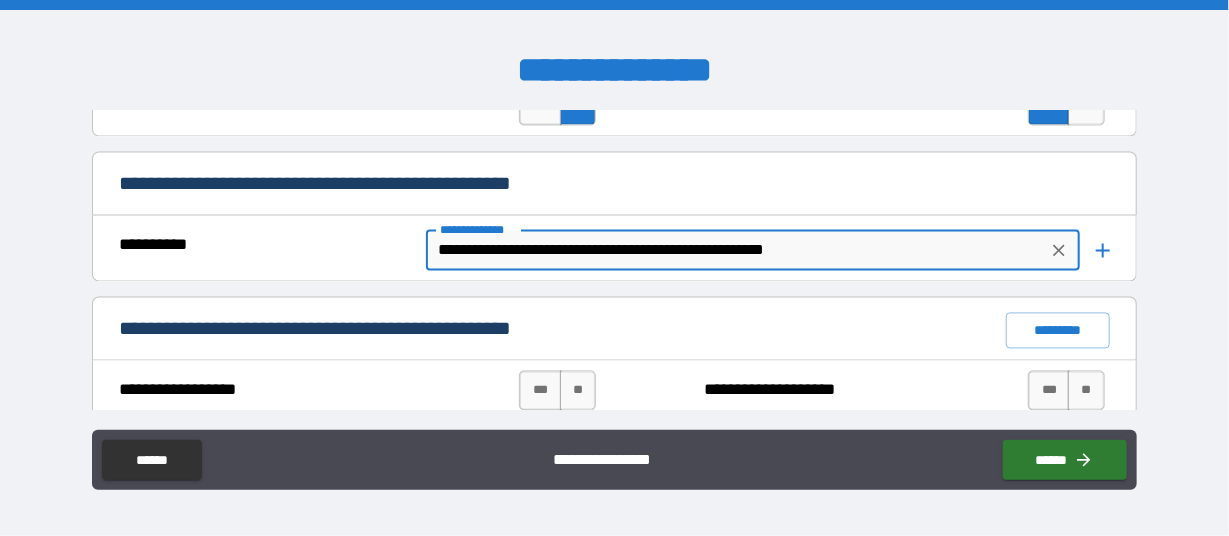 type on "*" 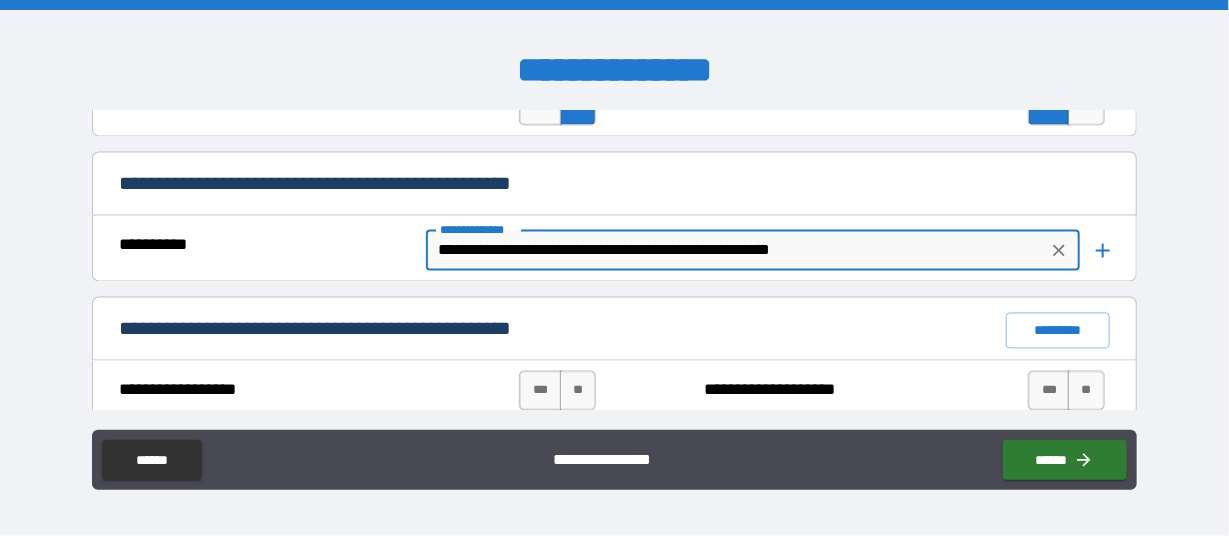 type on "*" 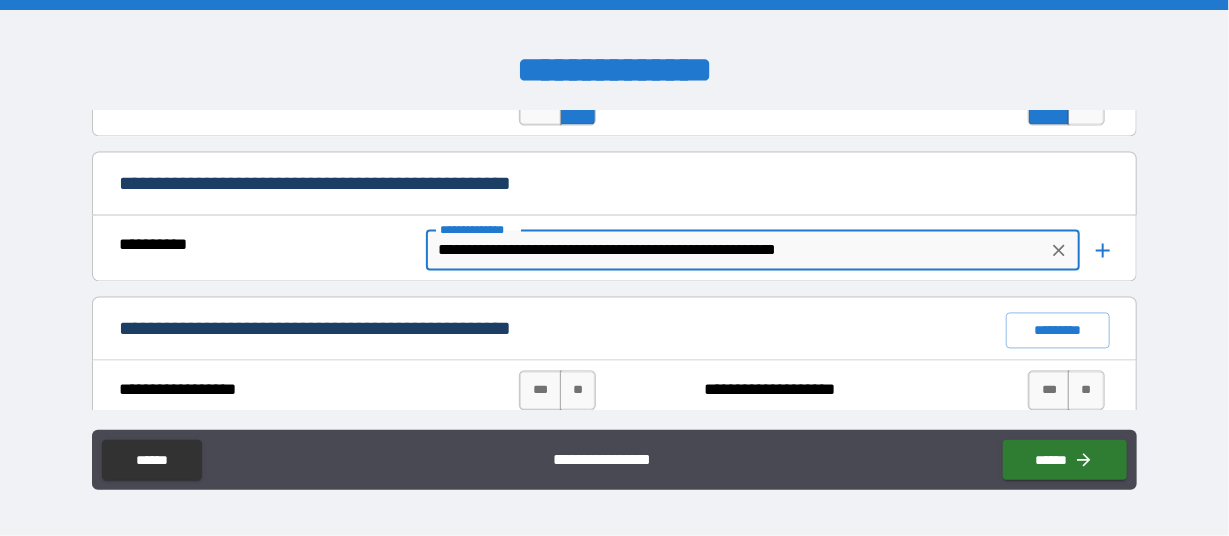 type on "*" 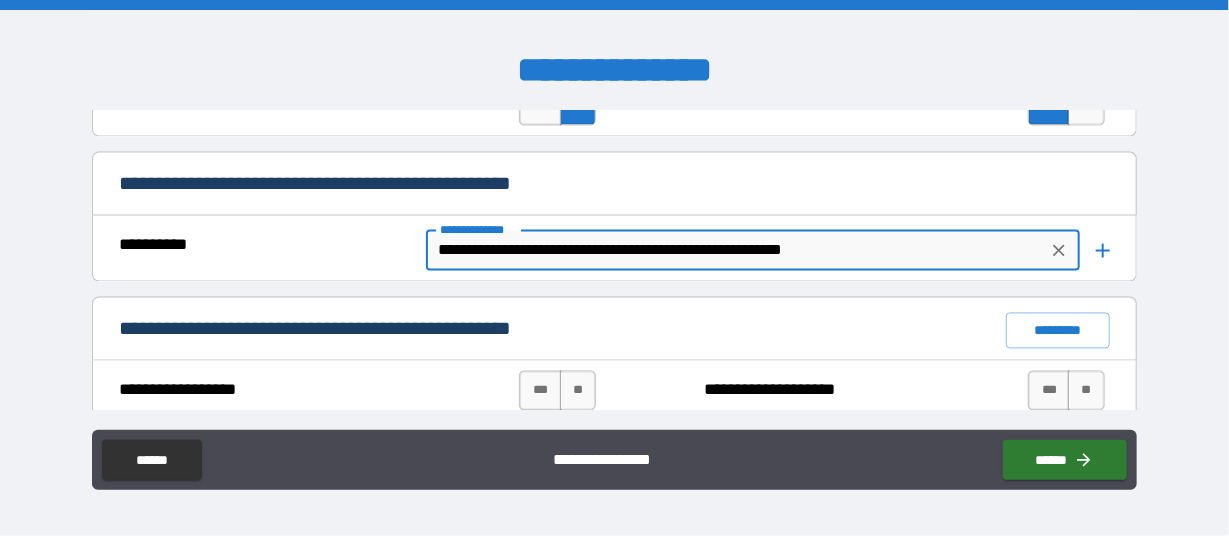 type on "*" 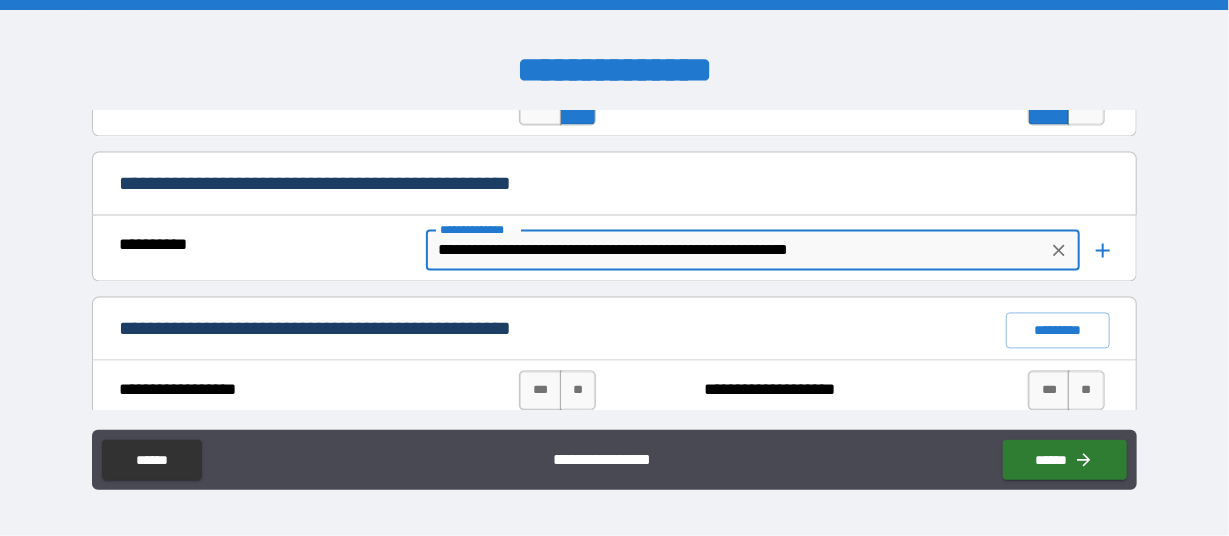 type on "*" 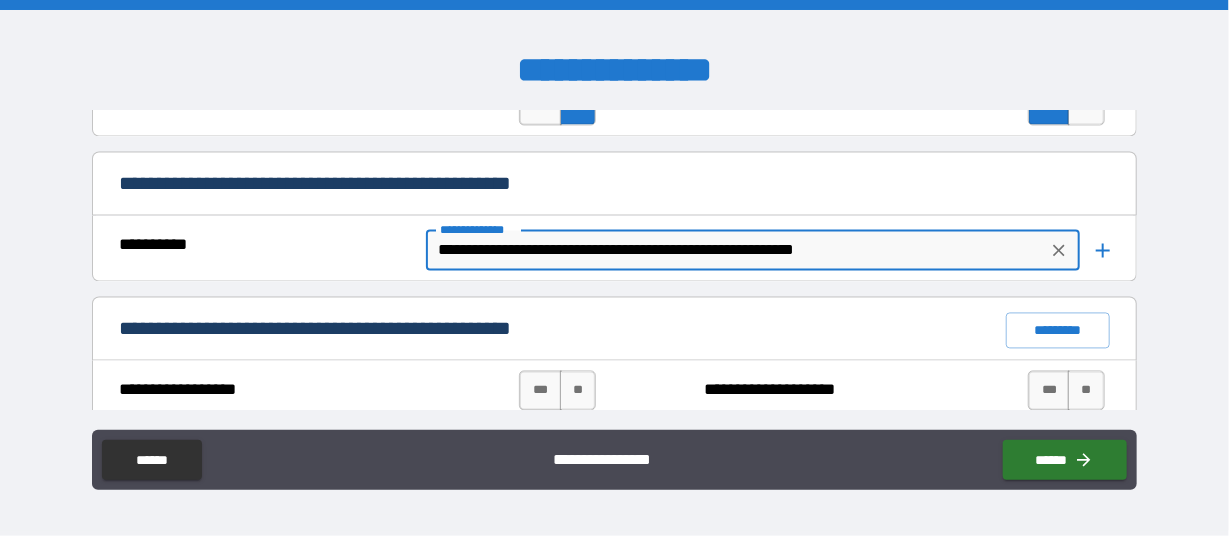 type on "*" 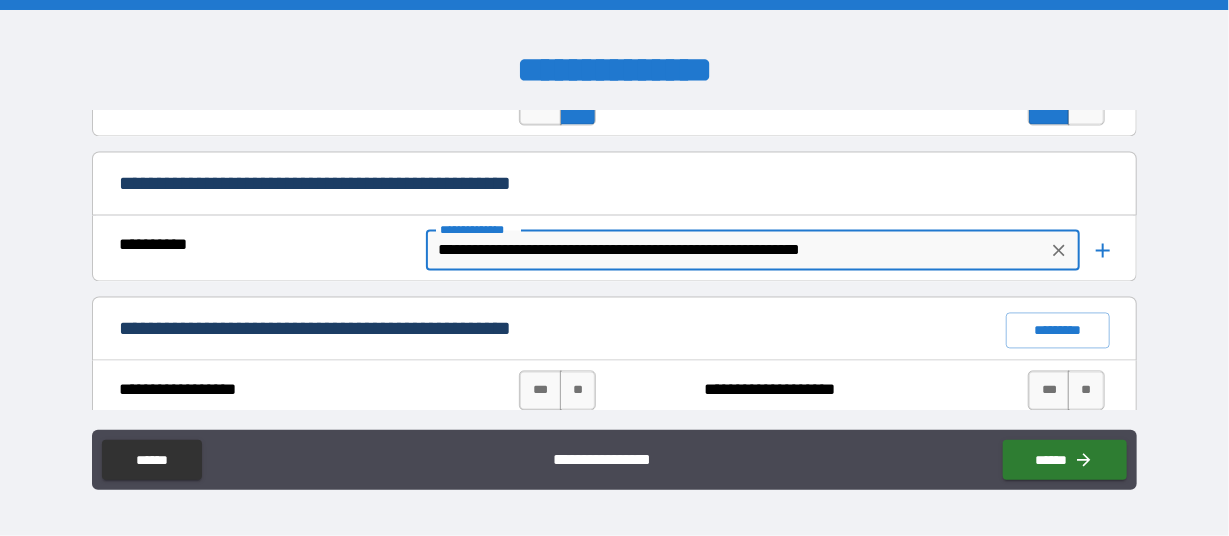 type on "*" 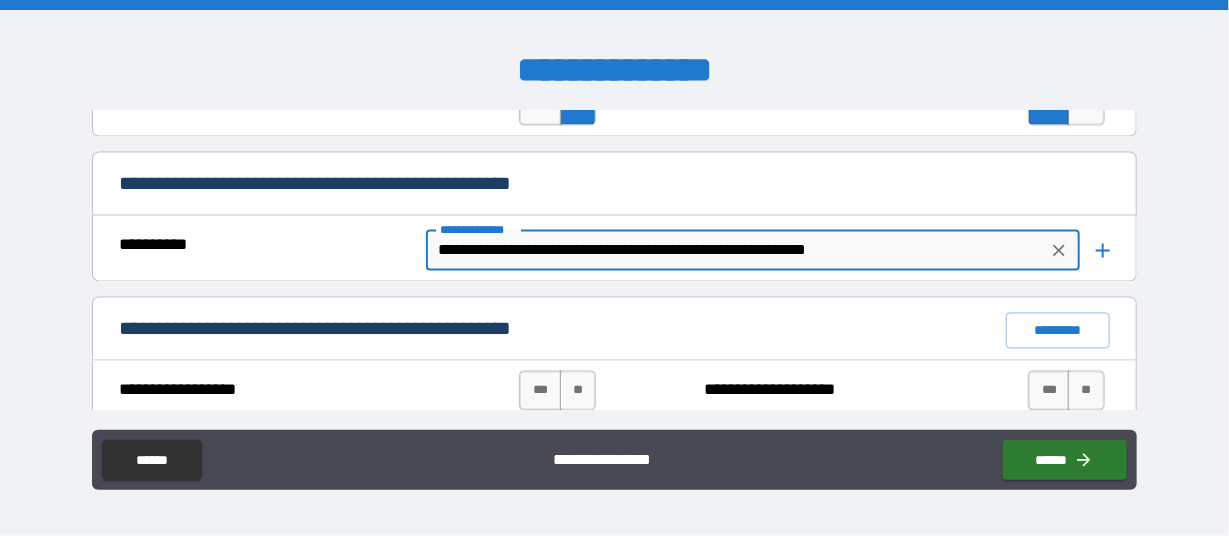 type on "*" 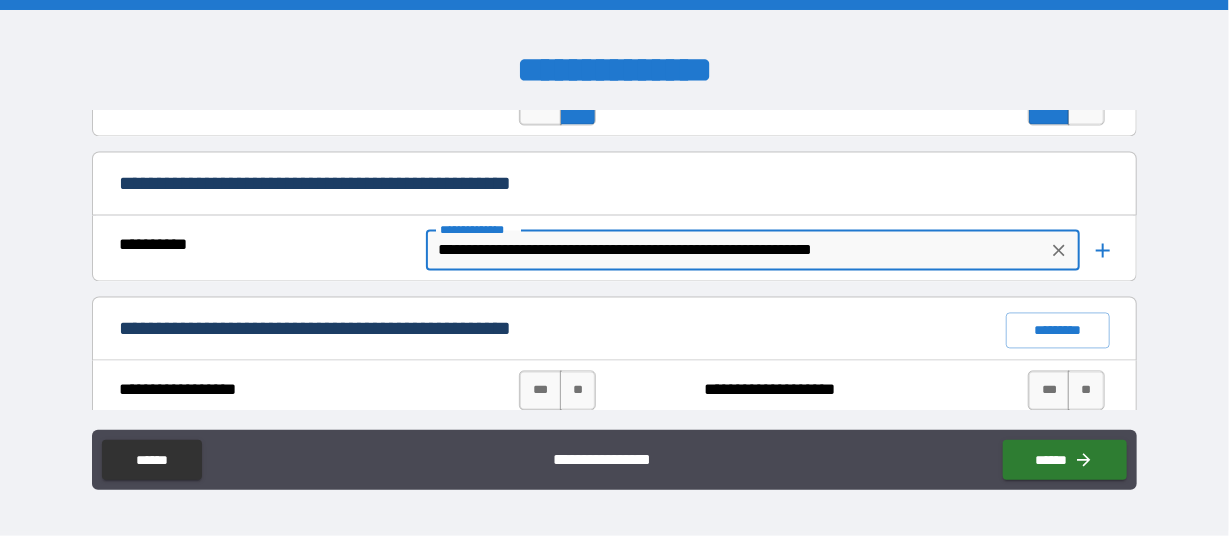 type on "*" 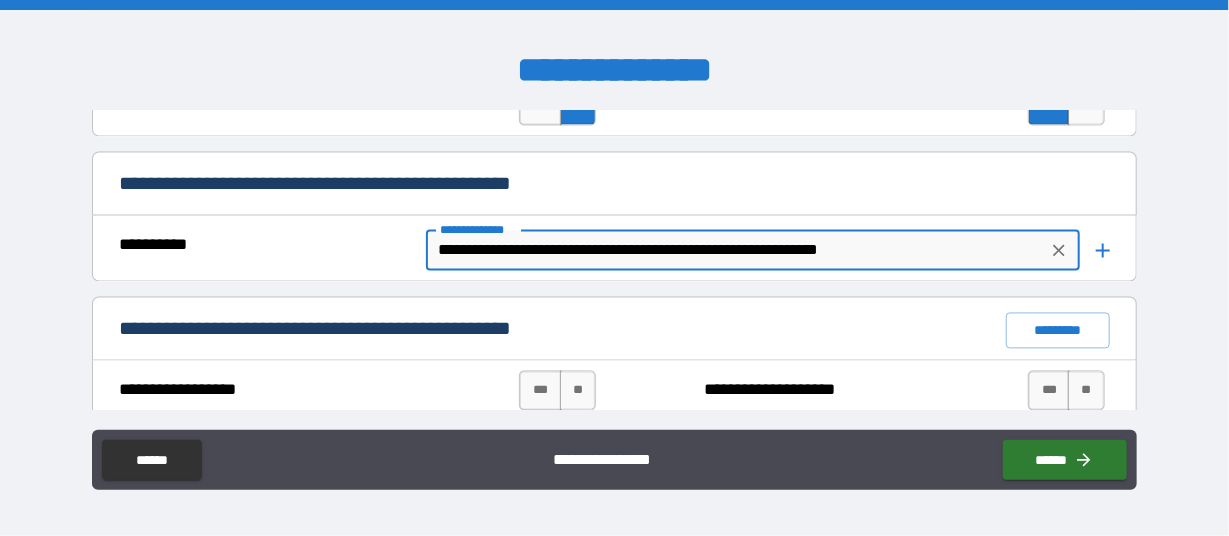 type on "*" 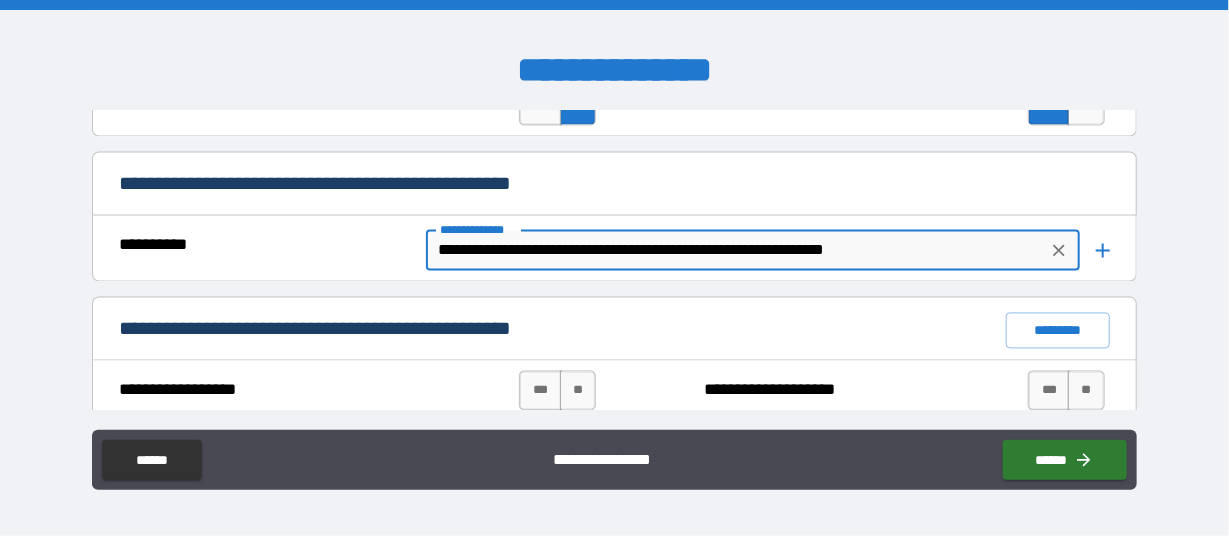 type on "*" 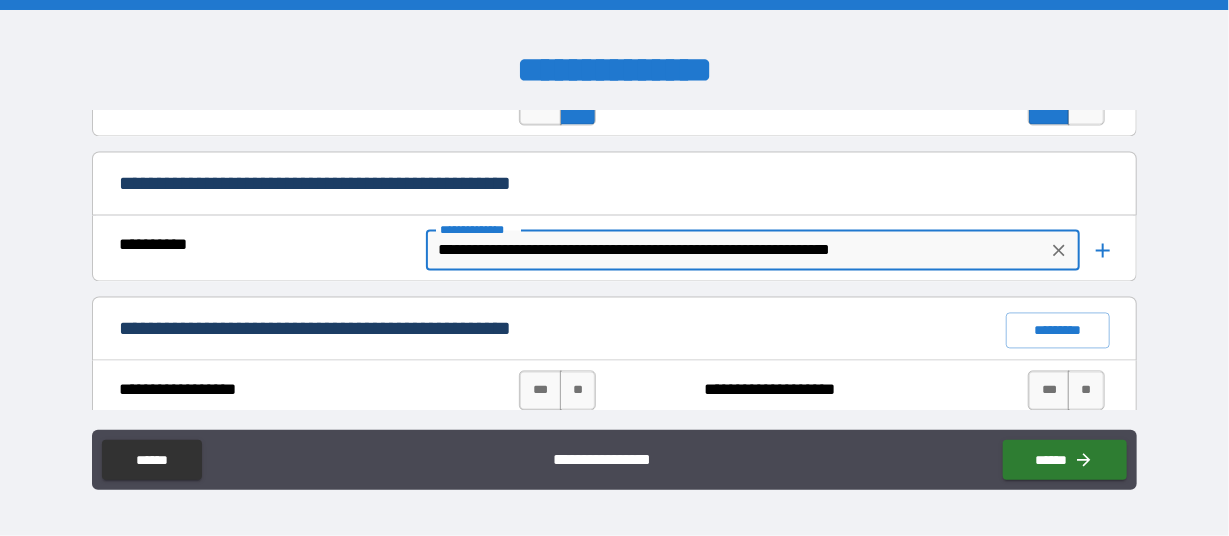 type on "*" 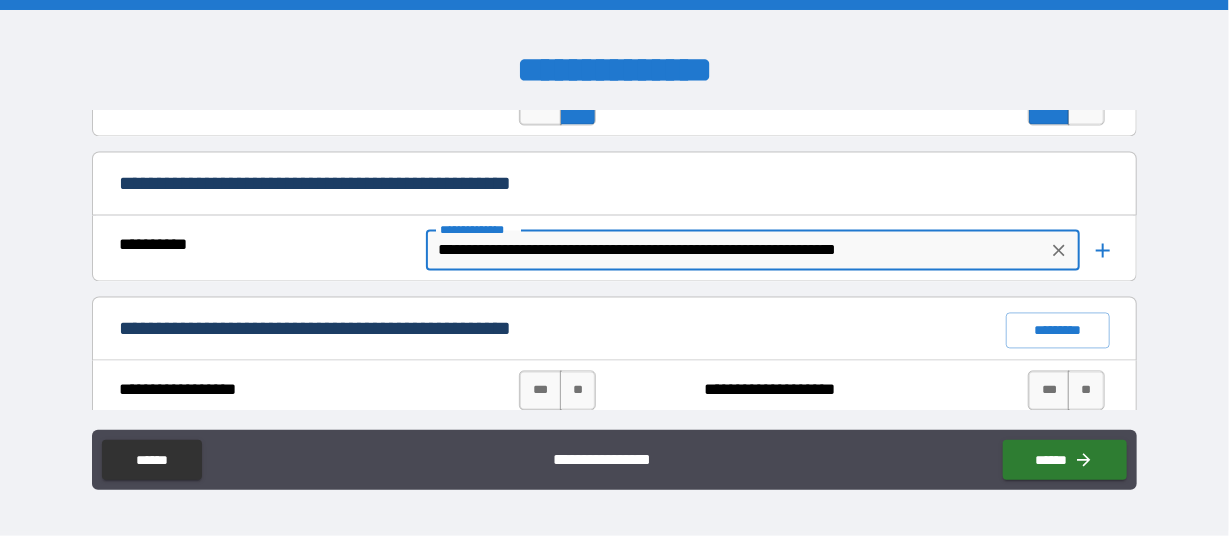 type on "*" 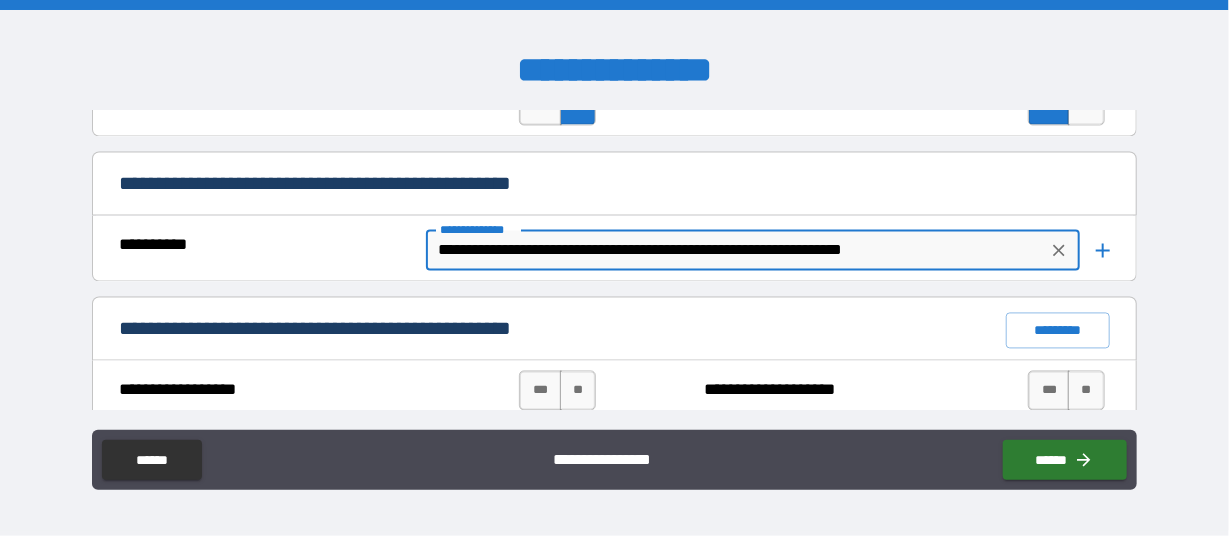 type on "*" 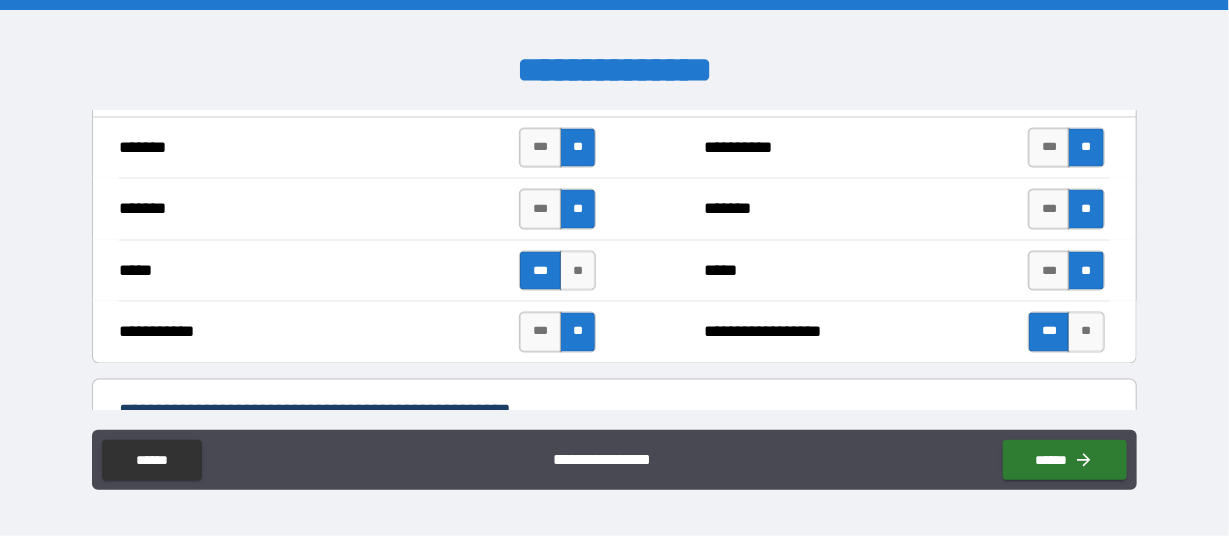 scroll, scrollTop: 1474, scrollLeft: 0, axis: vertical 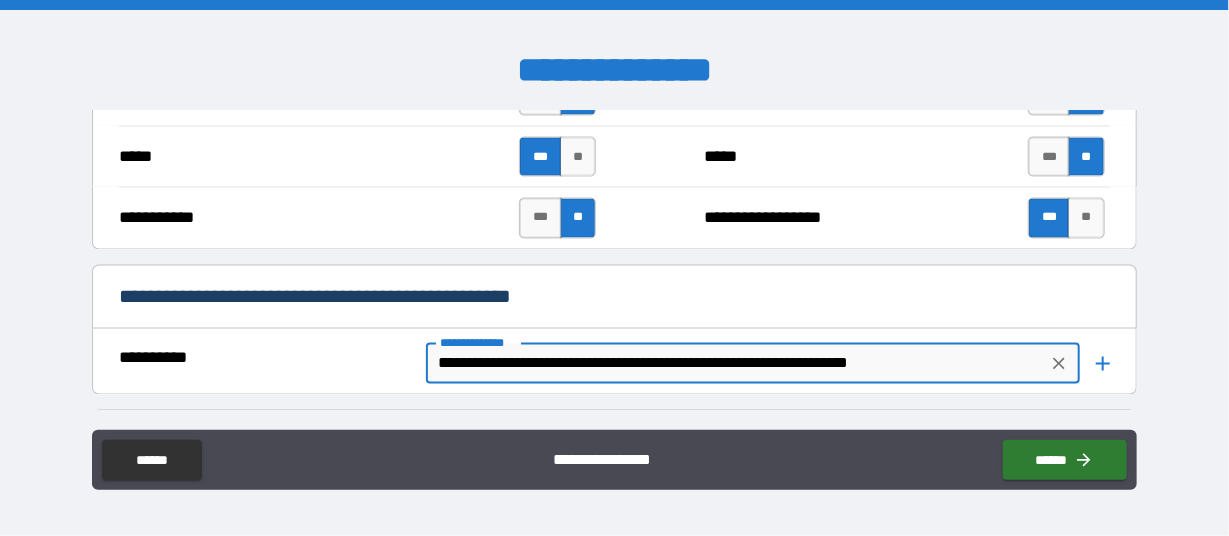click on "**********" at bounding box center [736, 364] 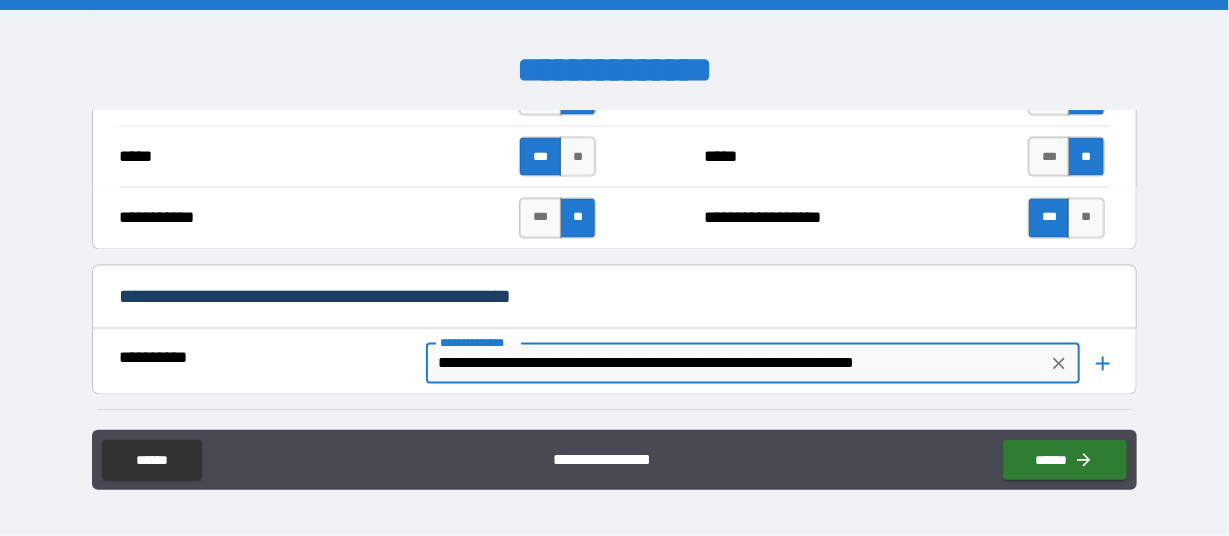 click on "**********" at bounding box center [736, 364] 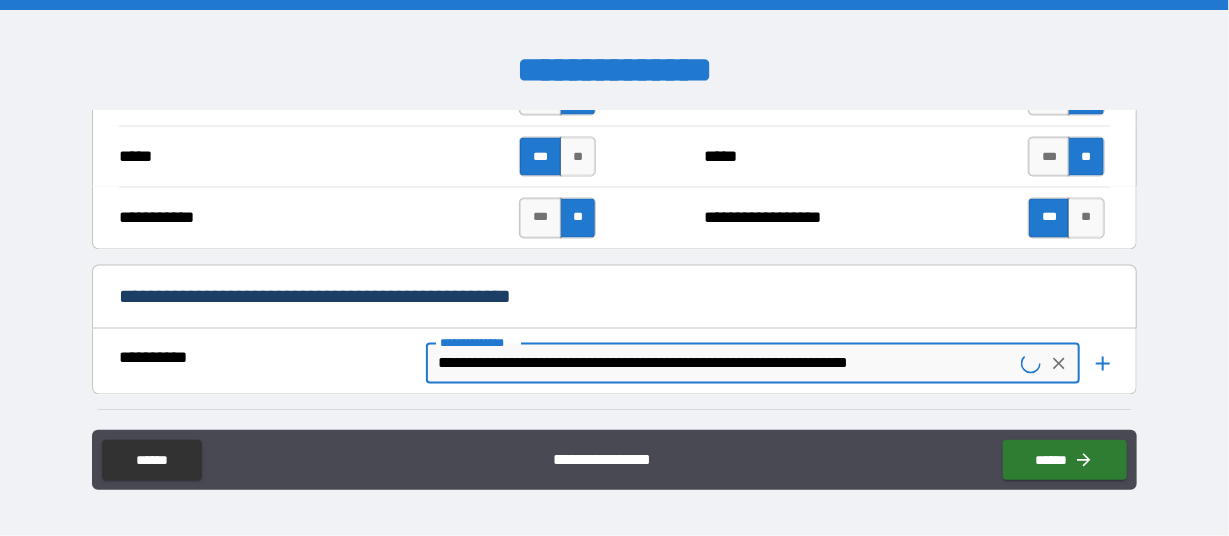 type on "*" 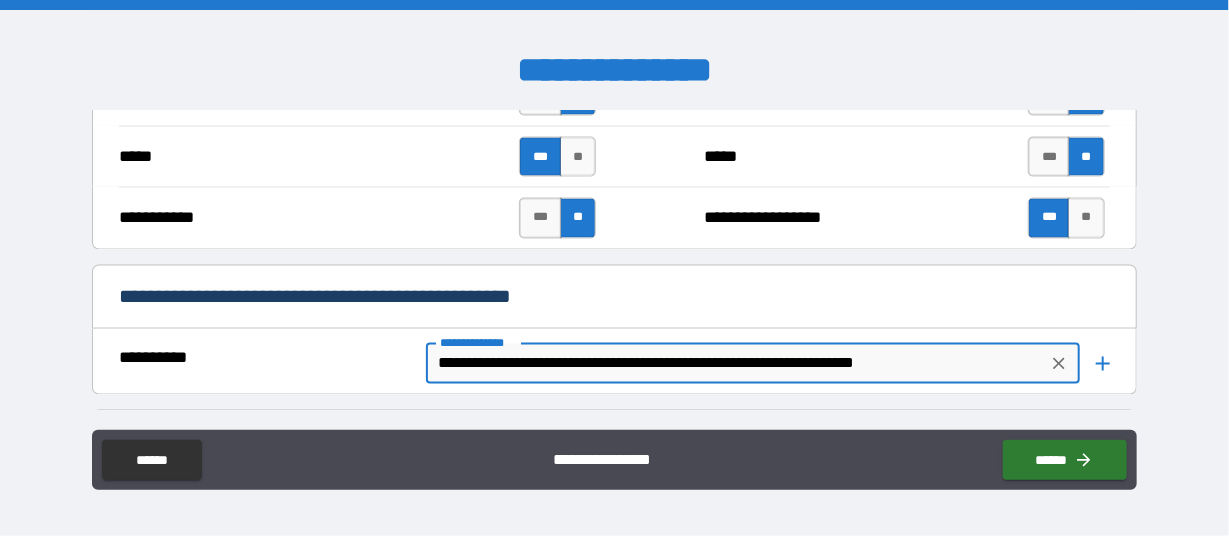 type on "*" 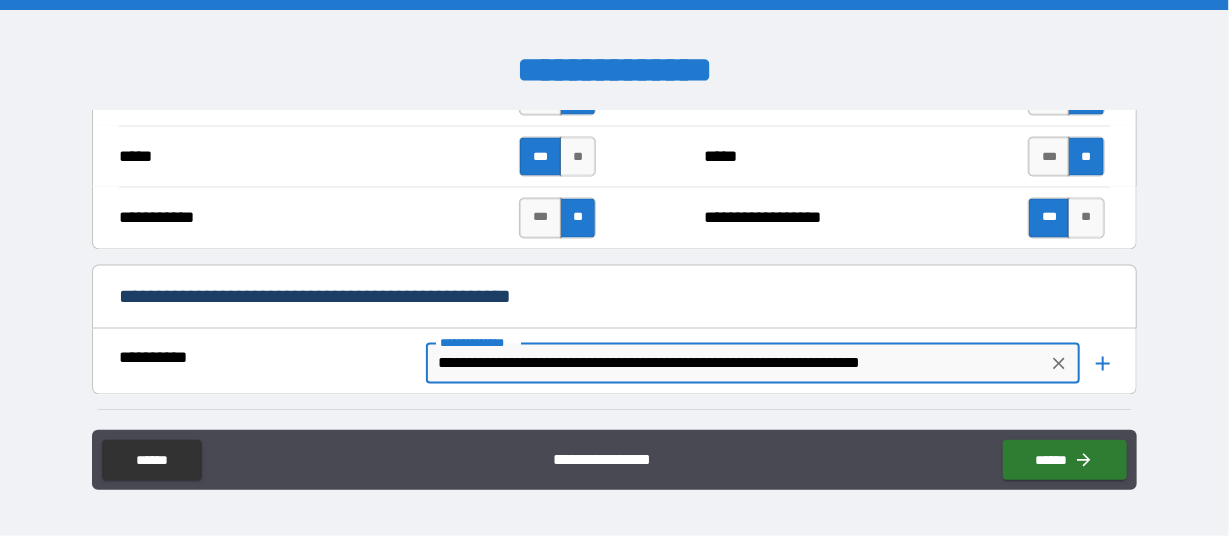 type on "*" 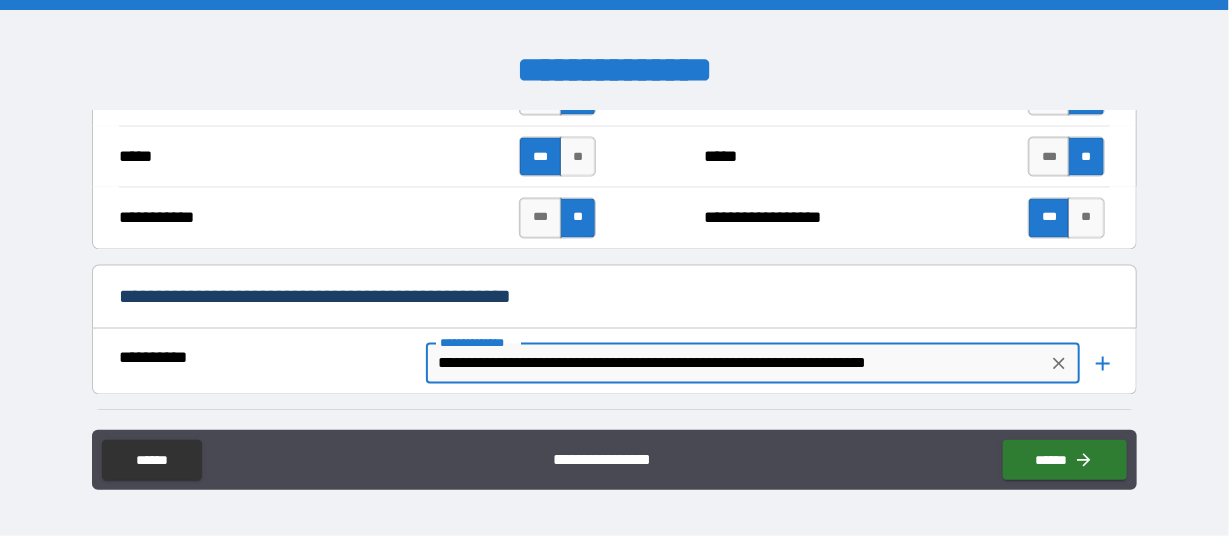 type on "**********" 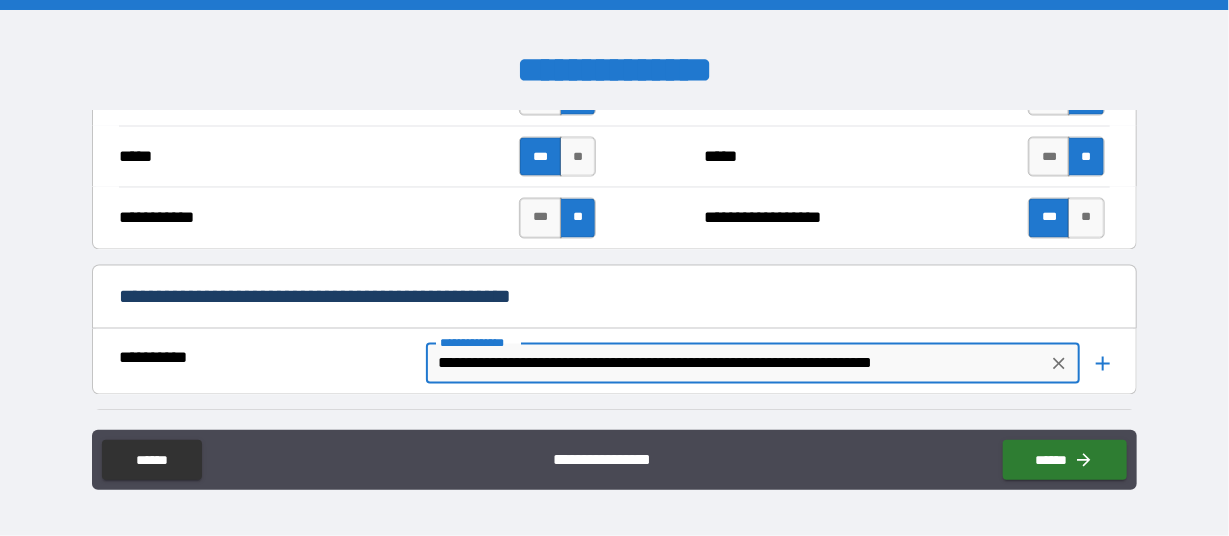 type on "*" 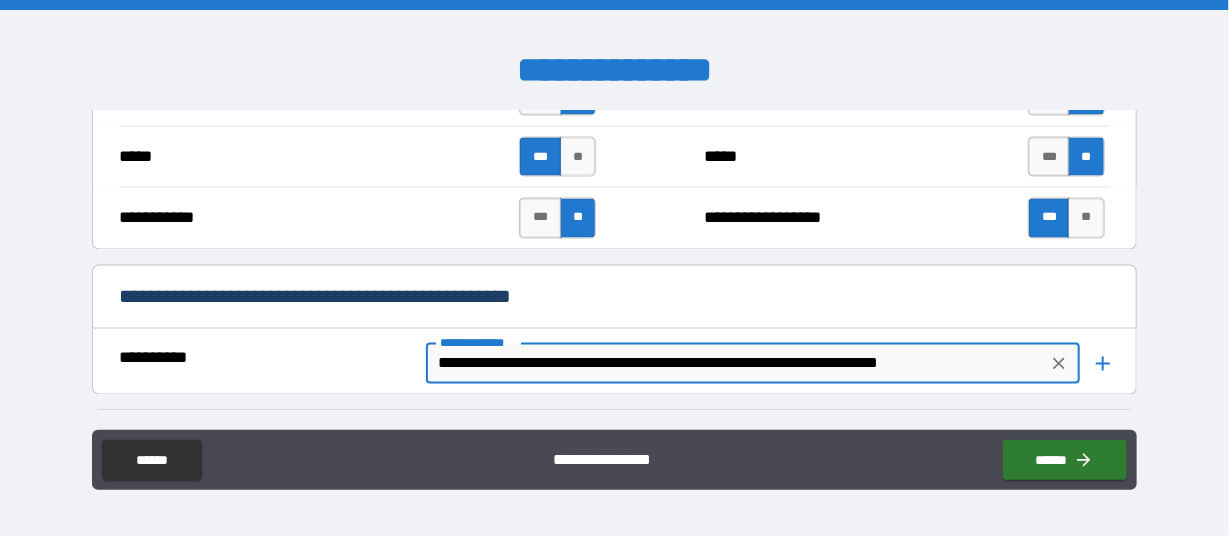 type on "*" 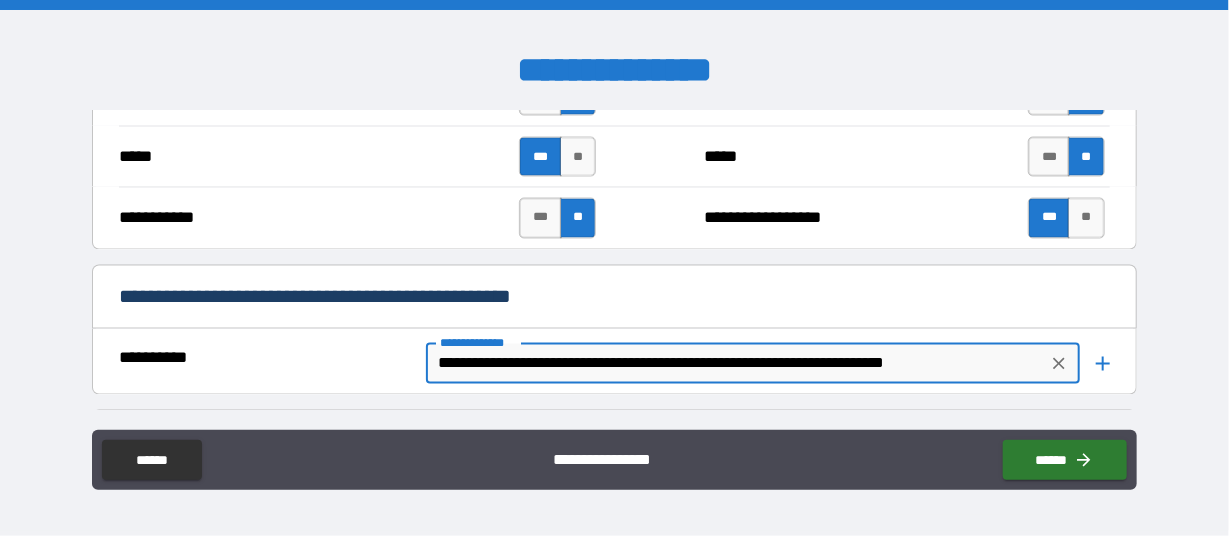 type 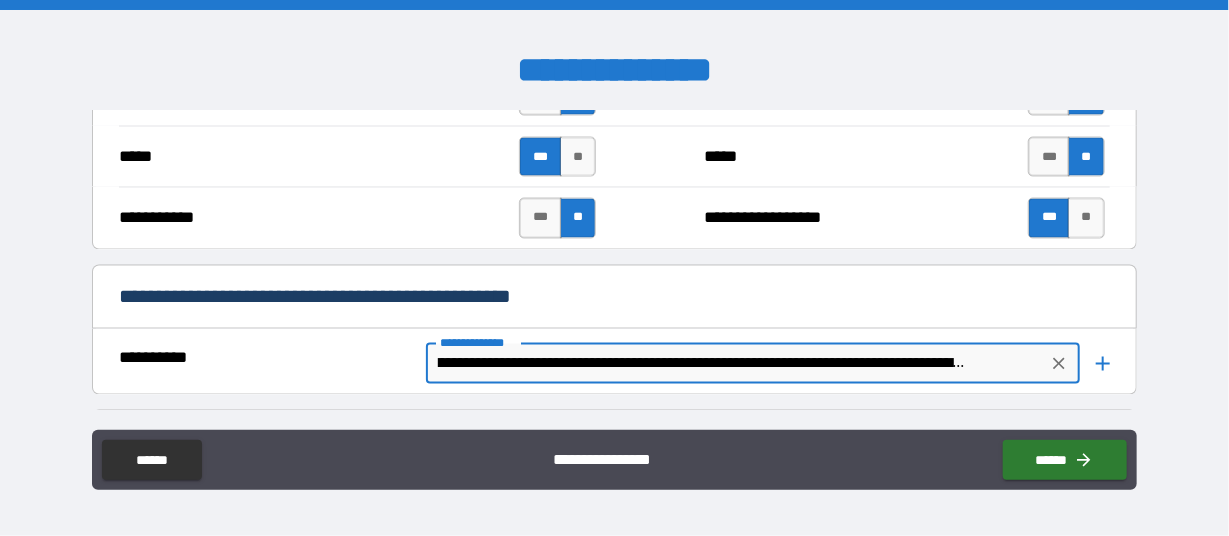 scroll, scrollTop: 0, scrollLeft: 212, axis: horizontal 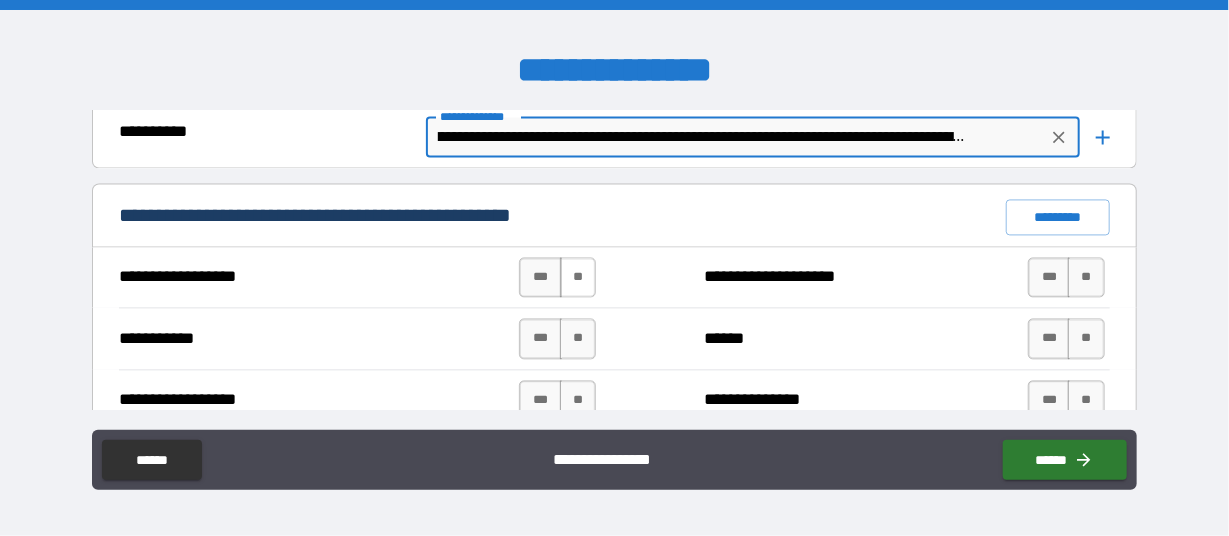 click on "**" at bounding box center (578, 277) 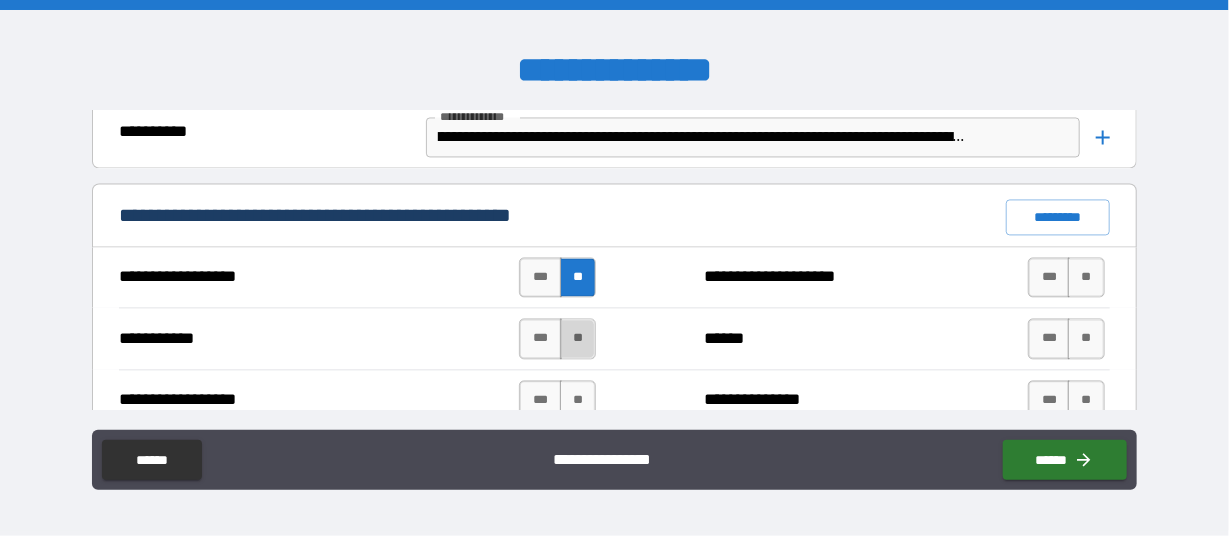 click on "**" at bounding box center (578, 338) 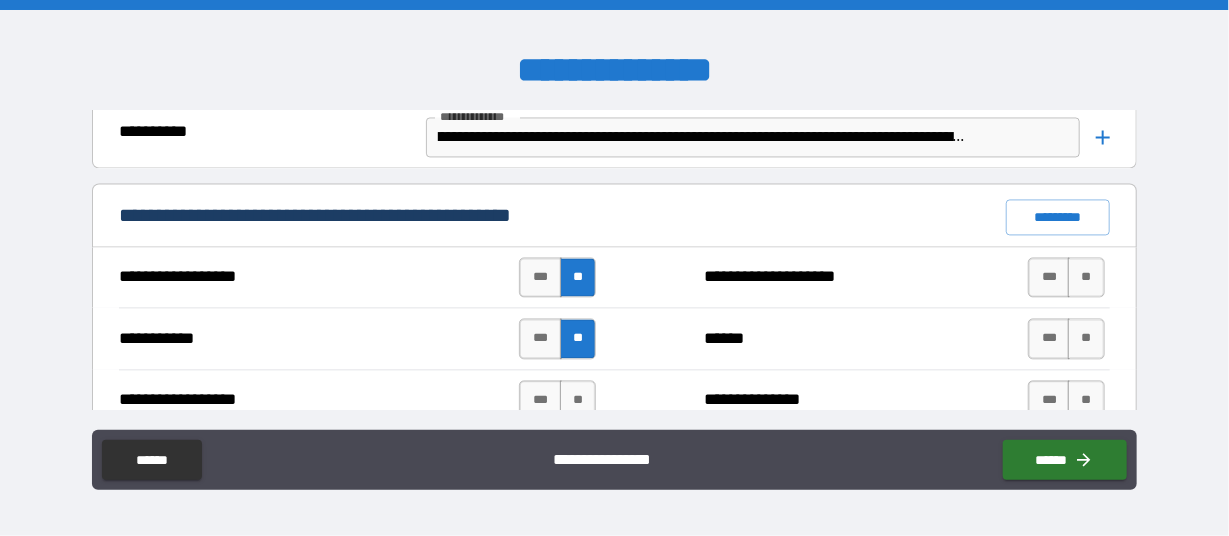 scroll, scrollTop: 1814, scrollLeft: 0, axis: vertical 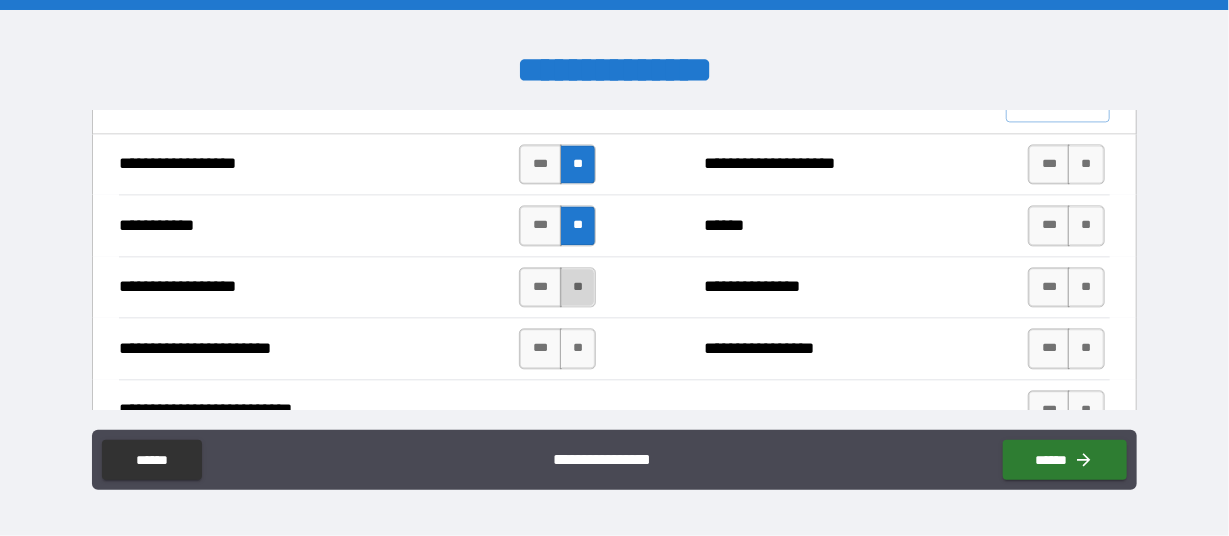 click on "**" at bounding box center [578, 287] 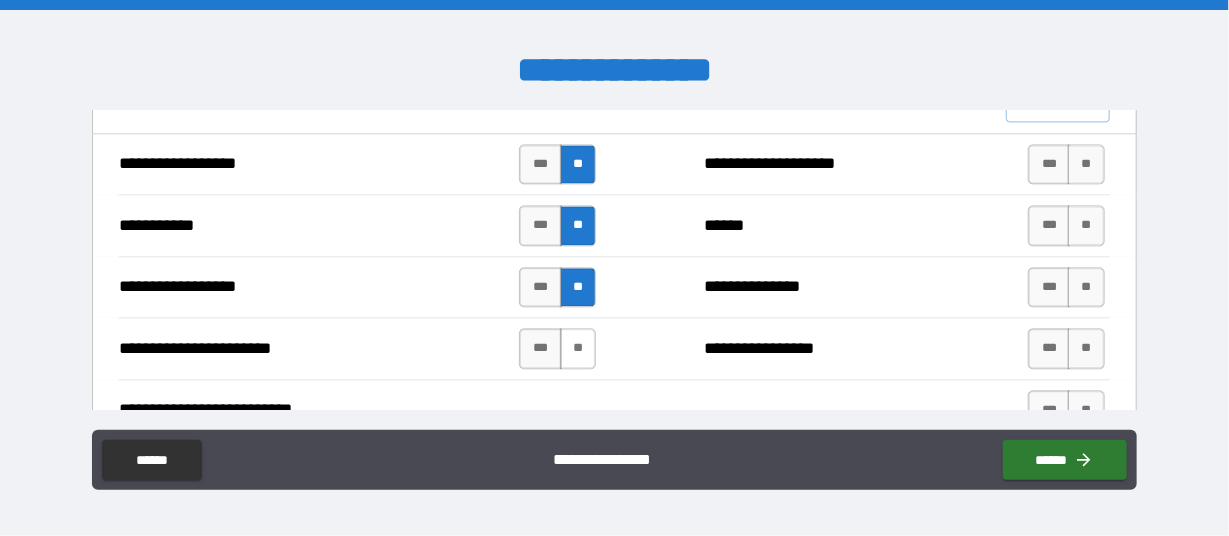 click on "**" at bounding box center [578, 348] 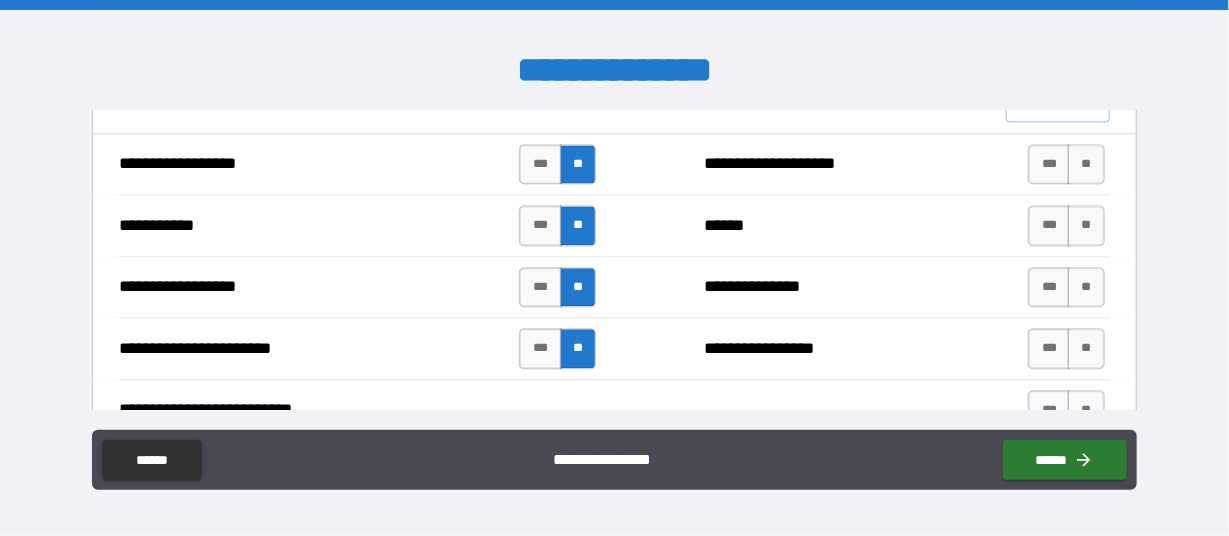 scroll, scrollTop: 1927, scrollLeft: 0, axis: vertical 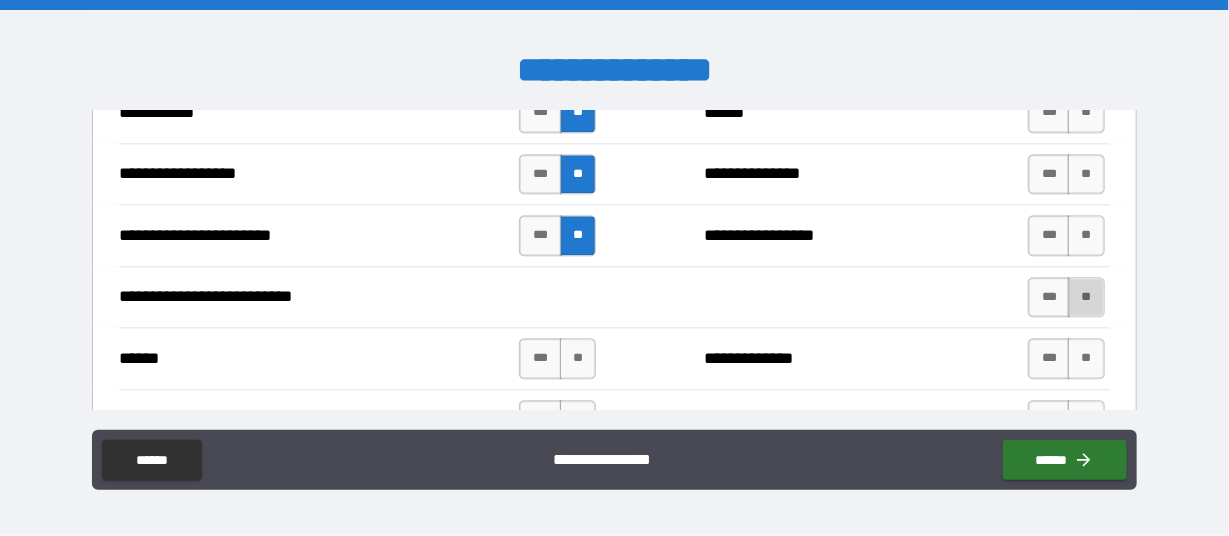 click on "**" at bounding box center (1086, 297) 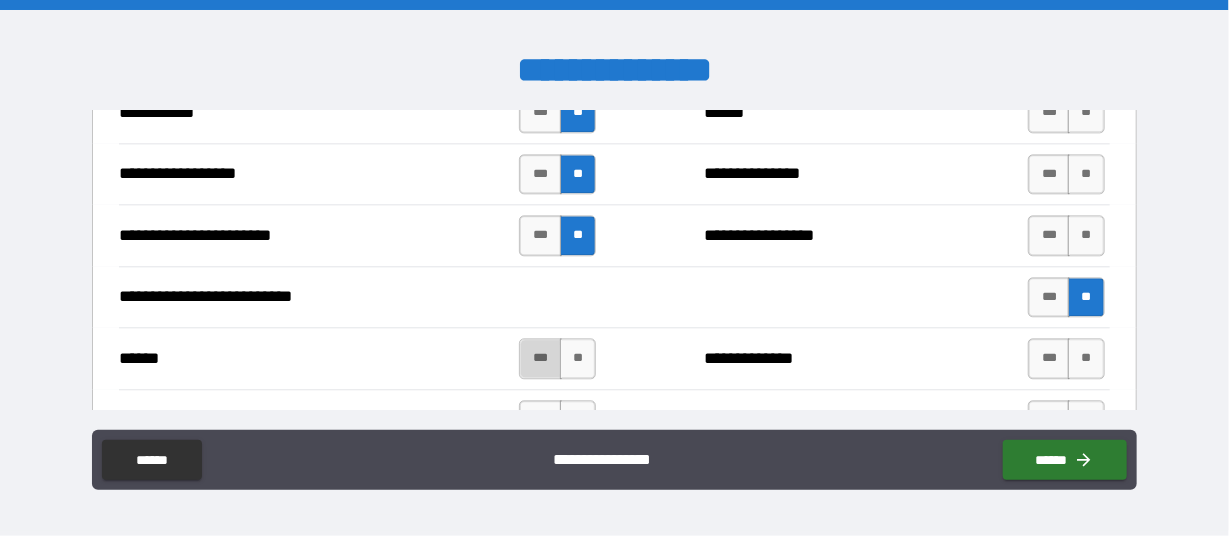 click on "***" at bounding box center (540, 358) 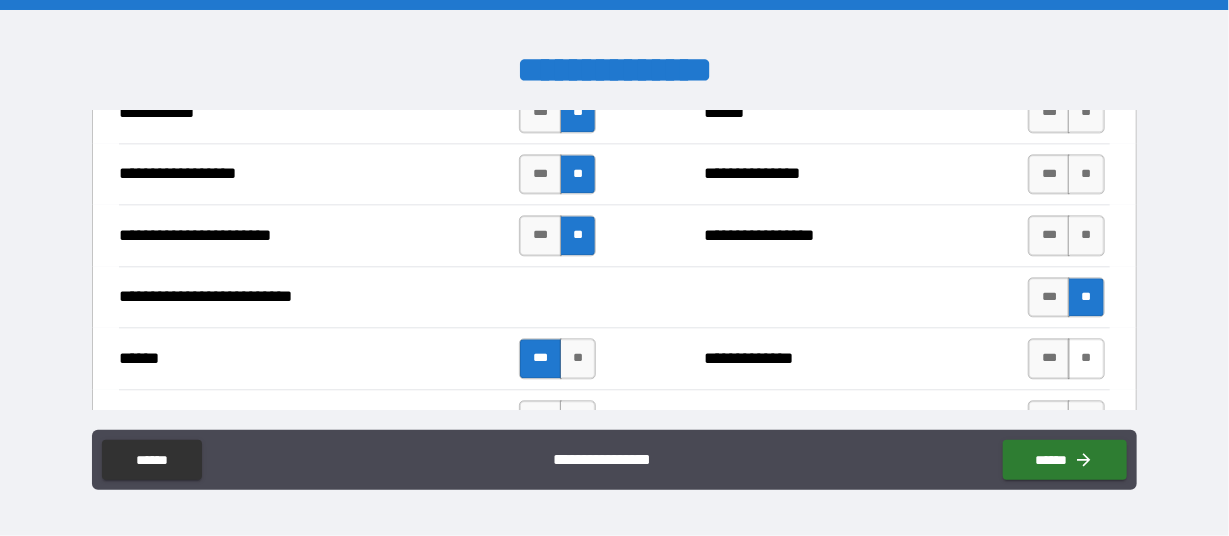 click on "**" at bounding box center [1086, 358] 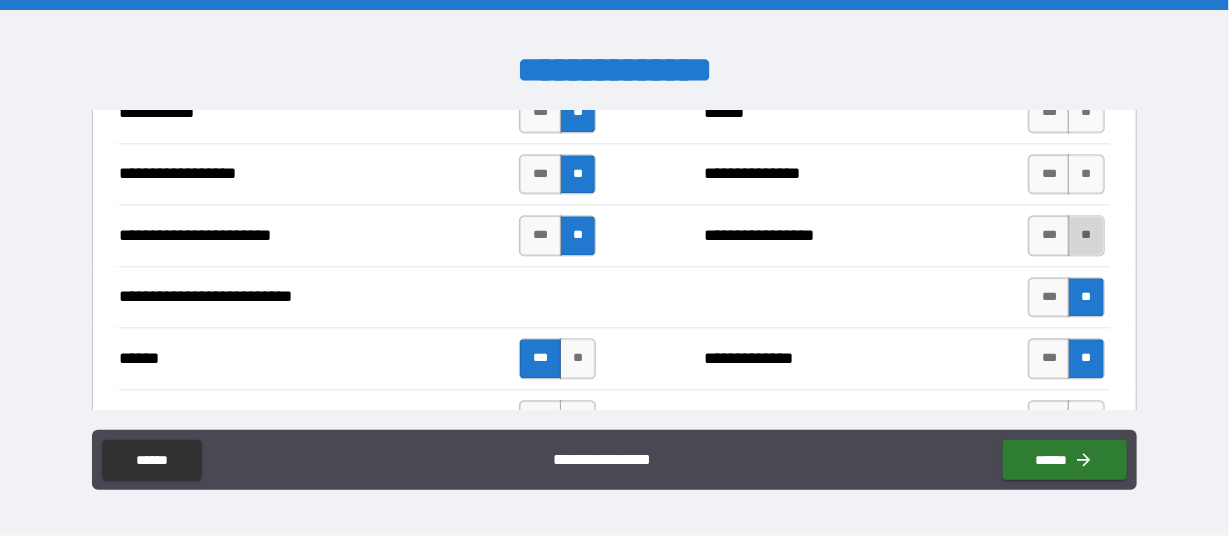 click on "**" at bounding box center [1086, 235] 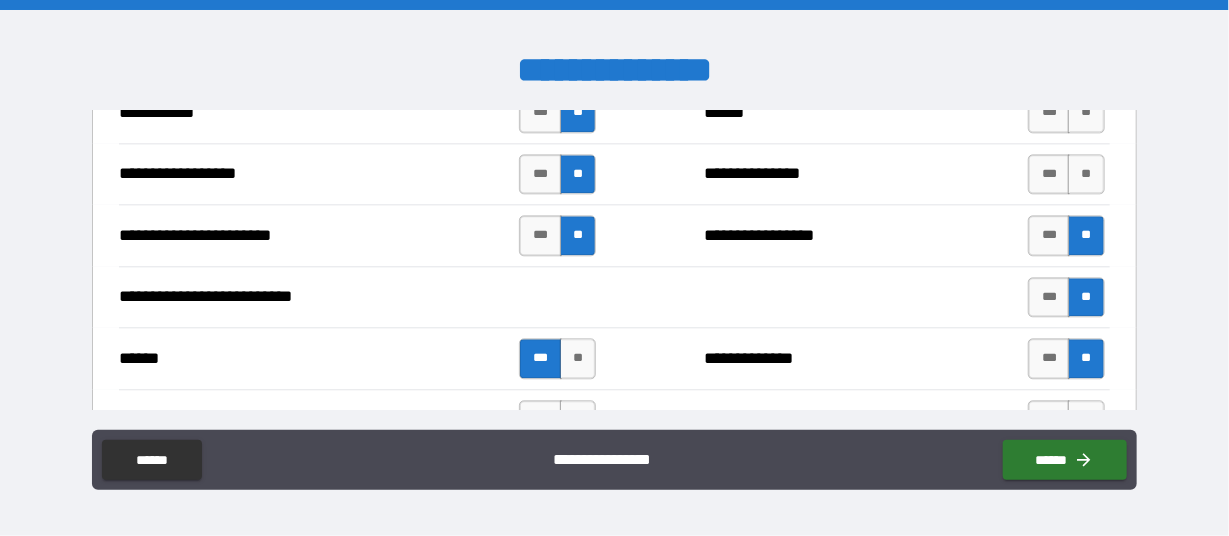 scroll, scrollTop: 1814, scrollLeft: 0, axis: vertical 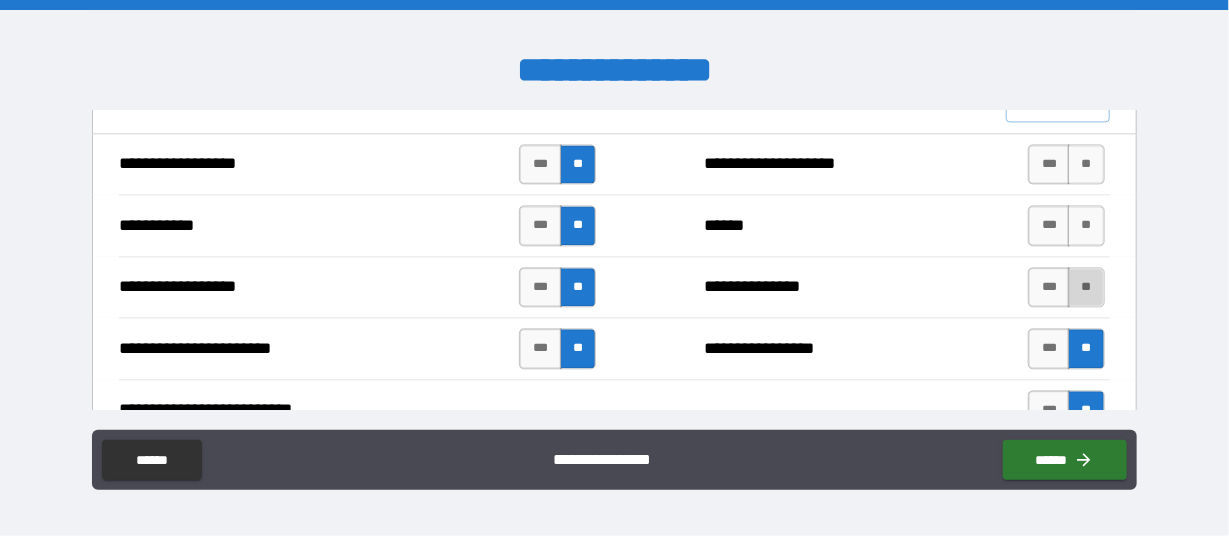 click on "**" at bounding box center [1086, 287] 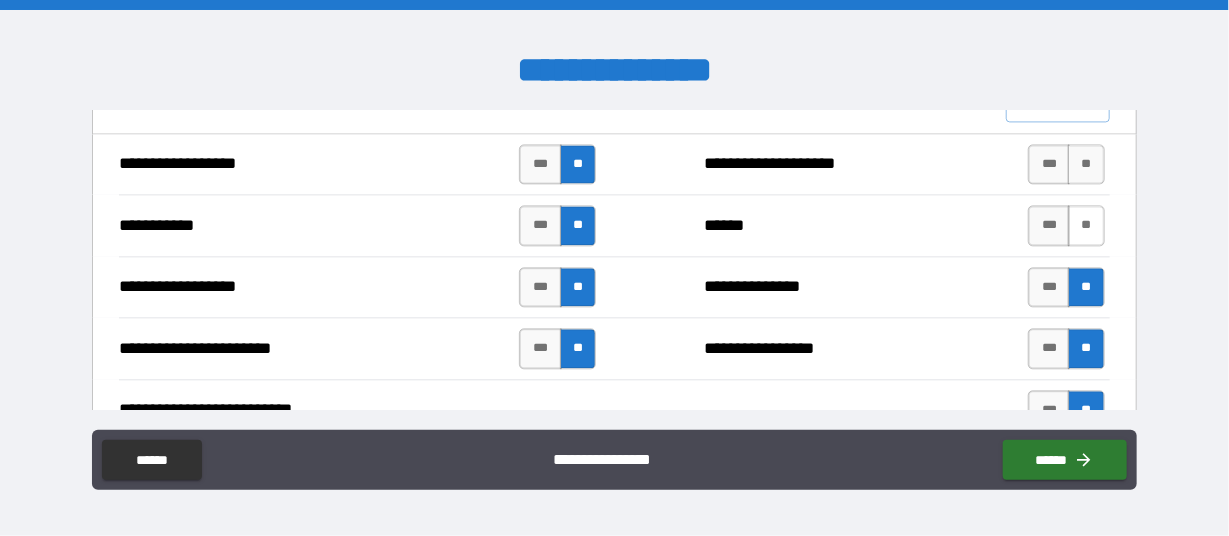click on "**" at bounding box center (1086, 225) 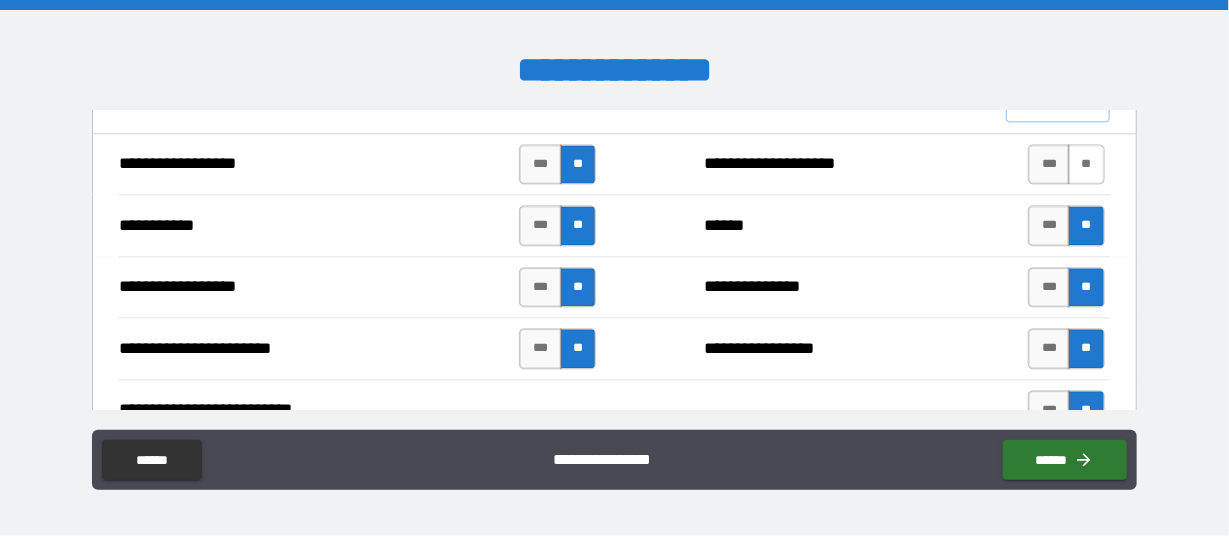 click on "**" at bounding box center (1086, 164) 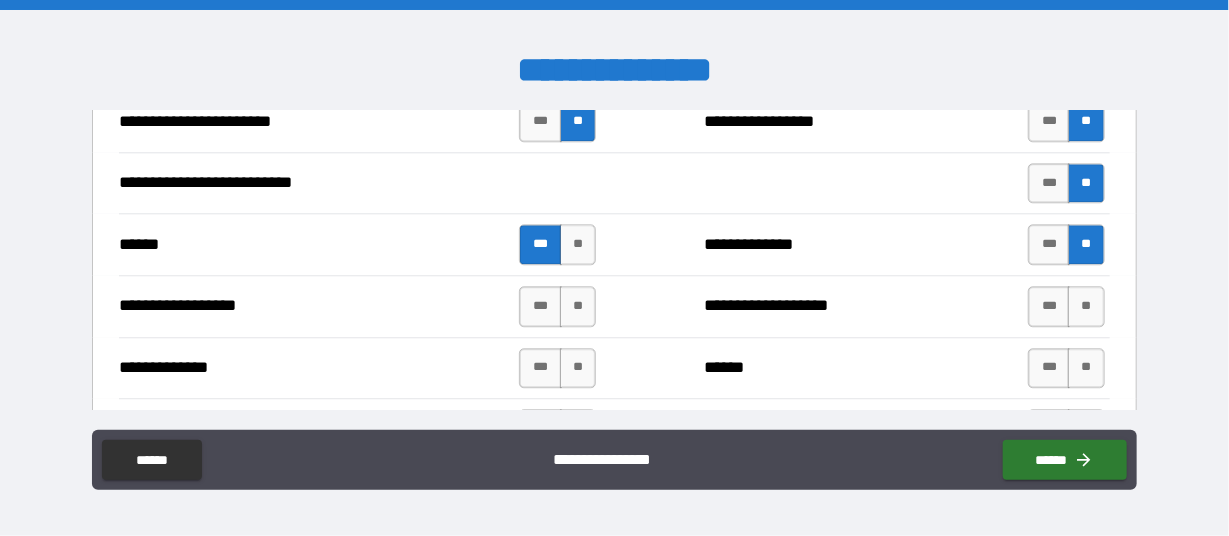 scroll, scrollTop: 2154, scrollLeft: 0, axis: vertical 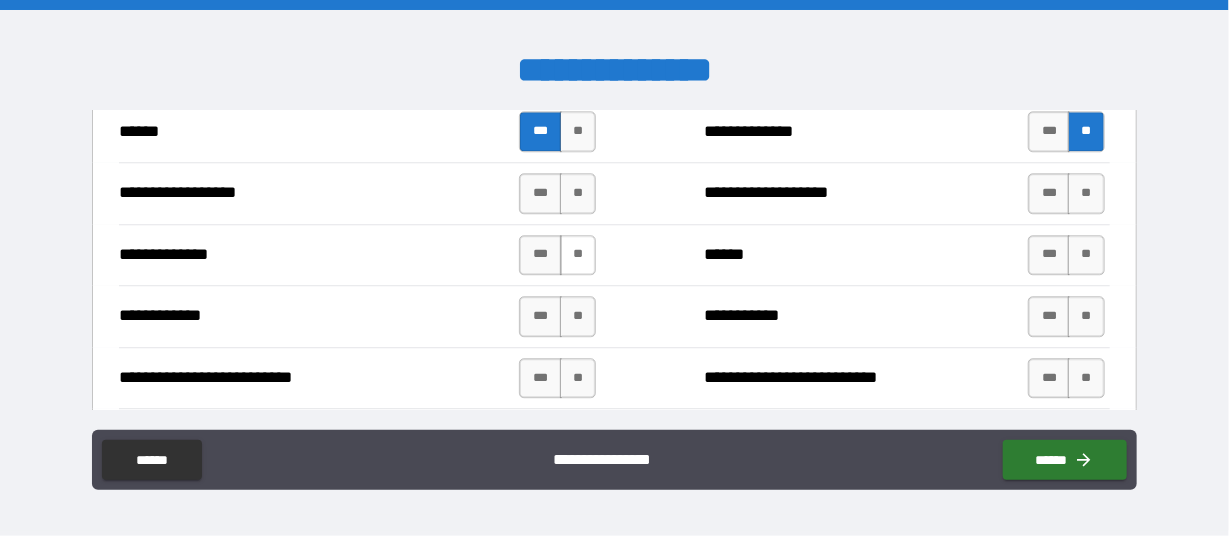 click on "**" at bounding box center (578, 255) 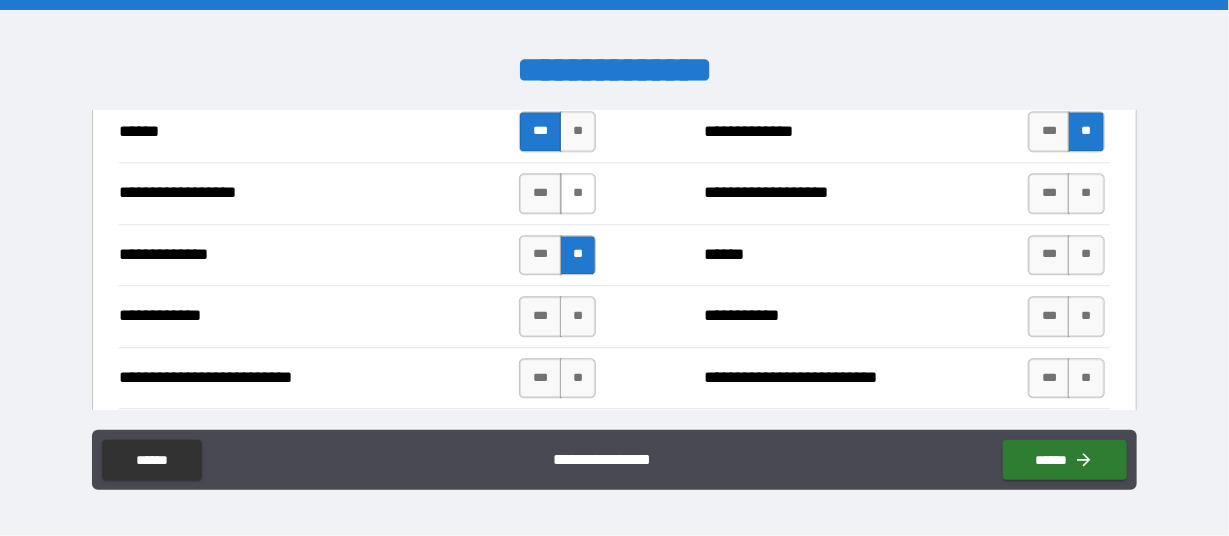 click on "**" at bounding box center (578, 193) 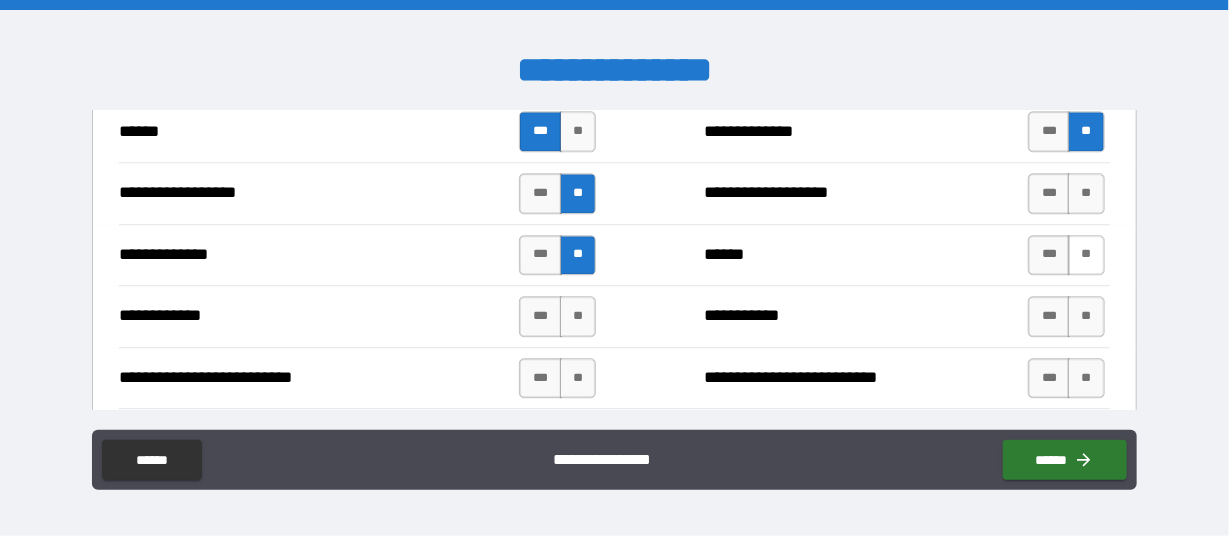 click on "**" at bounding box center [1086, 255] 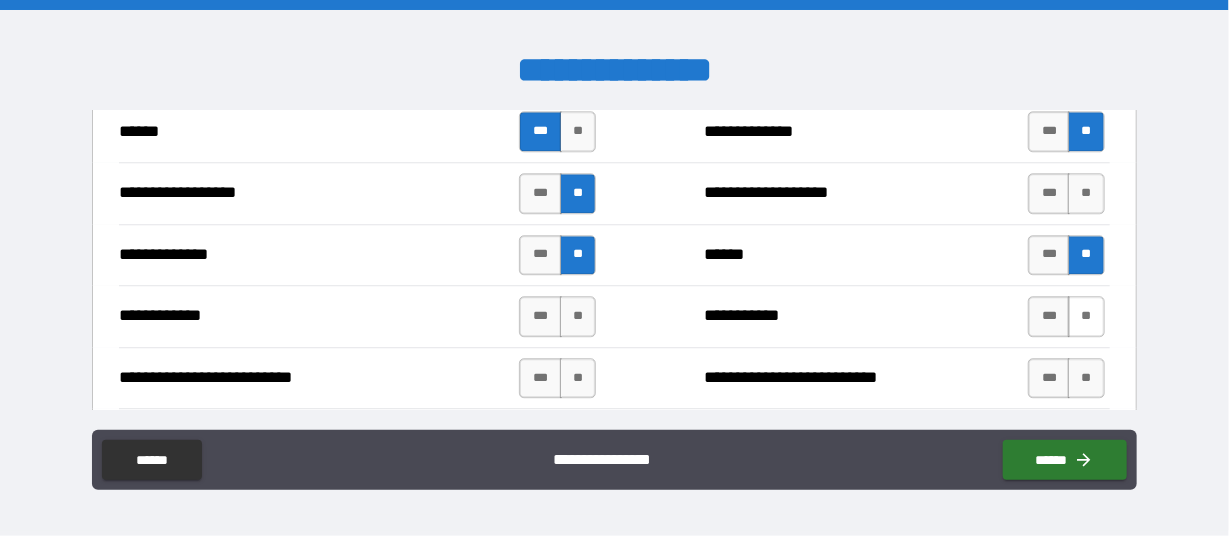 click on "**" at bounding box center (1086, 316) 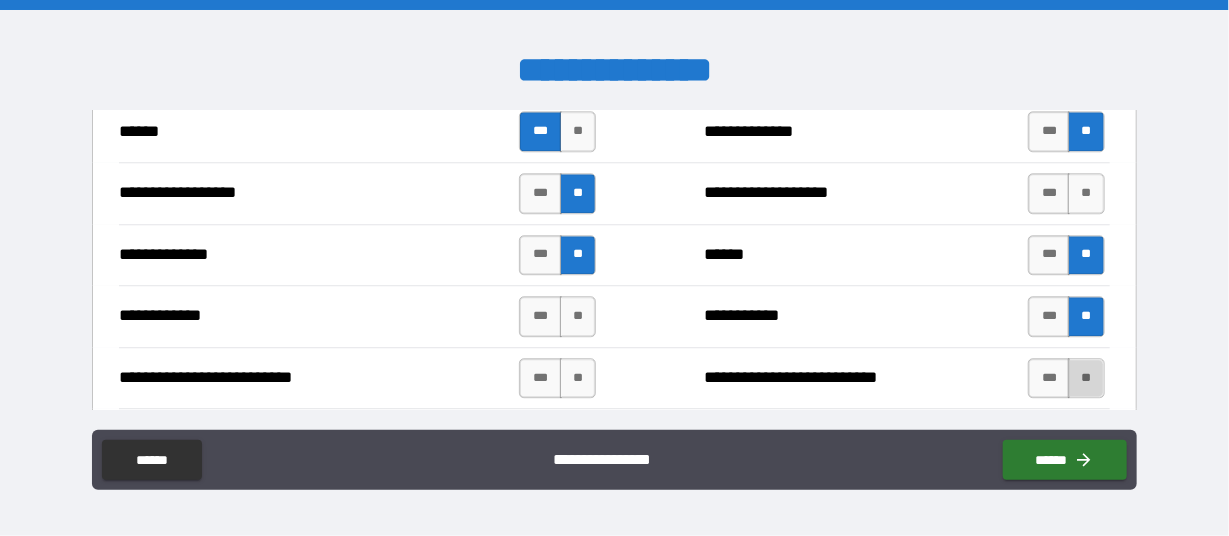 click on "**" at bounding box center [1086, 378] 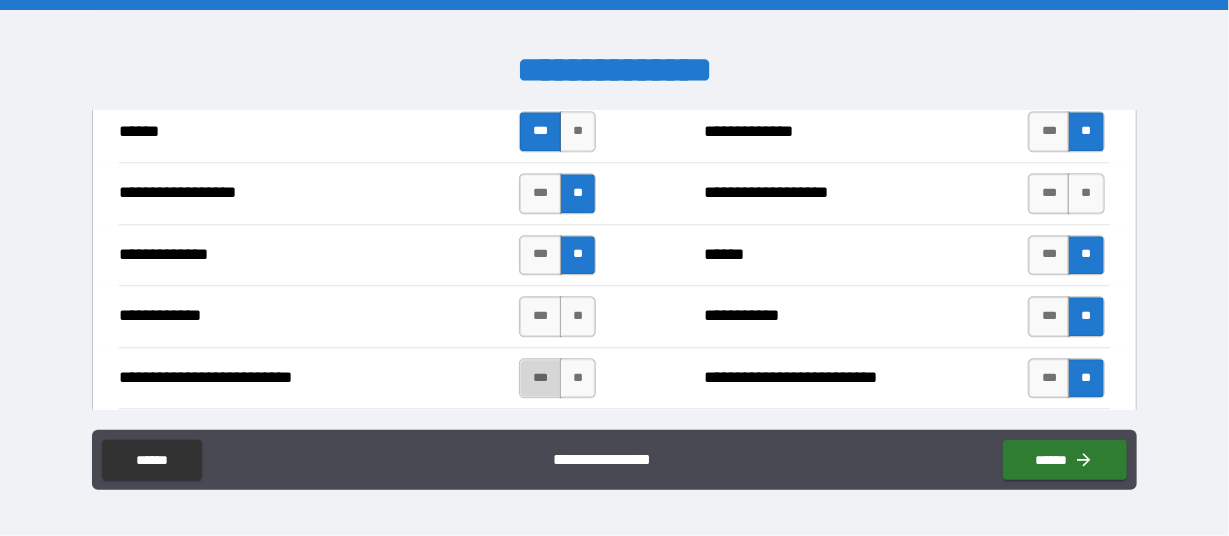 click on "***" at bounding box center [540, 378] 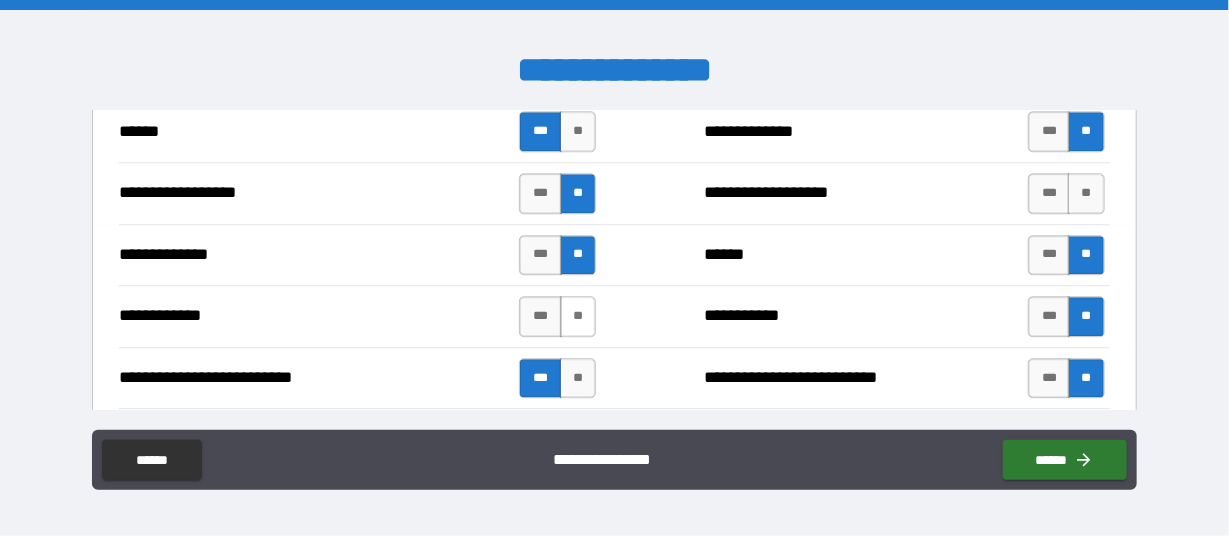 click on "**" at bounding box center (578, 316) 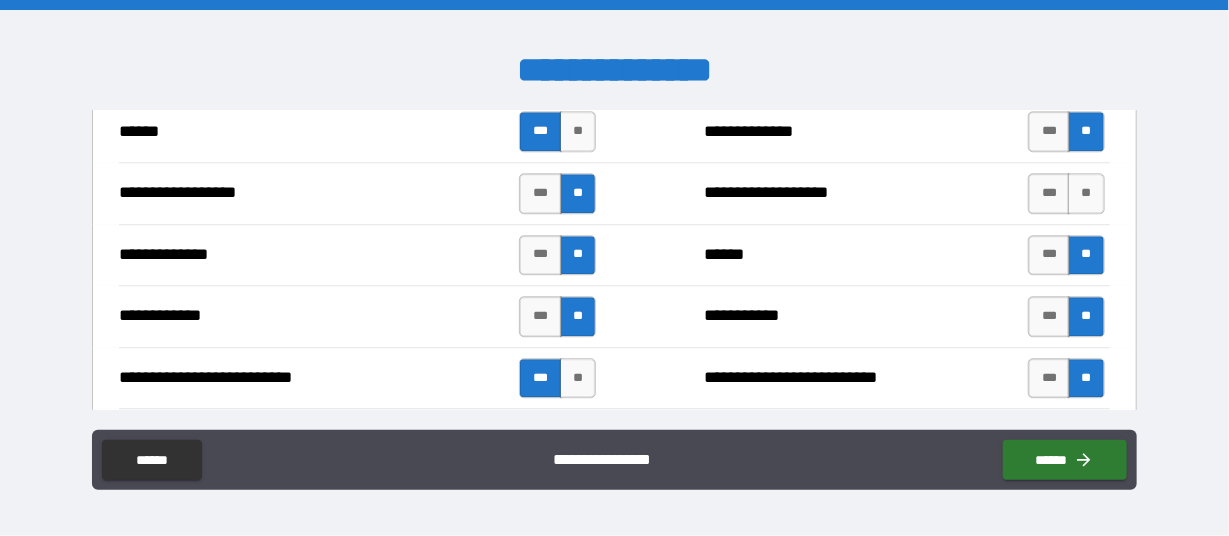 scroll, scrollTop: 2268, scrollLeft: 0, axis: vertical 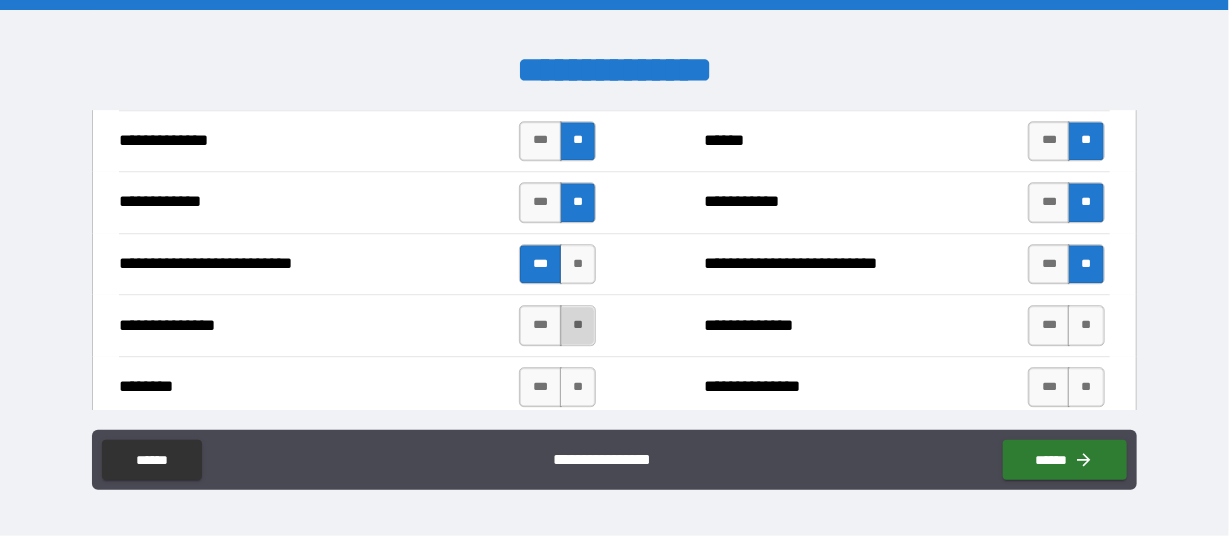 click on "**" at bounding box center (578, 325) 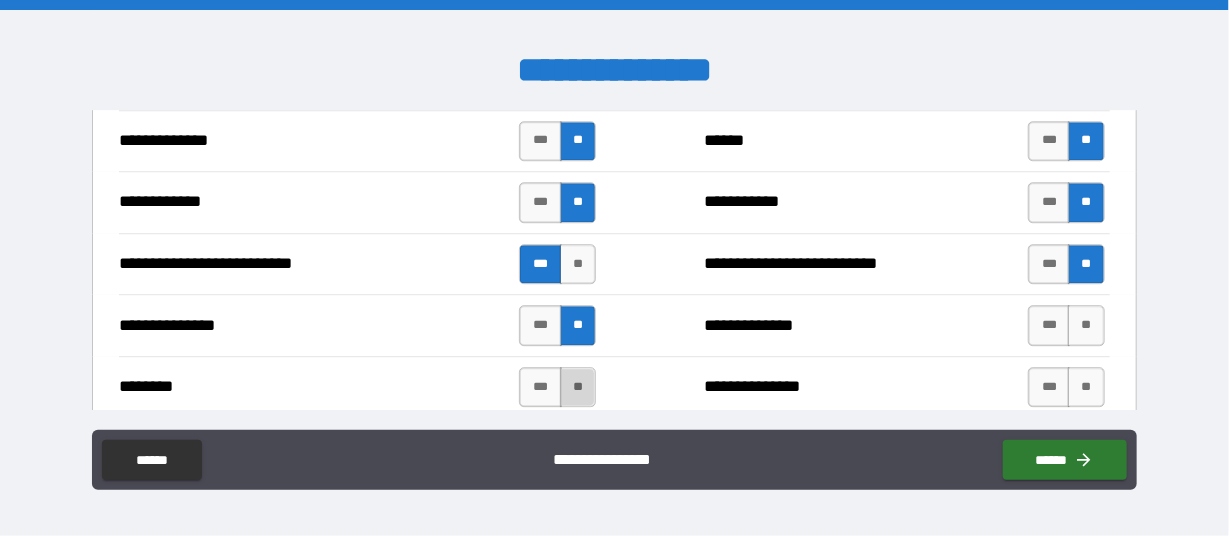 click on "**" at bounding box center (578, 387) 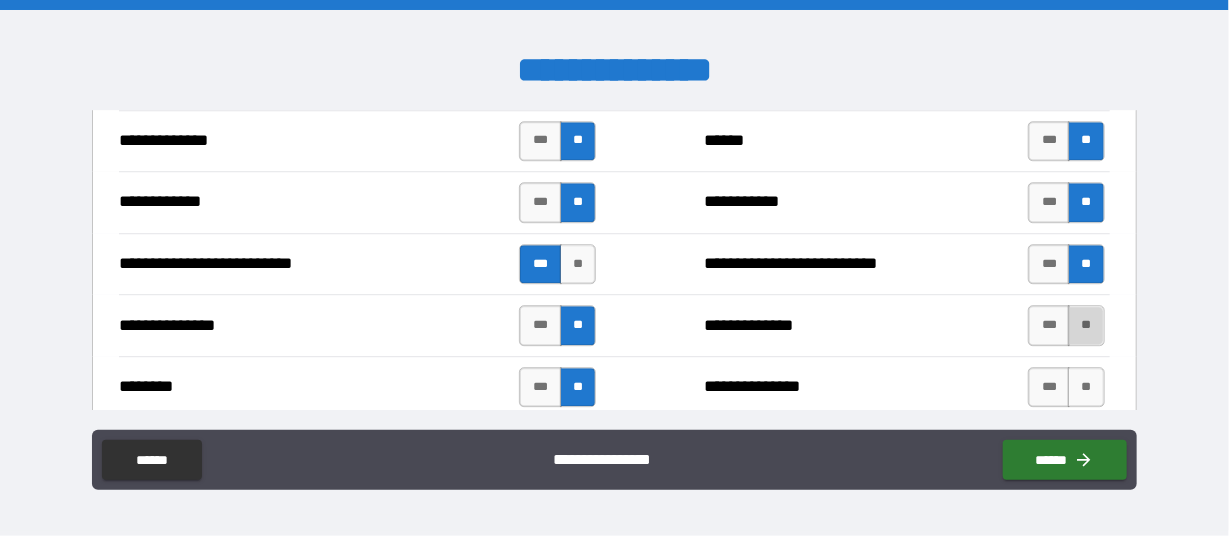 click on "**" at bounding box center [1086, 325] 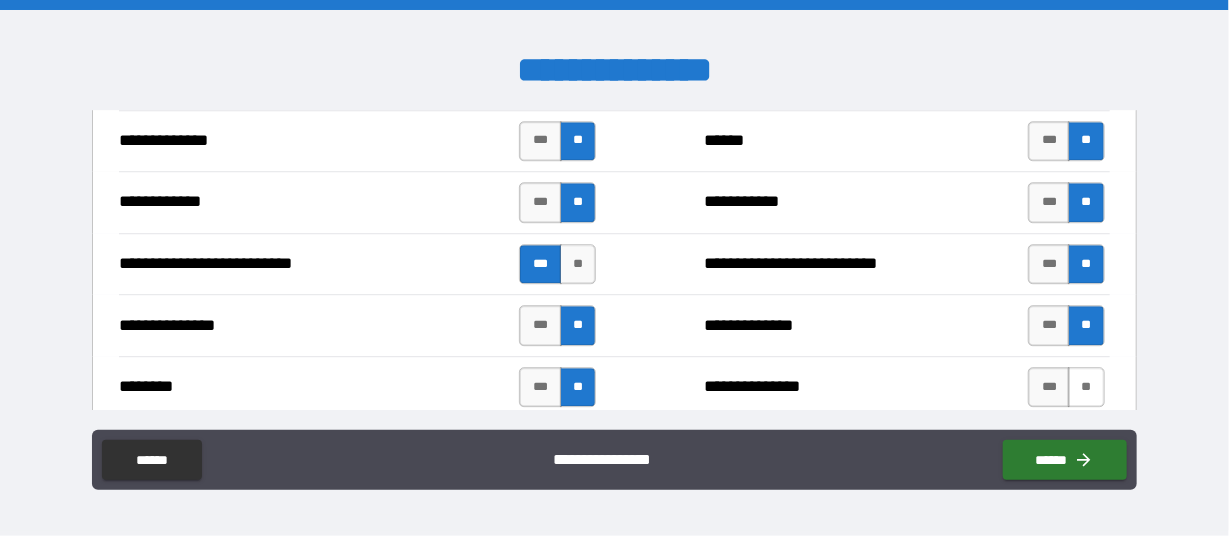 click on "**" at bounding box center (1086, 387) 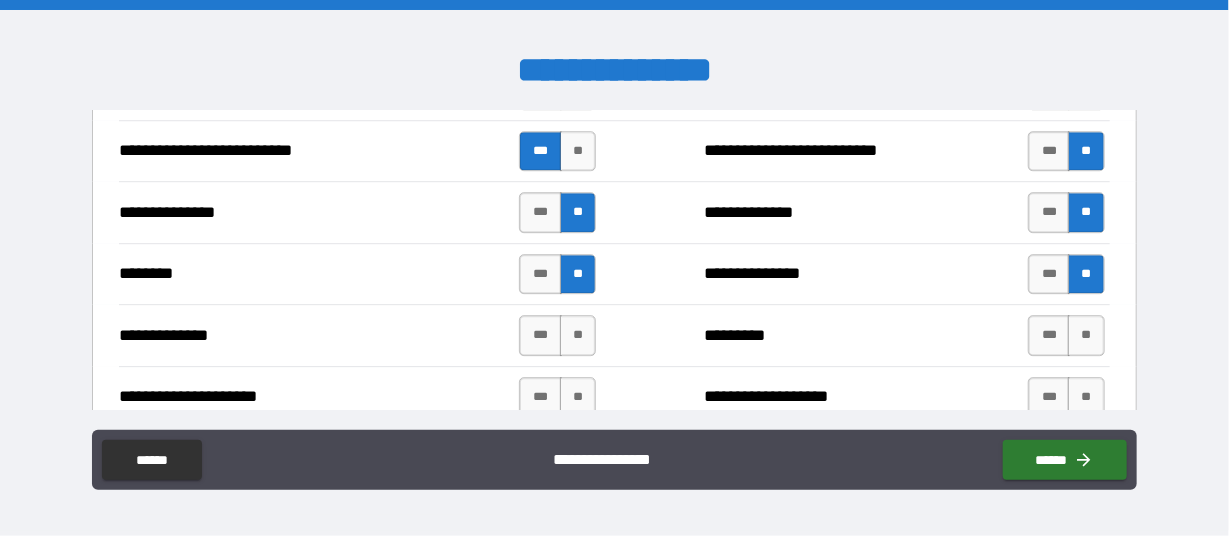scroll, scrollTop: 2494, scrollLeft: 0, axis: vertical 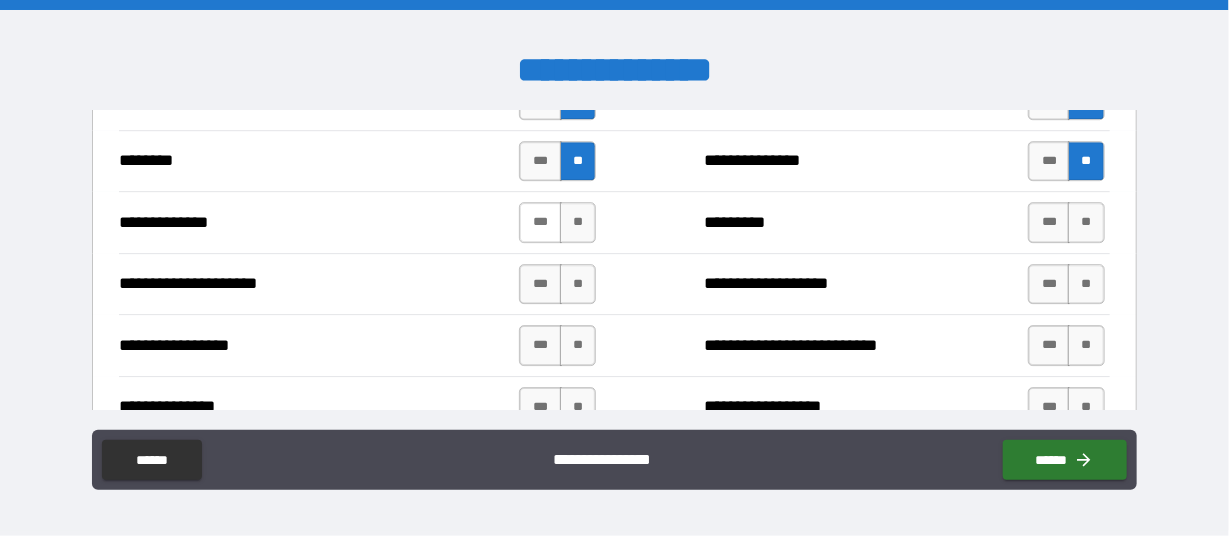 click on "***" at bounding box center [540, 222] 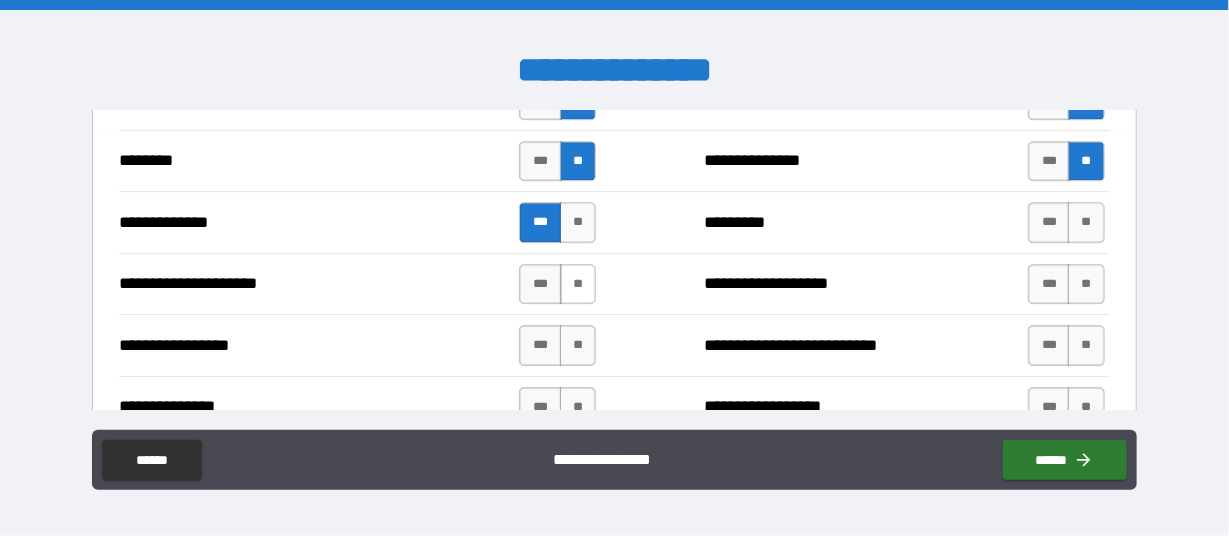 click on "**" at bounding box center (578, 284) 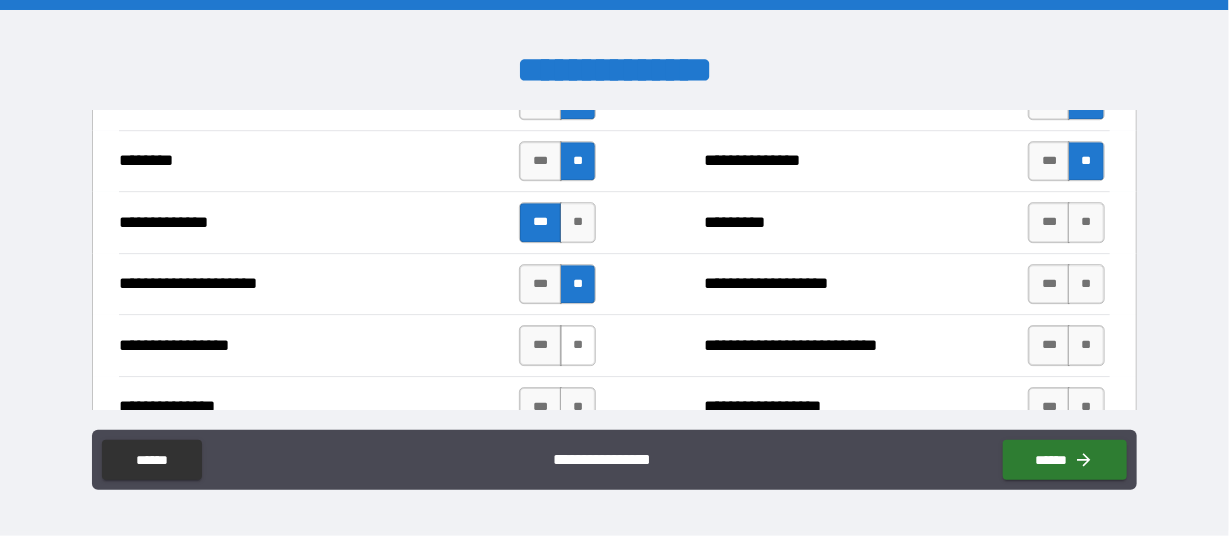 click on "**" at bounding box center [578, 345] 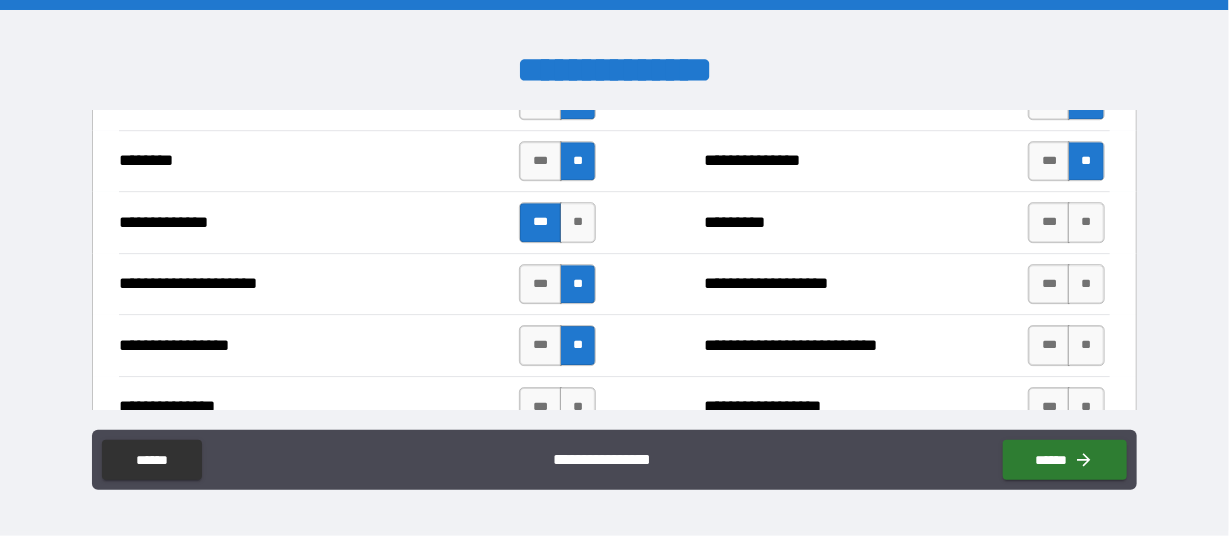 scroll, scrollTop: 2608, scrollLeft: 0, axis: vertical 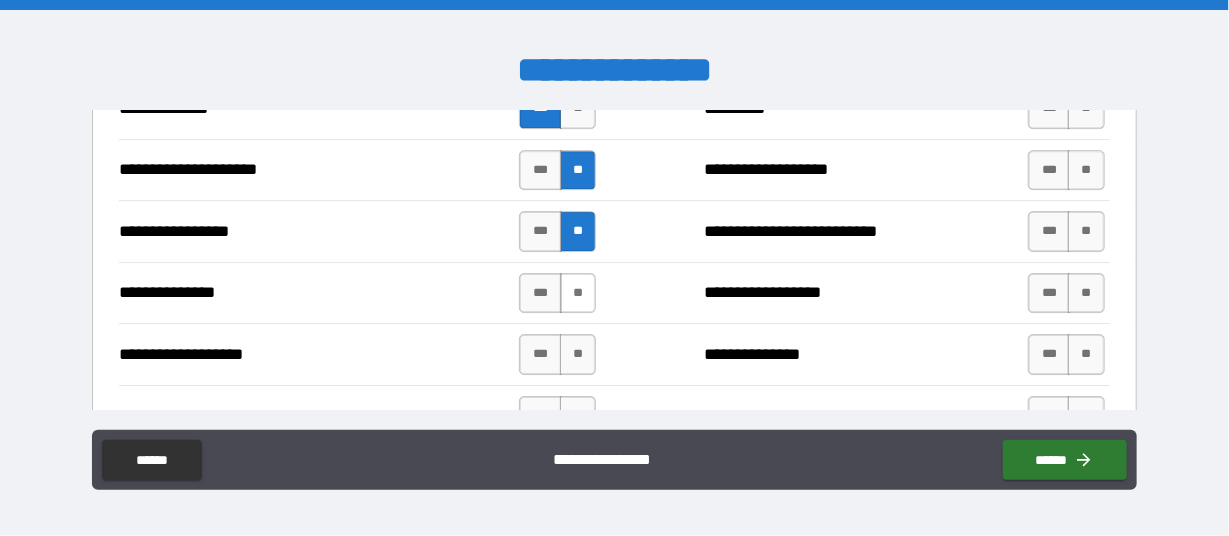 click on "**" at bounding box center (578, 293) 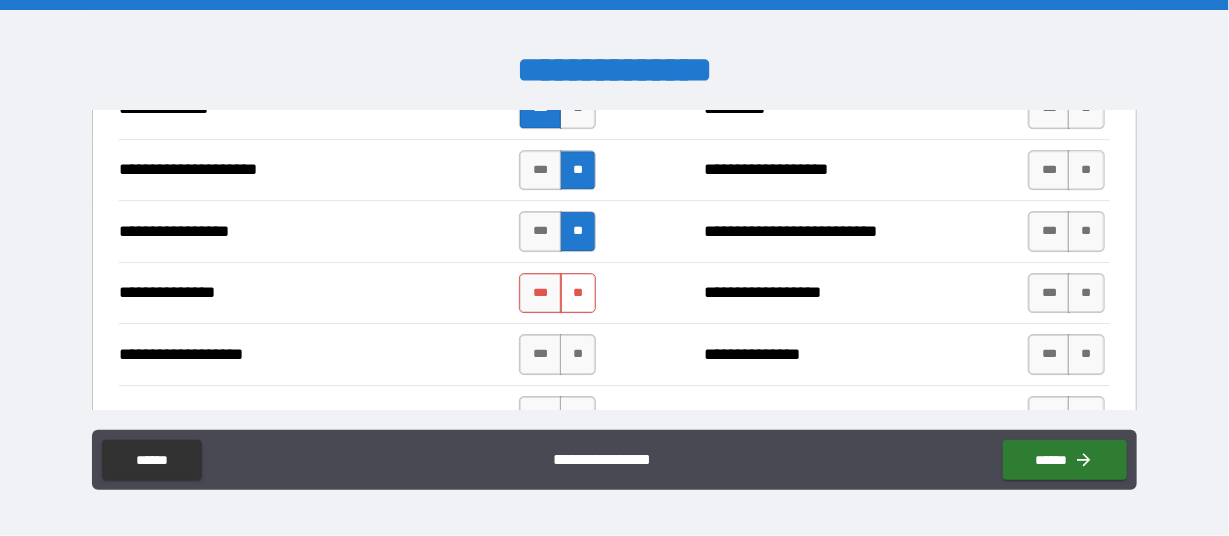 click on "**" at bounding box center (578, 293) 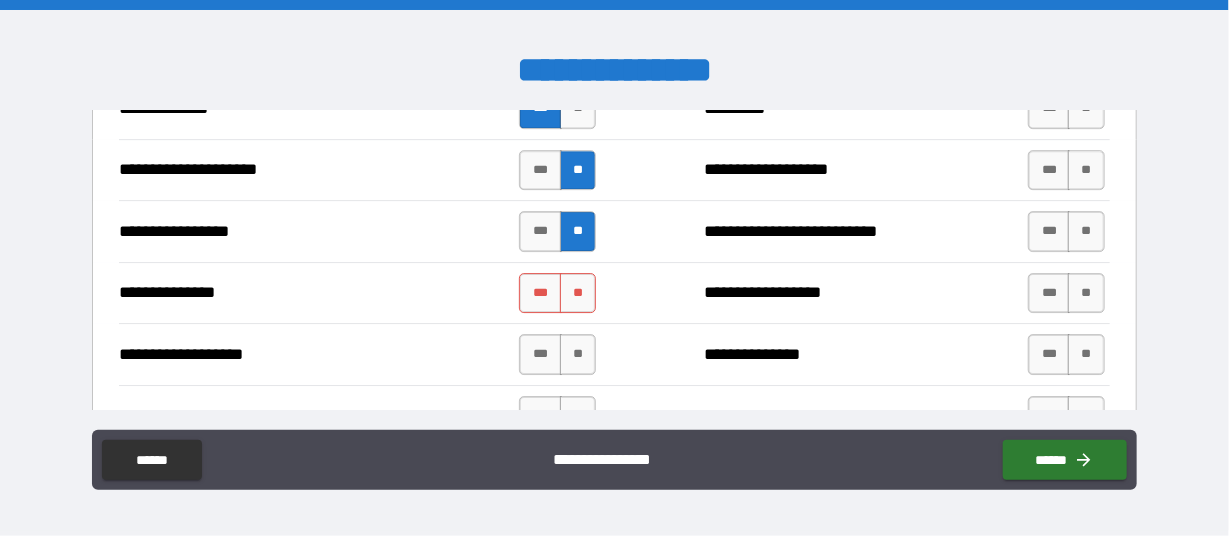 click on "**********" at bounding box center [614, 354] 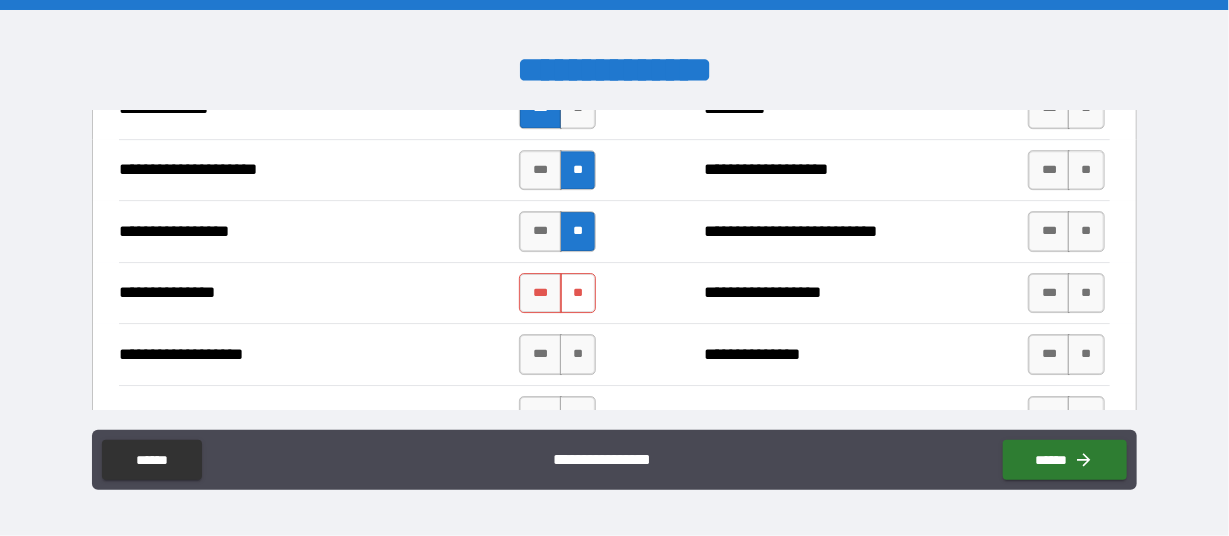 click on "**" at bounding box center (578, 293) 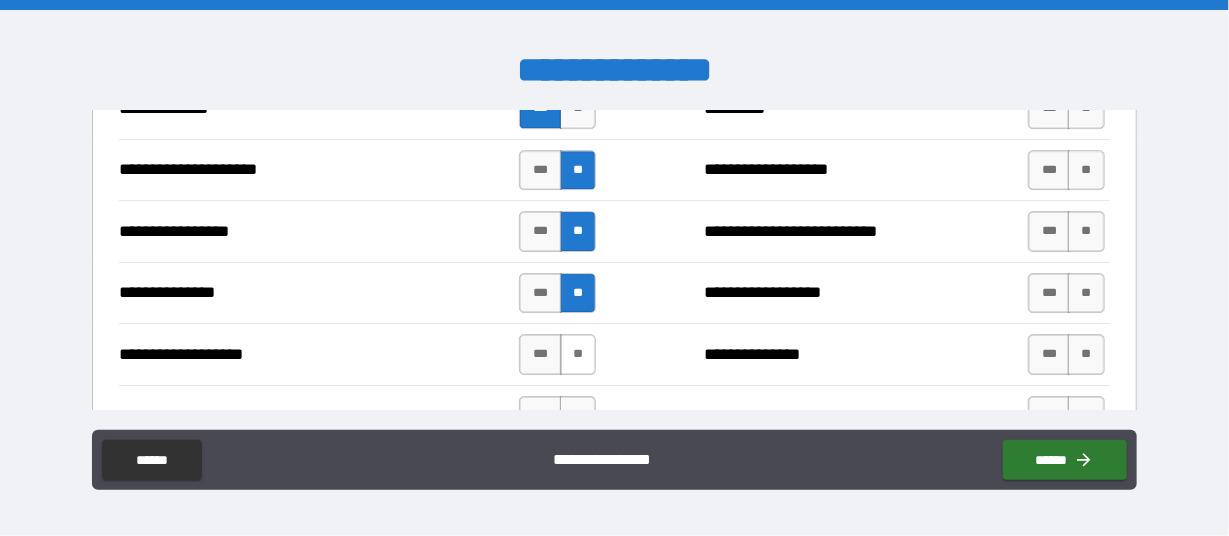 click on "**" at bounding box center (578, 354) 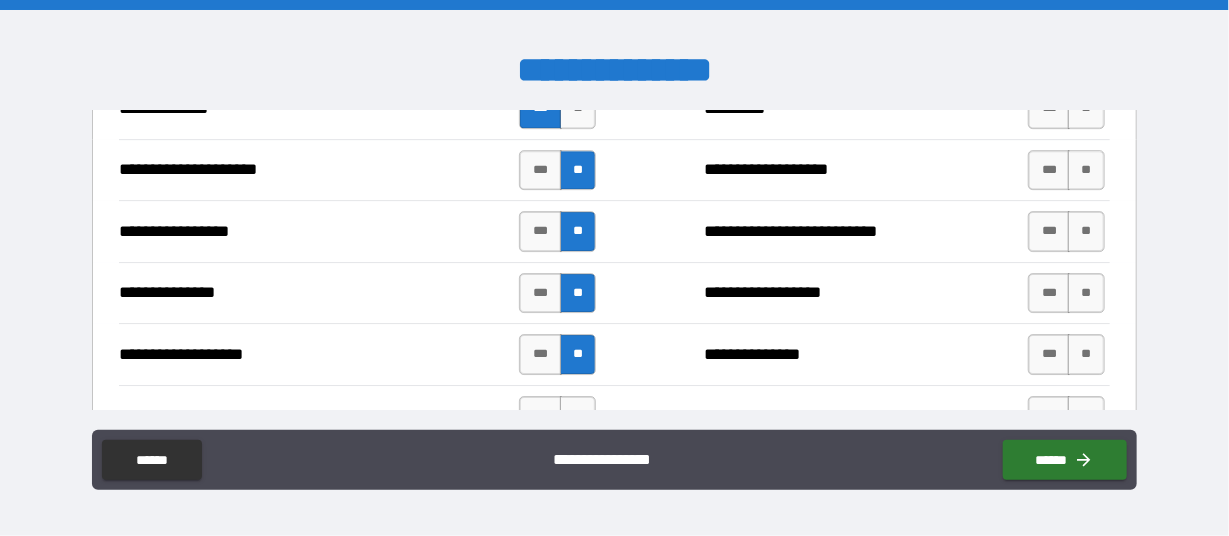 scroll, scrollTop: 2721, scrollLeft: 0, axis: vertical 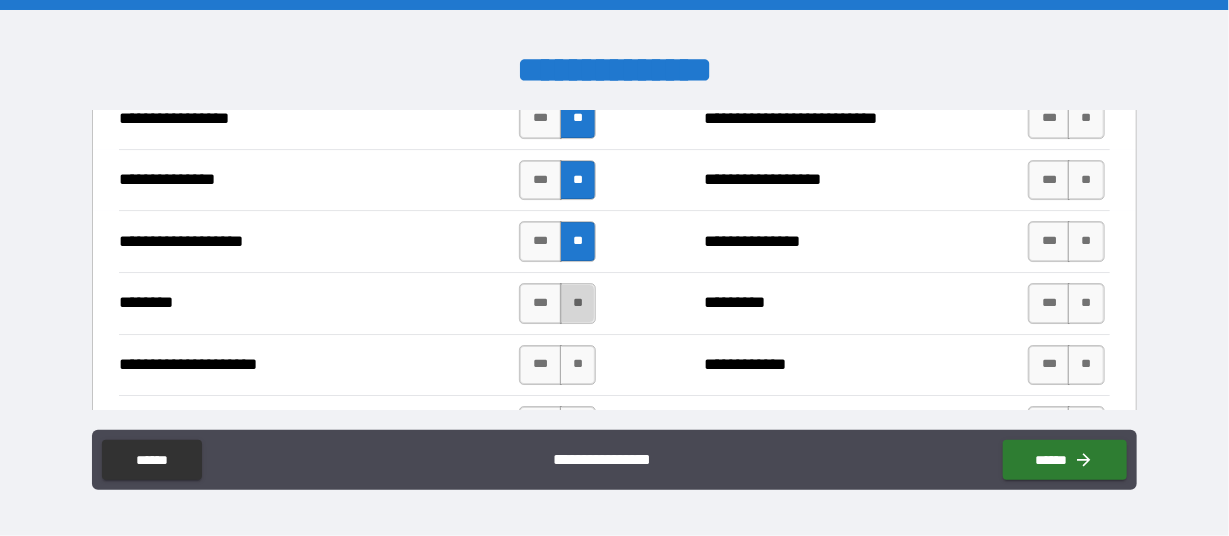 click on "**" at bounding box center [578, 303] 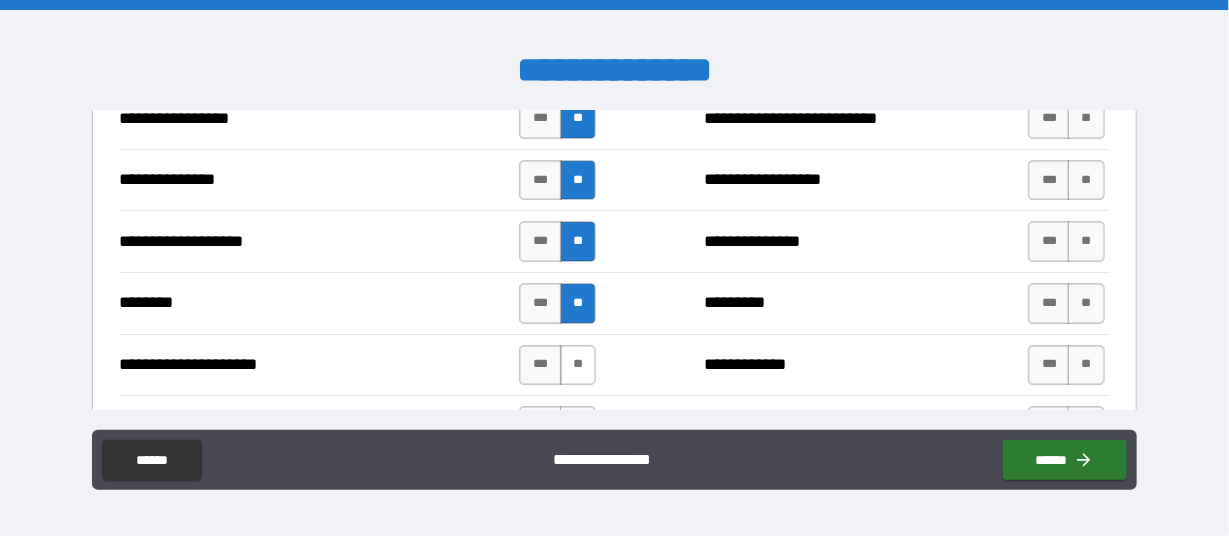 click on "**" at bounding box center (578, 365) 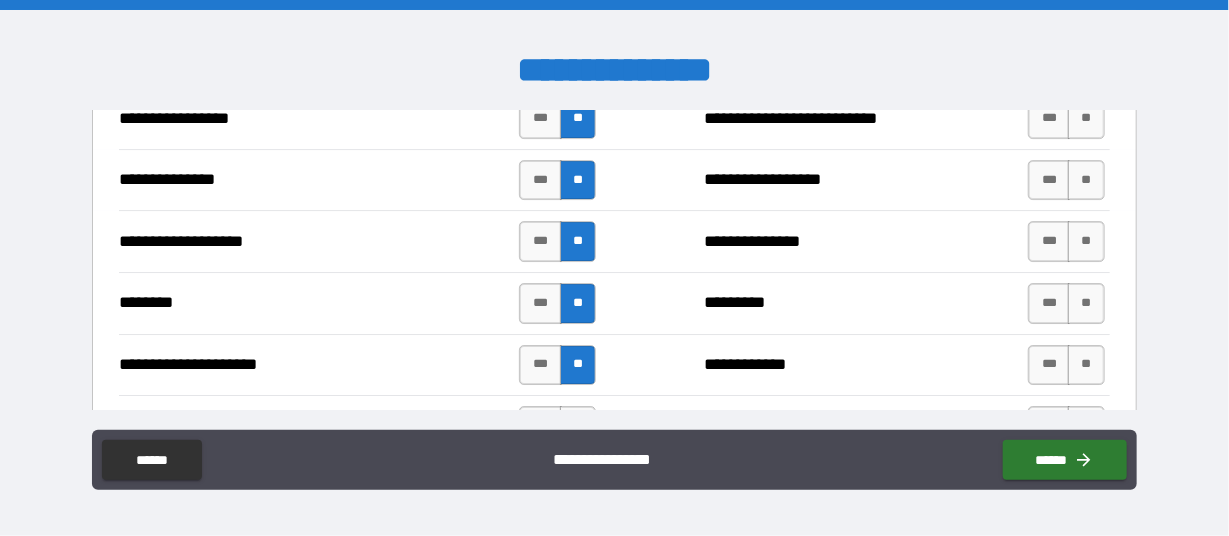 scroll, scrollTop: 2835, scrollLeft: 0, axis: vertical 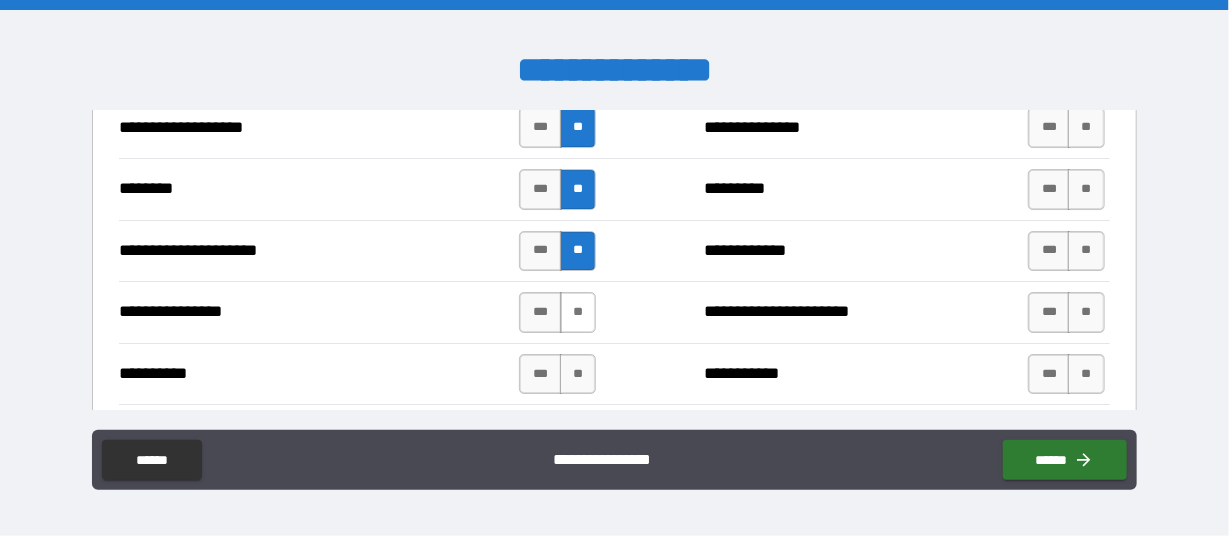 click on "**" at bounding box center (578, 312) 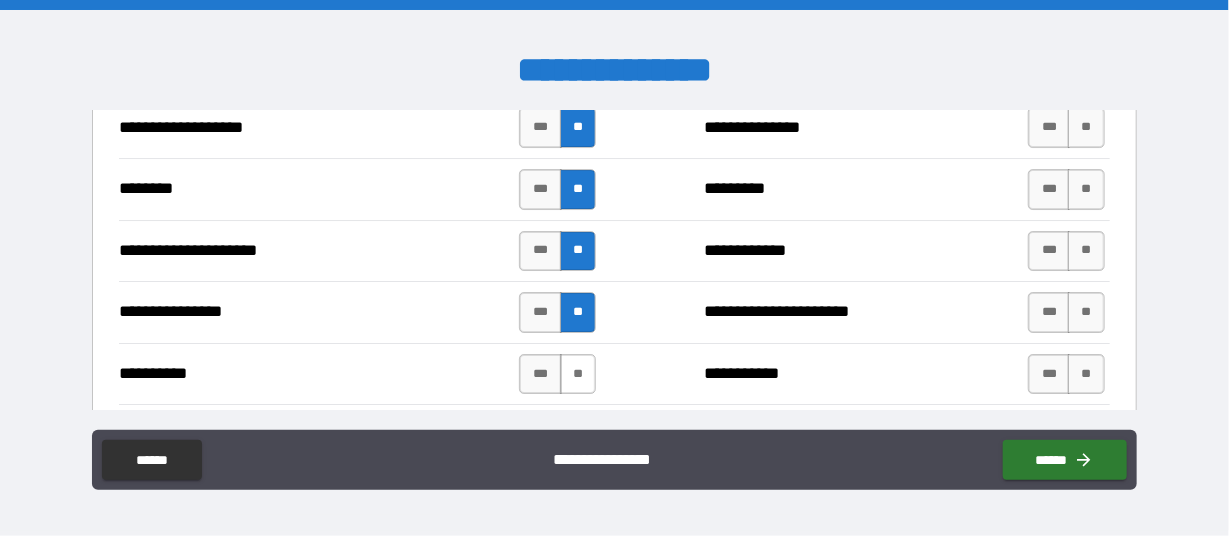 click on "**" at bounding box center (578, 374) 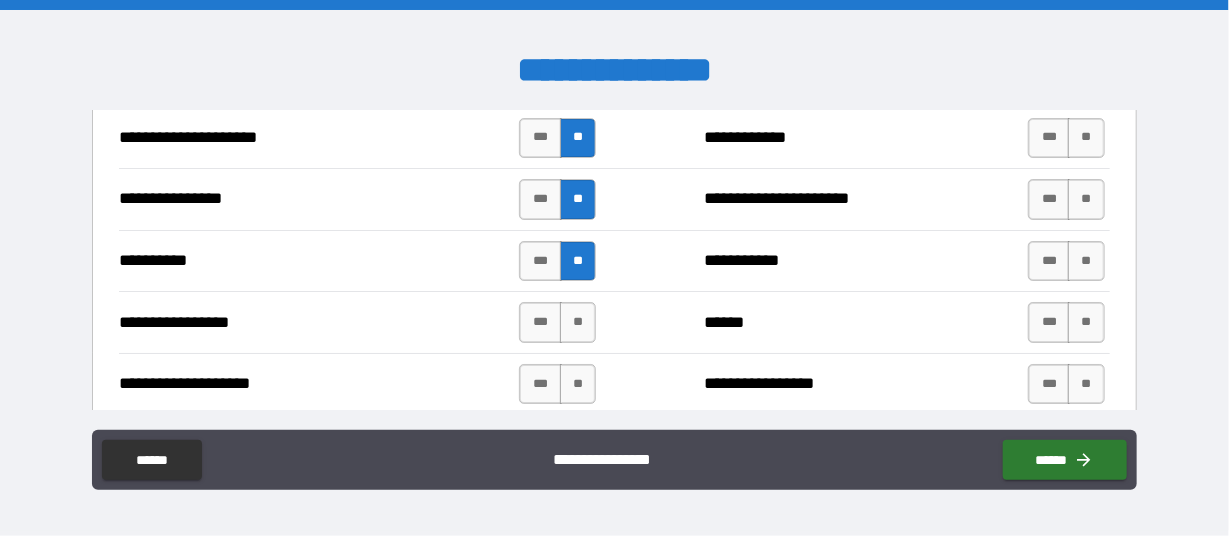 scroll, scrollTop: 3061, scrollLeft: 0, axis: vertical 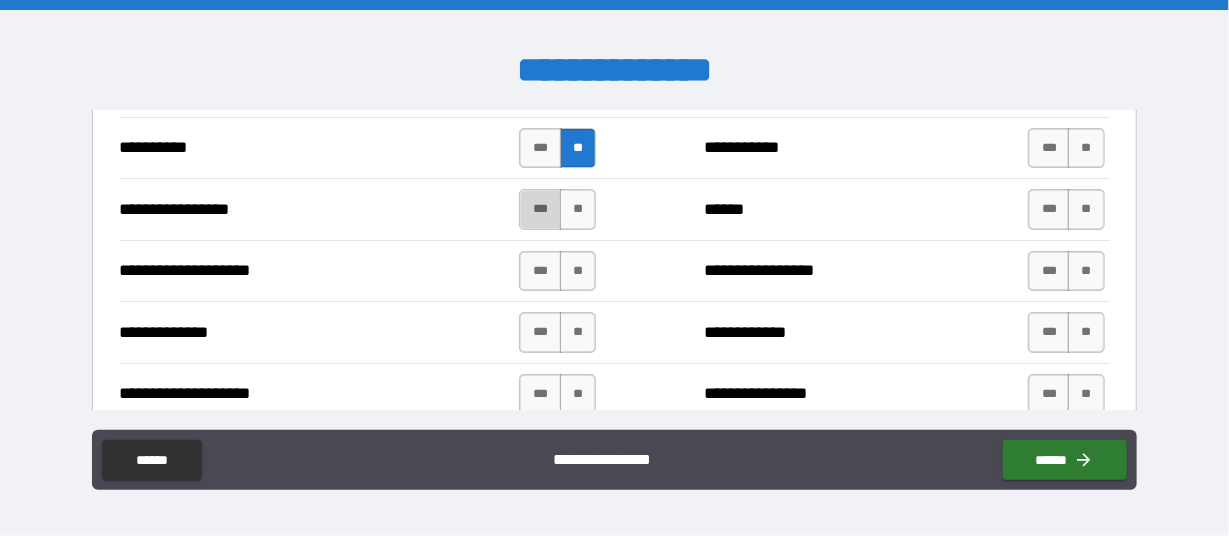 click on "***" at bounding box center [540, 209] 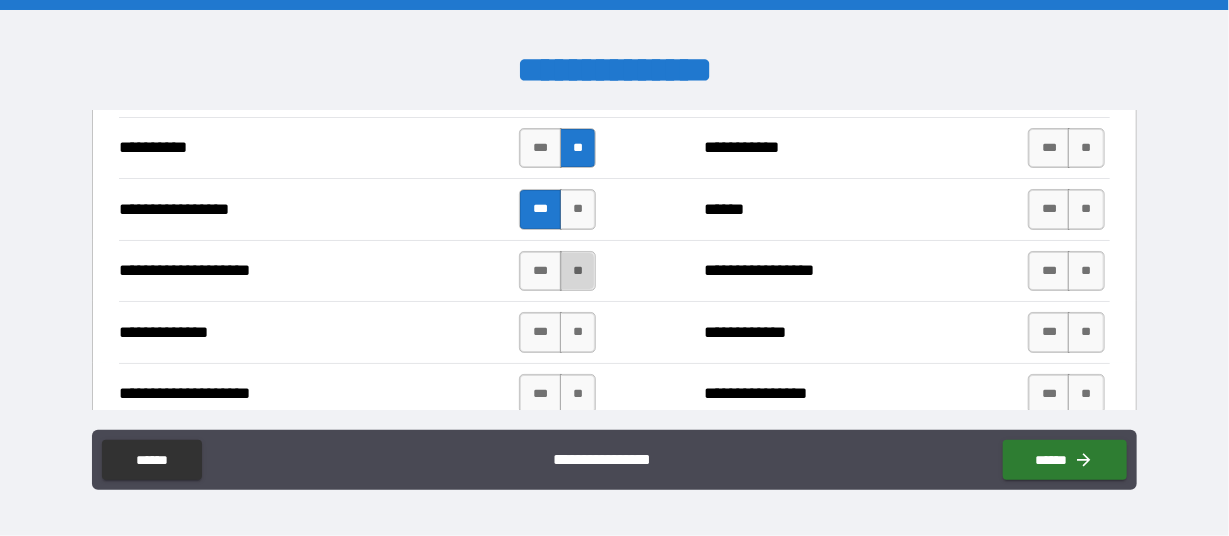 click on "**" at bounding box center [578, 271] 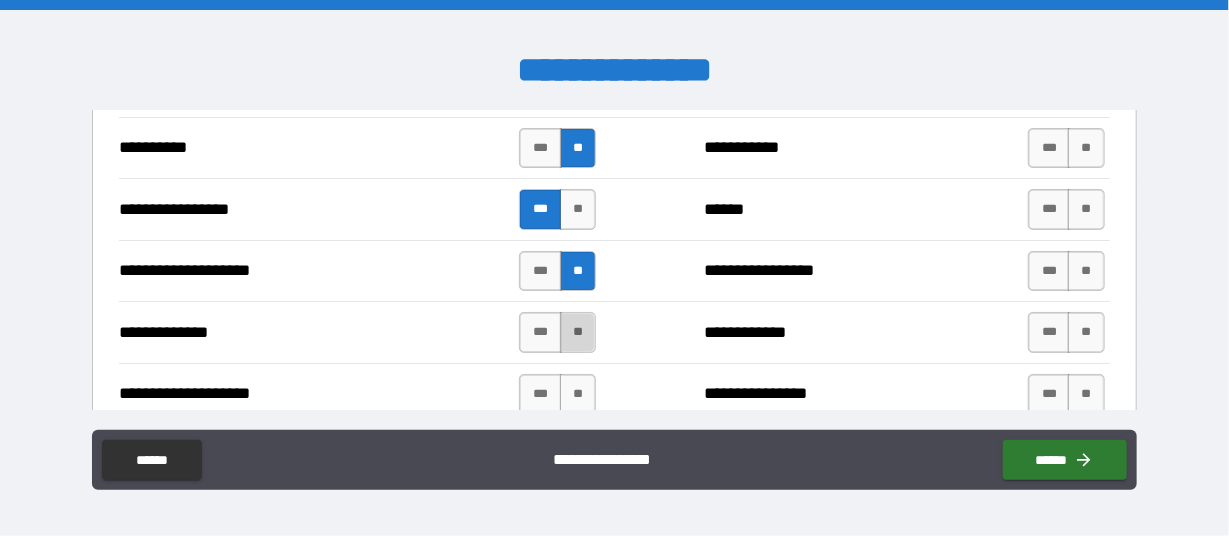 click on "**" at bounding box center [578, 332] 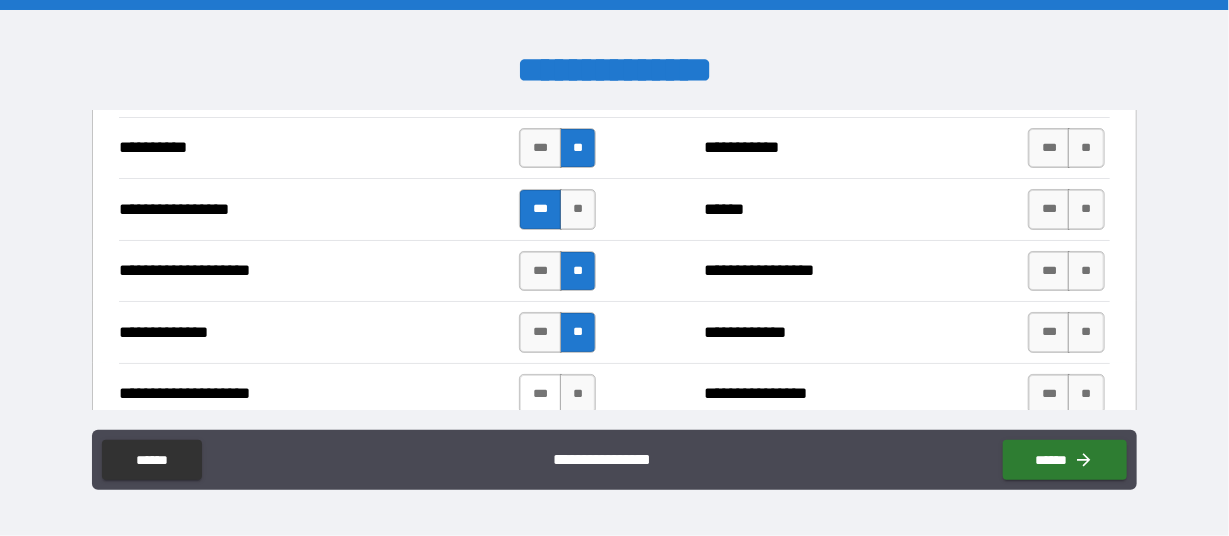 click on "***" at bounding box center [540, 394] 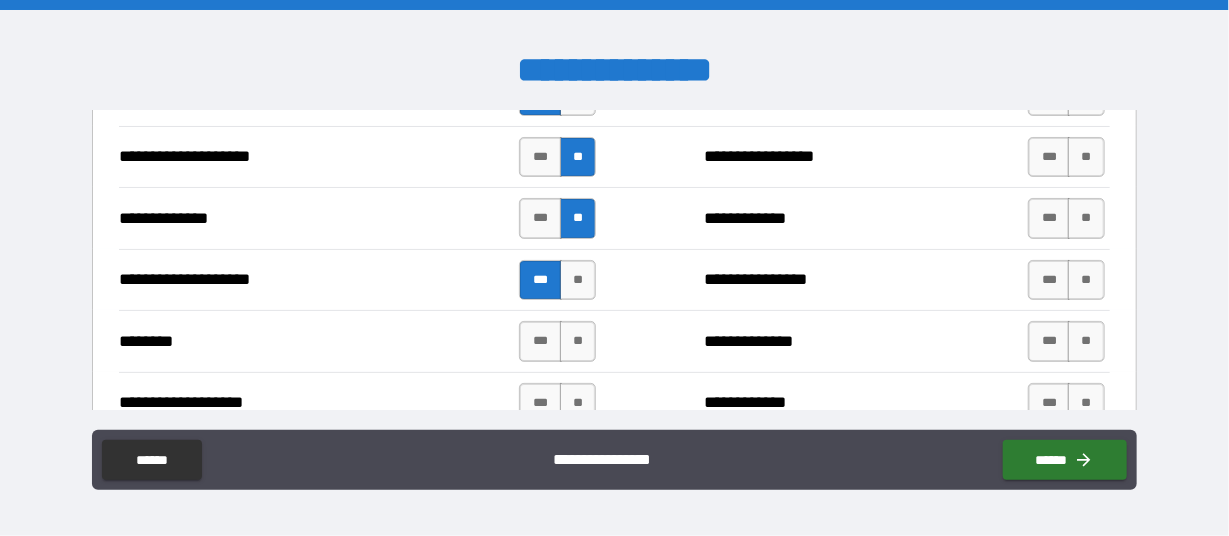 scroll, scrollTop: 3288, scrollLeft: 0, axis: vertical 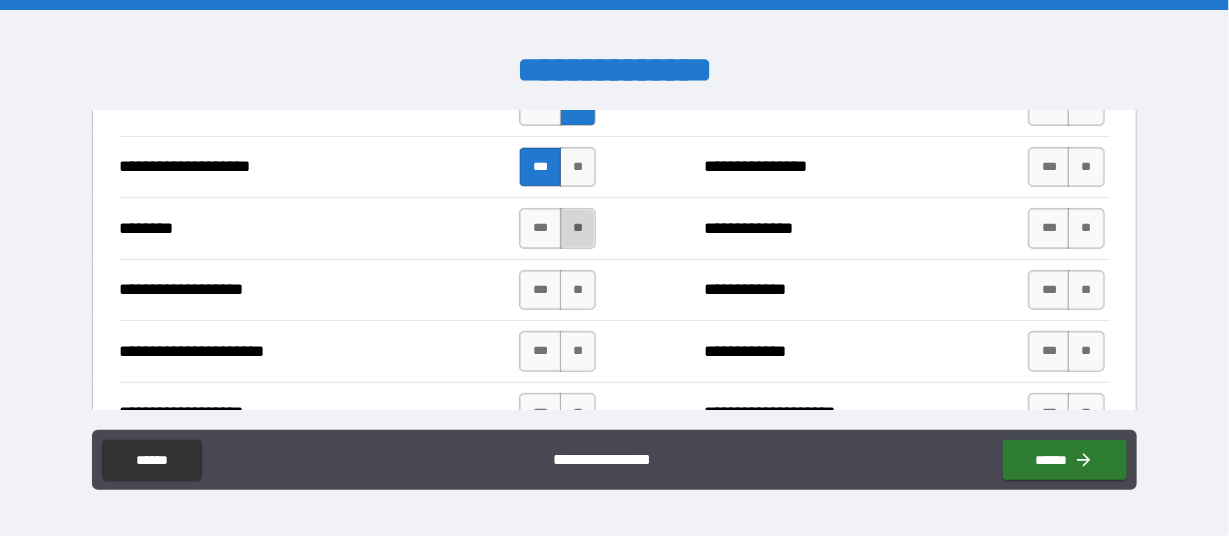 click on "**" at bounding box center (578, 228) 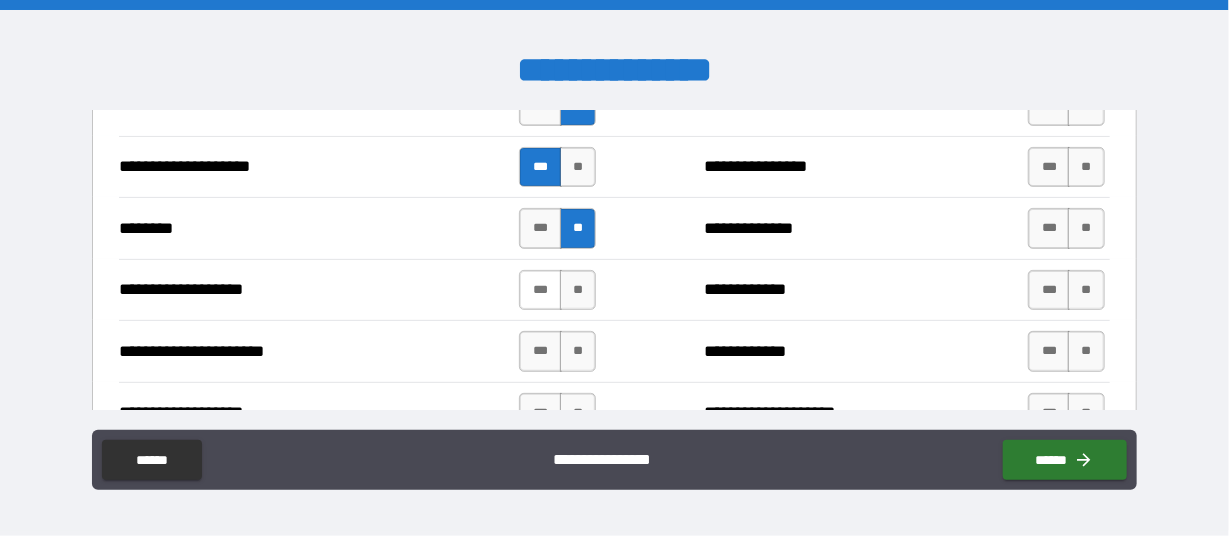 click on "***" at bounding box center [540, 290] 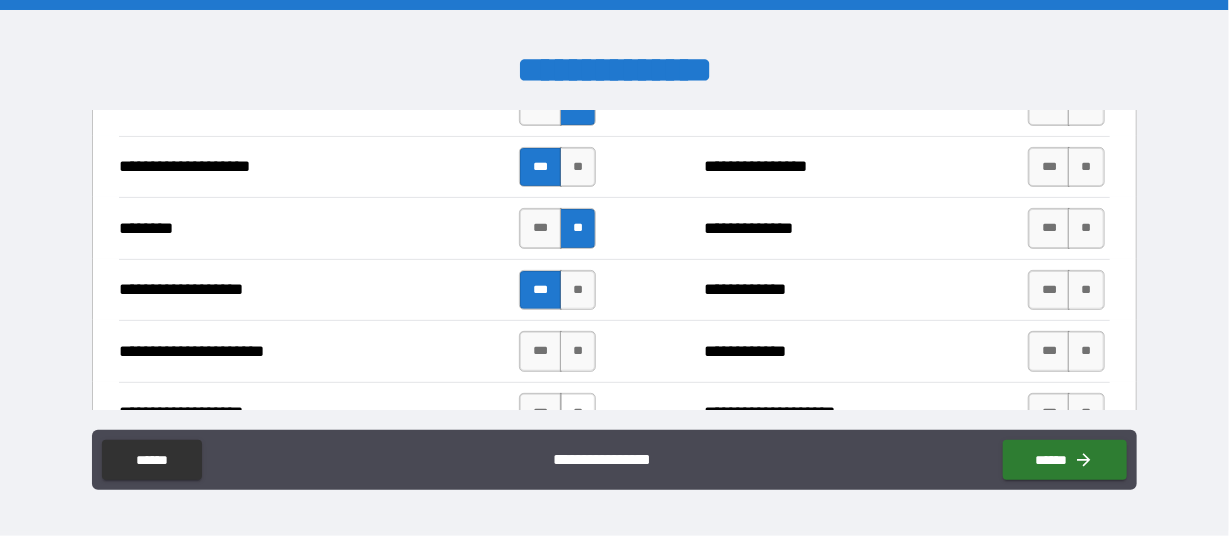 scroll, scrollTop: 3402, scrollLeft: 0, axis: vertical 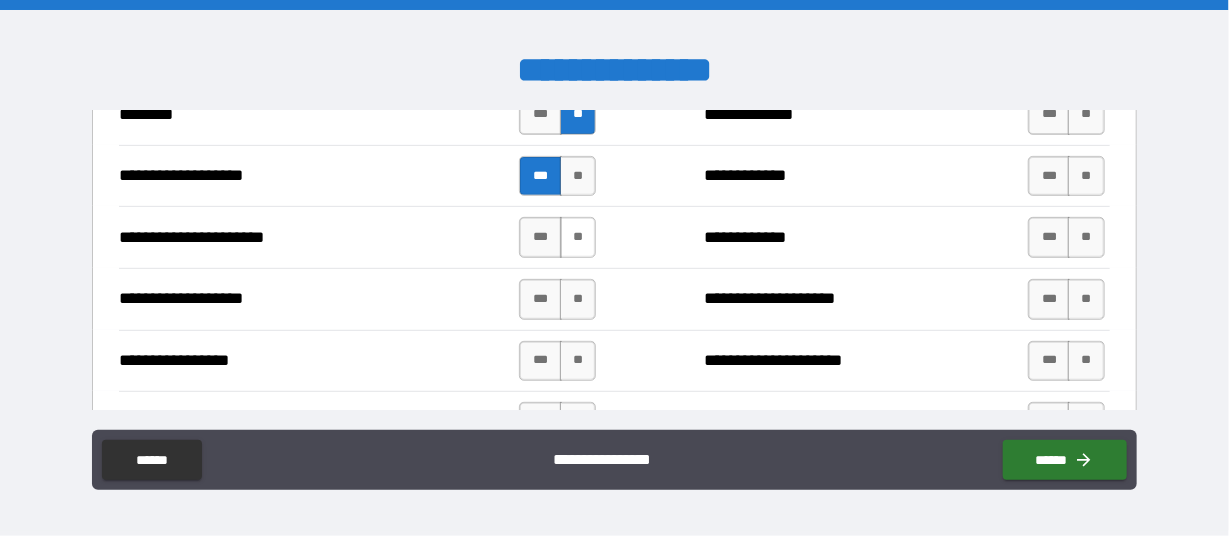 click on "**" at bounding box center (578, 237) 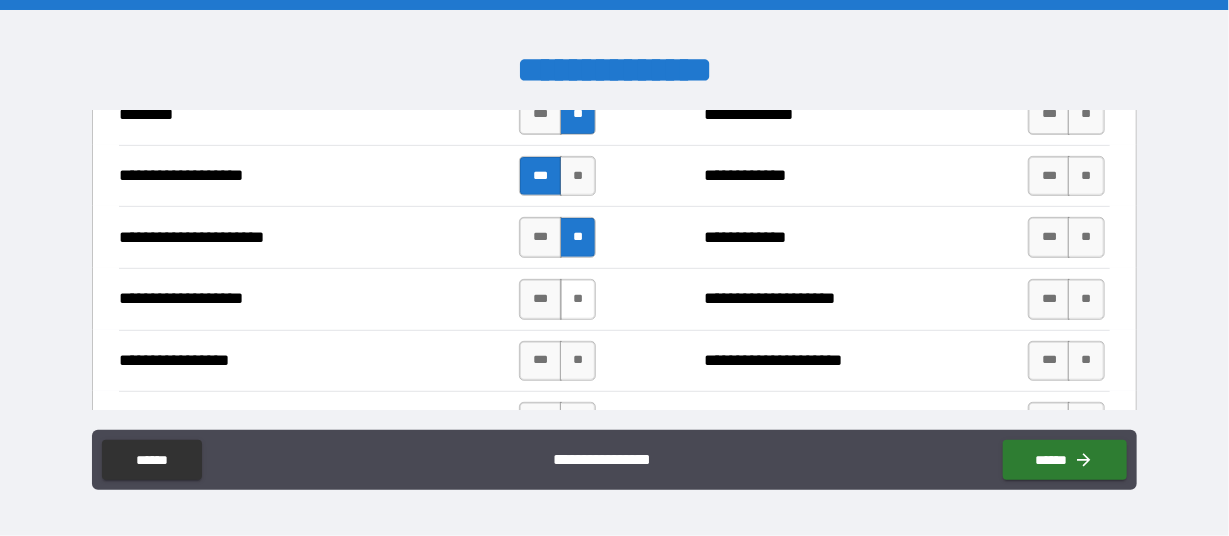 click on "**" at bounding box center [578, 299] 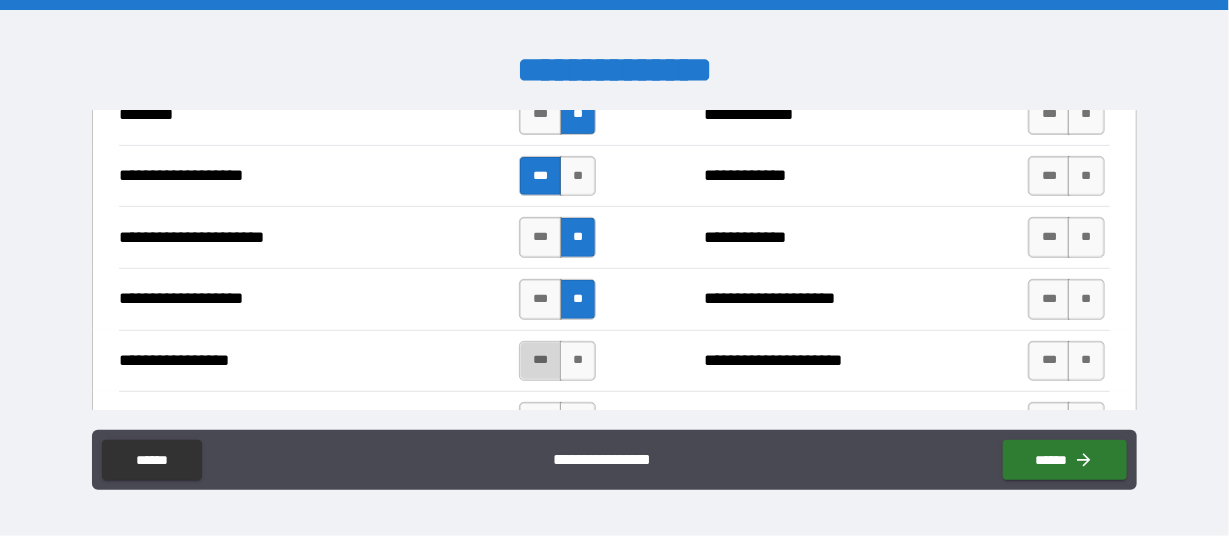 click on "***" at bounding box center [540, 361] 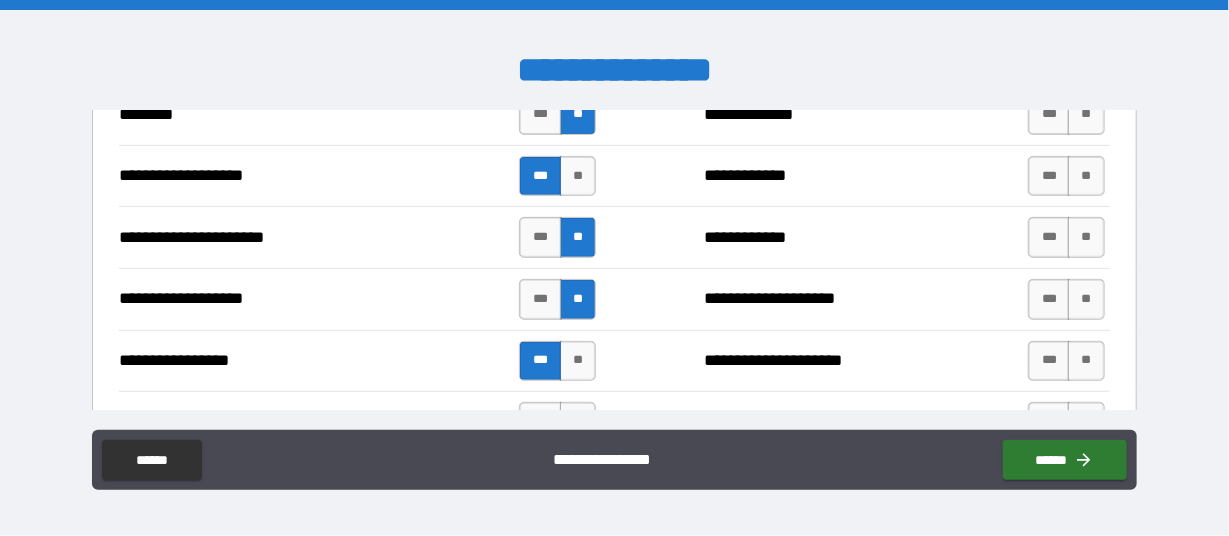 scroll, scrollTop: 3515, scrollLeft: 0, axis: vertical 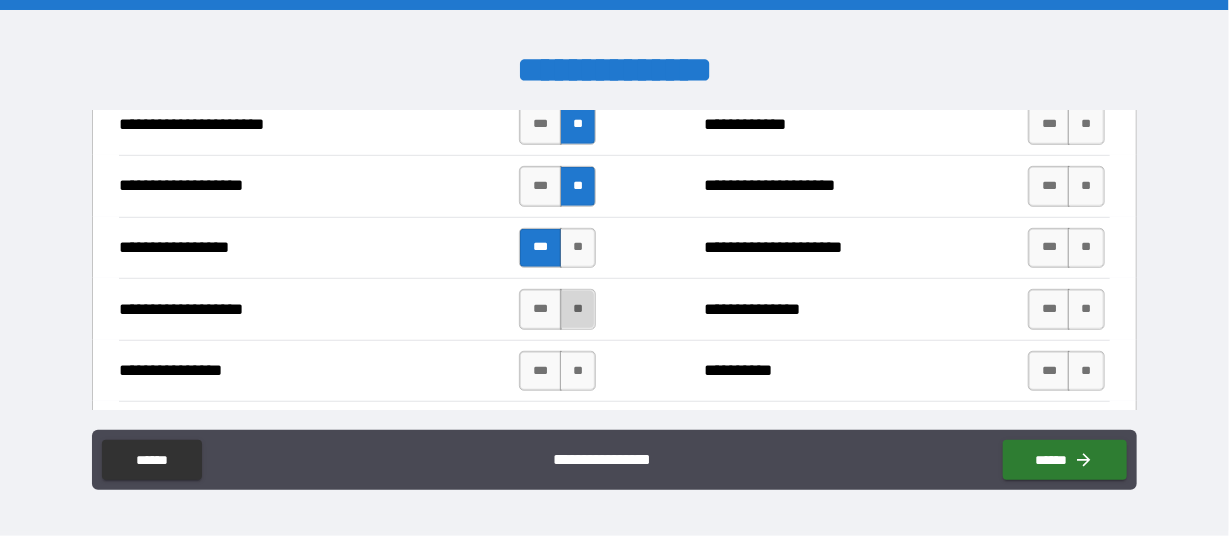 click on "**" at bounding box center [578, 309] 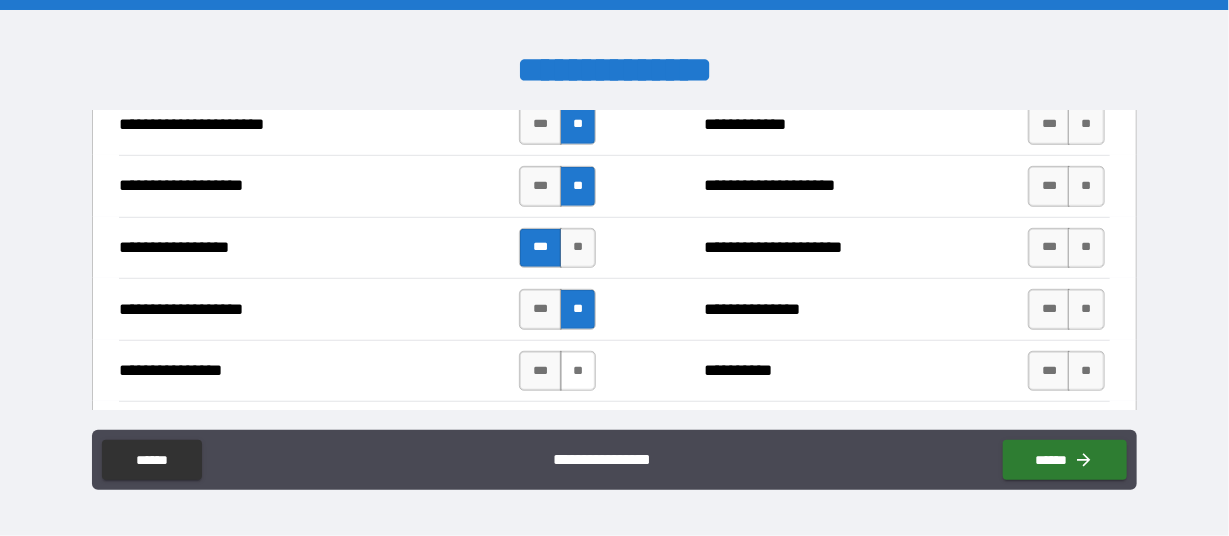 click on "**" at bounding box center [578, 371] 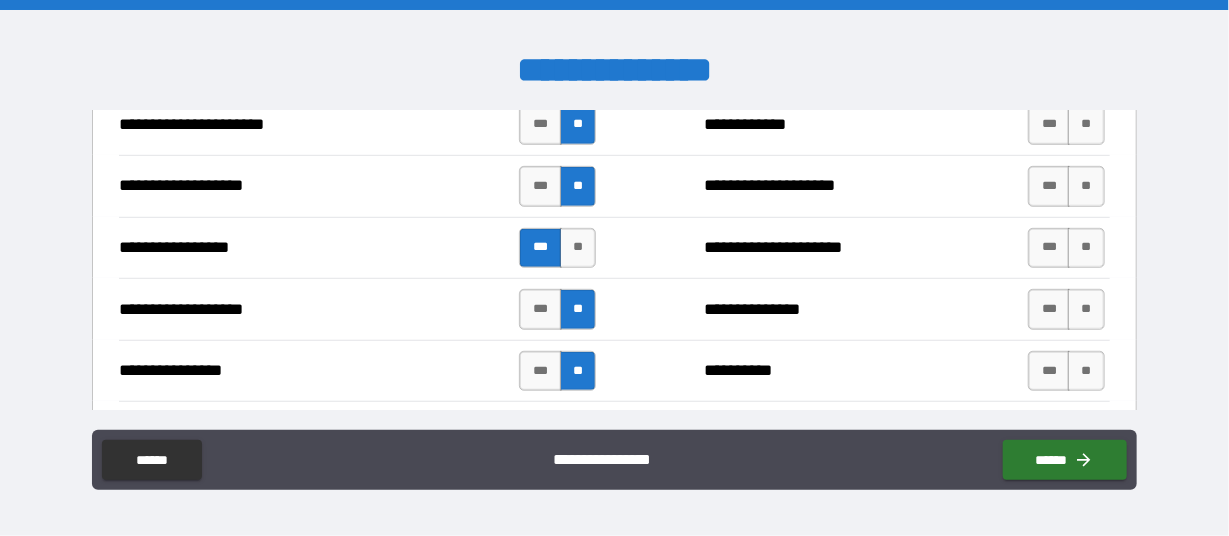 scroll, scrollTop: 3628, scrollLeft: 0, axis: vertical 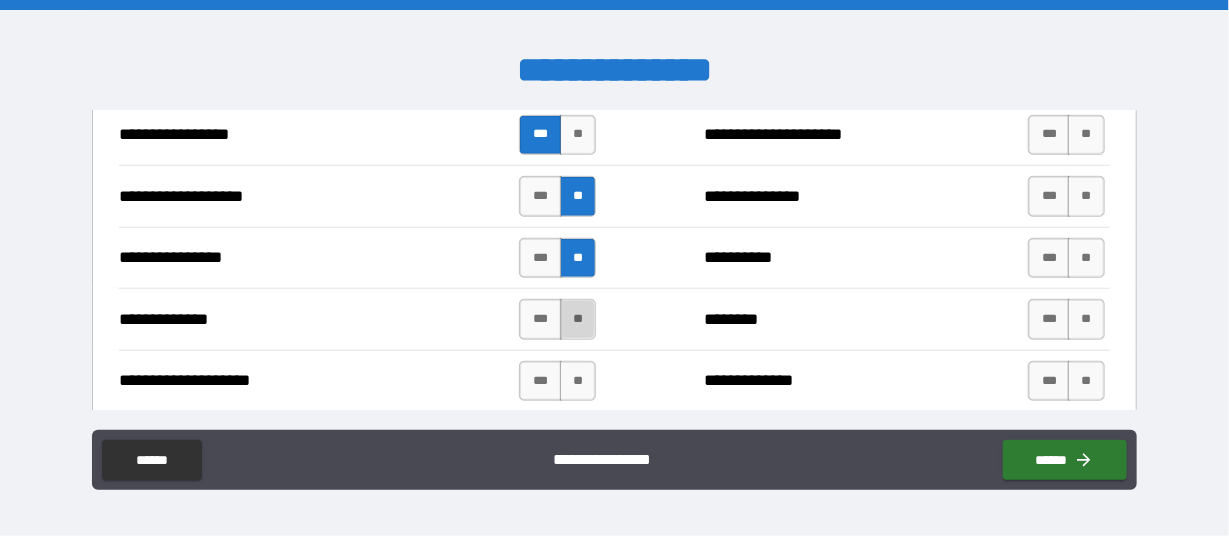 click on "**" at bounding box center (578, 319) 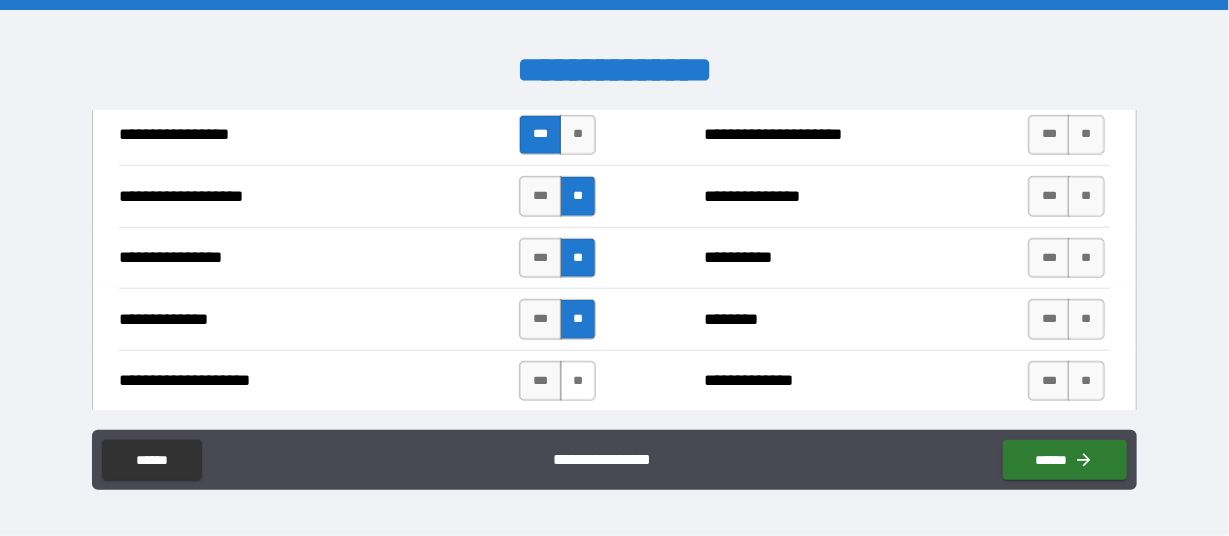 click on "**" at bounding box center [578, 381] 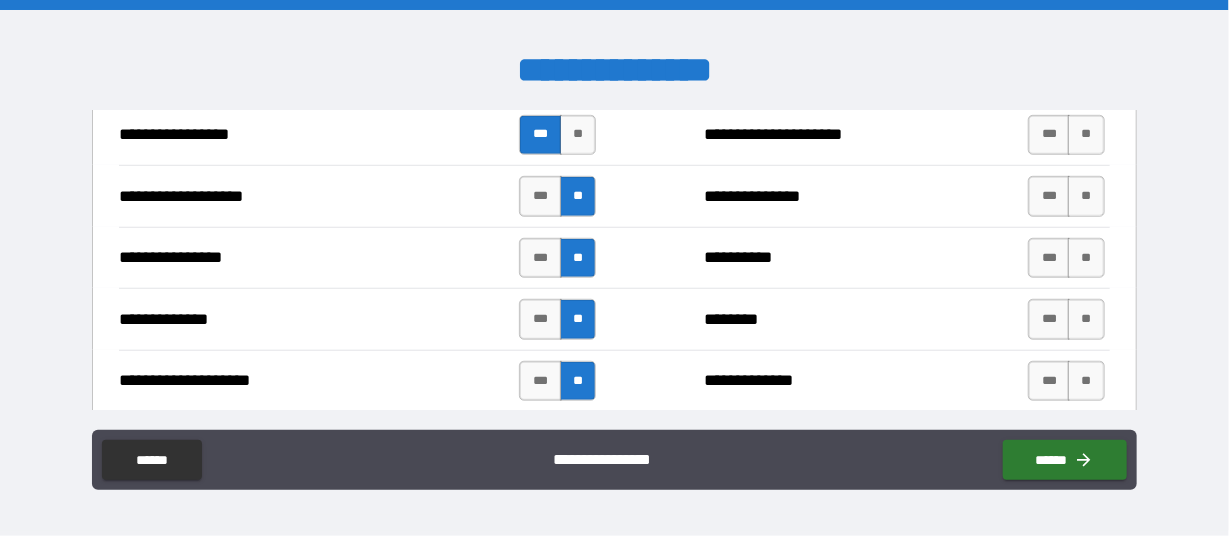 scroll, scrollTop: 3742, scrollLeft: 0, axis: vertical 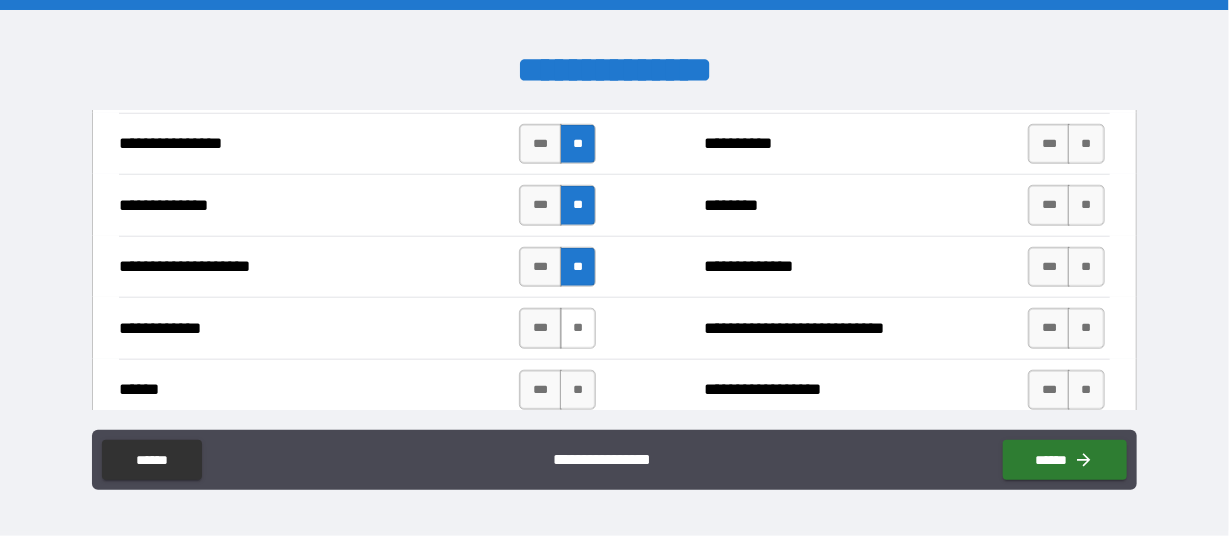 click on "**" at bounding box center (578, 328) 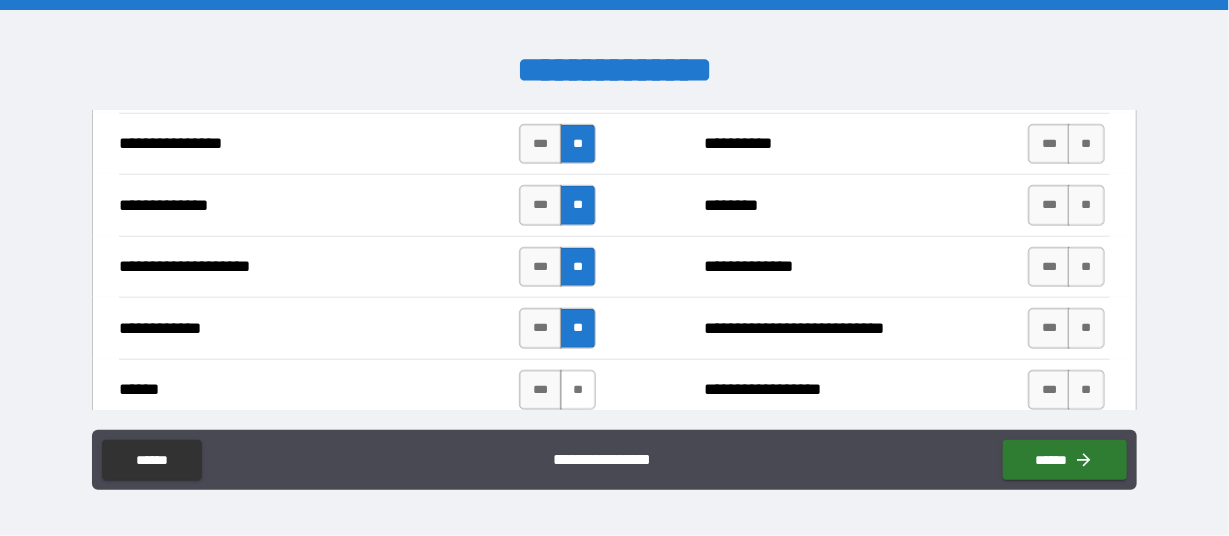 click on "**" at bounding box center (578, 390) 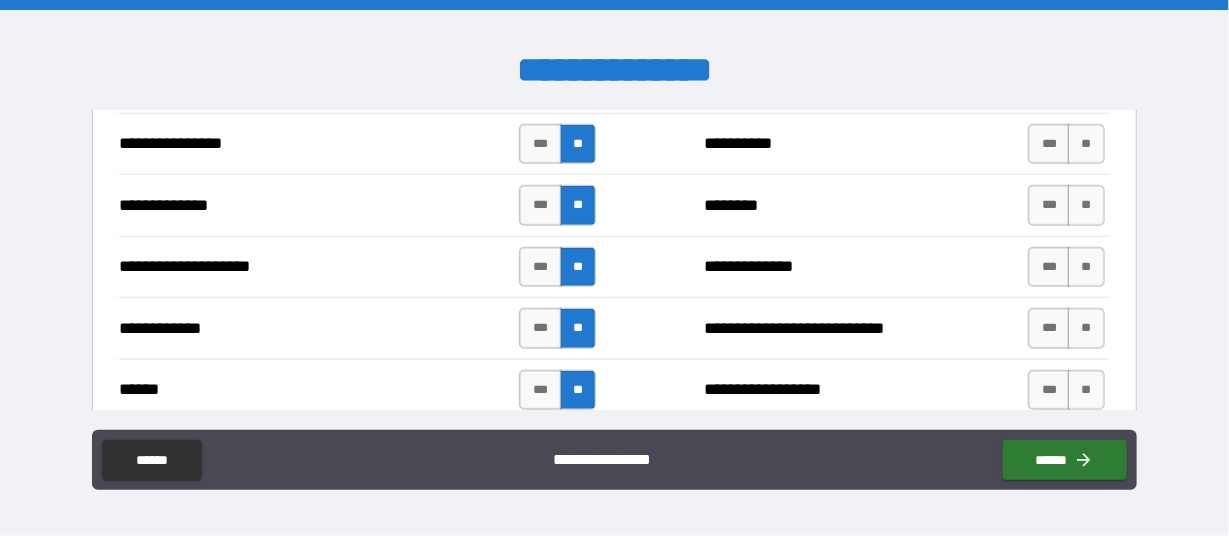 scroll, scrollTop: 3855, scrollLeft: 0, axis: vertical 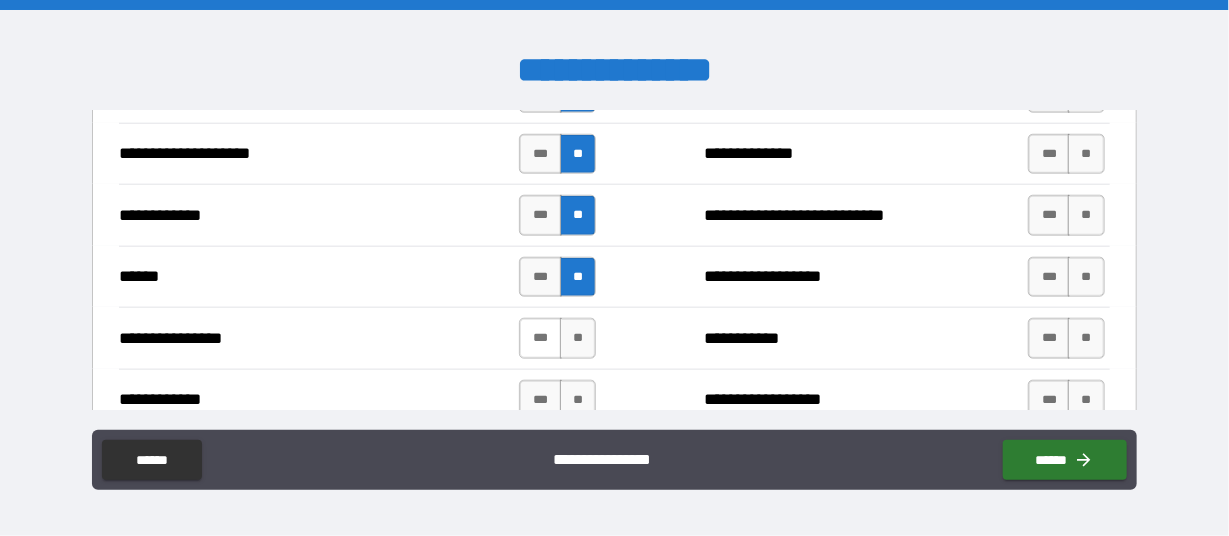 click on "***" at bounding box center [540, 338] 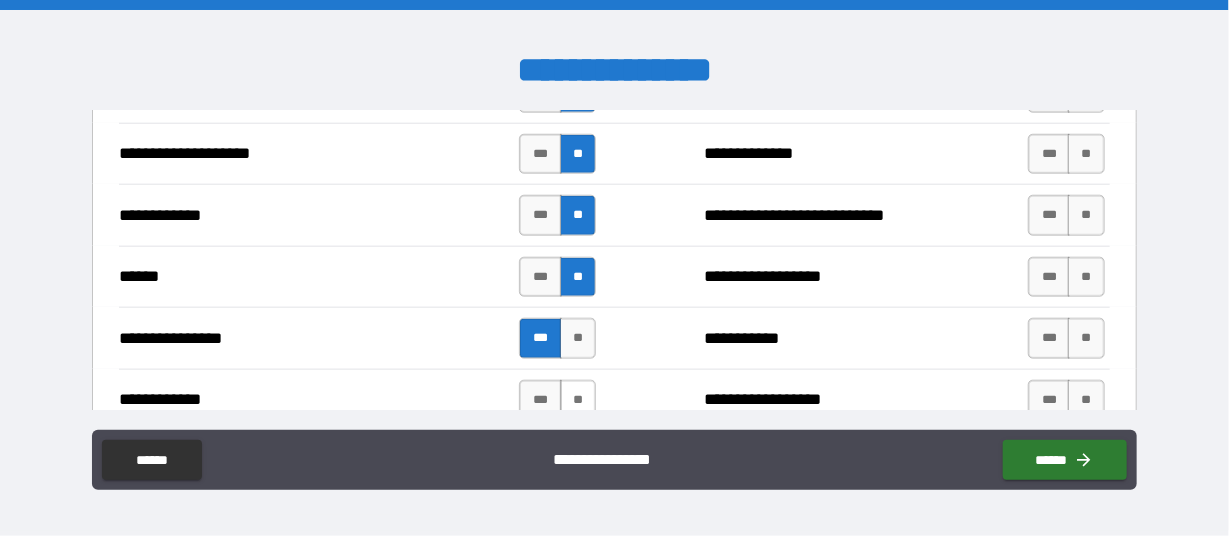 click on "**" at bounding box center (578, 400) 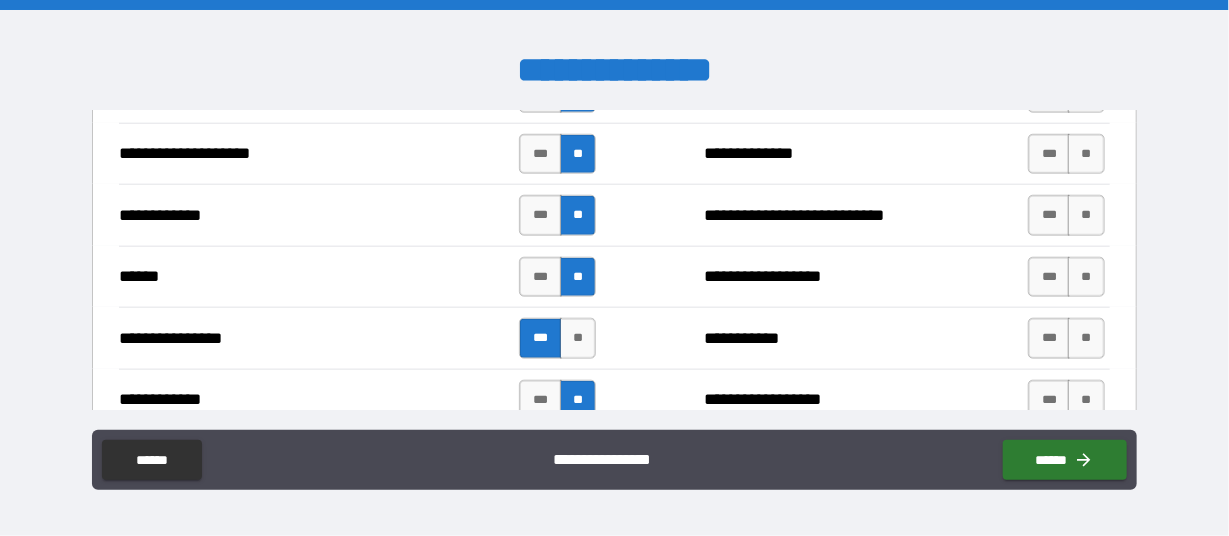 scroll, scrollTop: 3969, scrollLeft: 0, axis: vertical 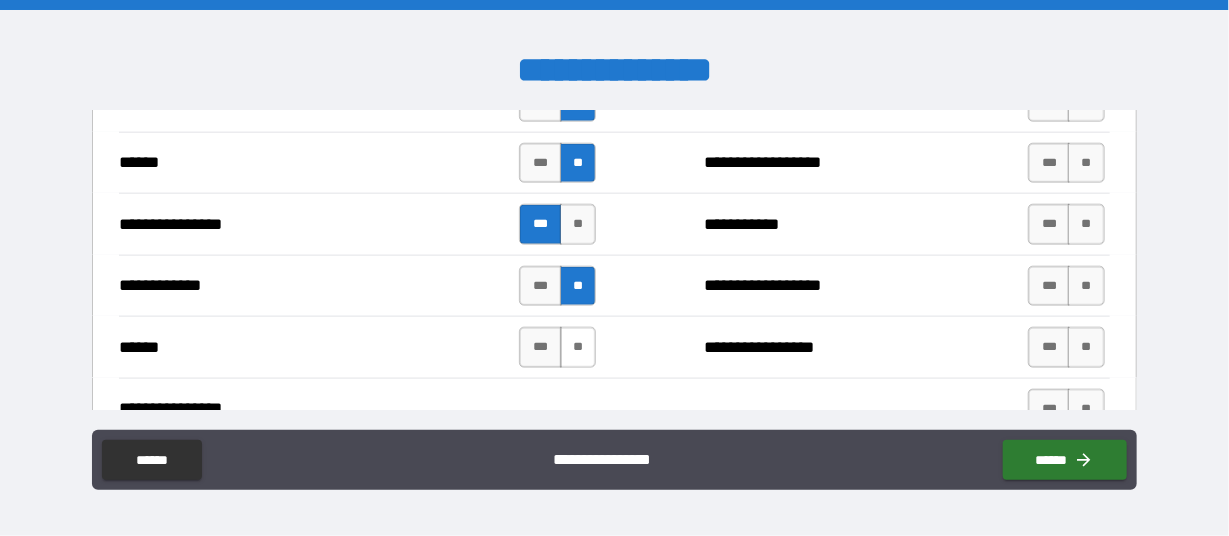 click on "**" at bounding box center (578, 347) 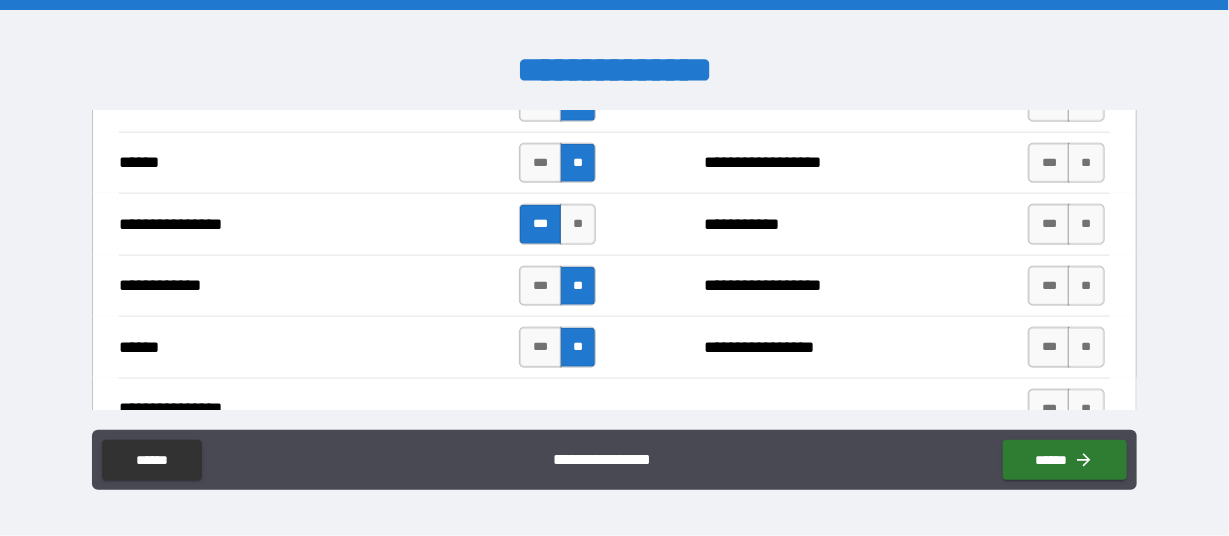 scroll, scrollTop: 4082, scrollLeft: 0, axis: vertical 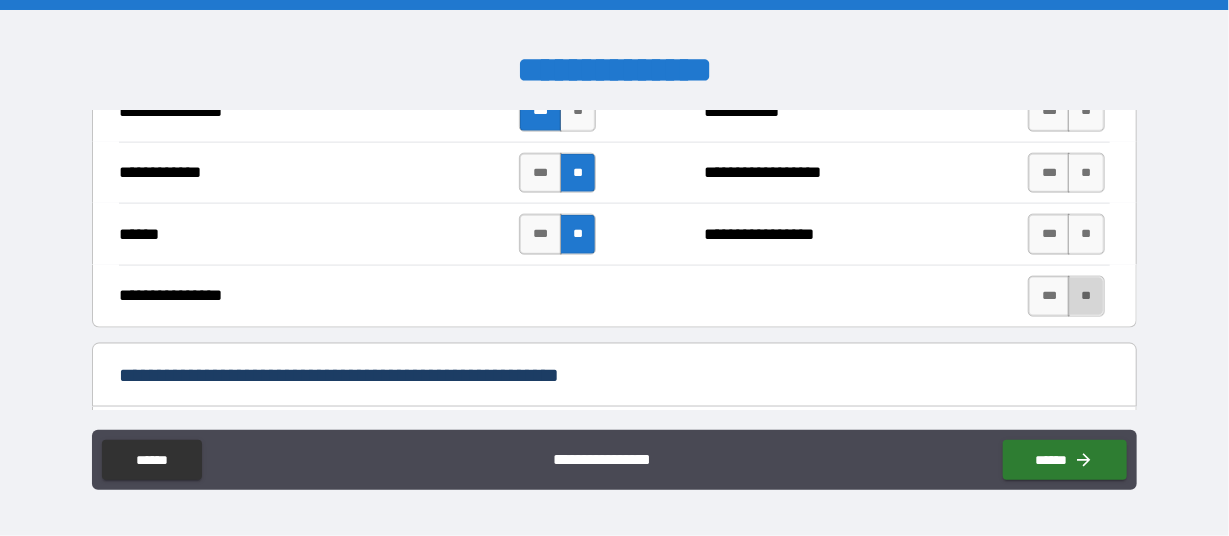click on "**" at bounding box center (1086, 296) 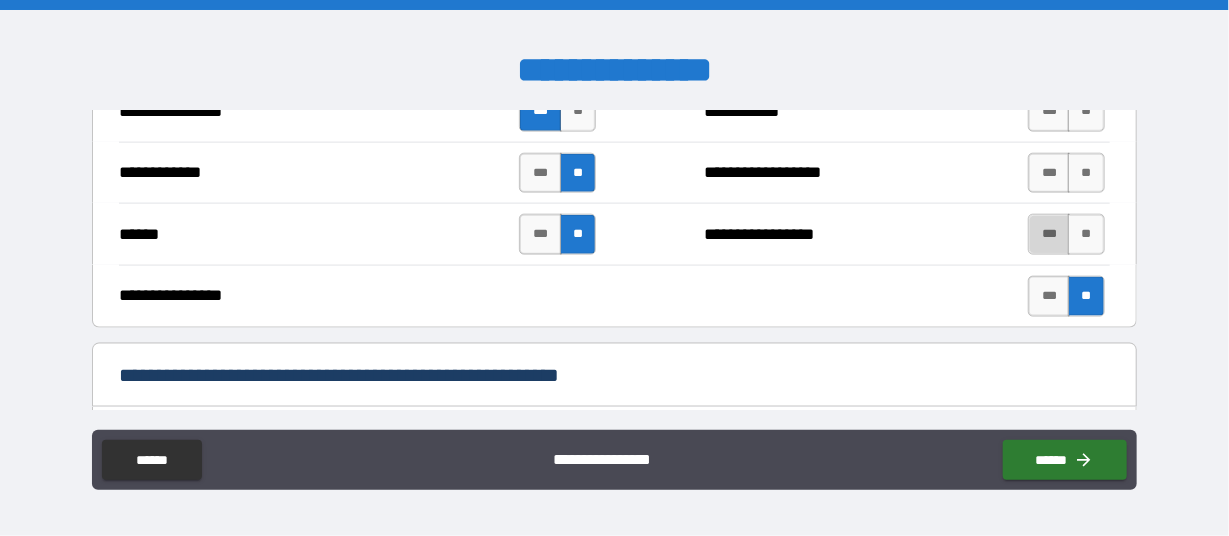 click on "***" at bounding box center [1049, 234] 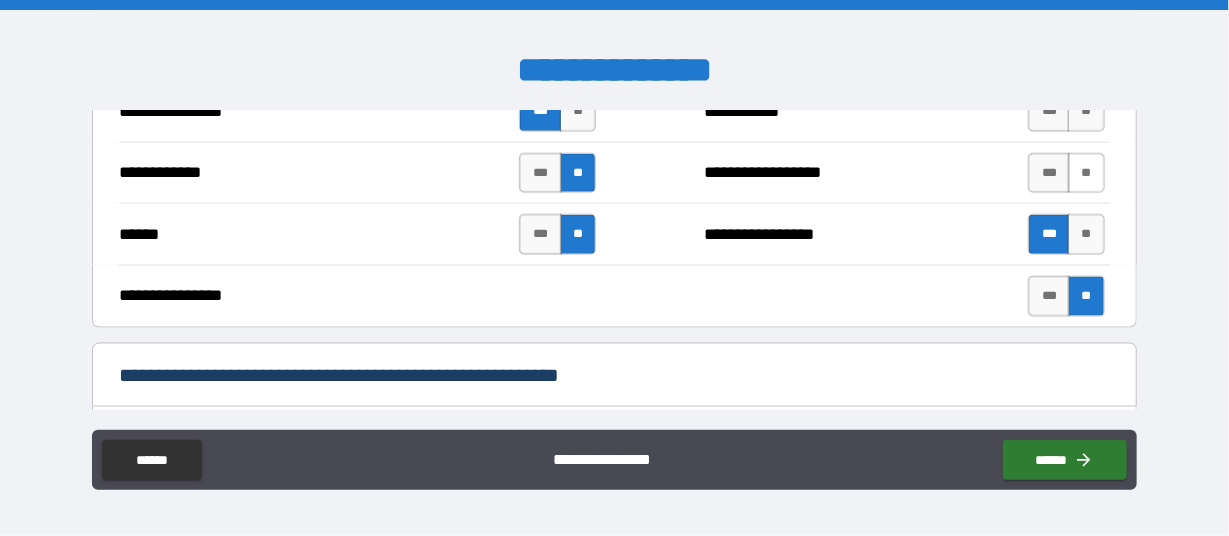 click on "**" at bounding box center [1086, 173] 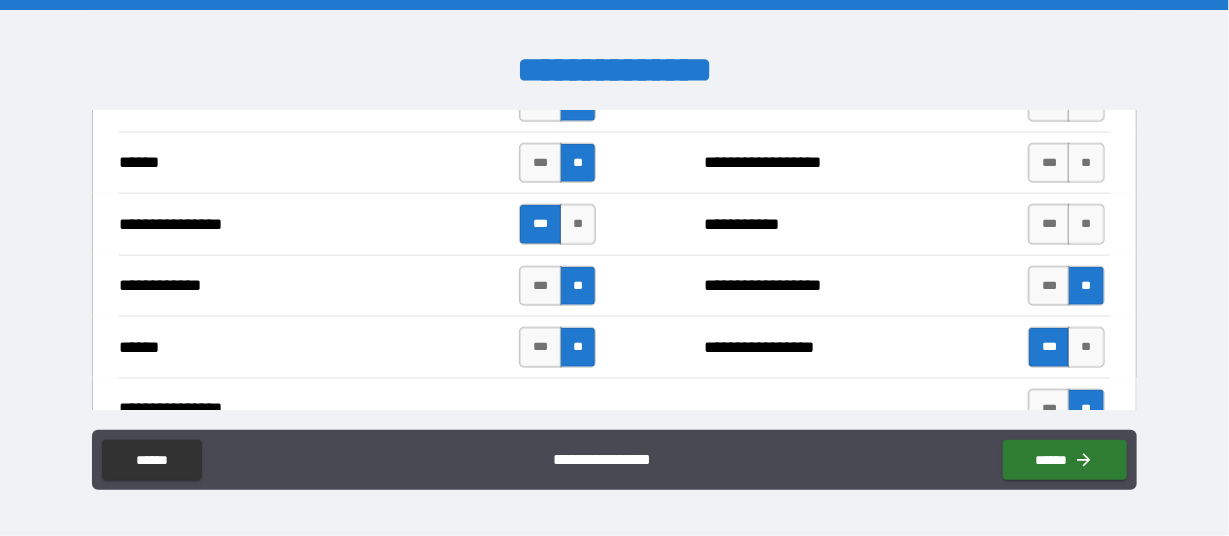scroll, scrollTop: 3855, scrollLeft: 0, axis: vertical 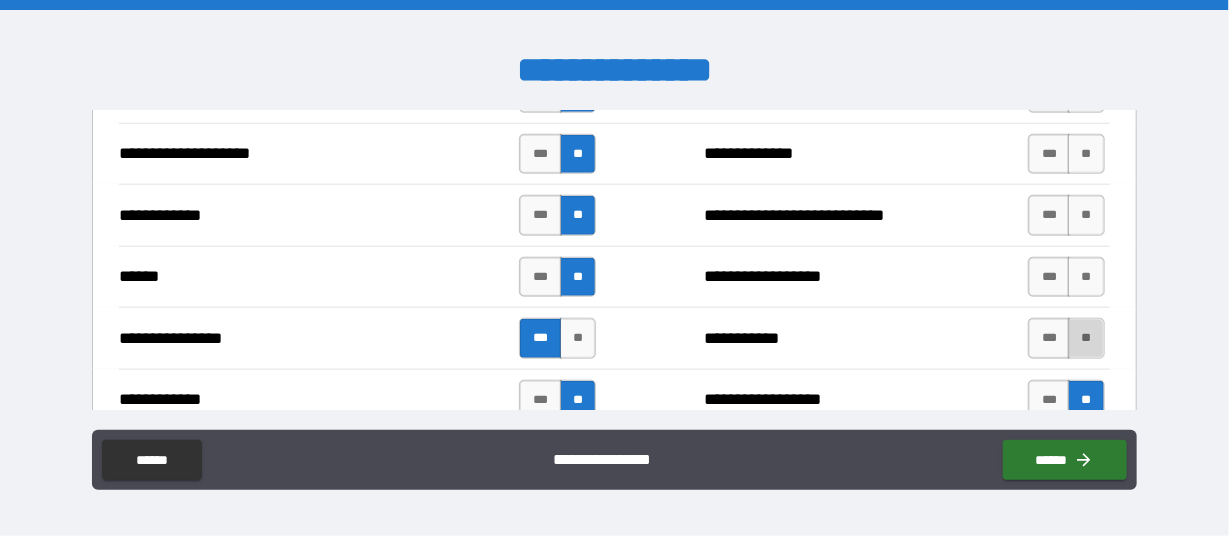 click on "**" at bounding box center (1086, 338) 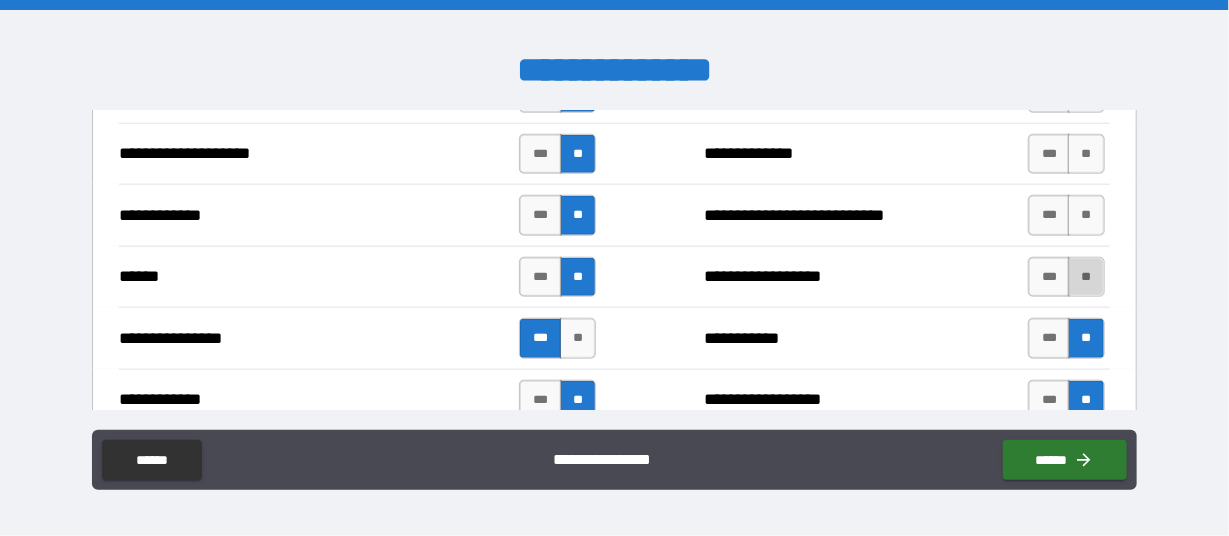 click on "**" at bounding box center (1086, 277) 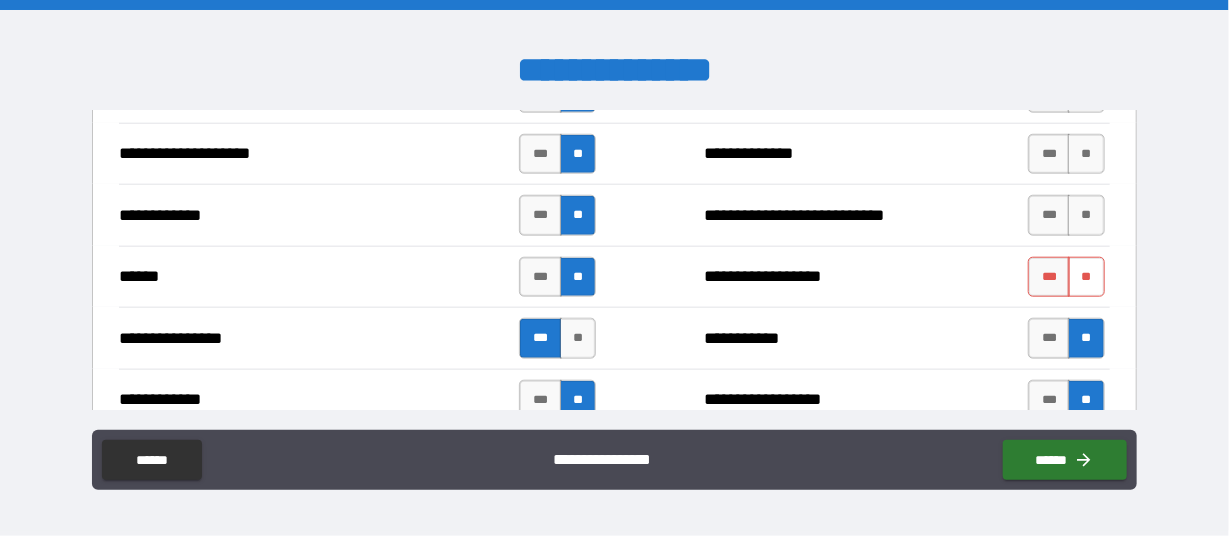 click on "**" at bounding box center (1086, 277) 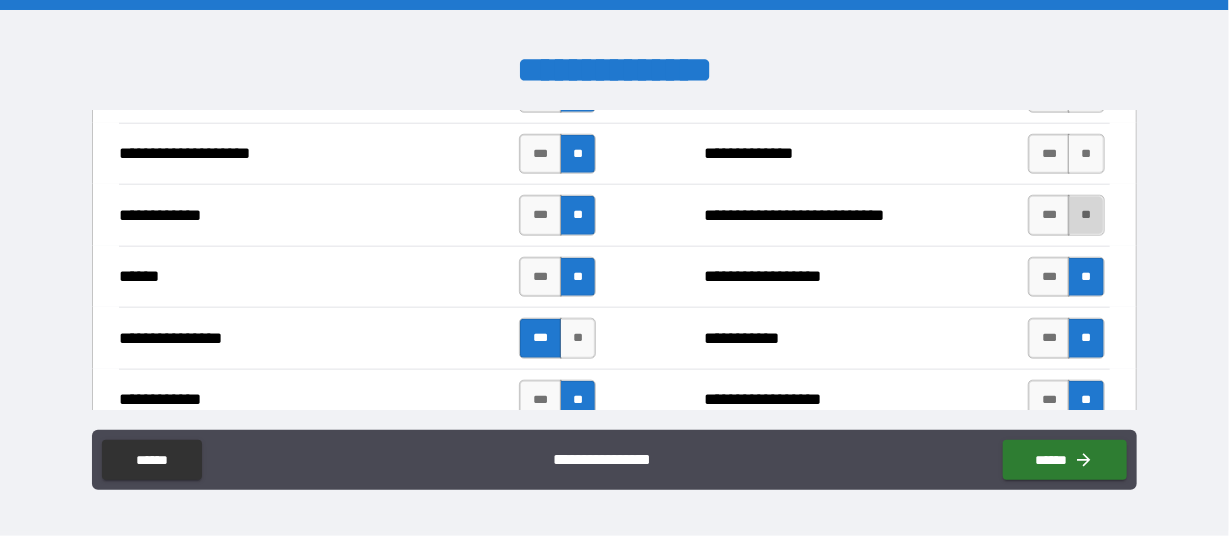 click on "**" at bounding box center [1086, 215] 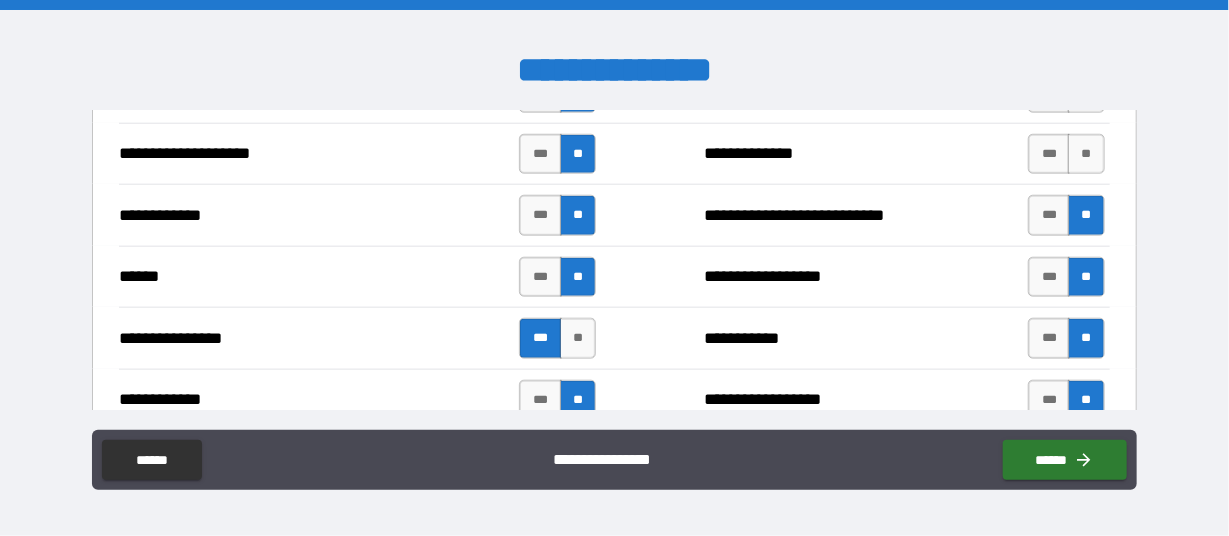 click on "**********" at bounding box center (614, 154) 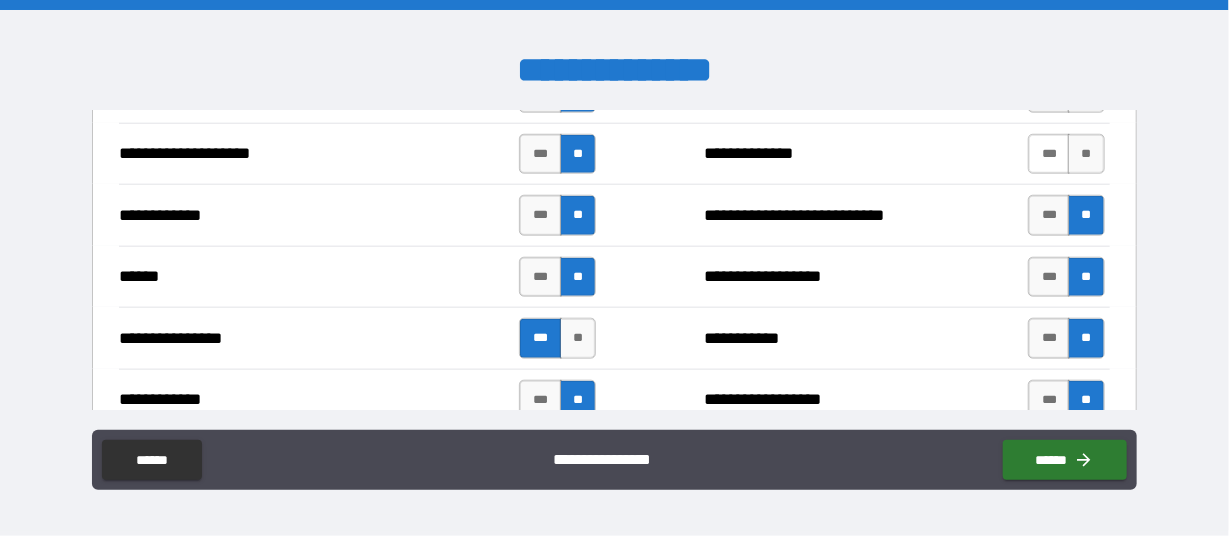 click on "***" at bounding box center (1049, 154) 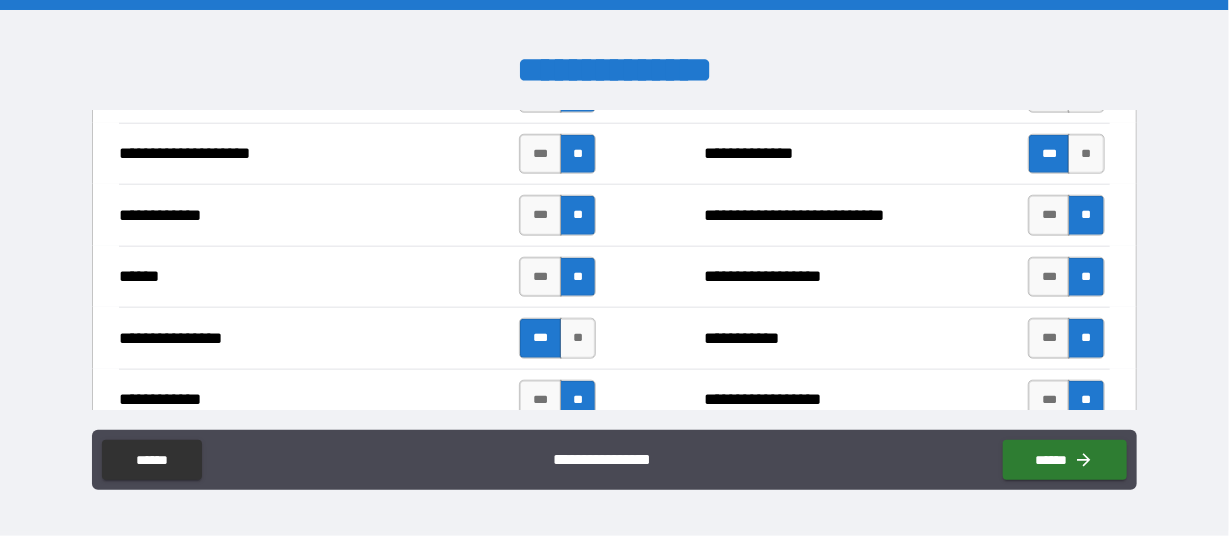 scroll, scrollTop: 3742, scrollLeft: 0, axis: vertical 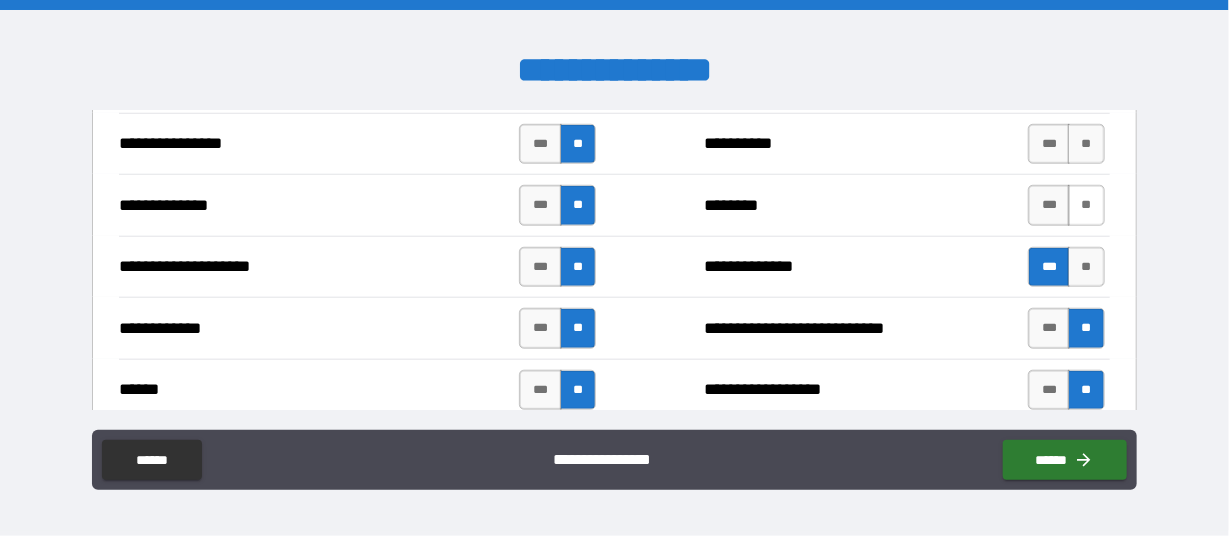 click on "**" at bounding box center [1086, 205] 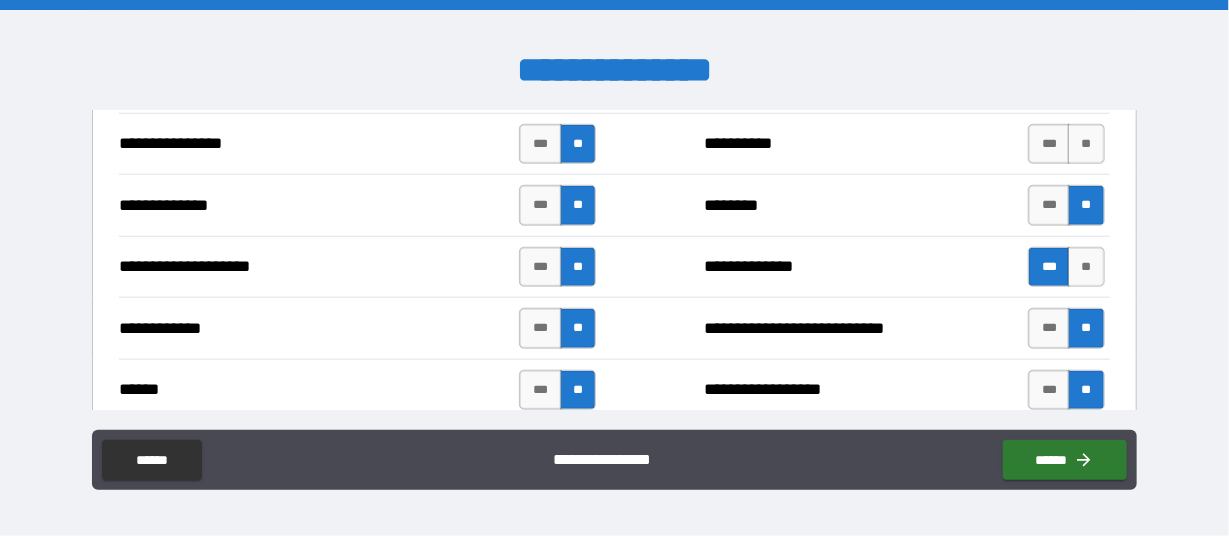 scroll, scrollTop: 3628, scrollLeft: 0, axis: vertical 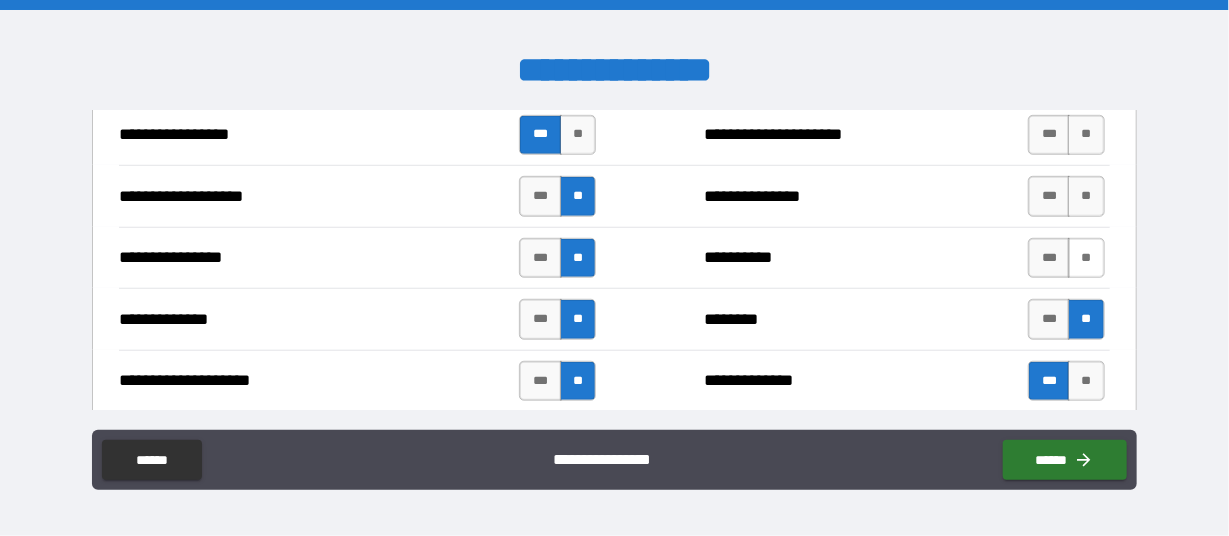 click on "**" at bounding box center (1086, 258) 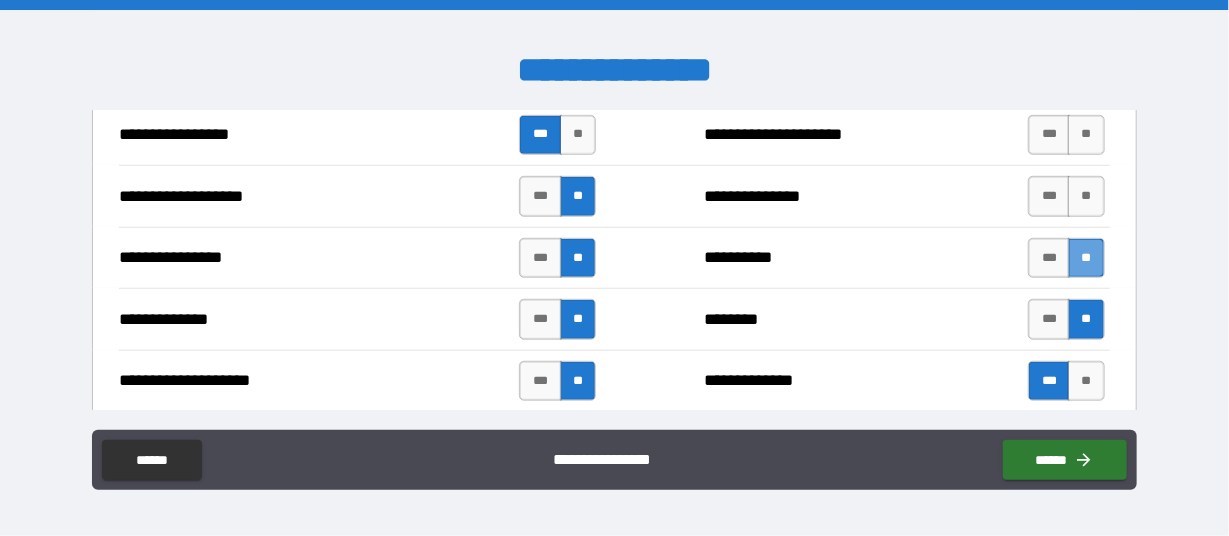 click on "**" at bounding box center (1086, 258) 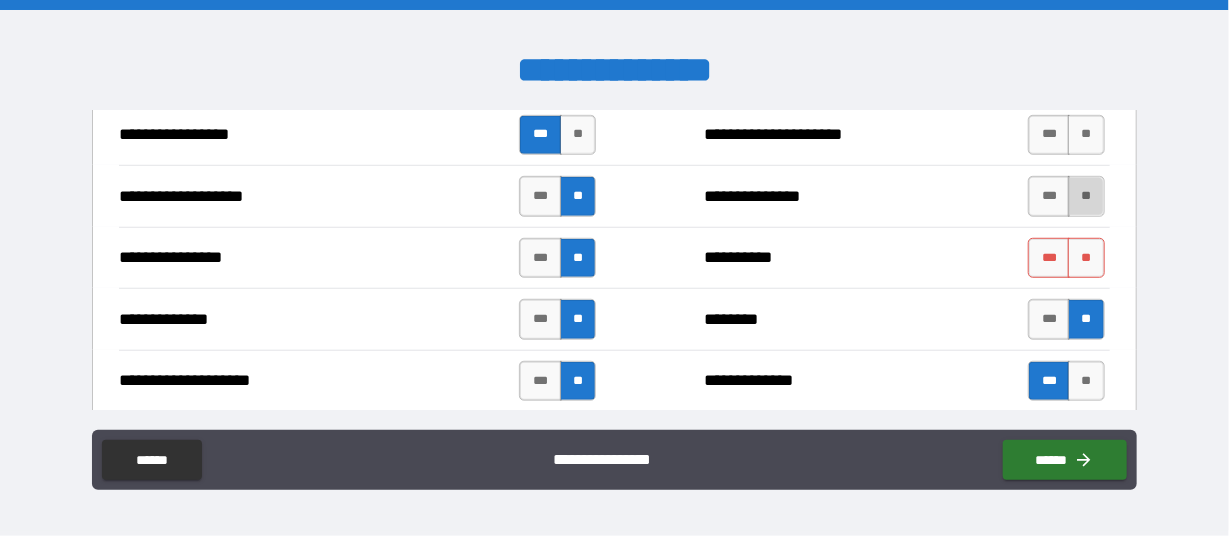 click on "**" at bounding box center [1086, 196] 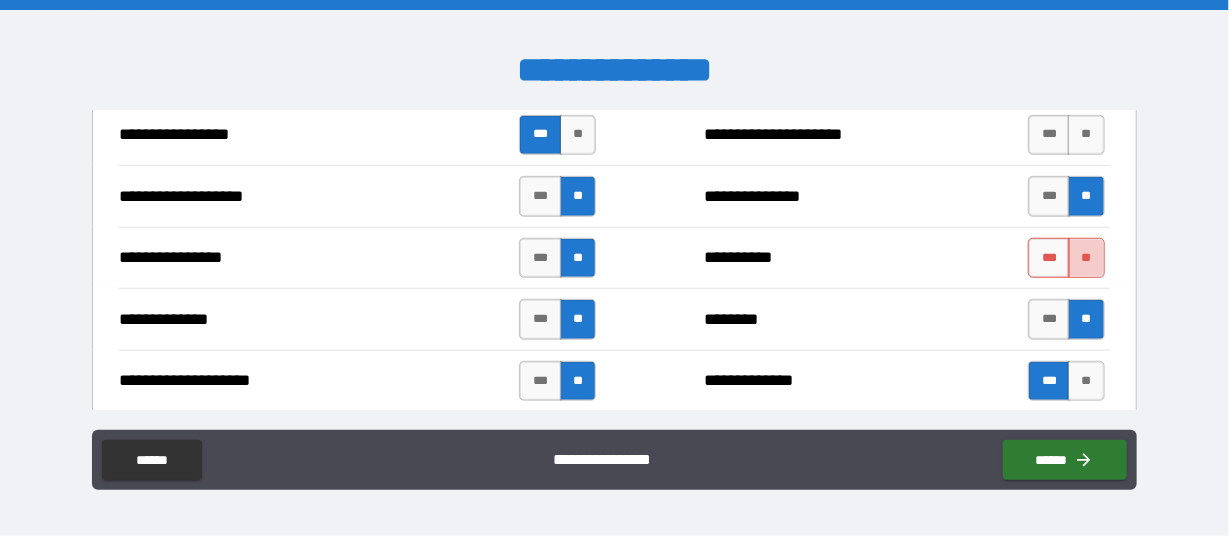 click on "**" at bounding box center [1086, 258] 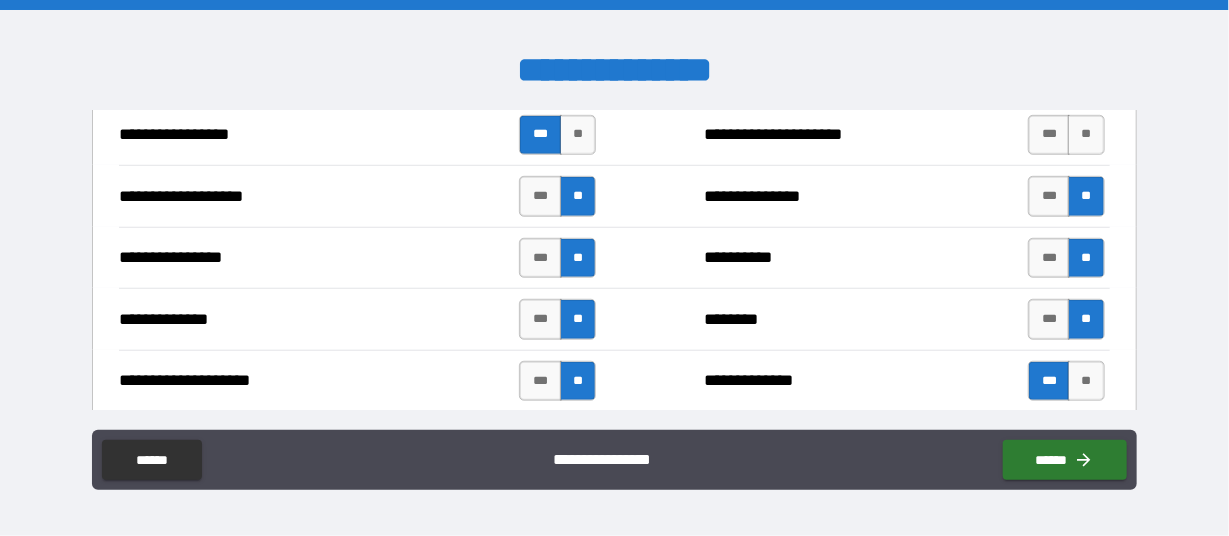 scroll, scrollTop: 3515, scrollLeft: 0, axis: vertical 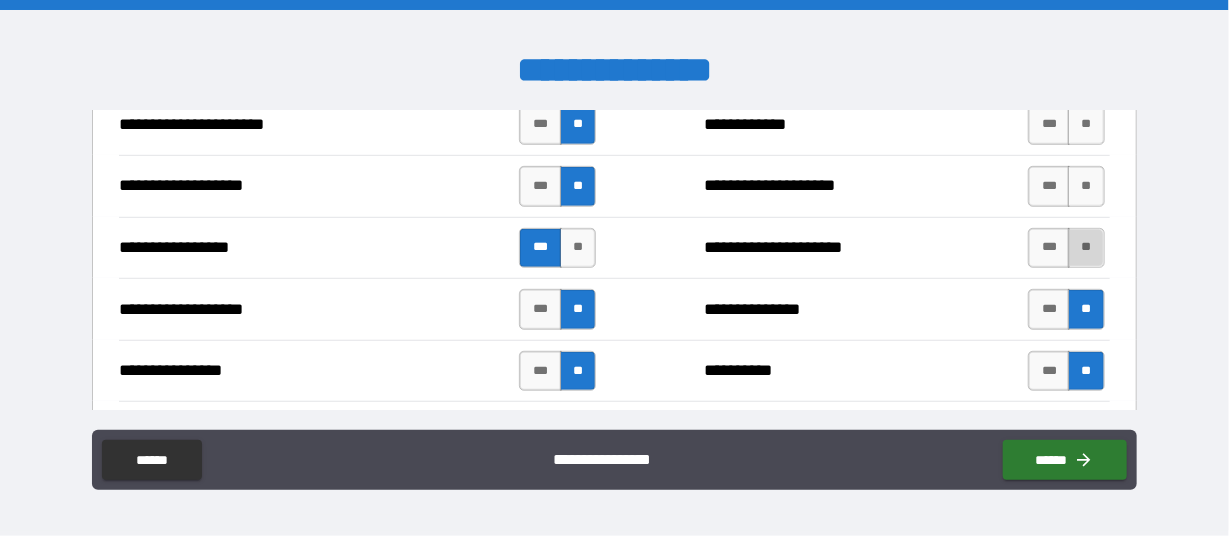 click on "**" at bounding box center [1086, 248] 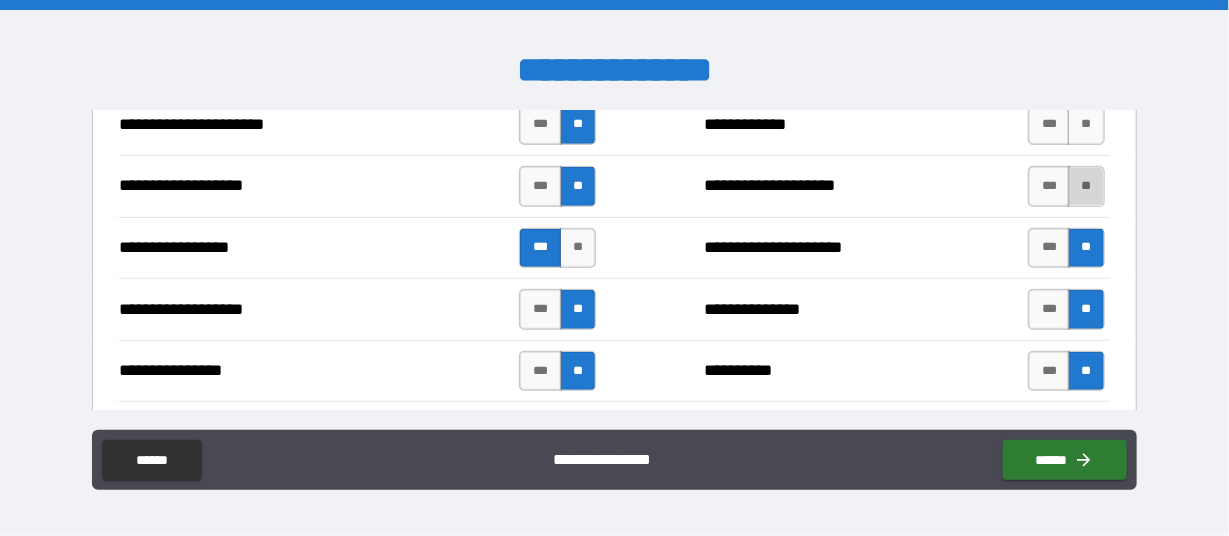 click on "**" at bounding box center (1086, 186) 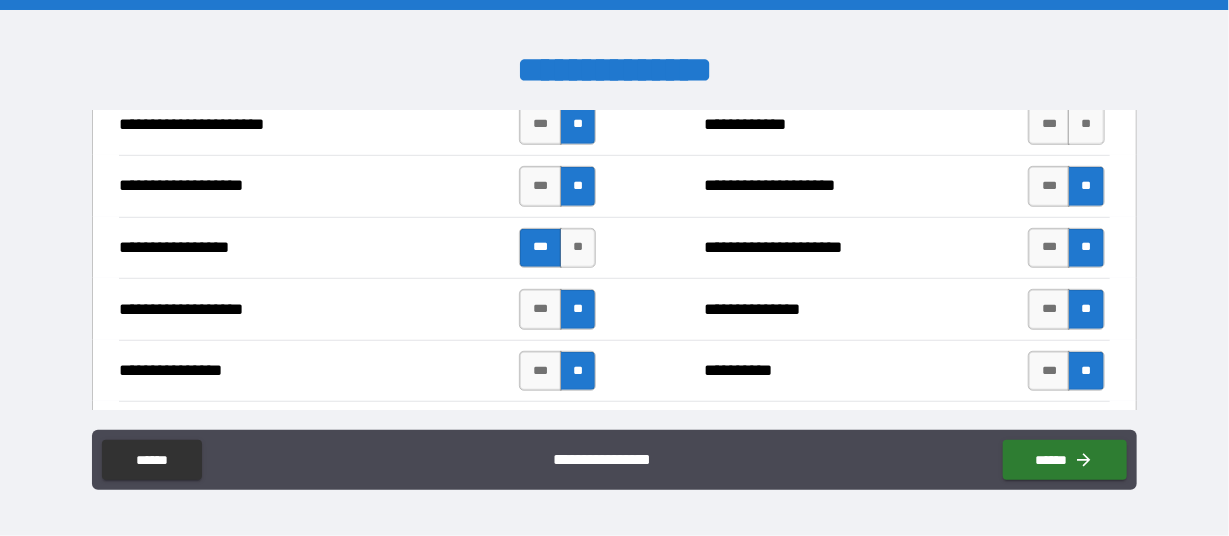 scroll, scrollTop: 3402, scrollLeft: 0, axis: vertical 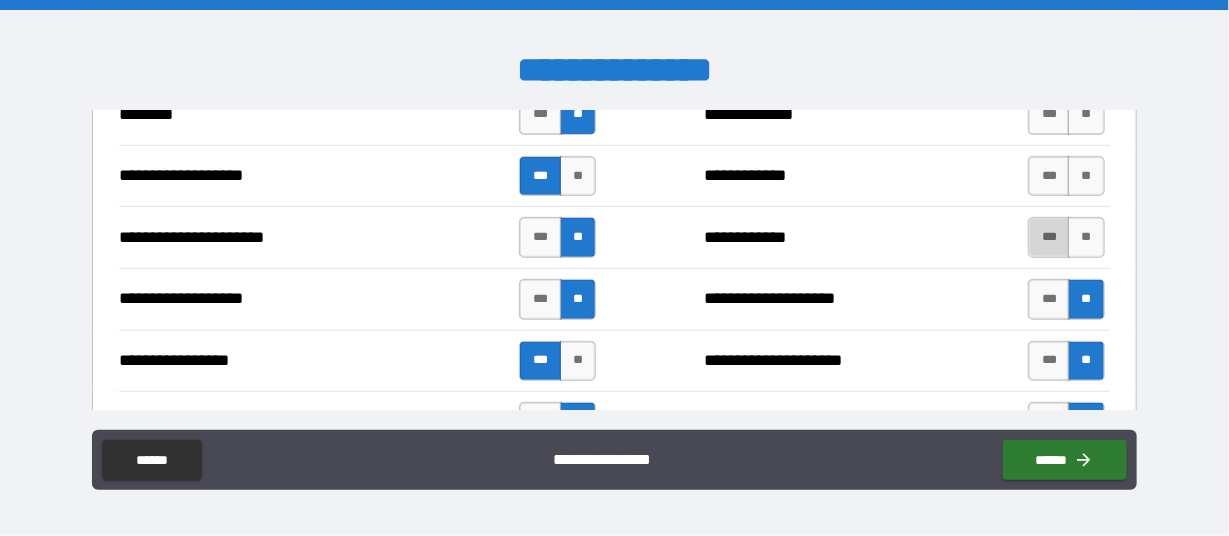 click on "***" at bounding box center (1049, 237) 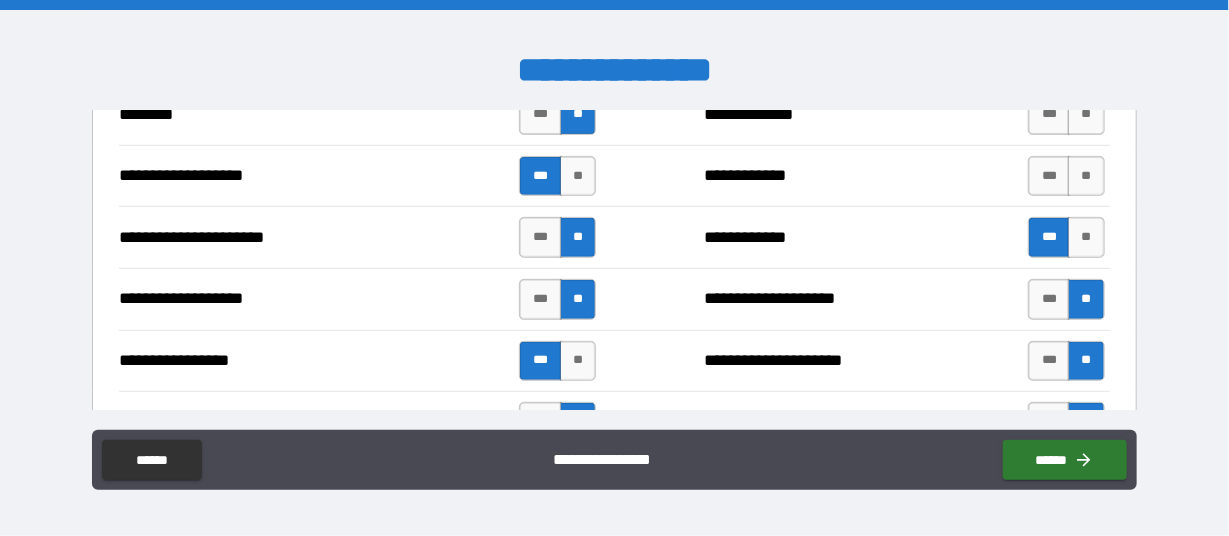 scroll, scrollTop: 3288, scrollLeft: 0, axis: vertical 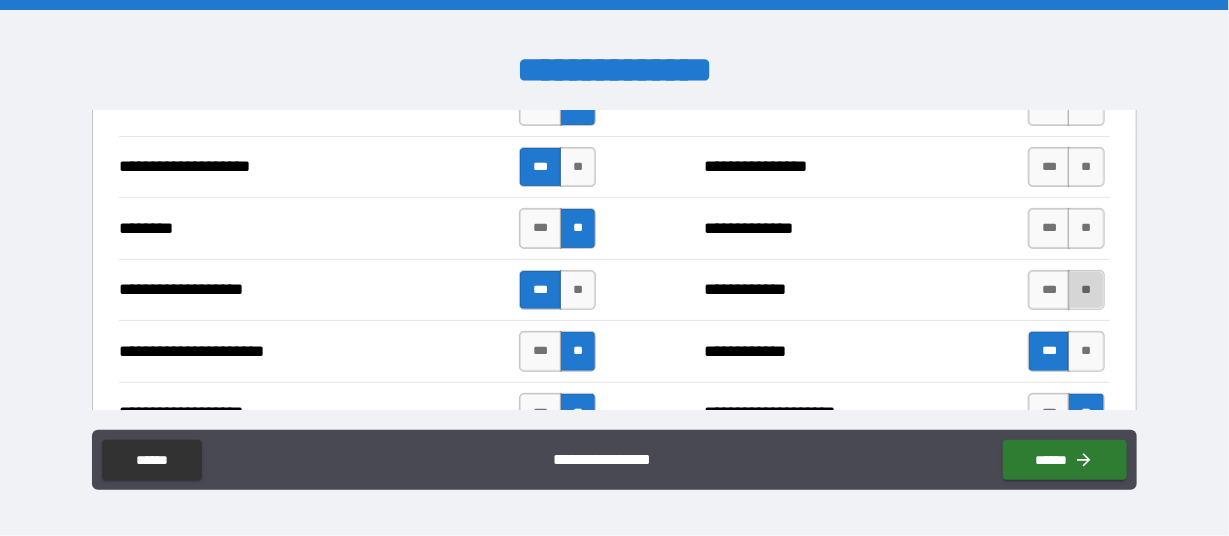 click on "**" at bounding box center [1086, 290] 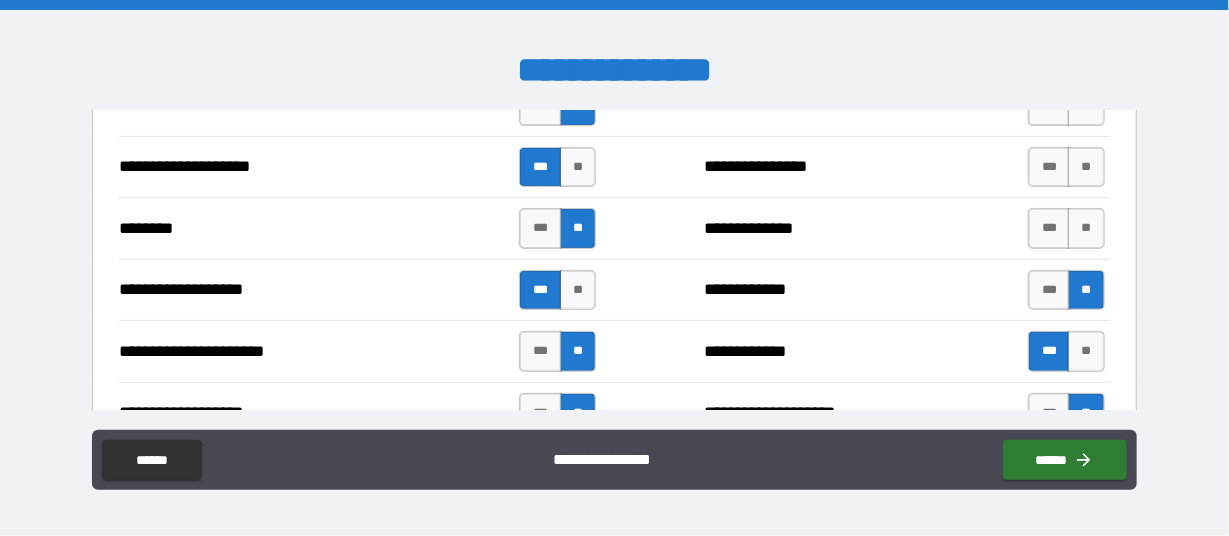 scroll, scrollTop: 3175, scrollLeft: 0, axis: vertical 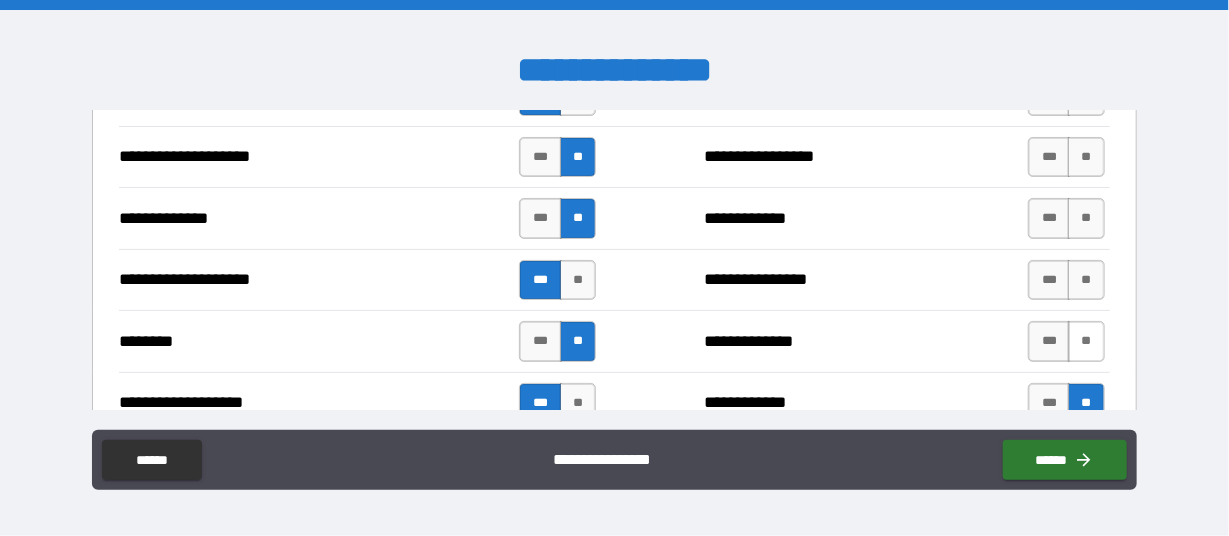 click on "**" at bounding box center [1086, 341] 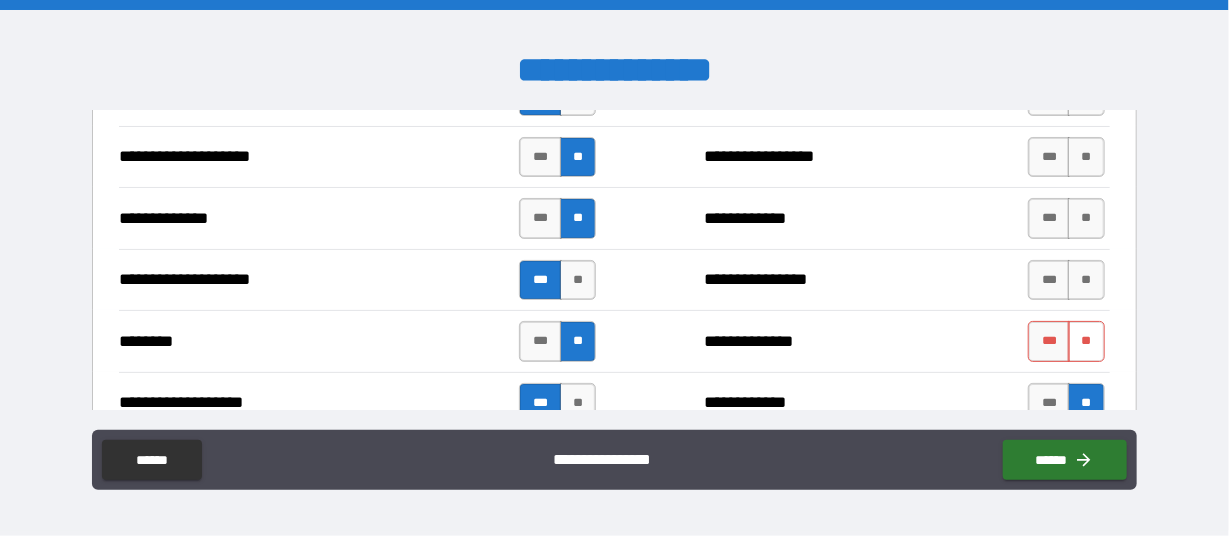 click on "**" at bounding box center (1086, 341) 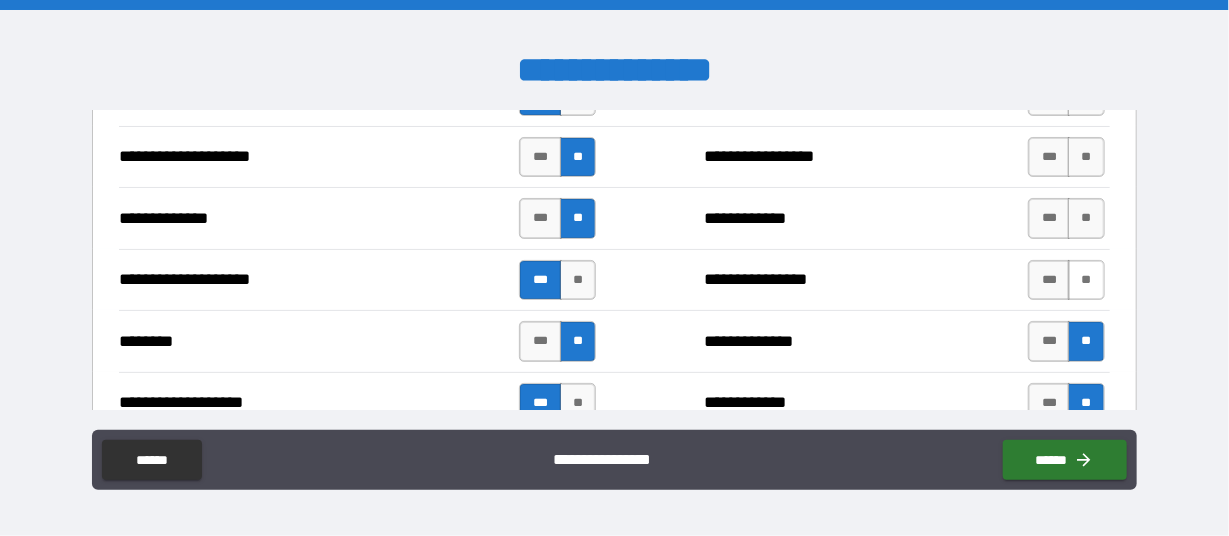 click on "**" at bounding box center [1086, 280] 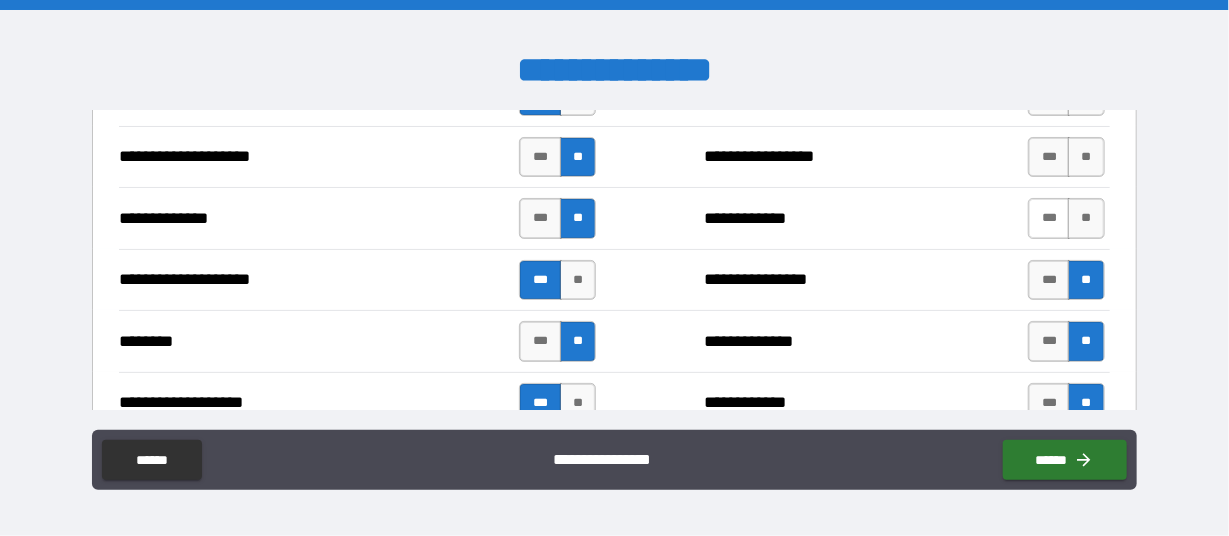 click on "***" at bounding box center [1049, 218] 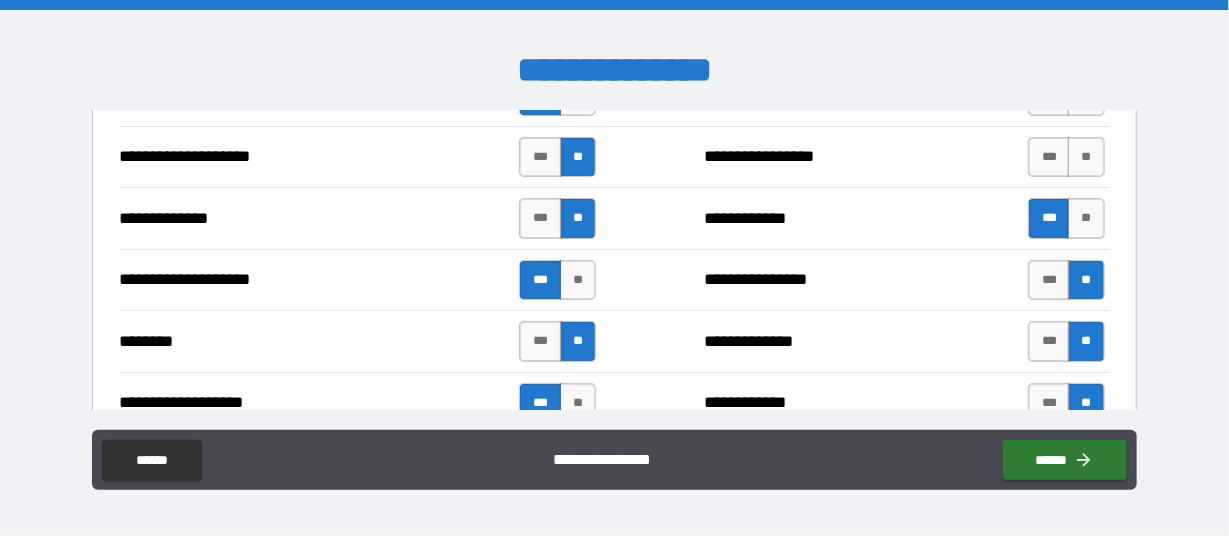 scroll, scrollTop: 3061, scrollLeft: 0, axis: vertical 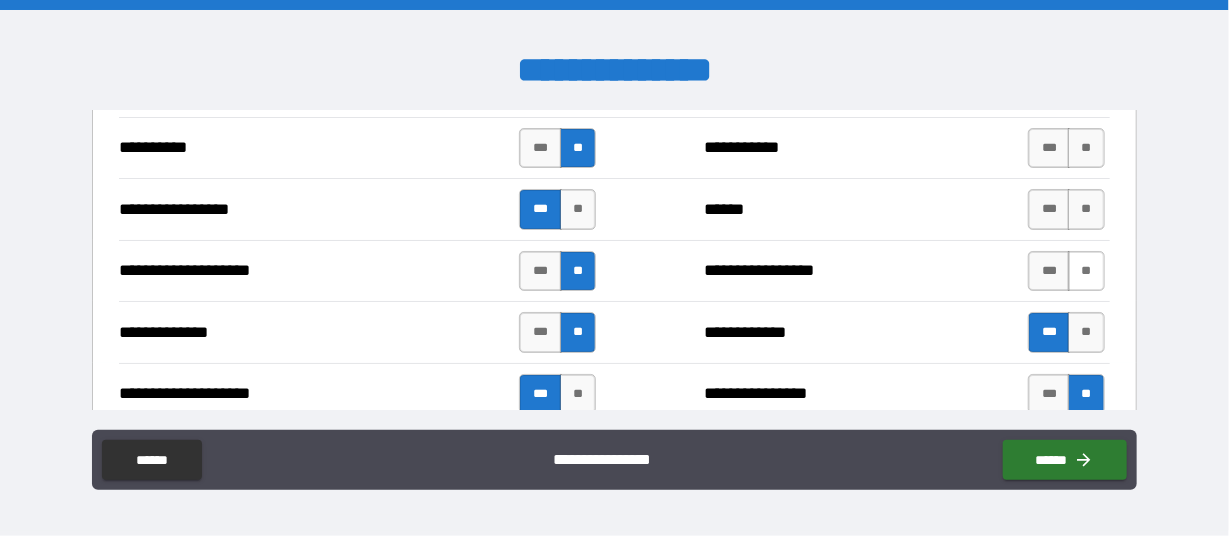click on "**" at bounding box center (1086, 271) 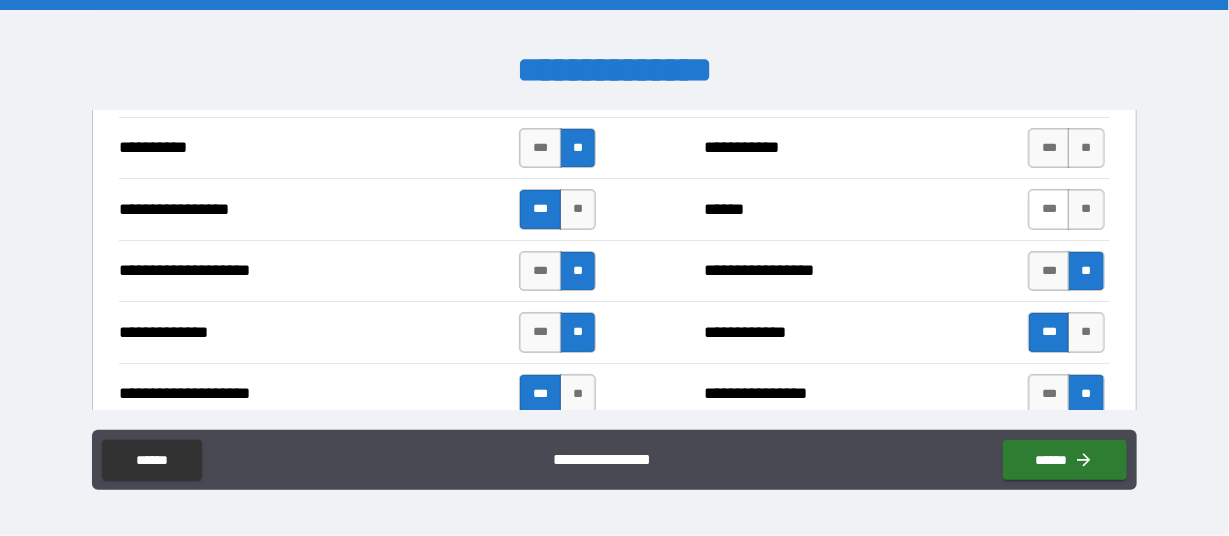 click on "***" at bounding box center [1049, 209] 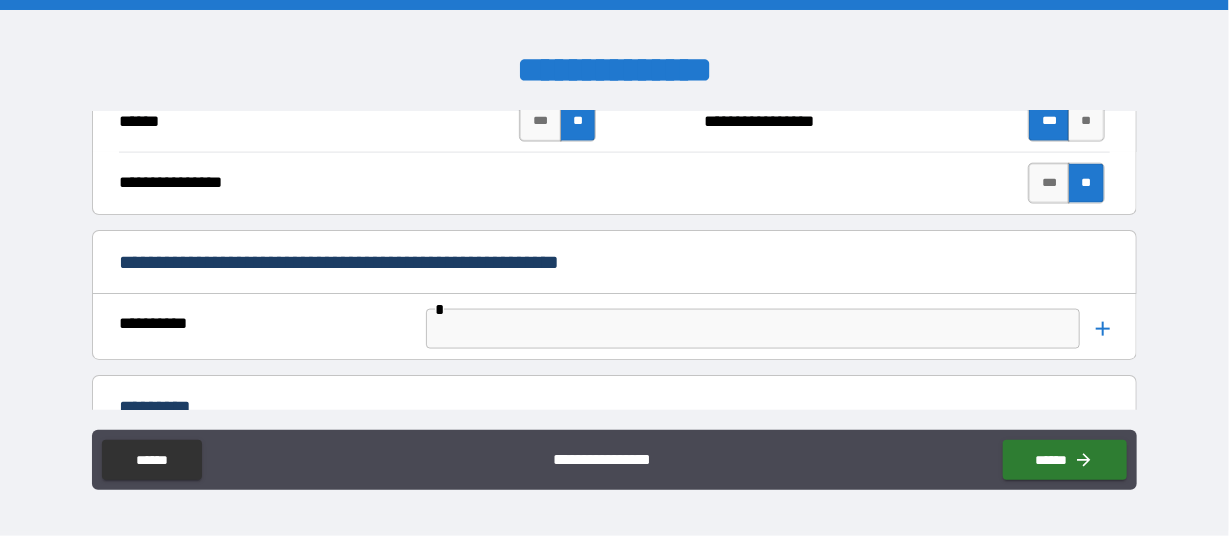 scroll, scrollTop: 4082, scrollLeft: 0, axis: vertical 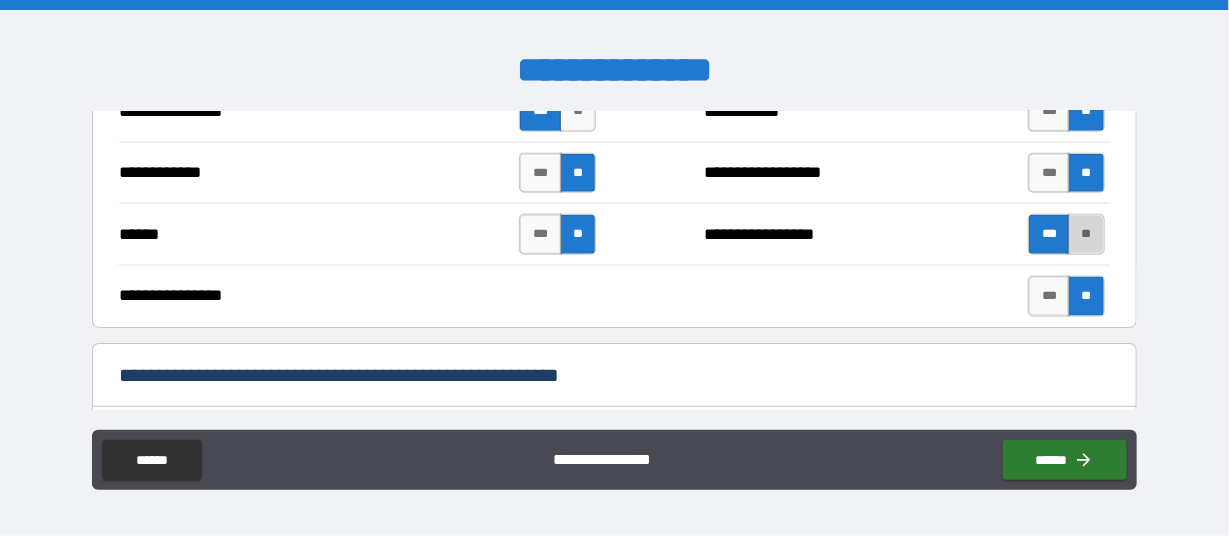 click on "**" at bounding box center (1086, 234) 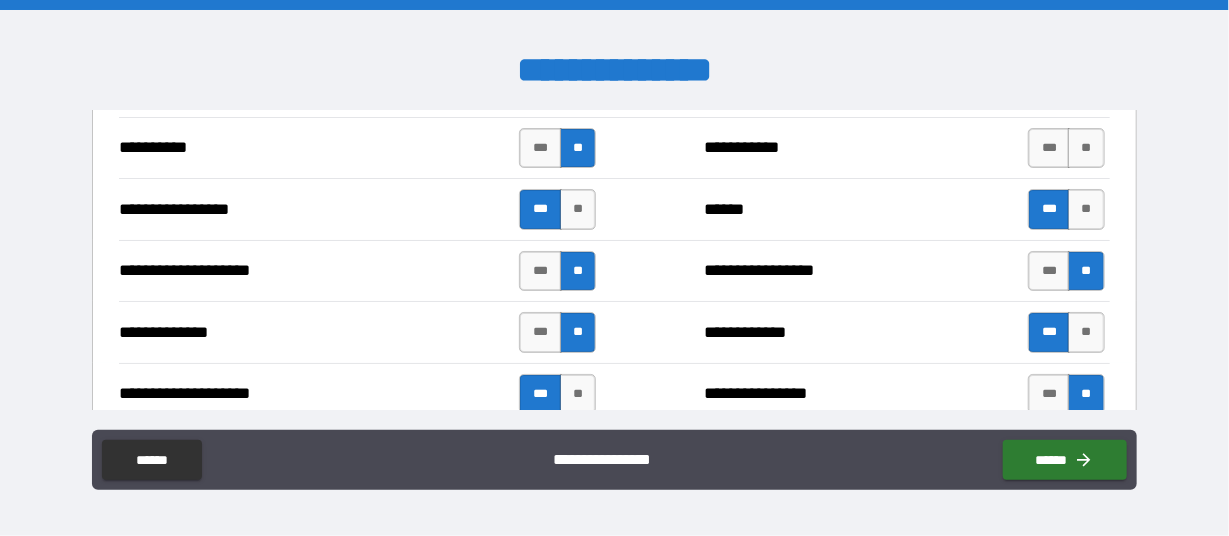 scroll, scrollTop: 2948, scrollLeft: 0, axis: vertical 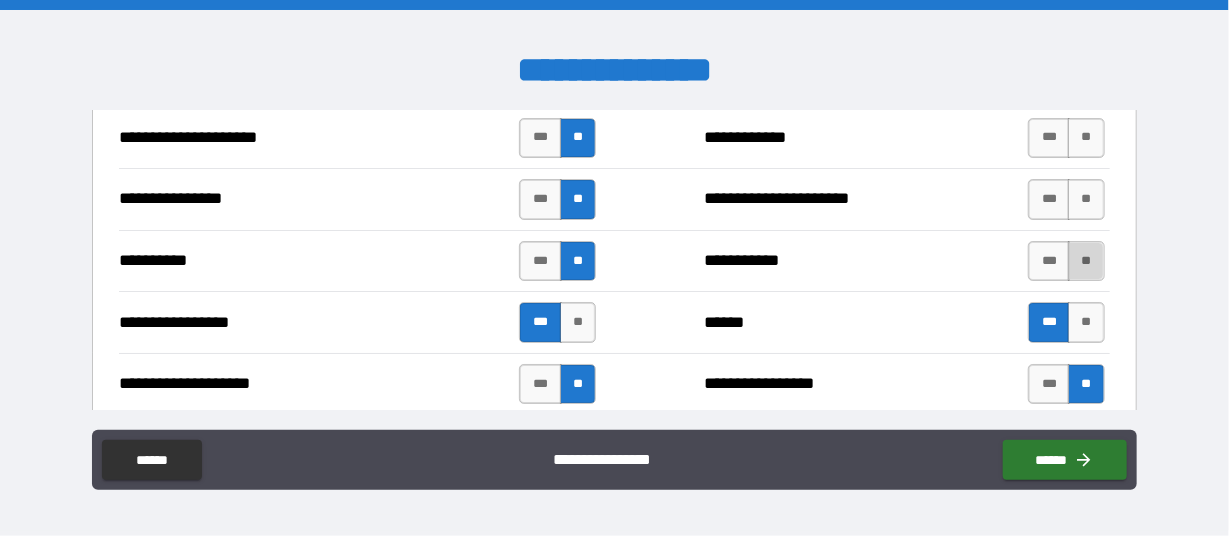 click on "**" at bounding box center [1086, 261] 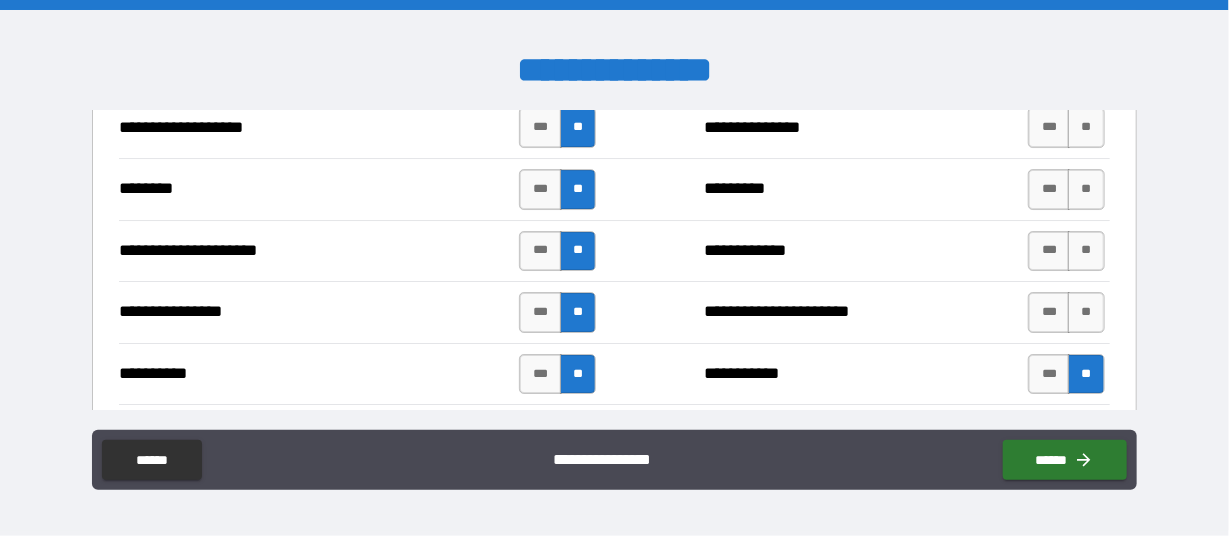 scroll, scrollTop: 2721, scrollLeft: 0, axis: vertical 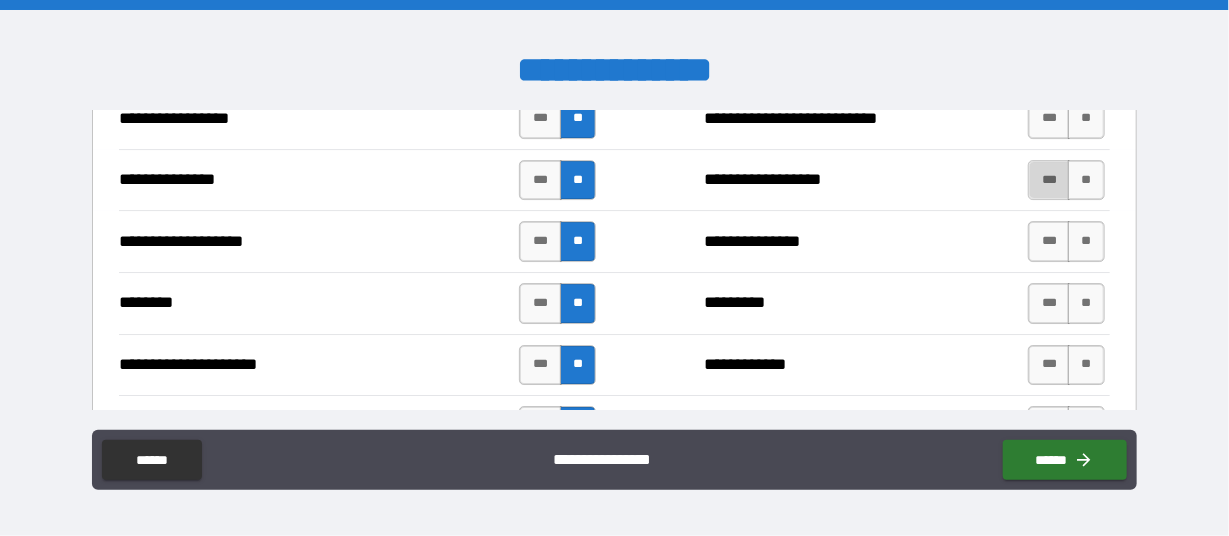 click on "***" at bounding box center (1049, 180) 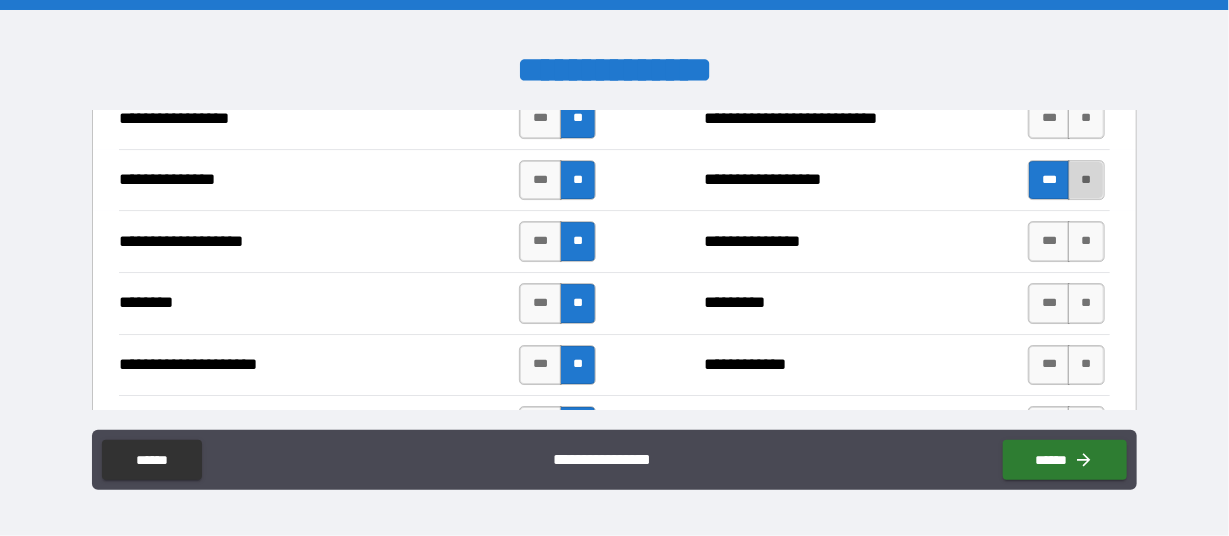 click on "**" at bounding box center (1086, 180) 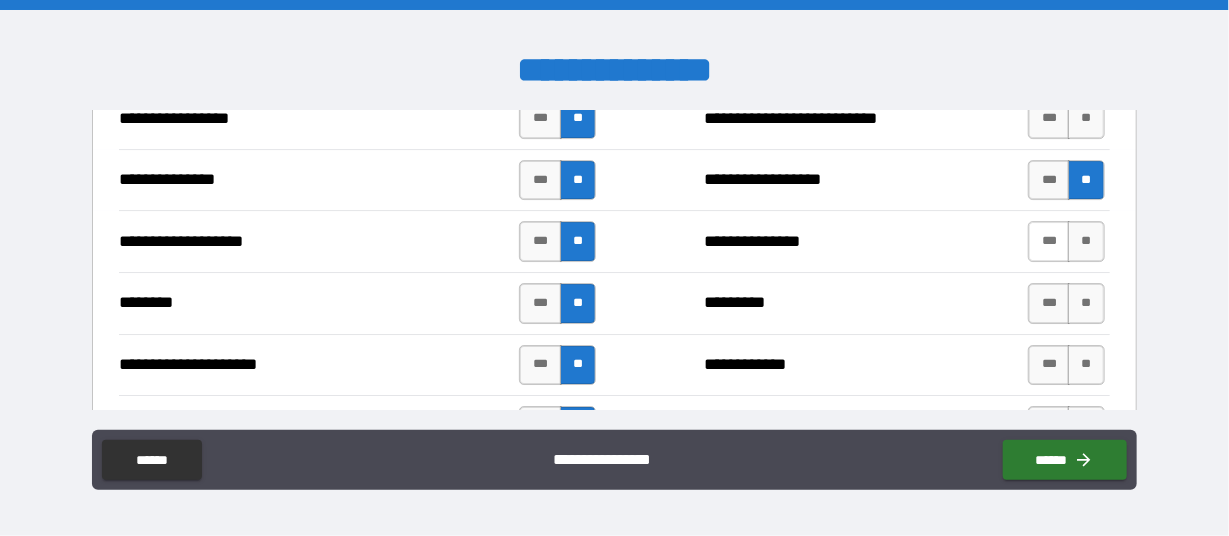 click on "***" at bounding box center (1049, 241) 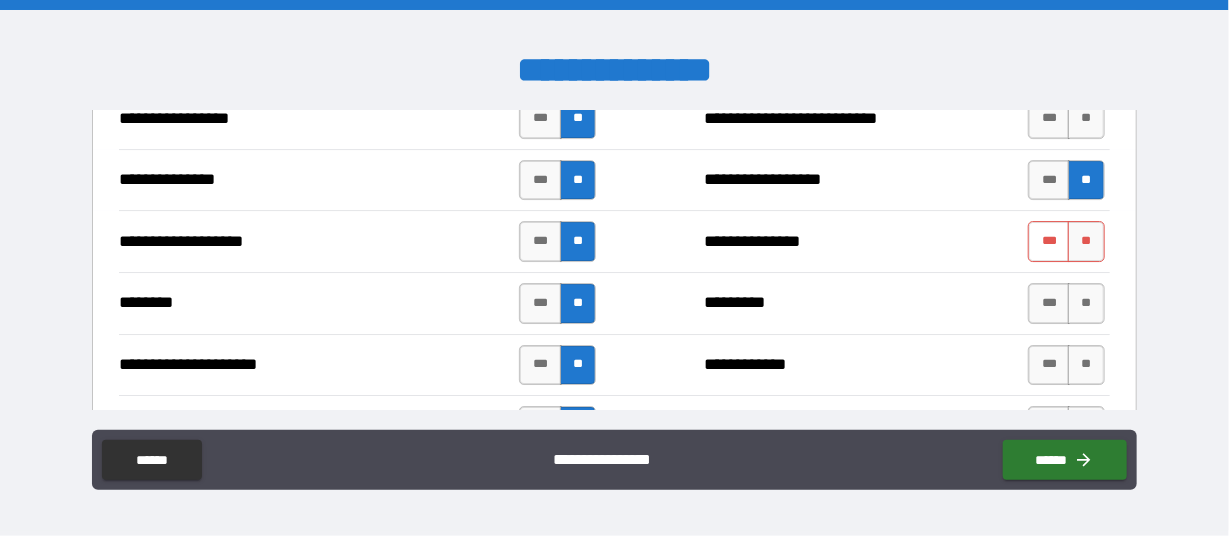 click on "***" at bounding box center (1049, 241) 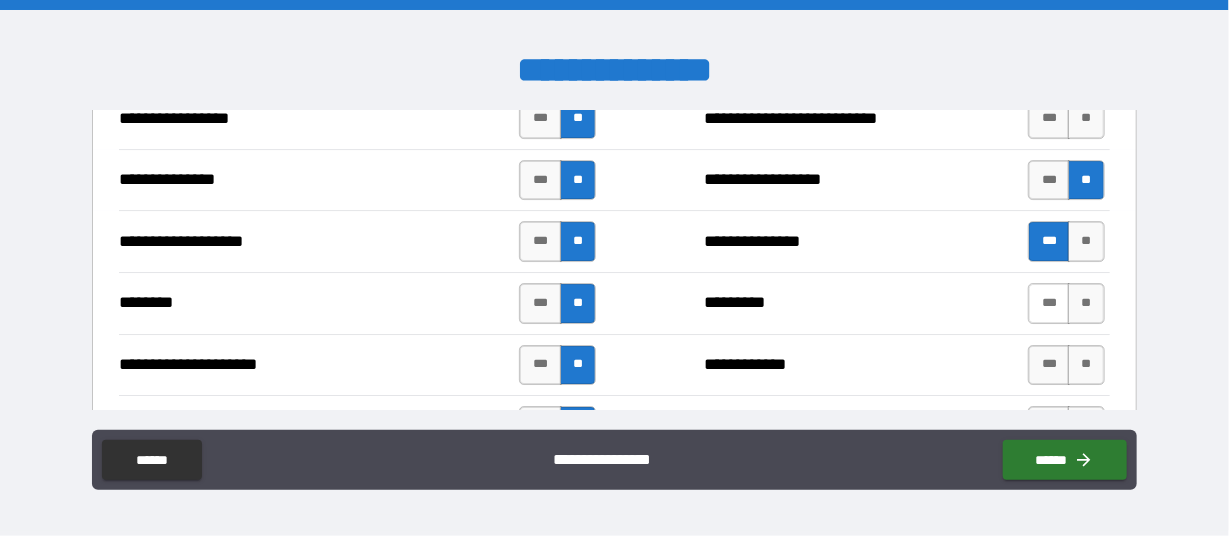 click on "***" at bounding box center (1049, 303) 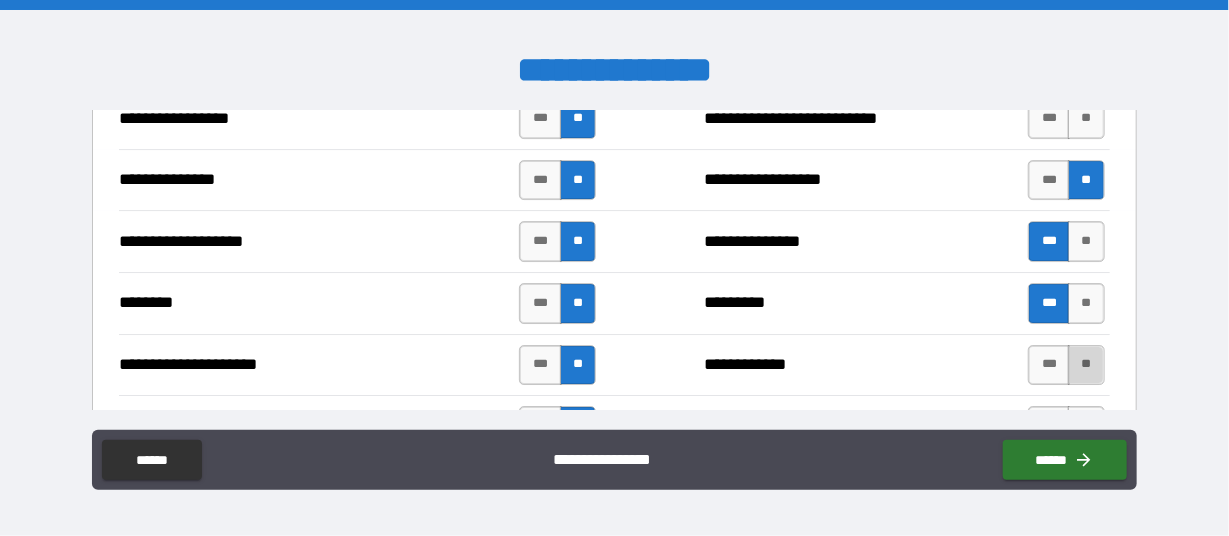 click on "**" at bounding box center (1086, 365) 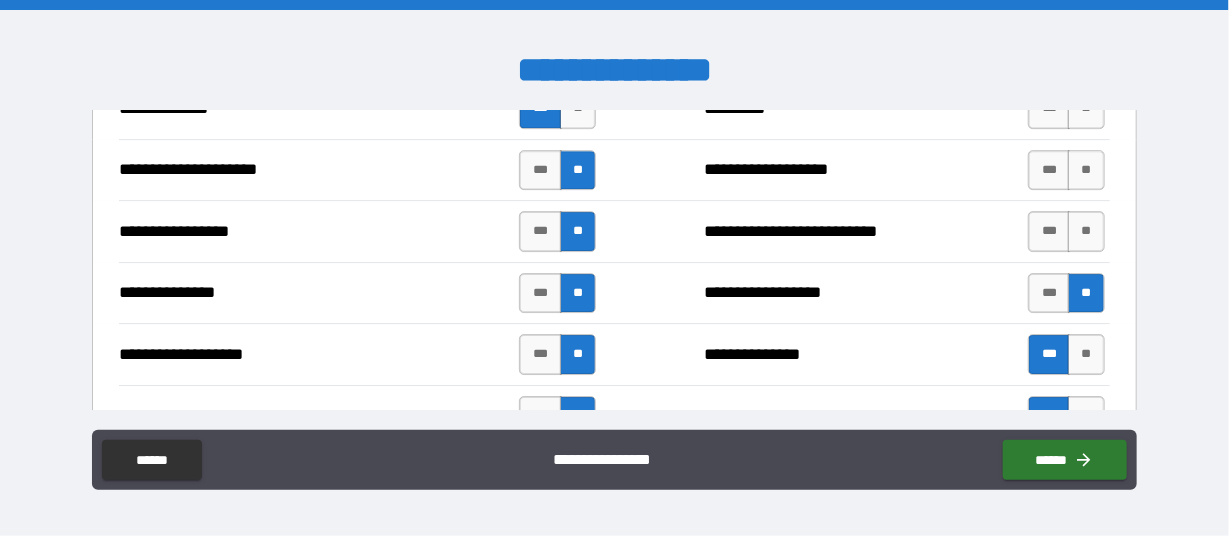scroll, scrollTop: 2494, scrollLeft: 0, axis: vertical 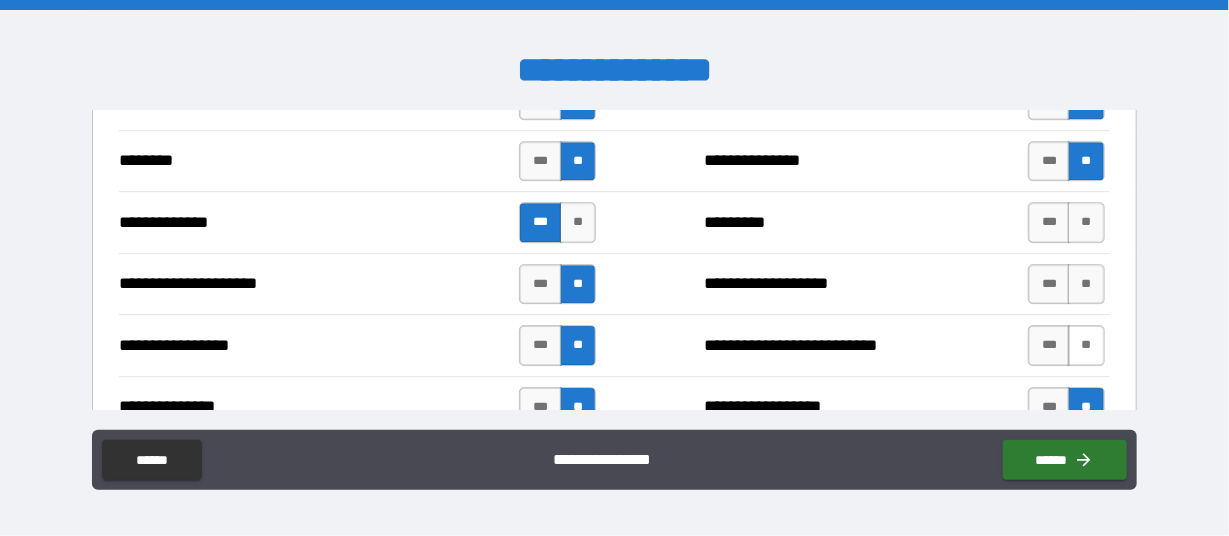 click on "**" at bounding box center [1086, 345] 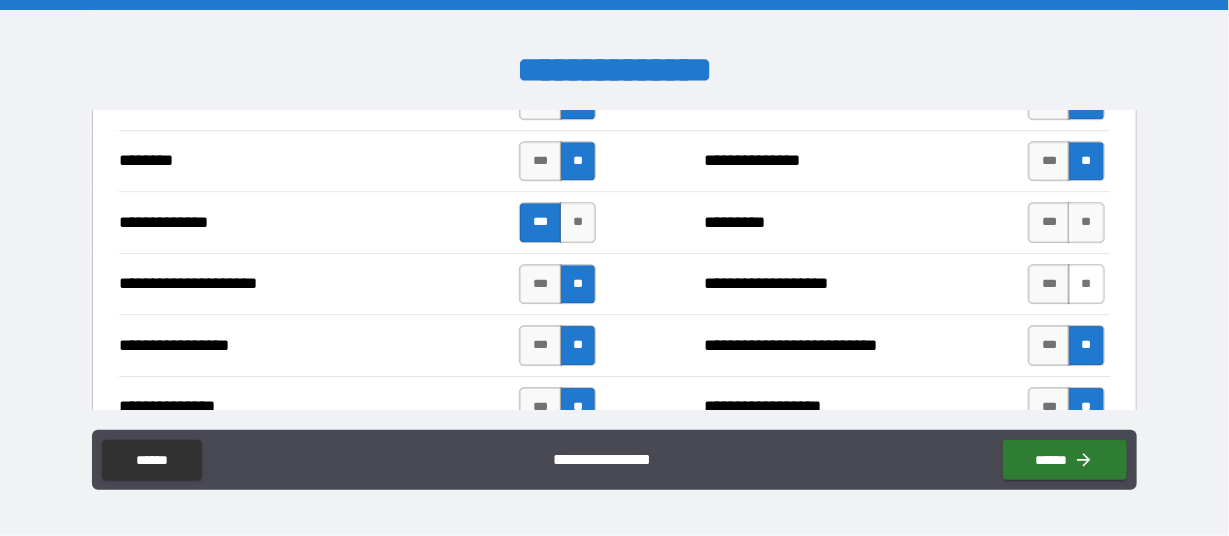 click on "**" at bounding box center (1086, 284) 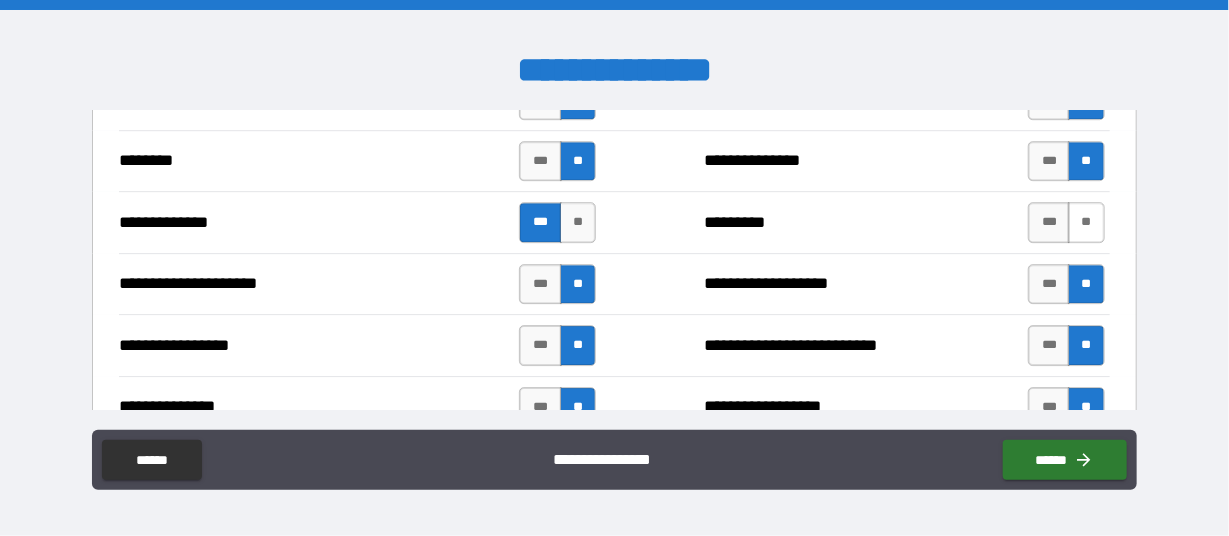 click on "**" at bounding box center (1086, 222) 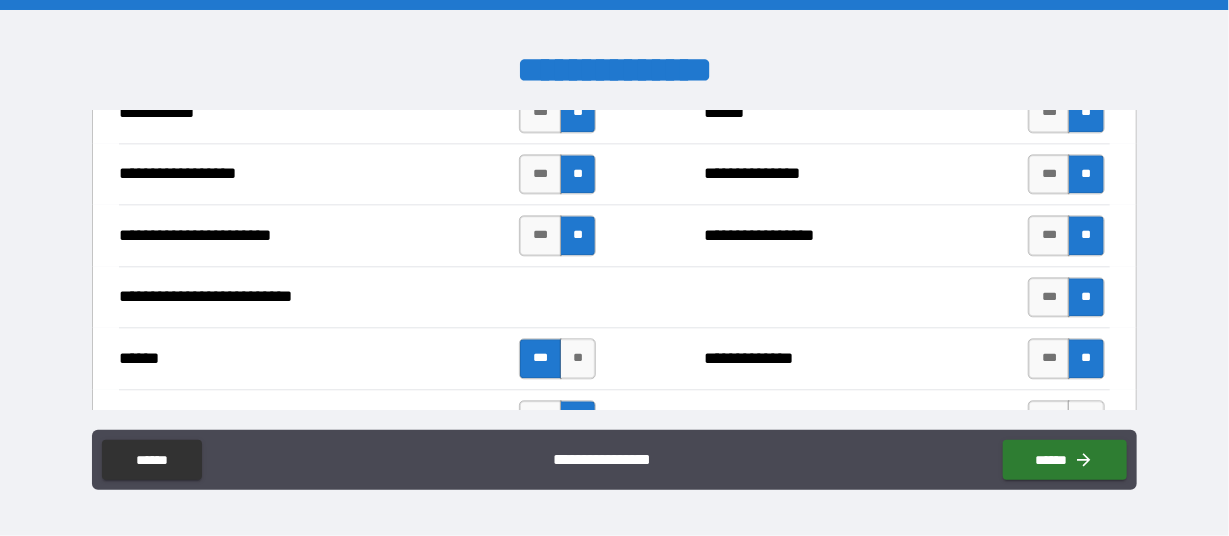 scroll, scrollTop: 2041, scrollLeft: 0, axis: vertical 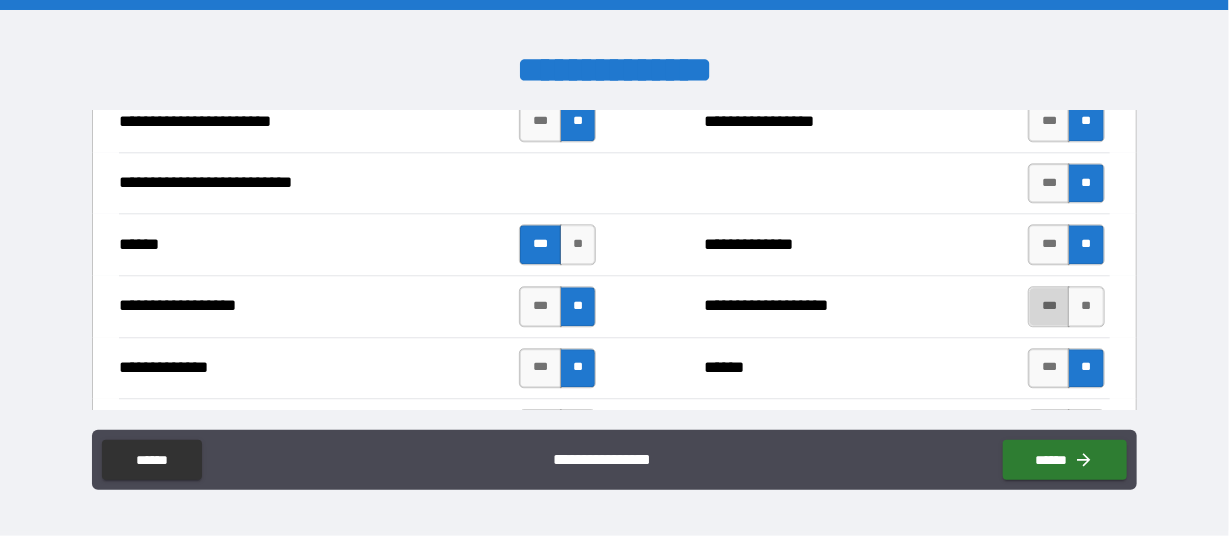 click on "***" at bounding box center [1049, 306] 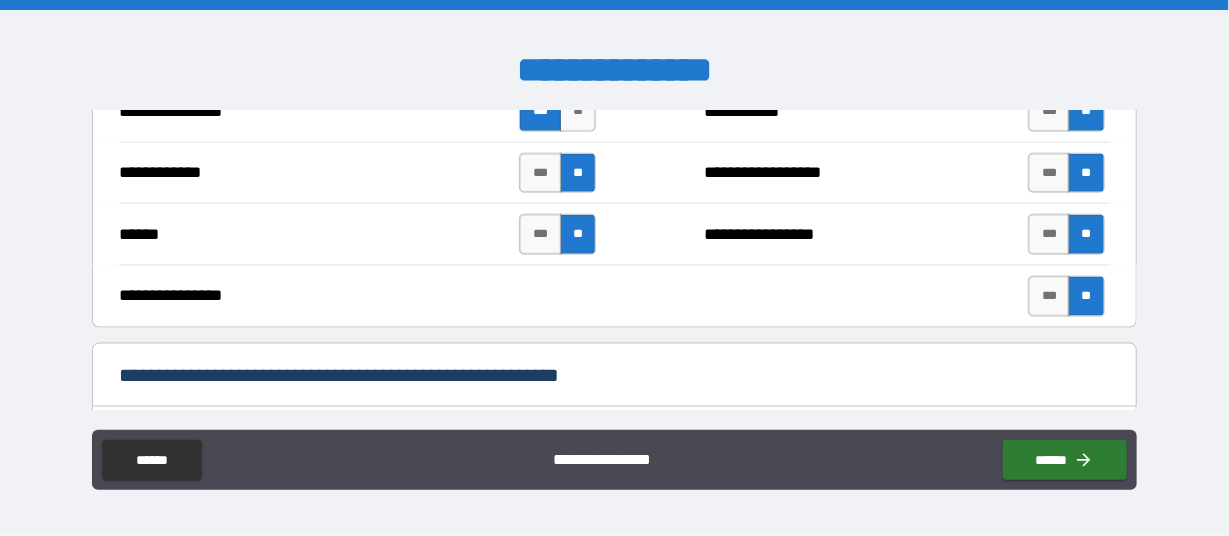 scroll, scrollTop: 4195, scrollLeft: 0, axis: vertical 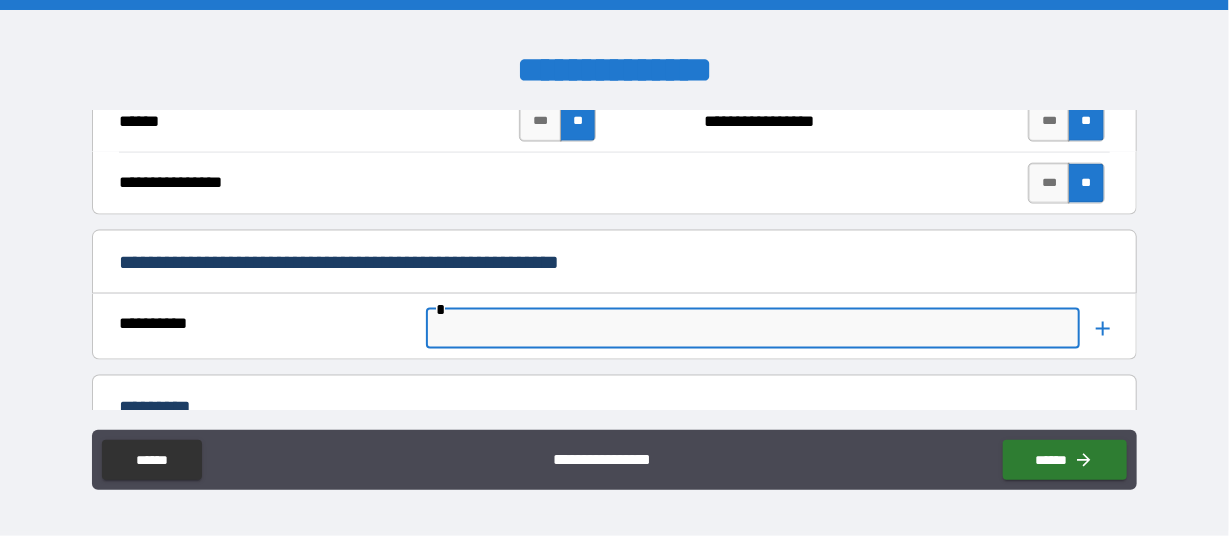 click at bounding box center (753, 329) 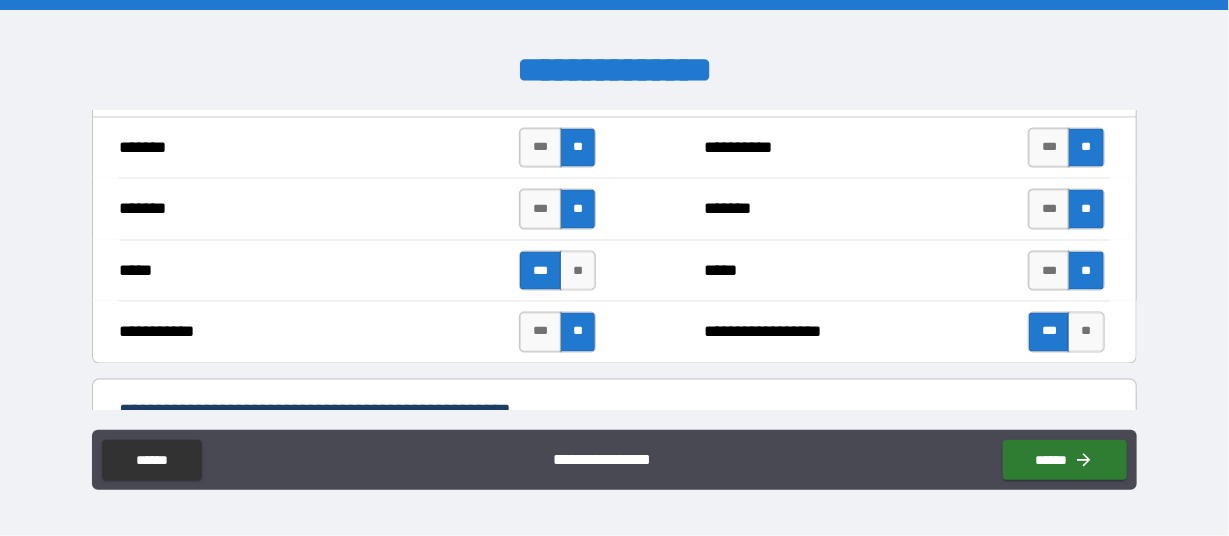 scroll, scrollTop: 907, scrollLeft: 0, axis: vertical 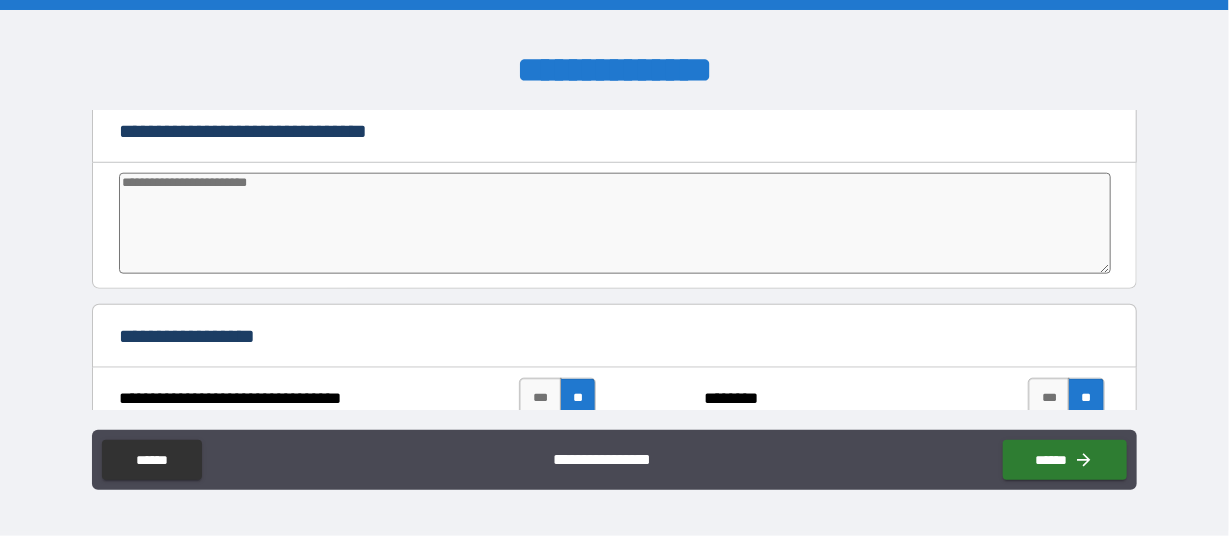 click at bounding box center (615, 223) 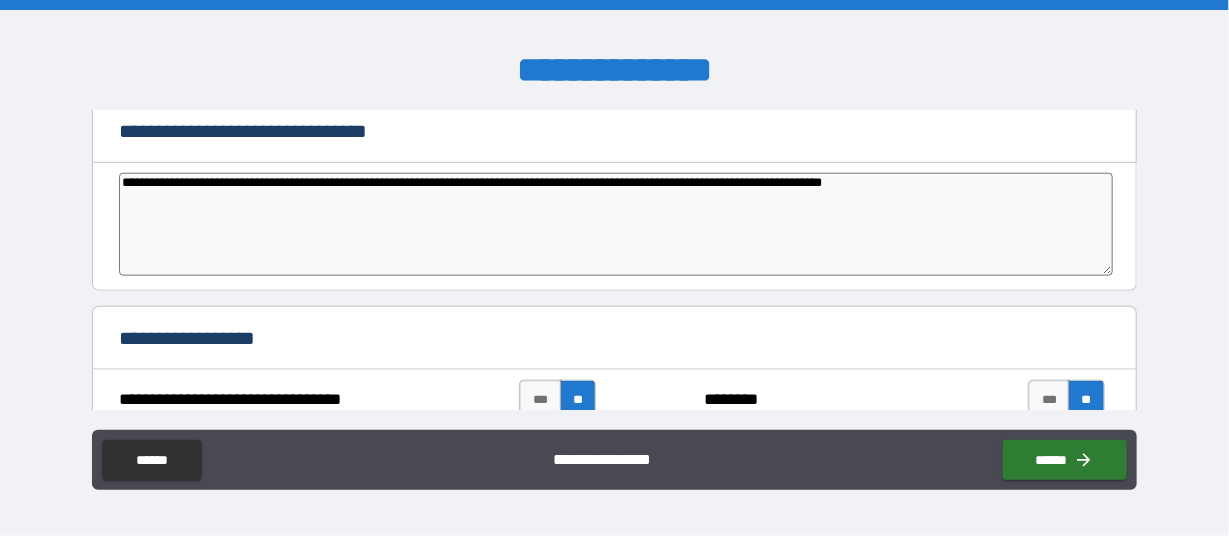click on "**********" at bounding box center (616, 224) 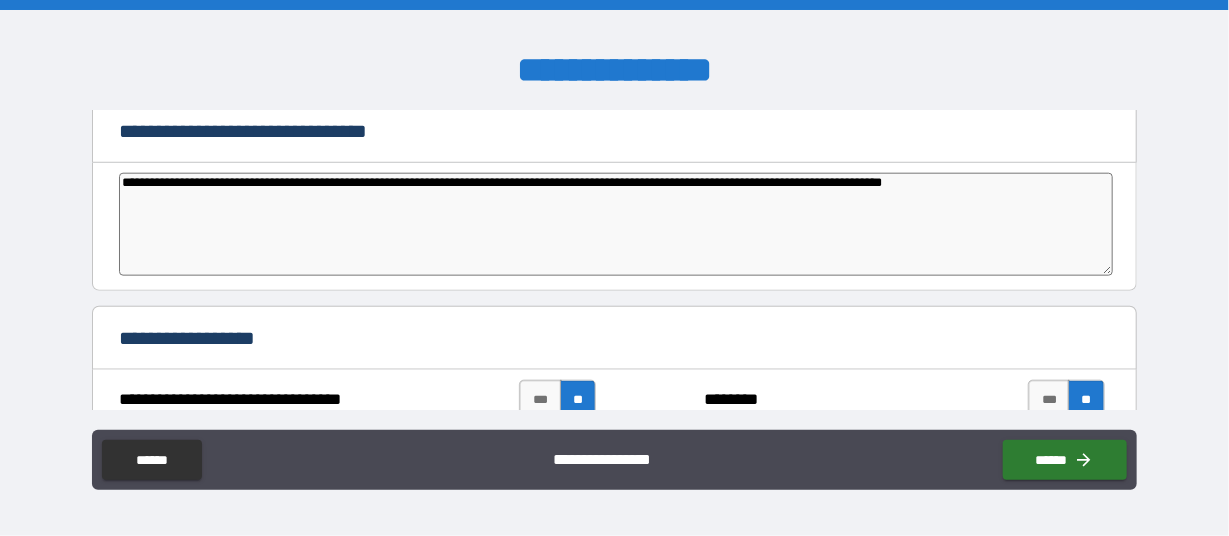 click on "**********" at bounding box center (616, 224) 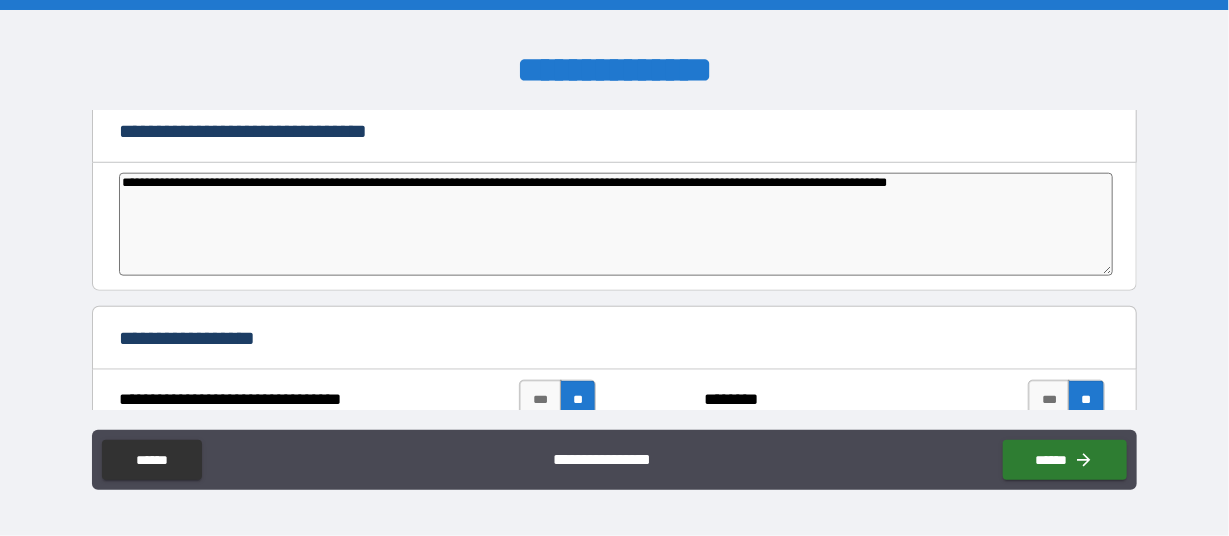 click on "**********" at bounding box center (616, 224) 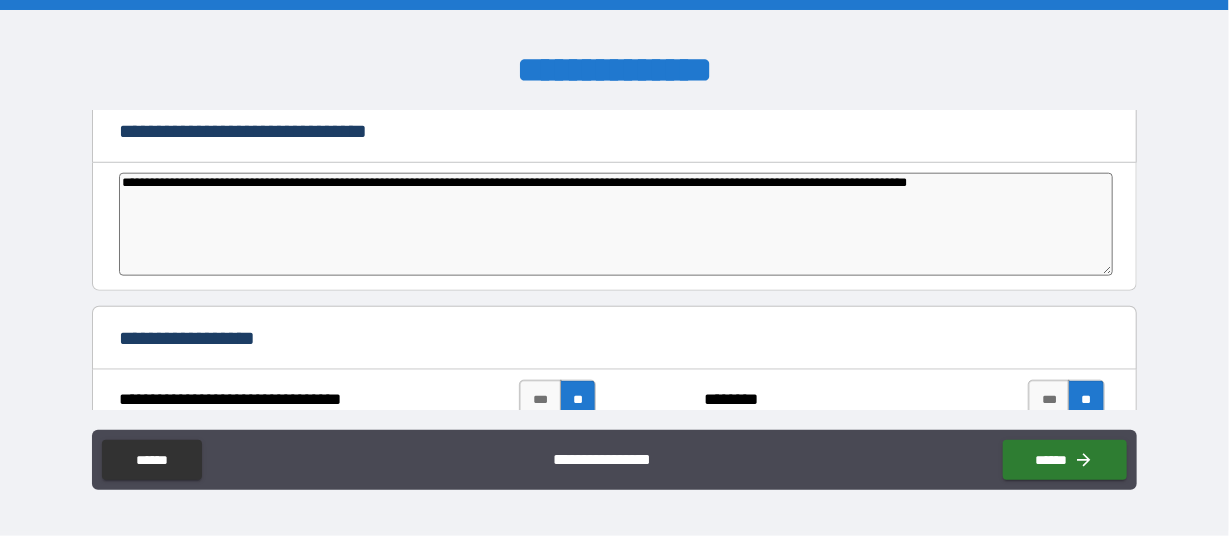 click on "**********" at bounding box center [616, 224] 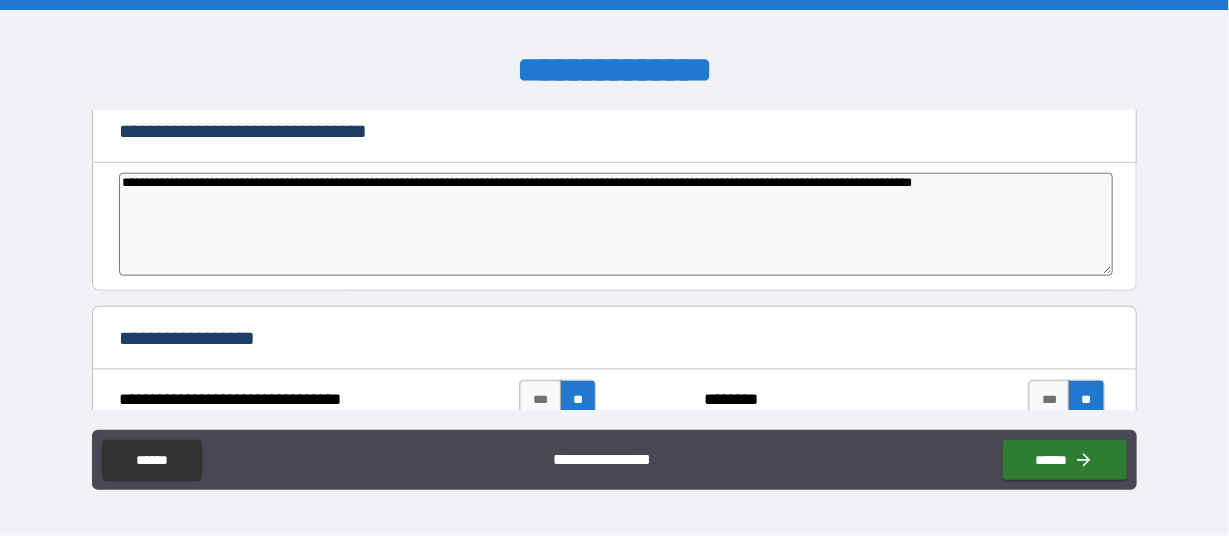 click on "**********" at bounding box center [616, 224] 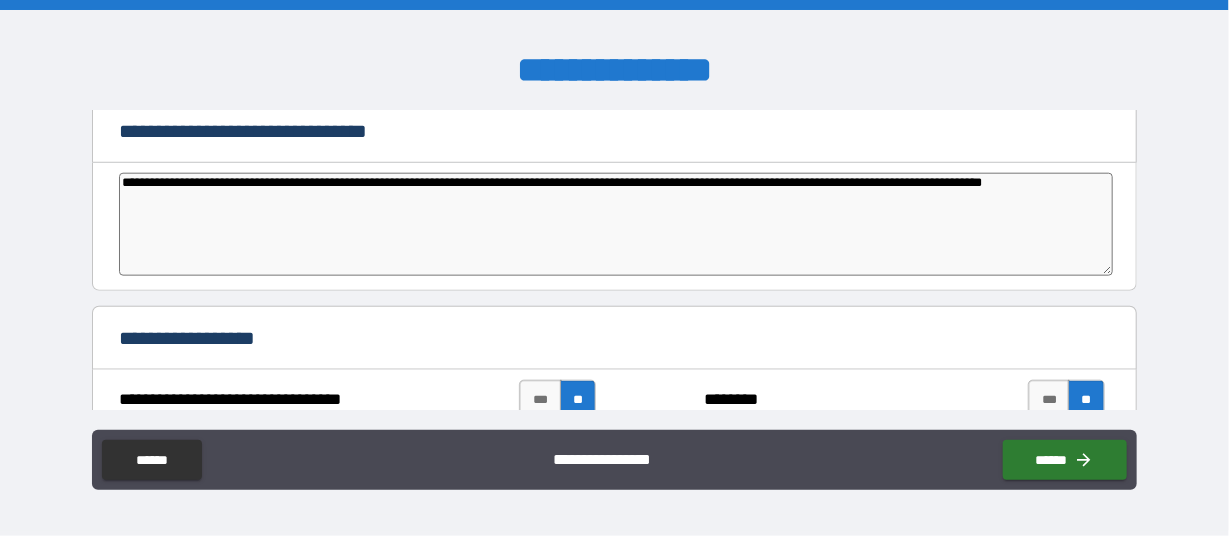 click on "**********" at bounding box center [616, 224] 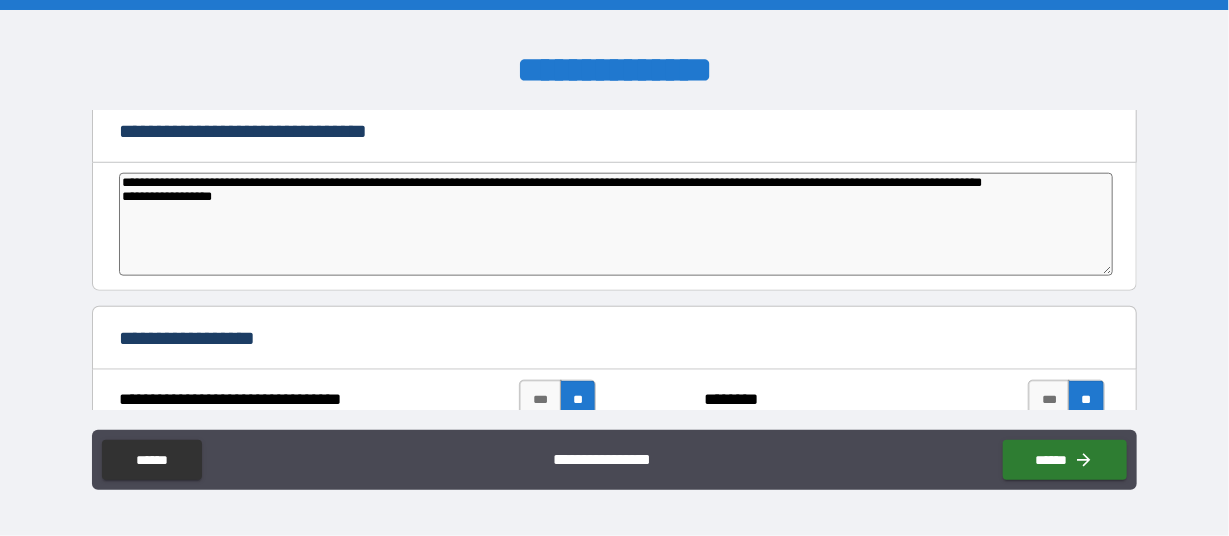 click on "**********" at bounding box center [616, 224] 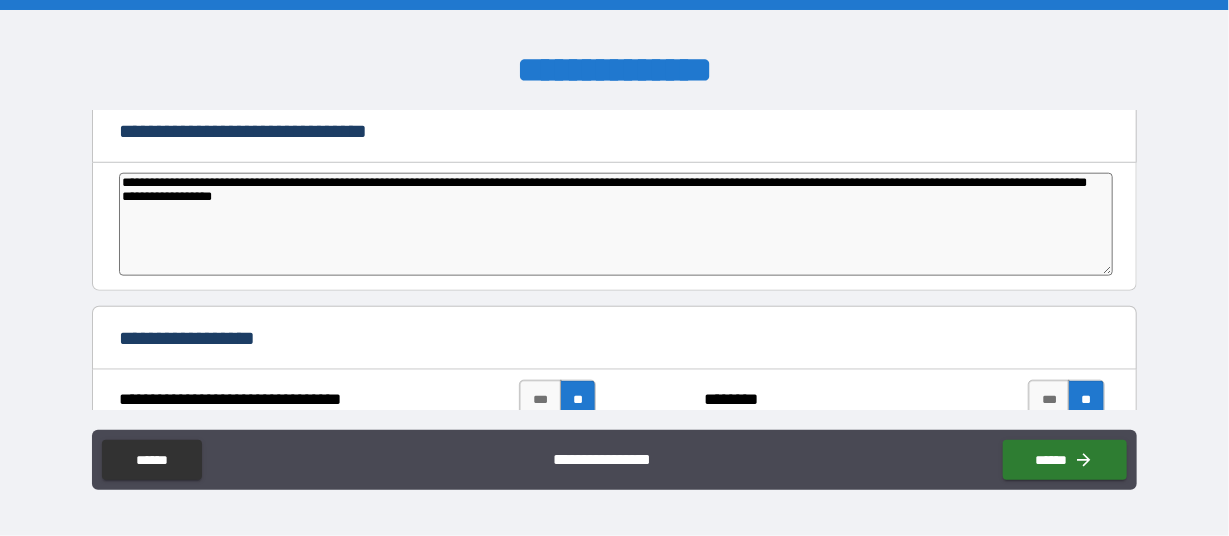 click on "**********" at bounding box center (616, 224) 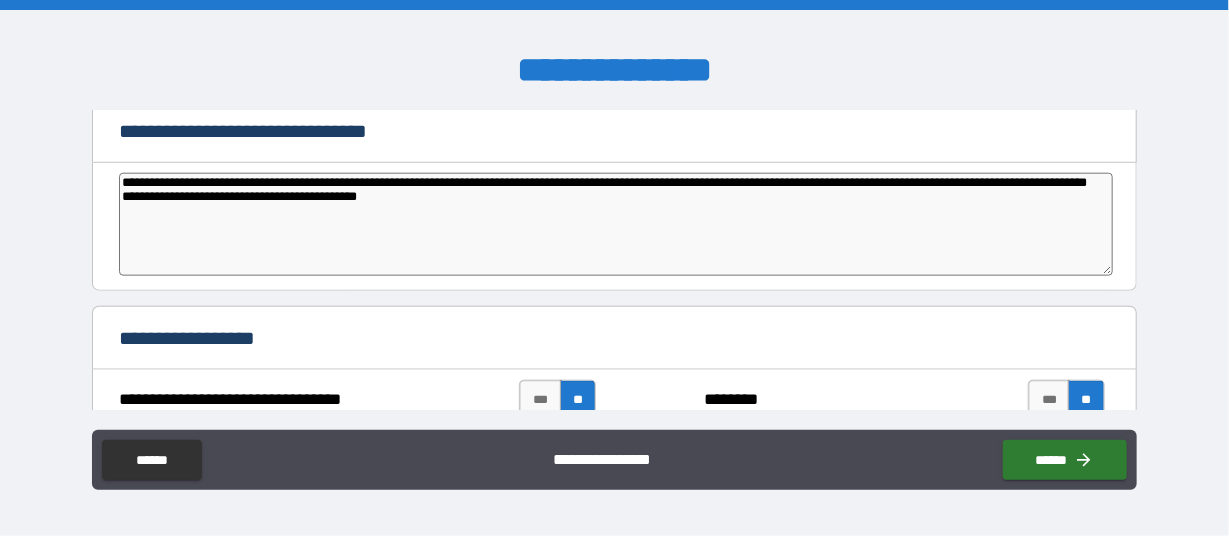 click on "**********" at bounding box center [616, 224] 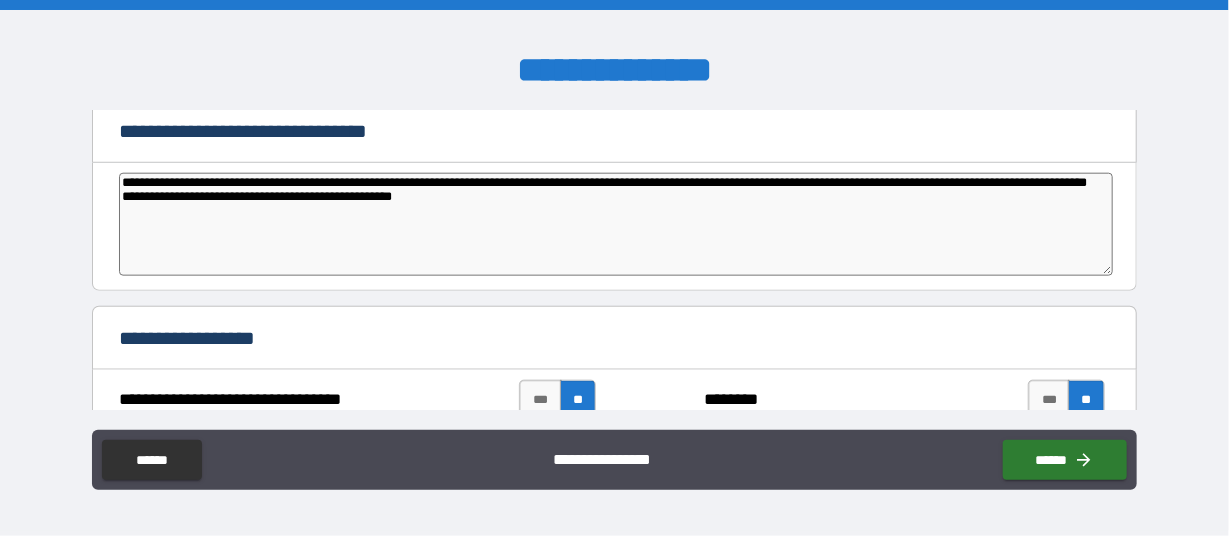 click on "**********" at bounding box center (616, 224) 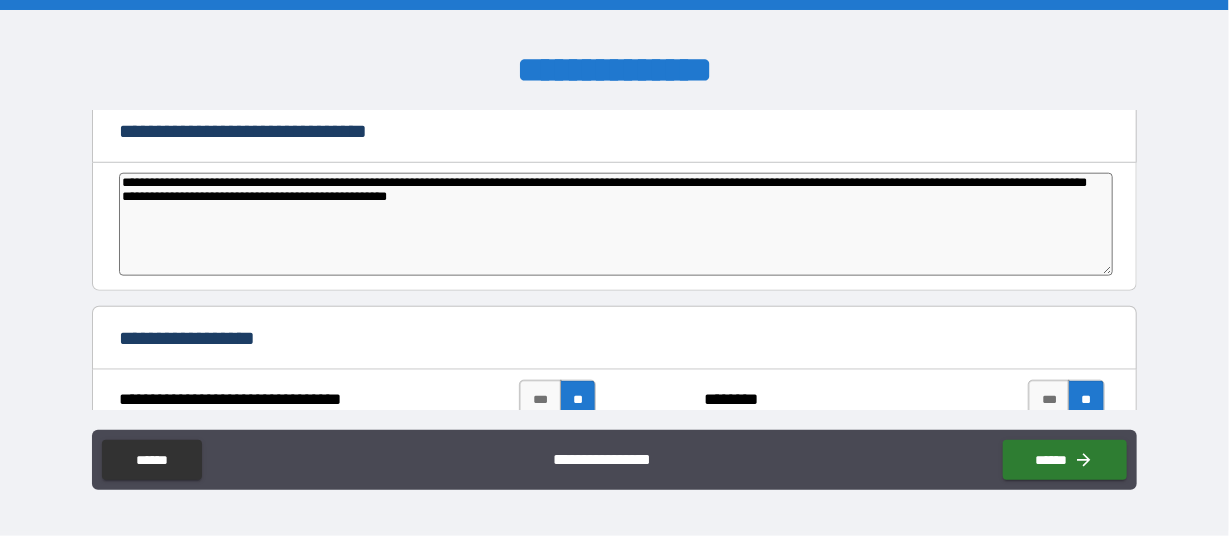 click on "**********" at bounding box center (616, 224) 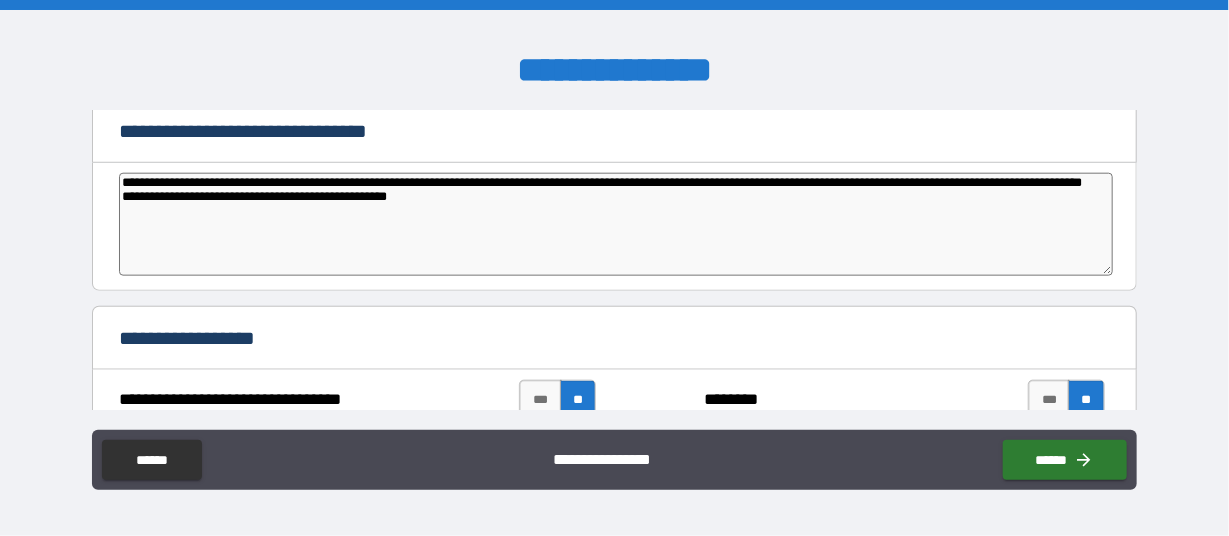 click on "**********" at bounding box center (616, 224) 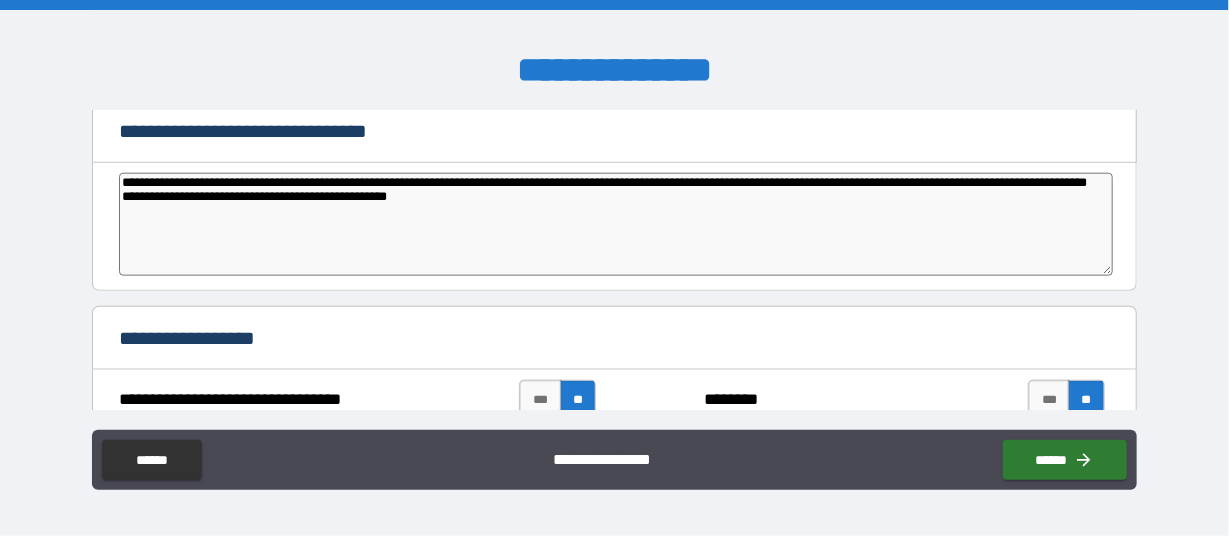 click on "**********" at bounding box center (616, 224) 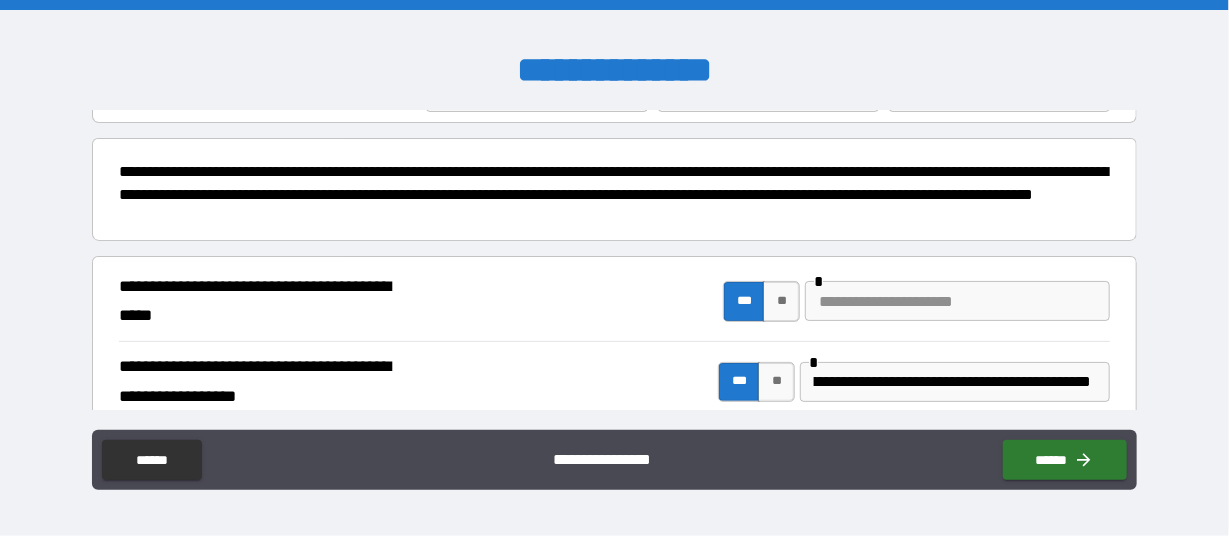scroll, scrollTop: 226, scrollLeft: 0, axis: vertical 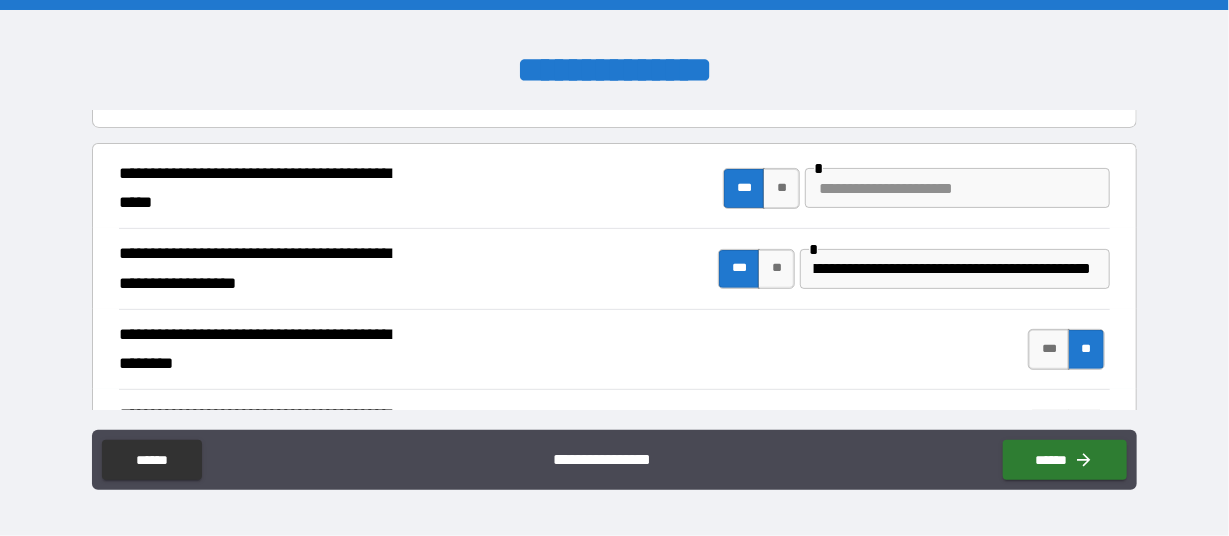 click at bounding box center (957, 188) 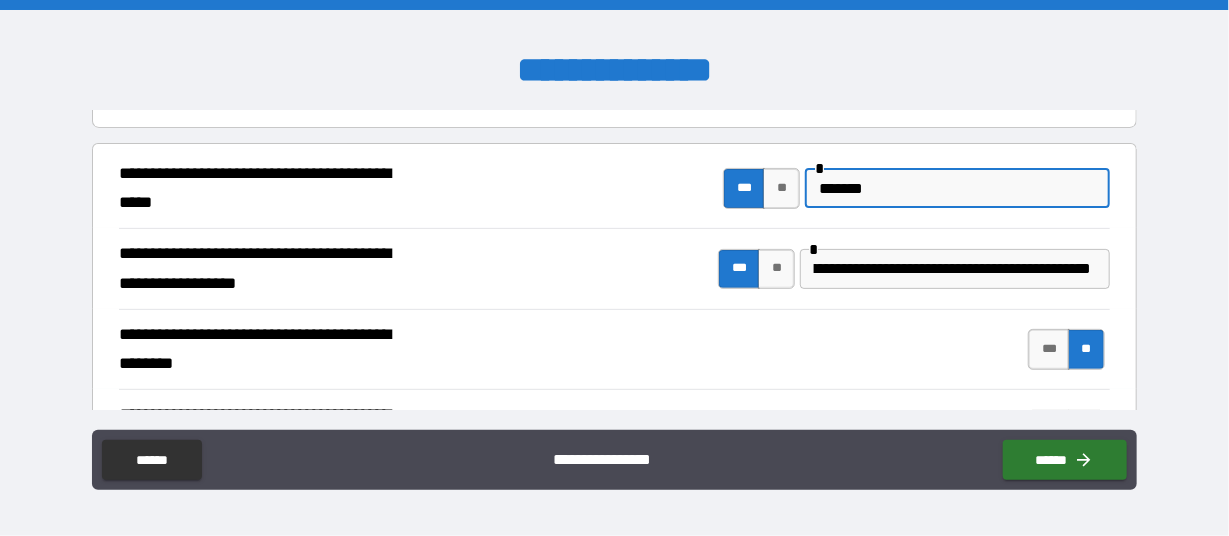 click on "**********" at bounding box center (614, 189) 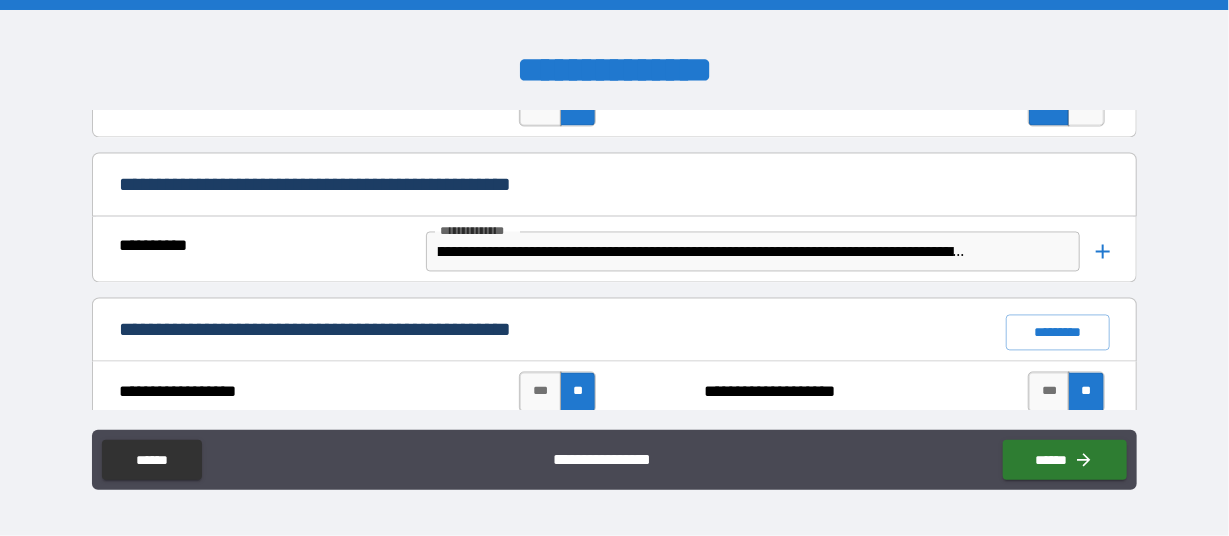 scroll, scrollTop: 1701, scrollLeft: 0, axis: vertical 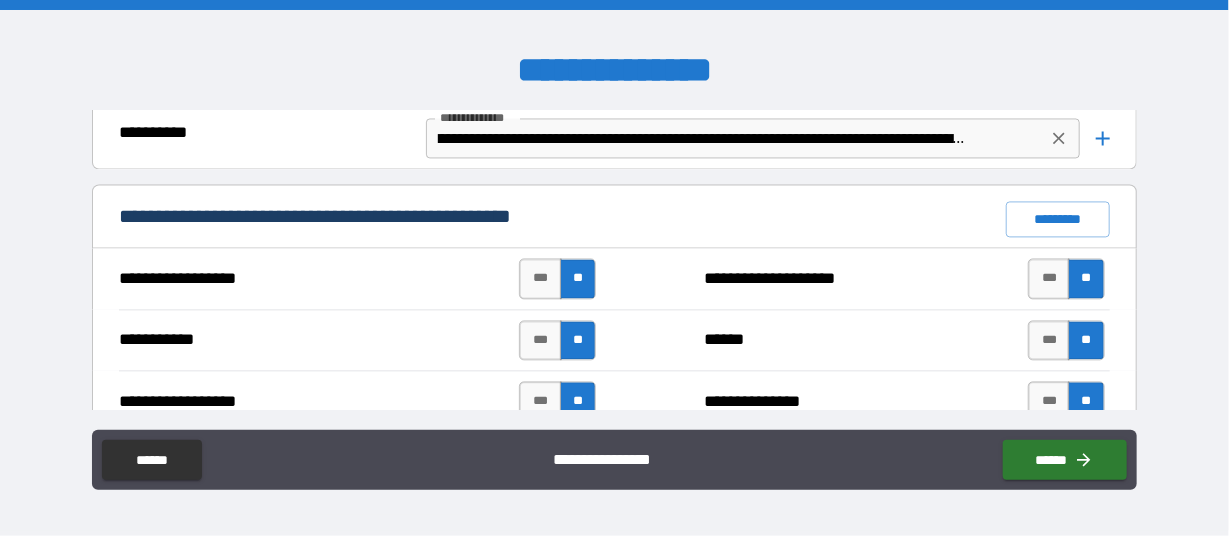 click on "**********" at bounding box center [736, 138] 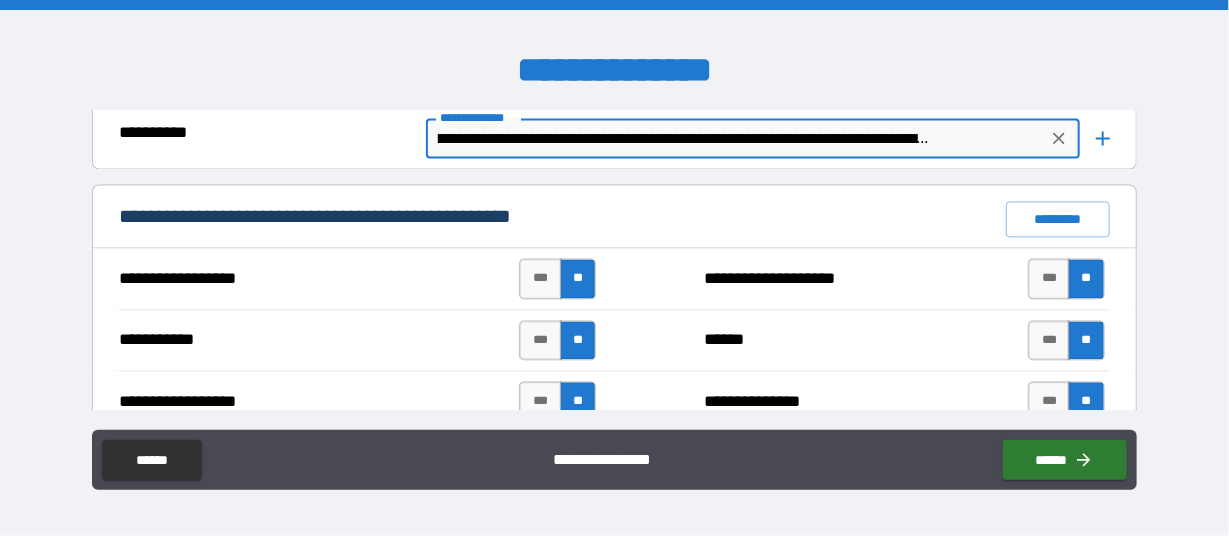 scroll, scrollTop: 0, scrollLeft: 257, axis: horizontal 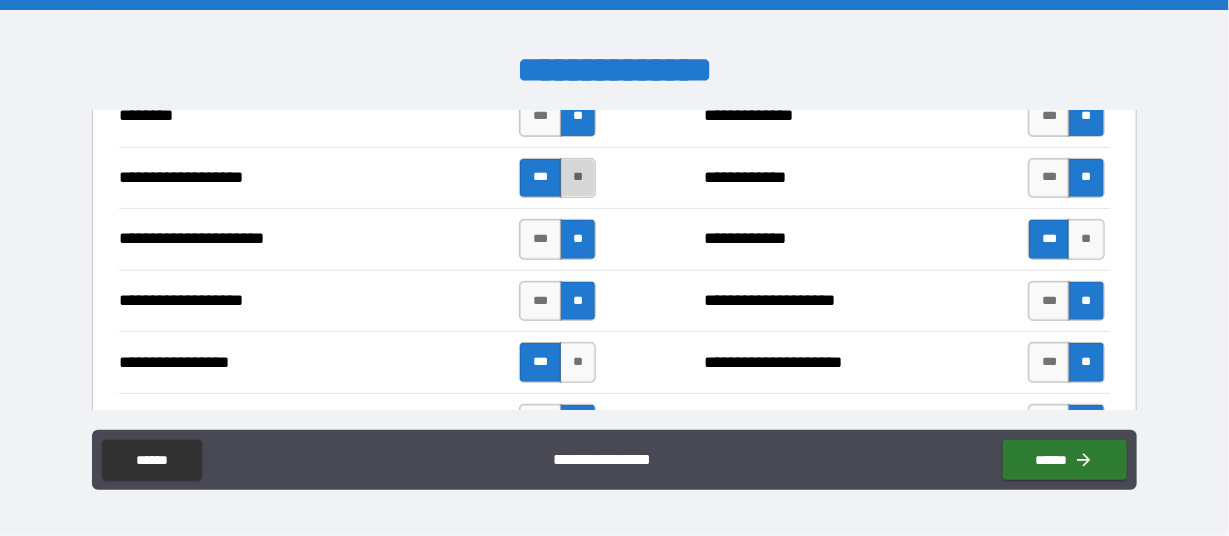 click on "**" at bounding box center (578, 178) 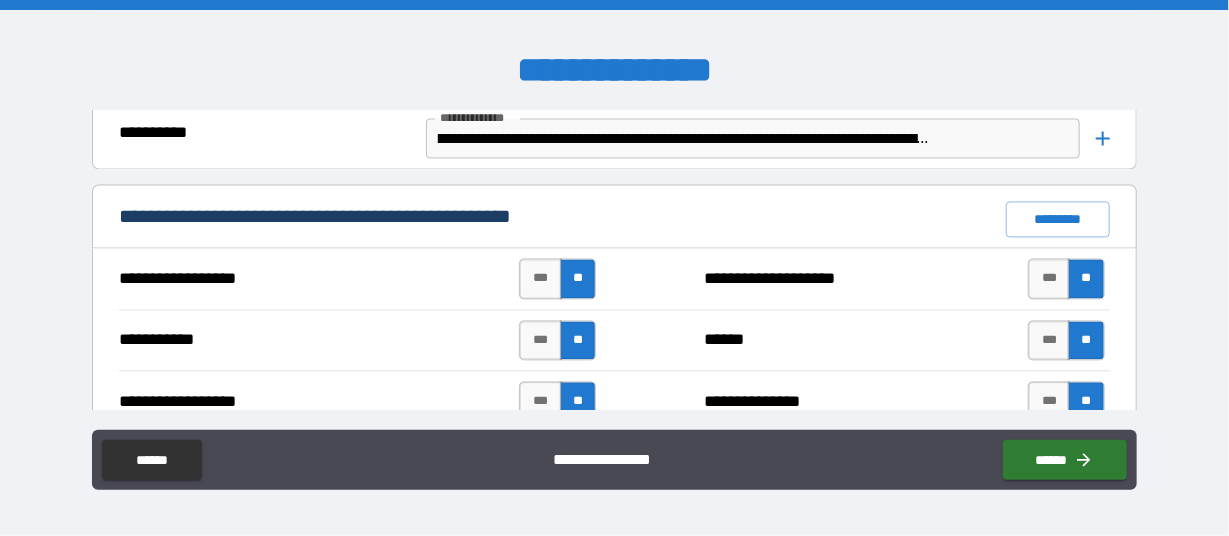 scroll, scrollTop: 1814, scrollLeft: 0, axis: vertical 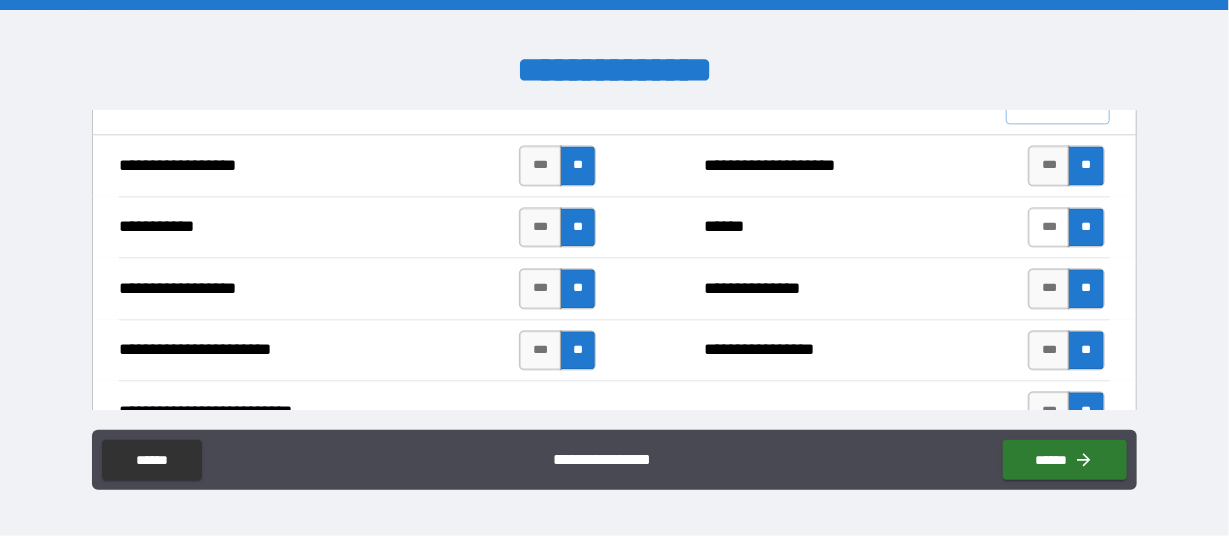 click on "***" at bounding box center [1049, 227] 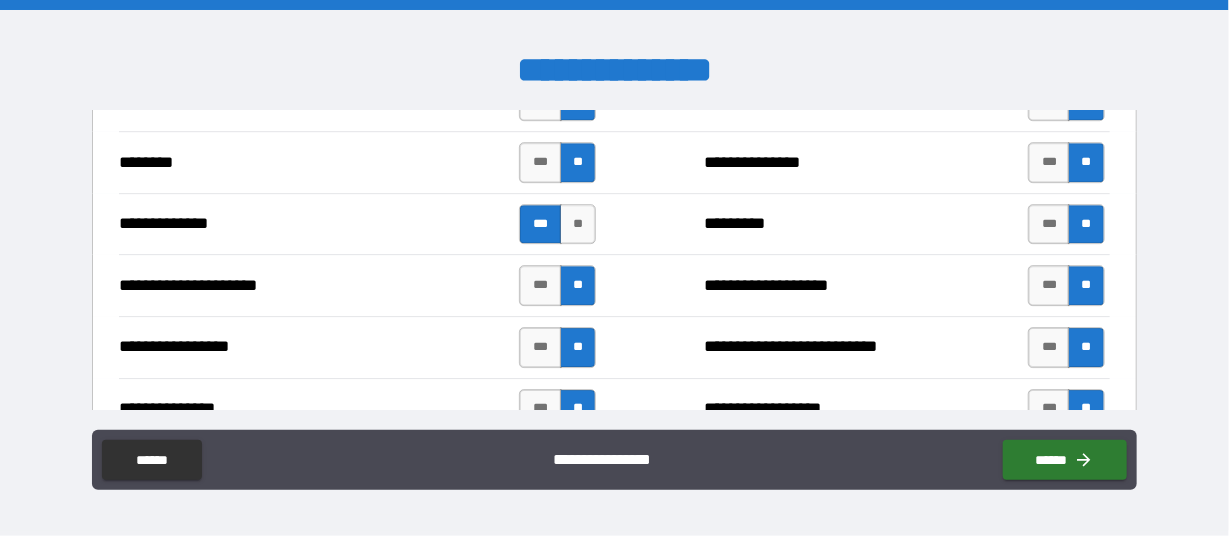 scroll, scrollTop: 2608, scrollLeft: 0, axis: vertical 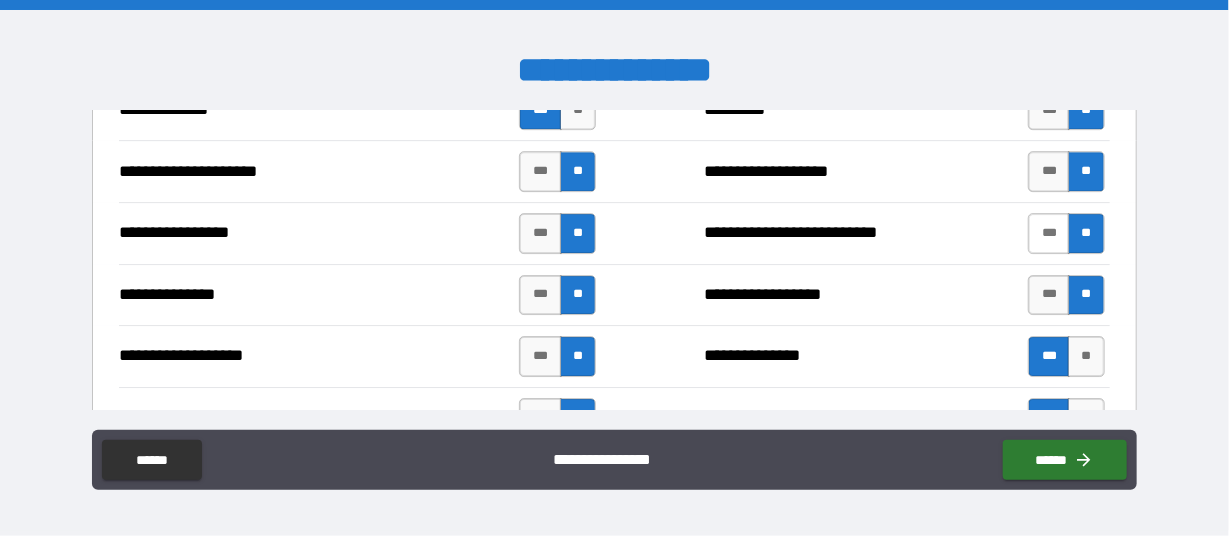 click on "***" at bounding box center (1049, 233) 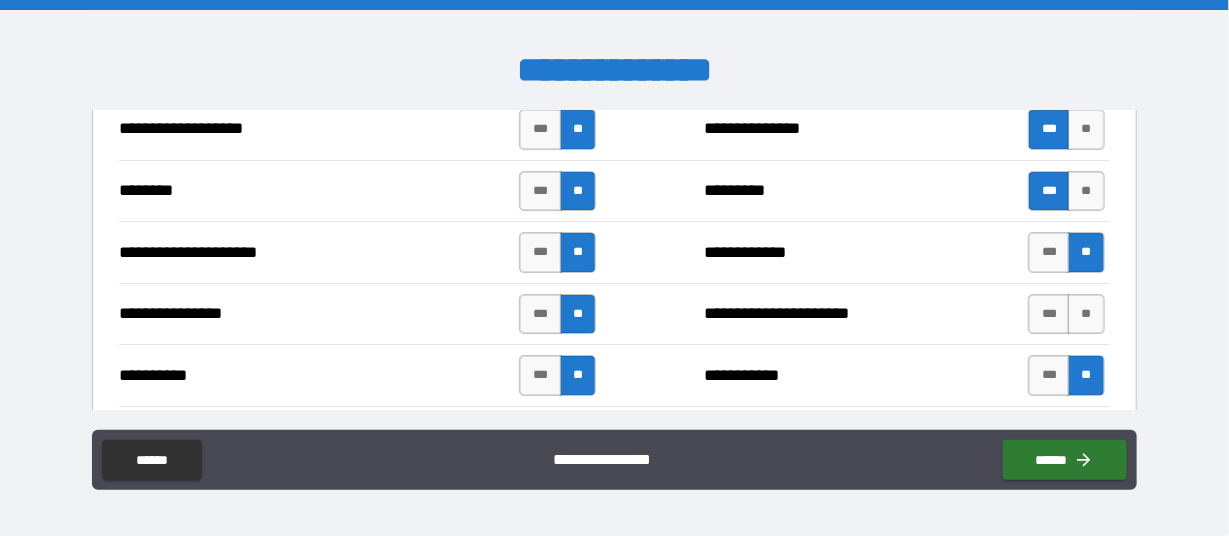 scroll, scrollTop: 2948, scrollLeft: 0, axis: vertical 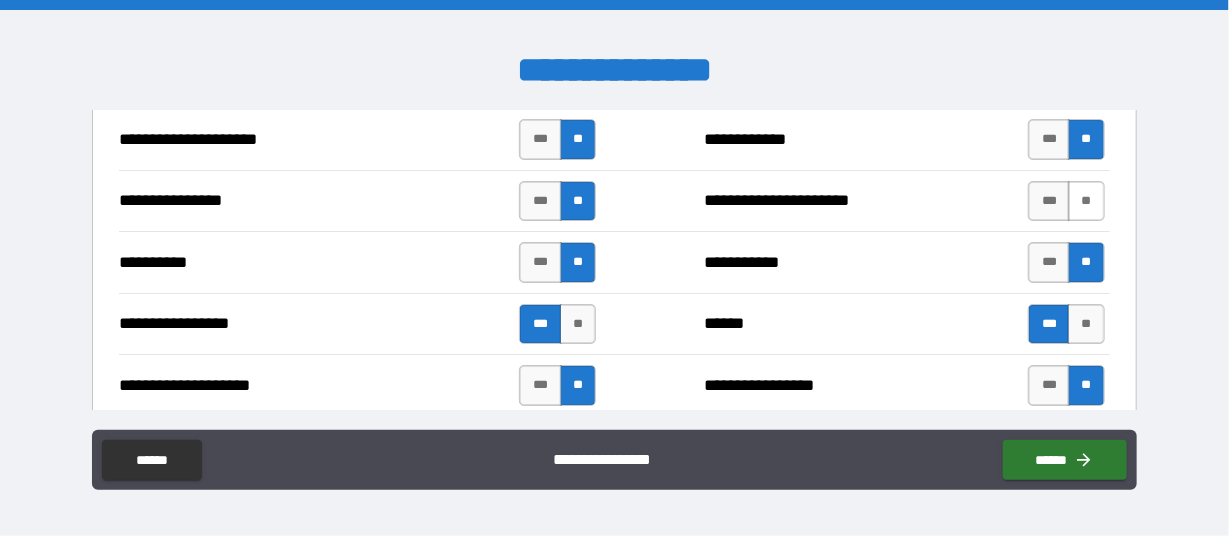 click on "**" at bounding box center (1086, 201) 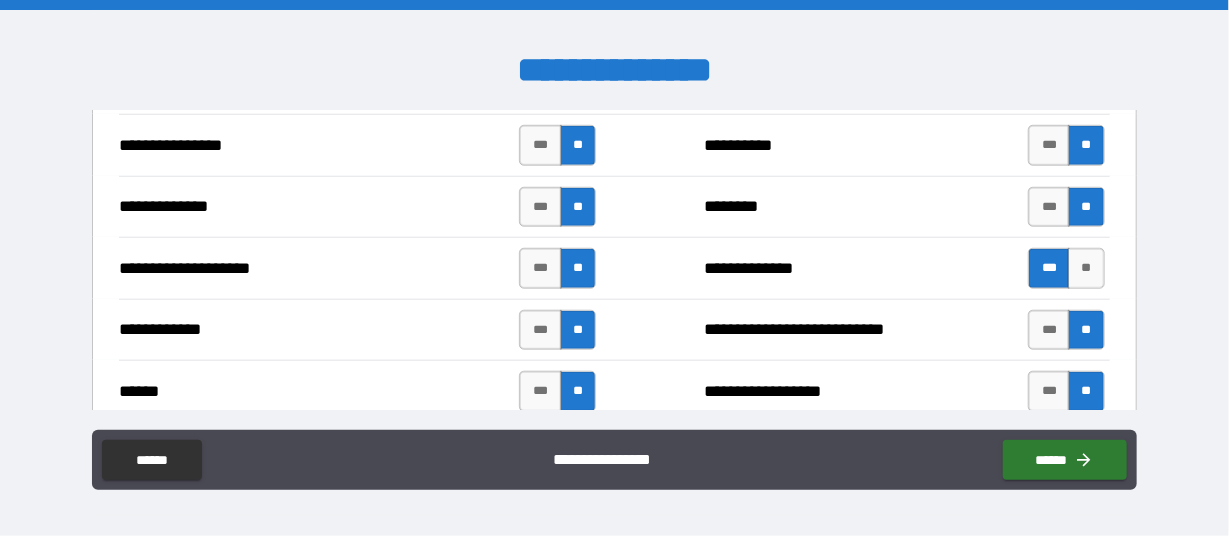 scroll, scrollTop: 3855, scrollLeft: 0, axis: vertical 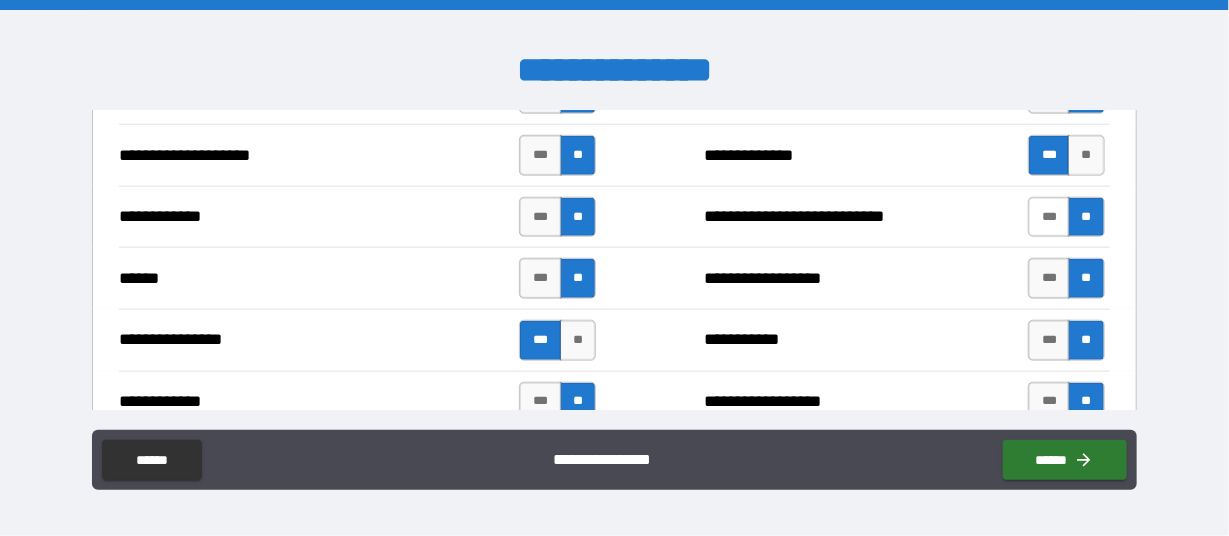 click on "***" at bounding box center [1049, 217] 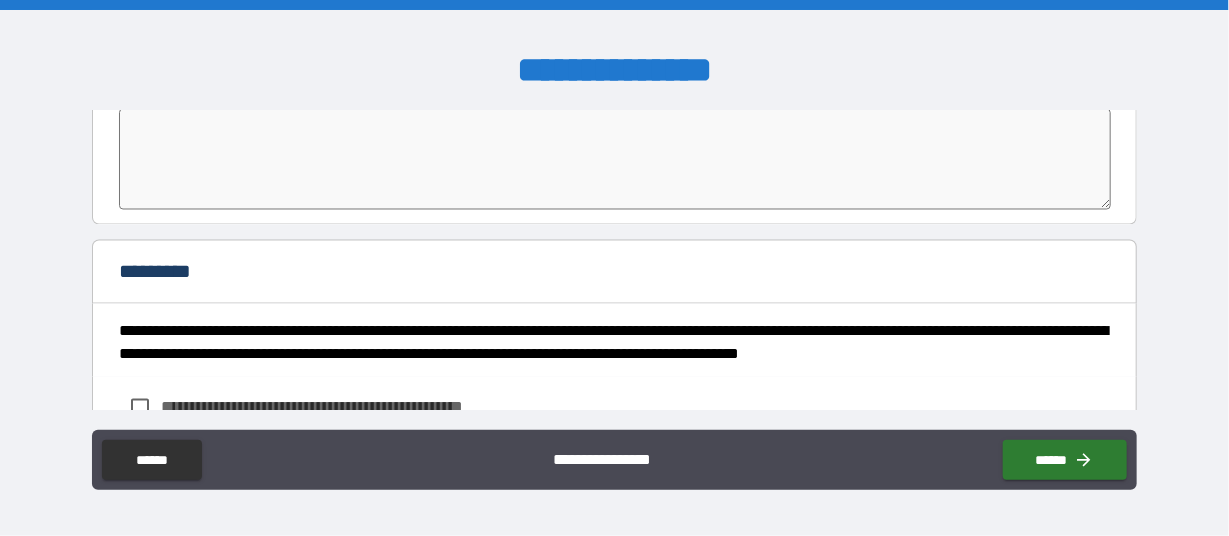 scroll, scrollTop: 4422, scrollLeft: 0, axis: vertical 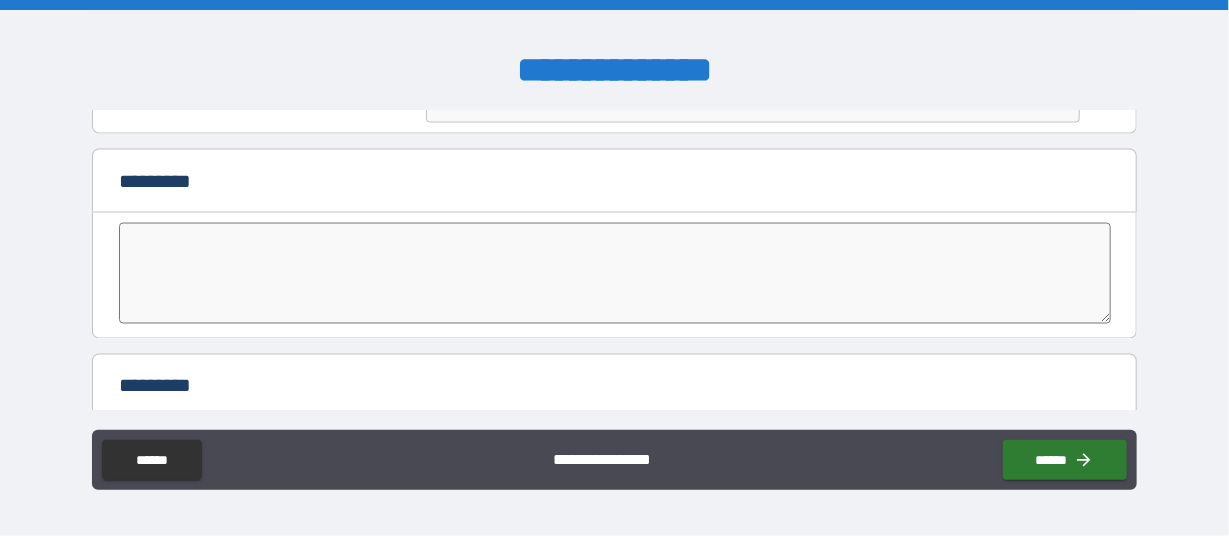 click at bounding box center (615, 273) 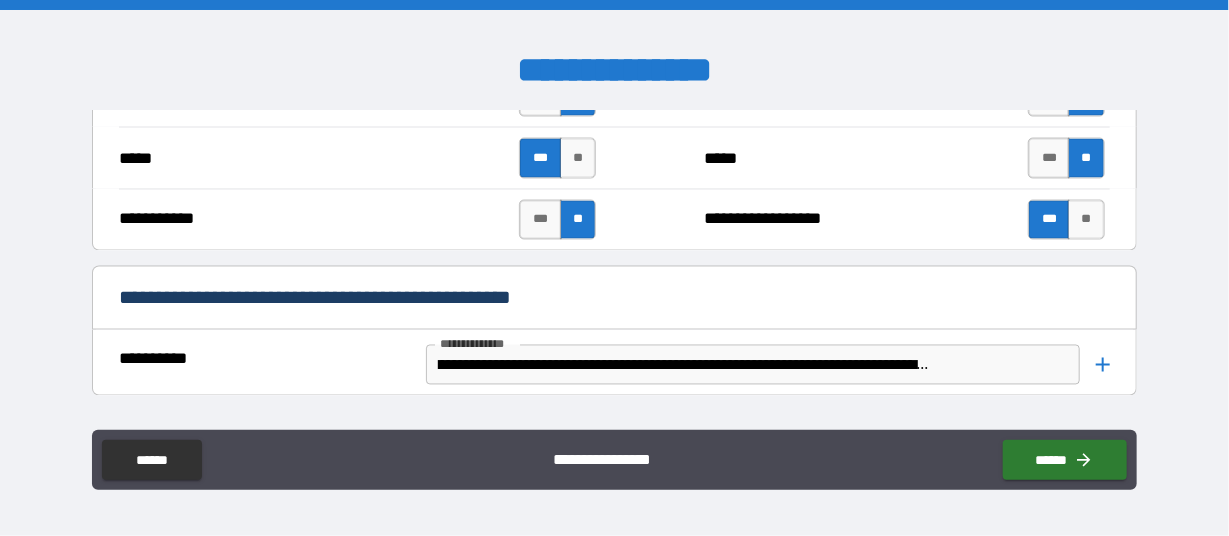 scroll, scrollTop: 1587, scrollLeft: 0, axis: vertical 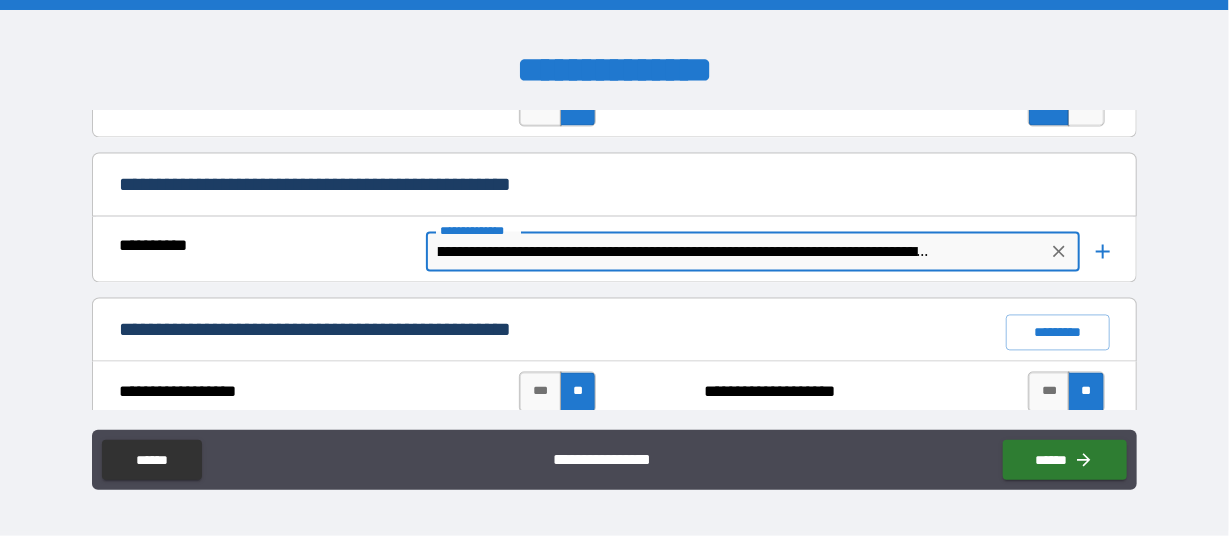 click on "**********" at bounding box center [736, 252] 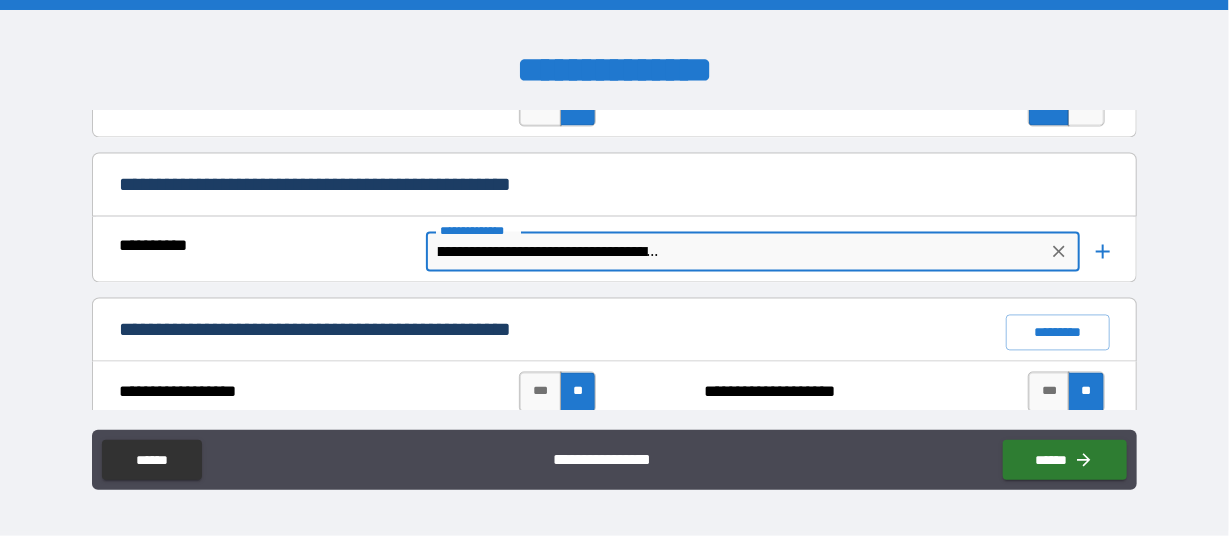 scroll, scrollTop: 0, scrollLeft: 571, axis: horizontal 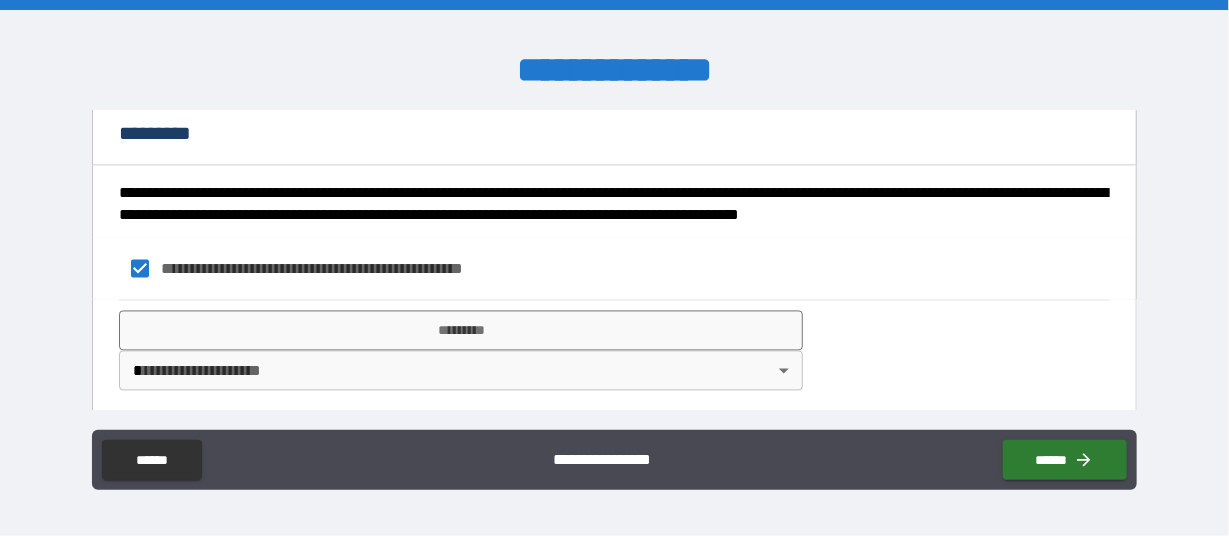 click on "**********" at bounding box center (614, 268) 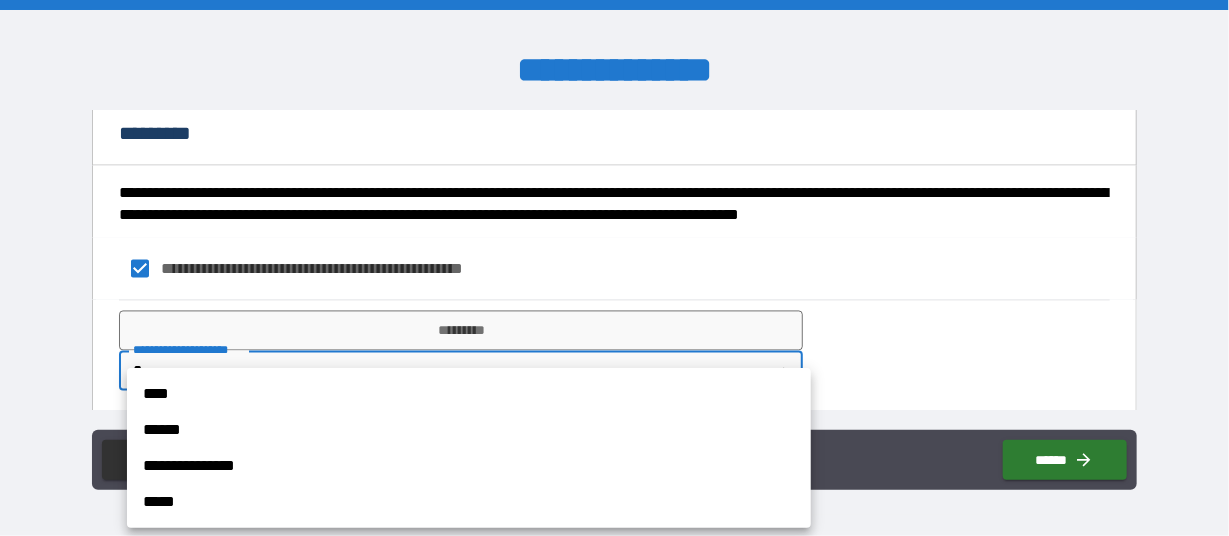 click on "****" at bounding box center (469, 394) 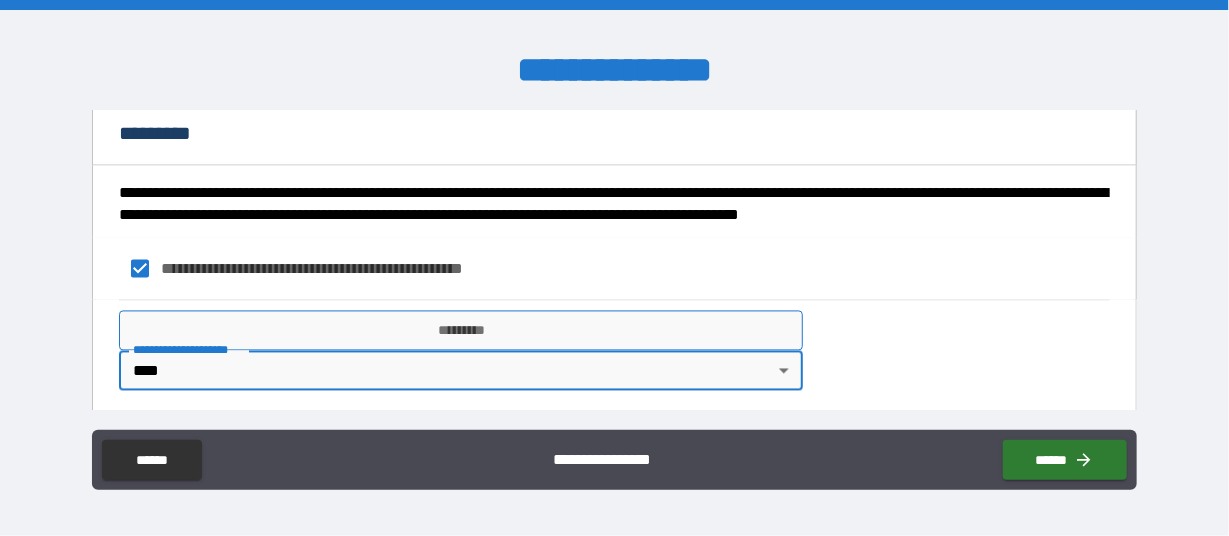 click on "*********" at bounding box center (461, 331) 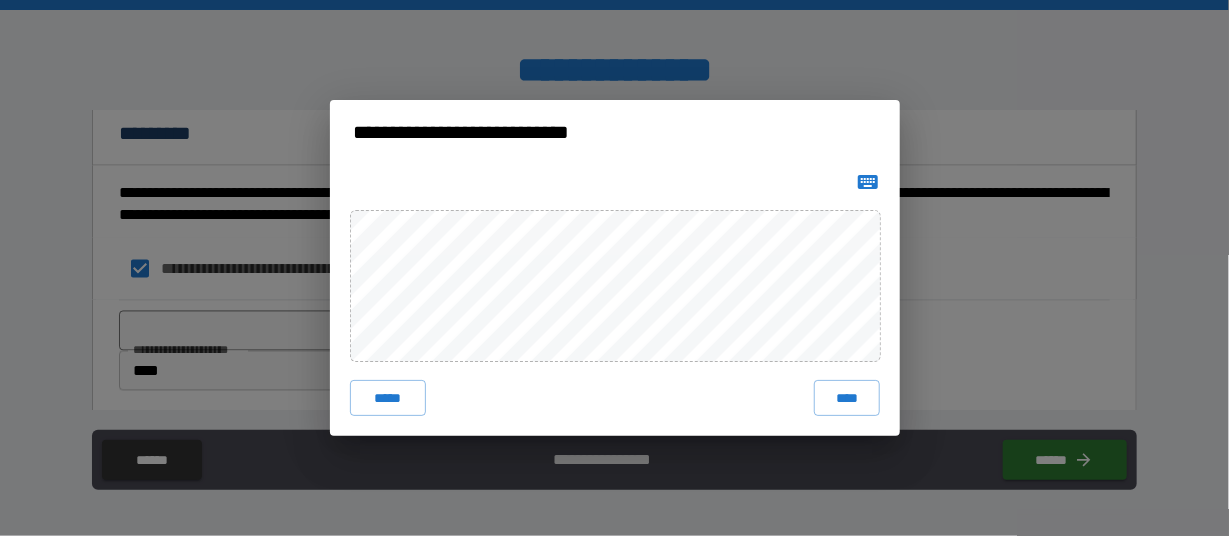 click at bounding box center (615, 182) 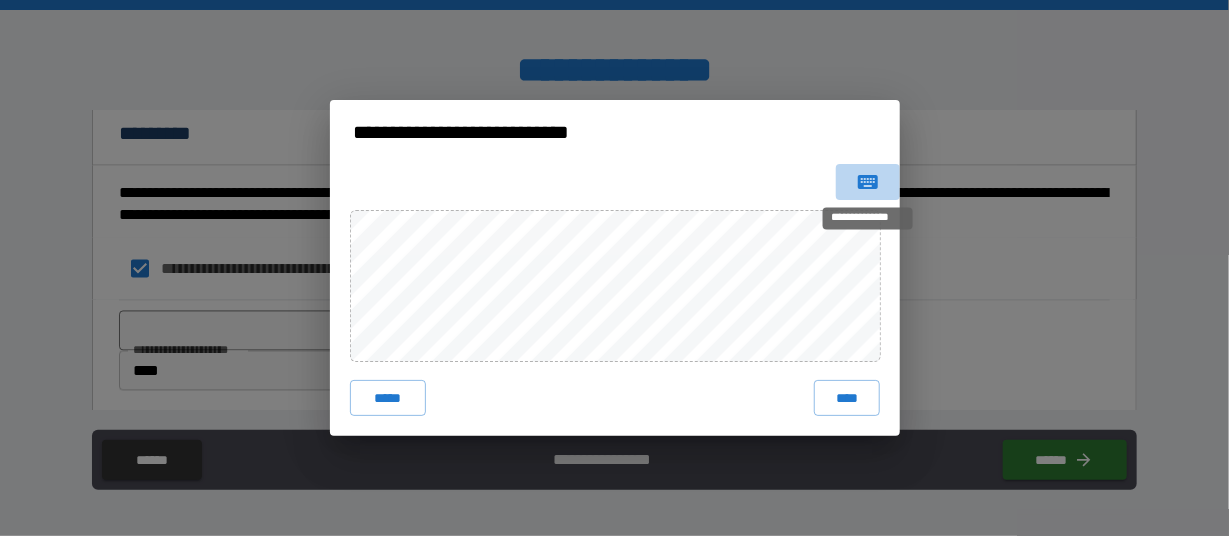 click 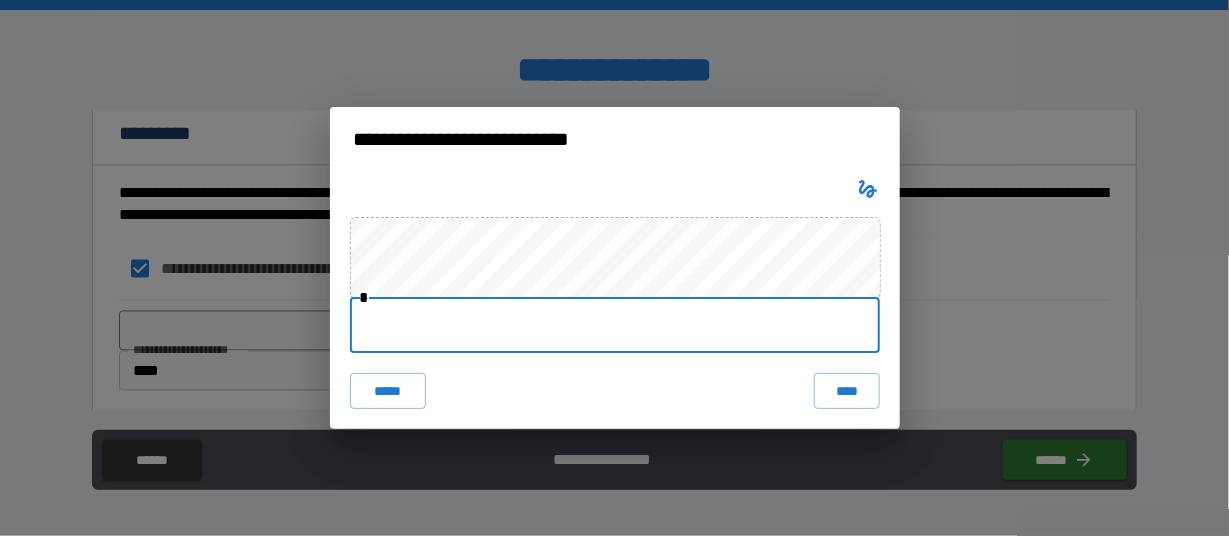 click at bounding box center (615, 325) 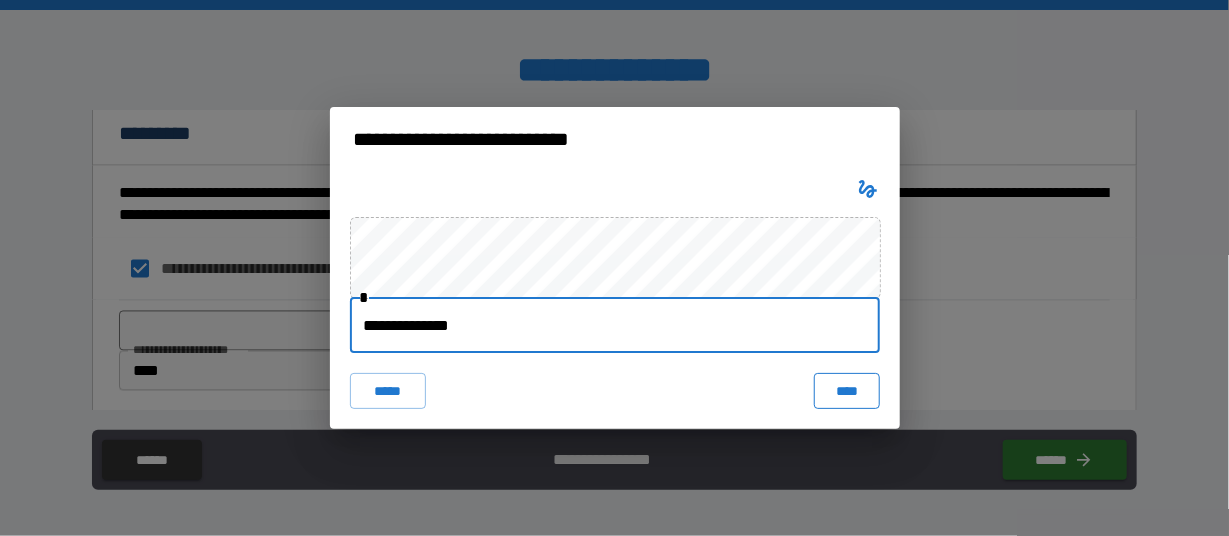 click on "****" at bounding box center (846, 391) 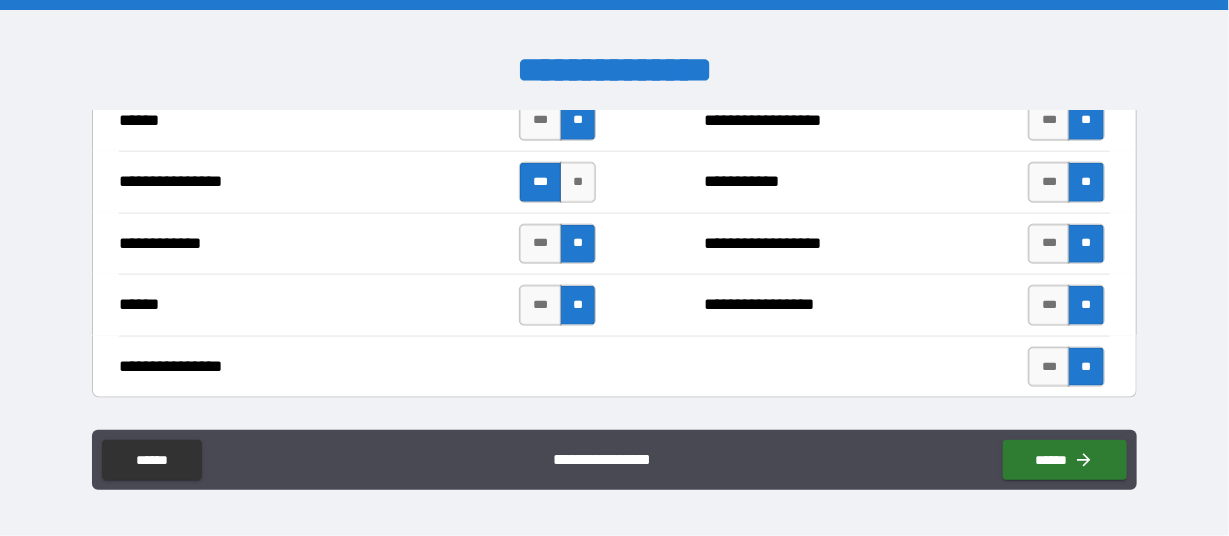 scroll, scrollTop: 3899, scrollLeft: 0, axis: vertical 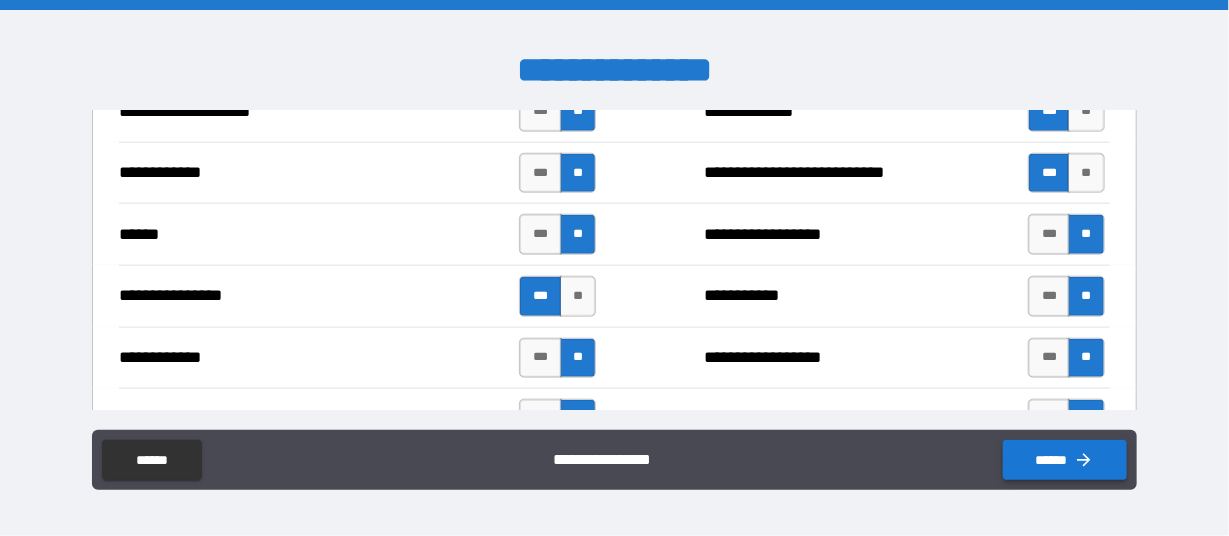click on "******" at bounding box center [1065, 460] 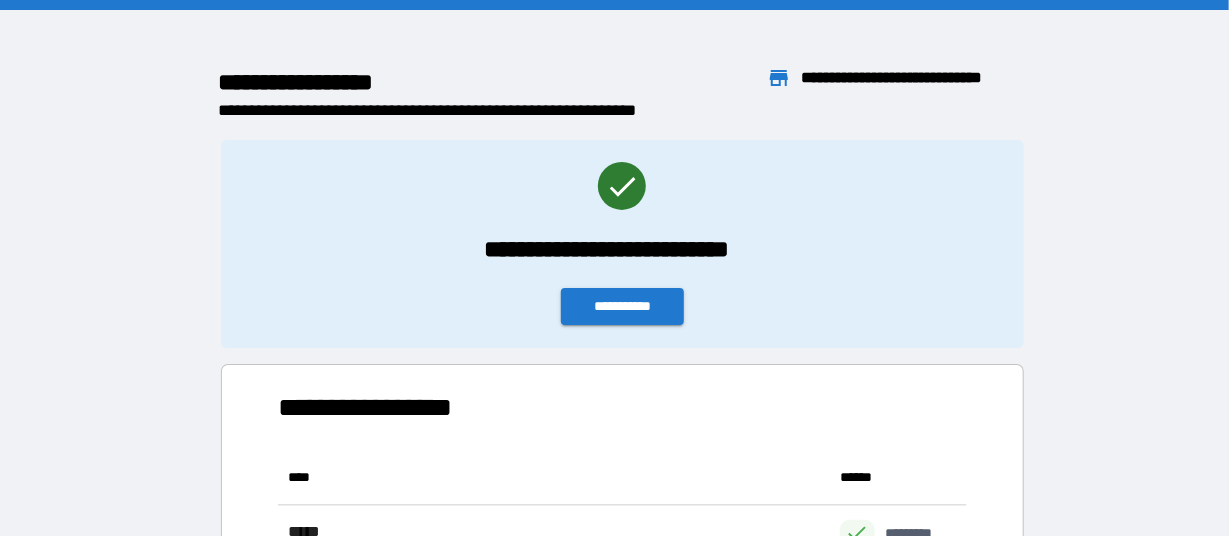 scroll, scrollTop: 221, scrollLeft: 690, axis: both 